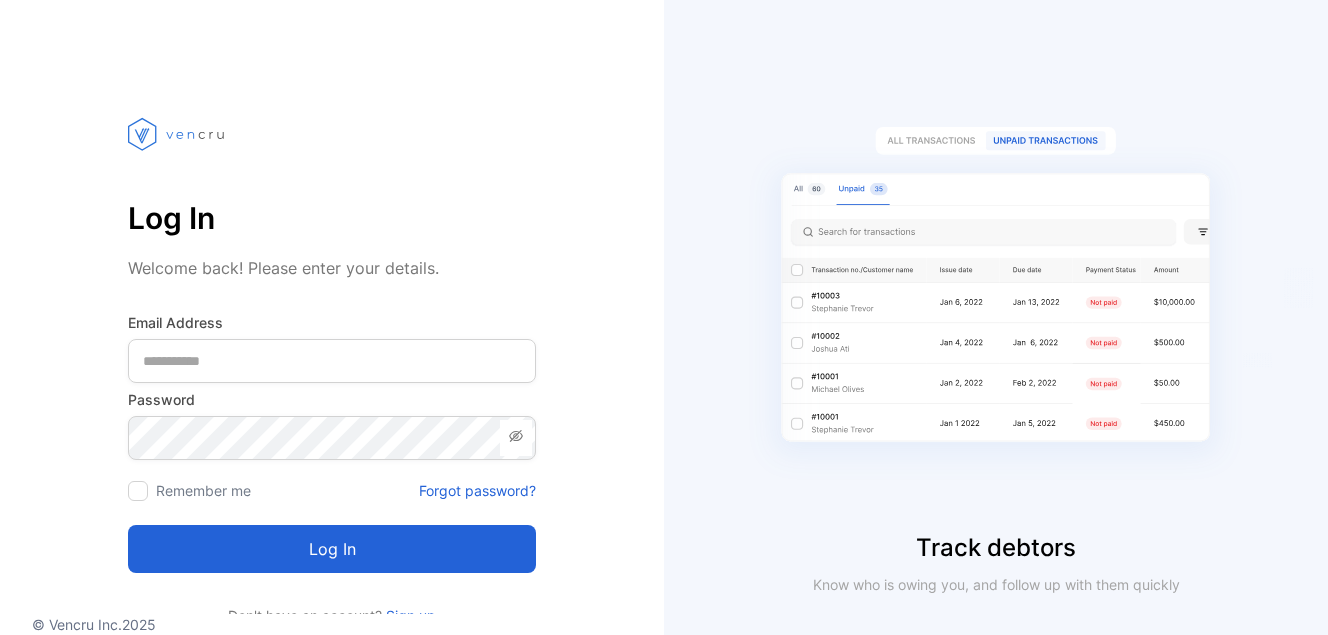 scroll, scrollTop: 0, scrollLeft: 0, axis: both 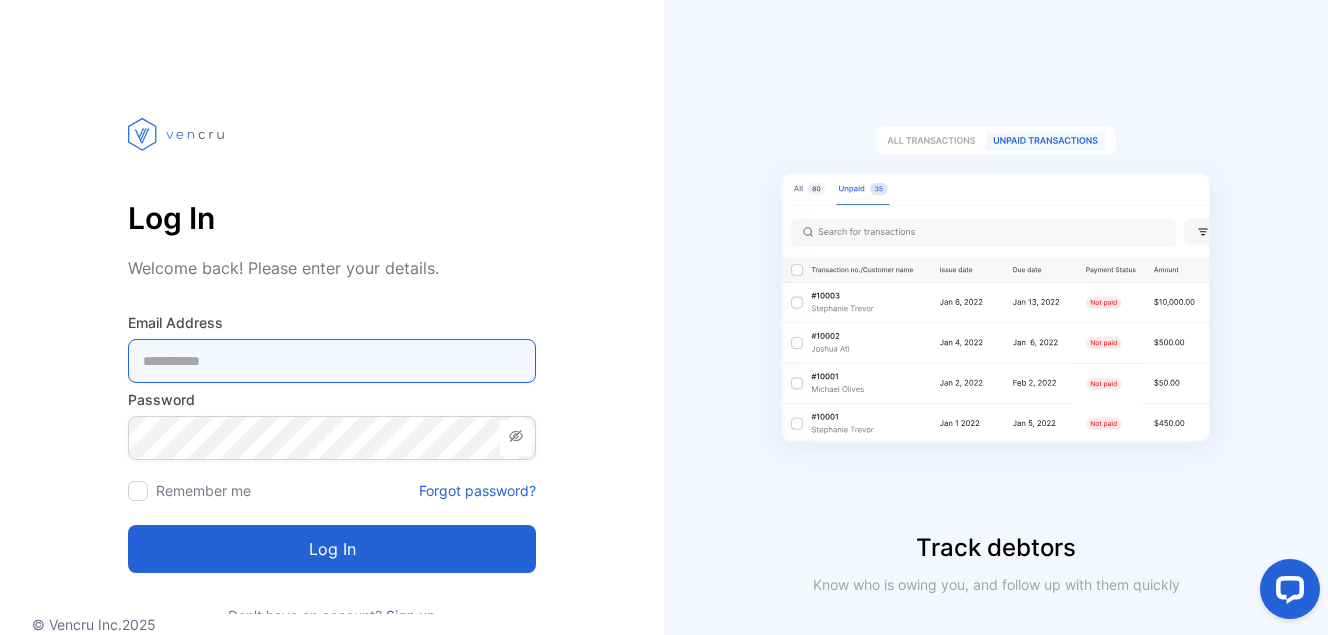 type on "**********" 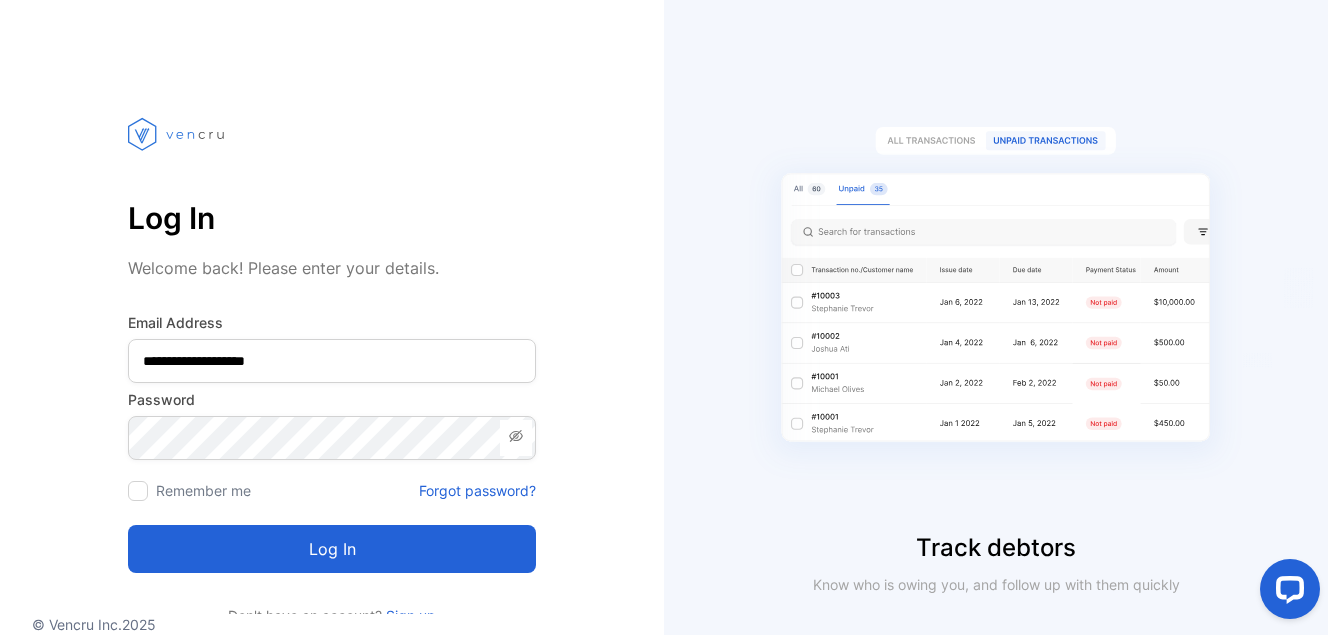 click on "Log in" at bounding box center [332, 549] 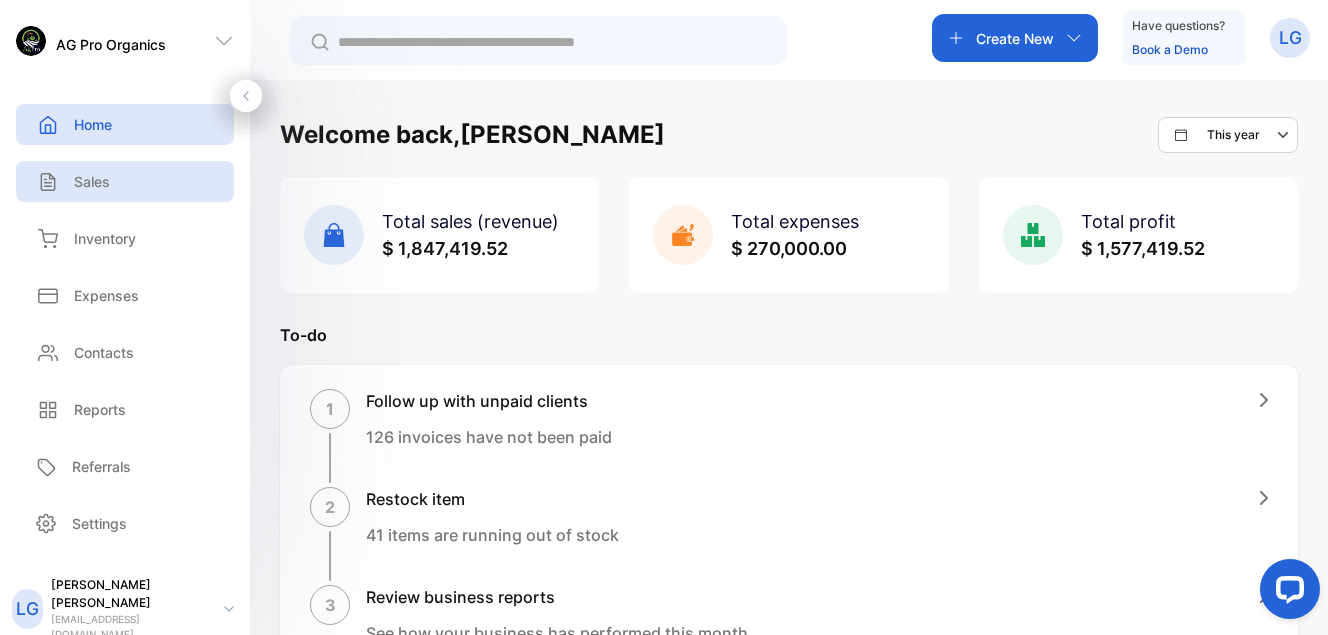 click on "Sales" at bounding box center (125, 181) 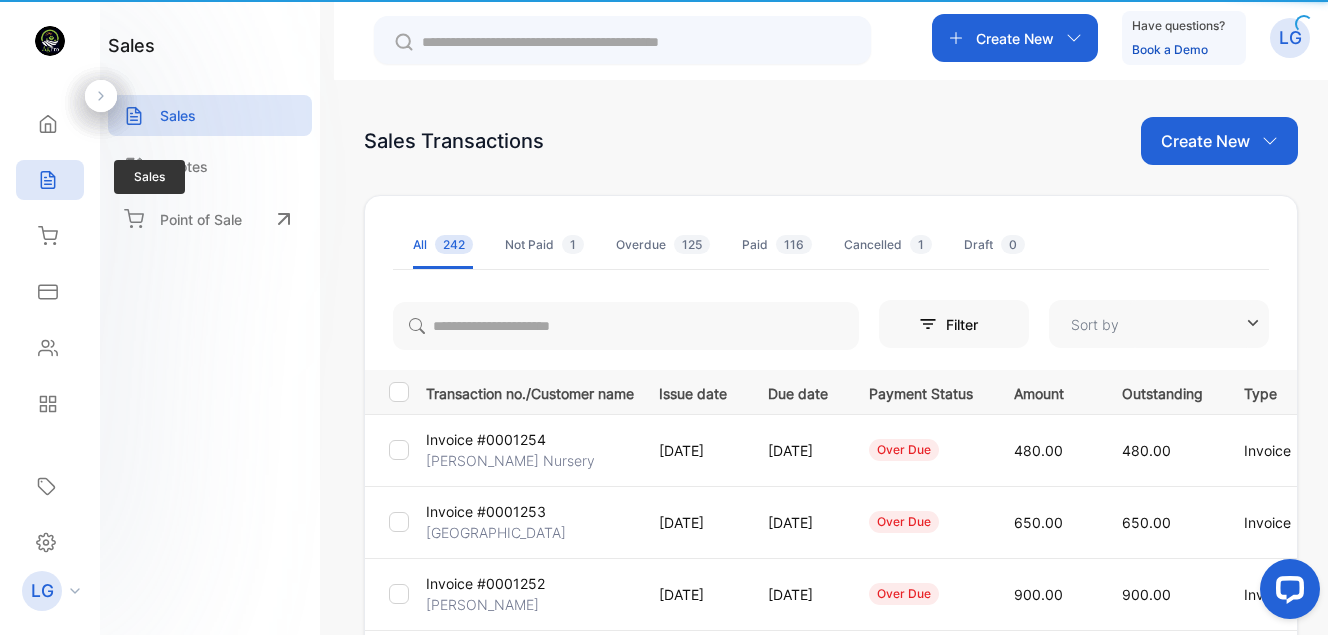type on "**********" 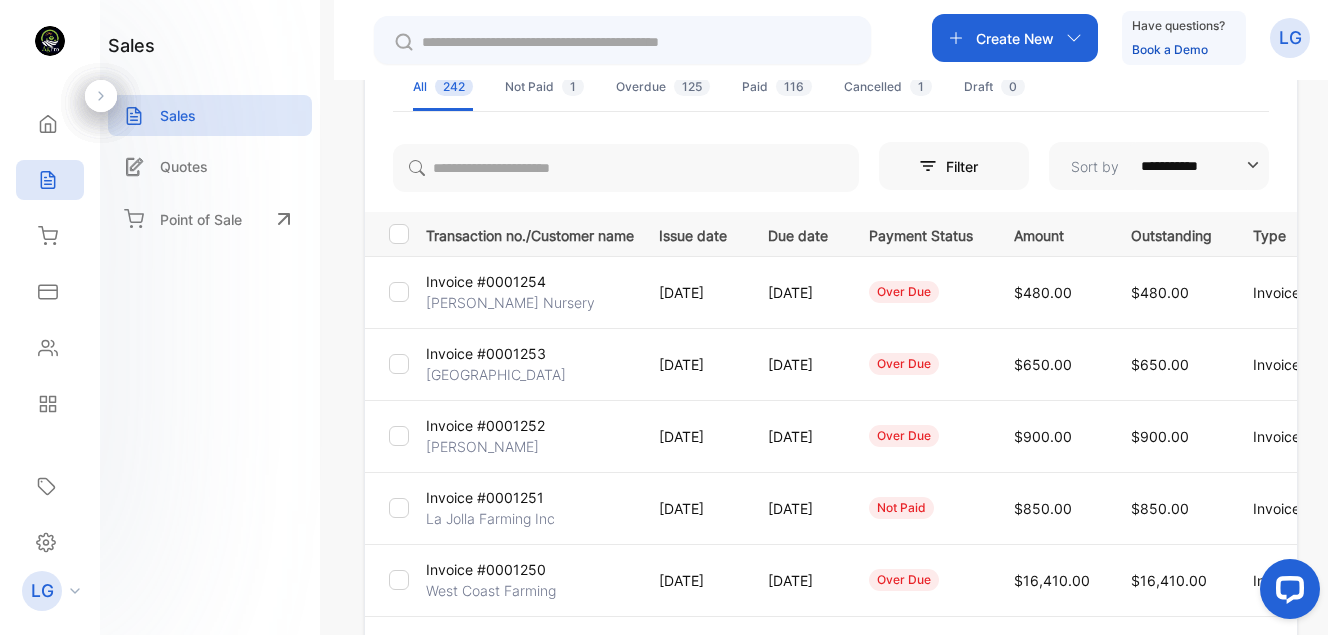 scroll, scrollTop: 167, scrollLeft: 0, axis: vertical 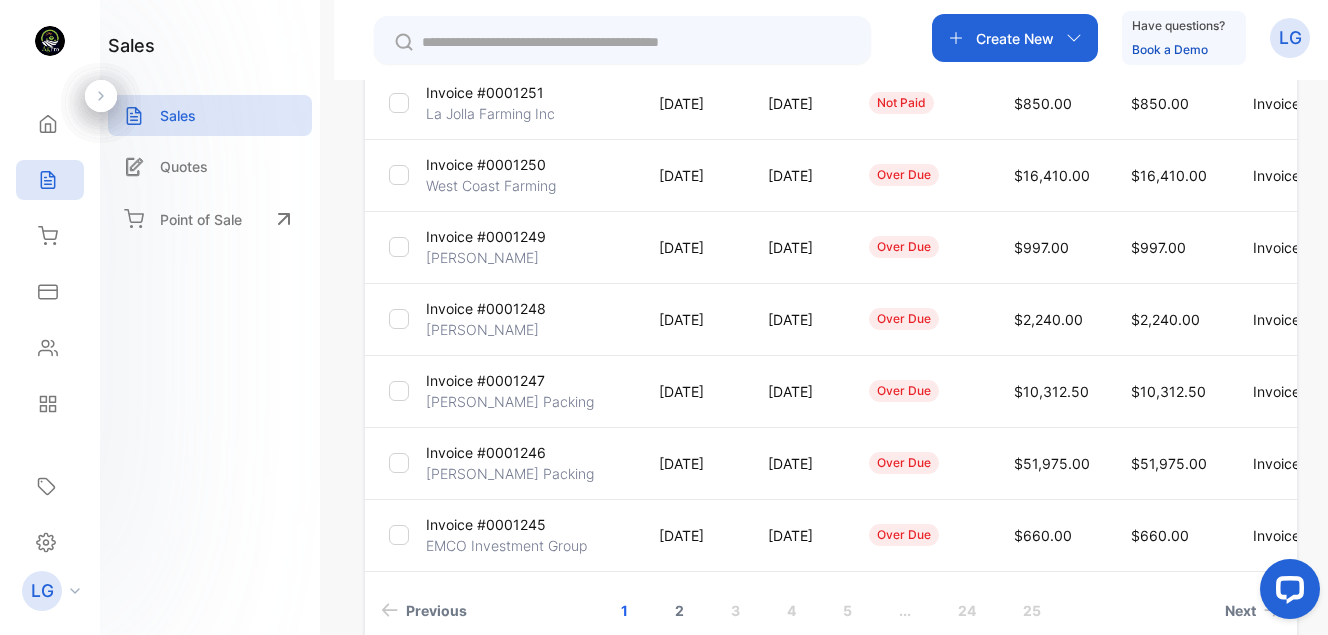 click on "2" at bounding box center (679, 610) 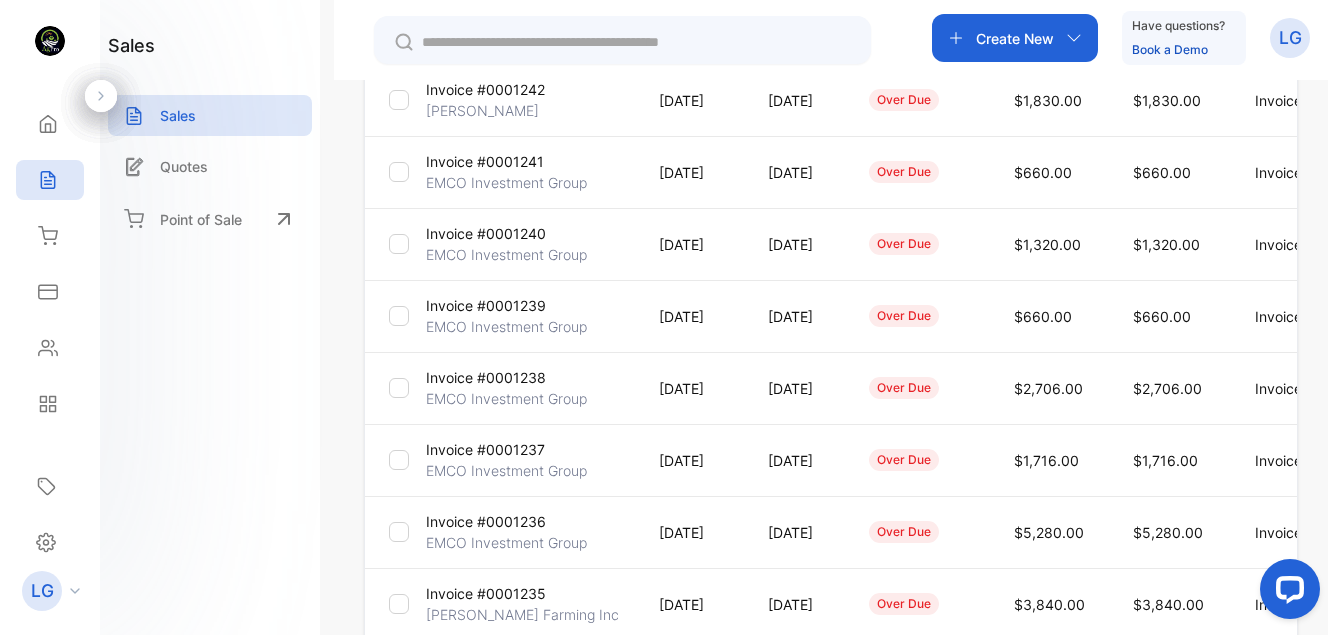 scroll, scrollTop: 436, scrollLeft: 0, axis: vertical 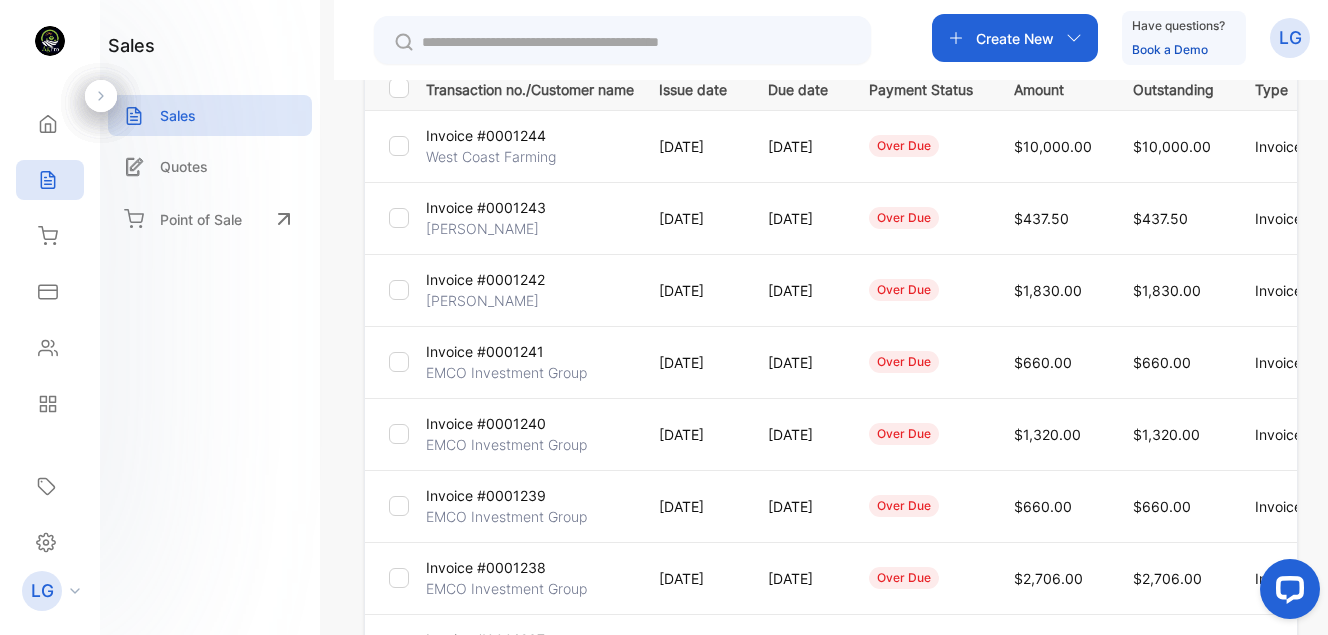 click on "Invoice #0001243 [PERSON_NAME]" at bounding box center (526, 218) 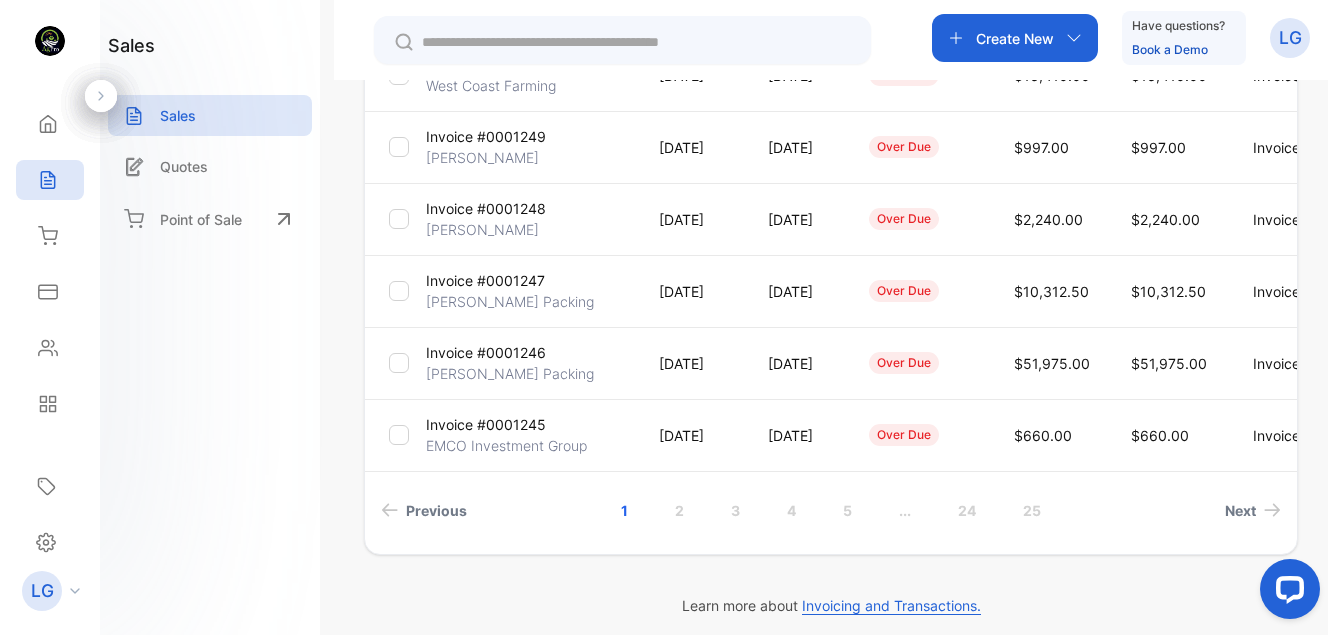scroll, scrollTop: 676, scrollLeft: 0, axis: vertical 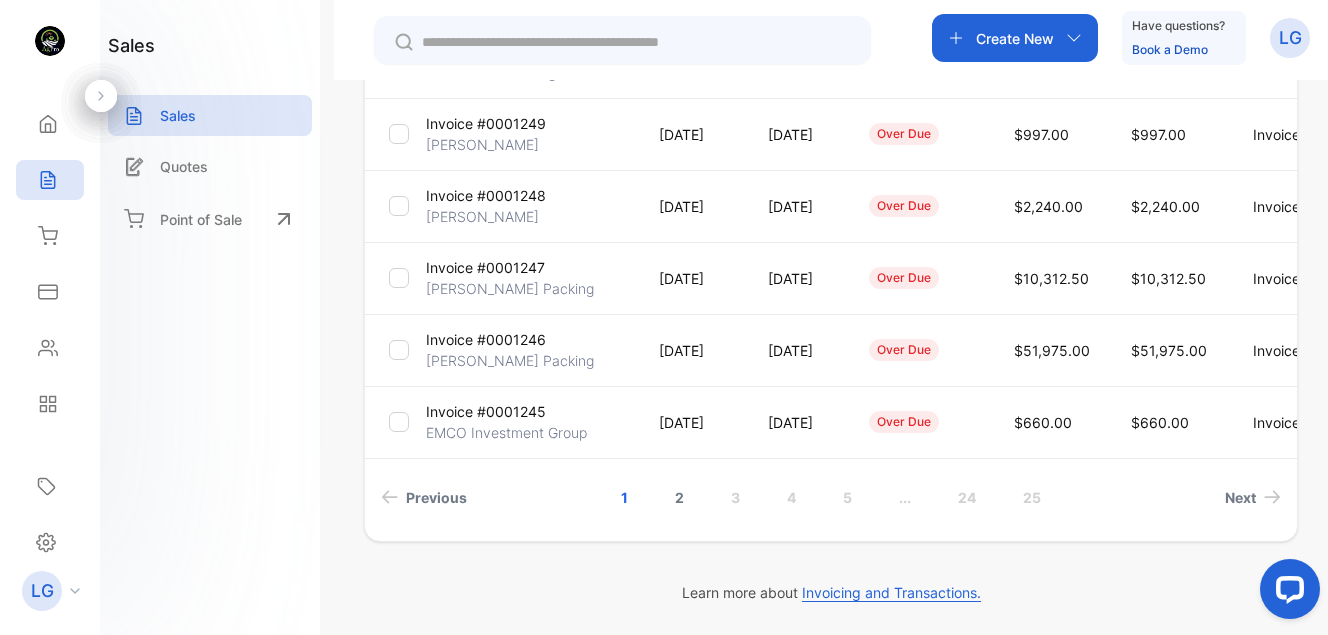 click on "2" at bounding box center (679, 497) 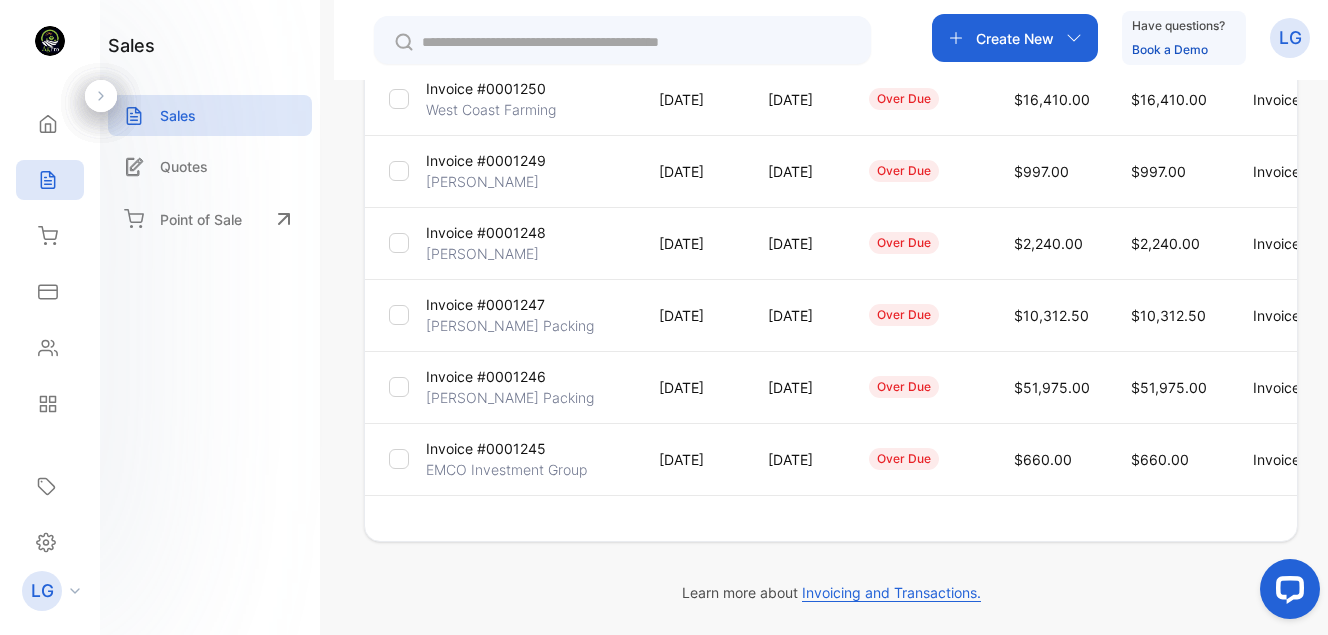 scroll, scrollTop: 639, scrollLeft: 0, axis: vertical 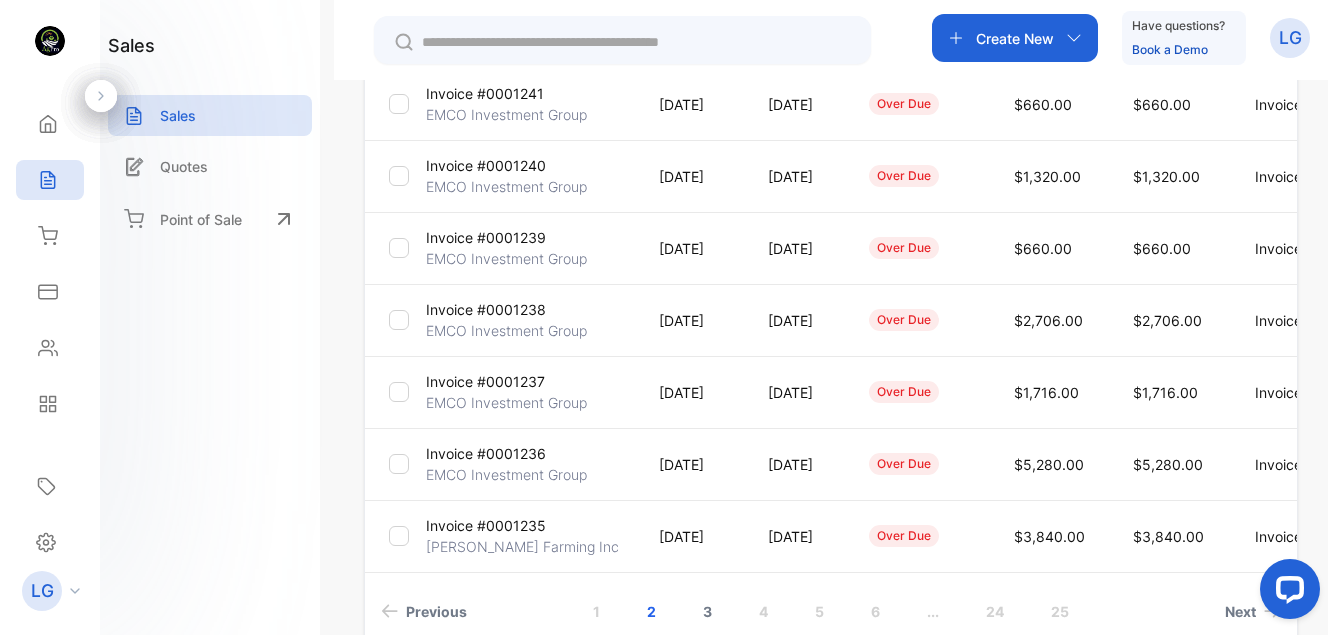 click on "3" at bounding box center [707, 611] 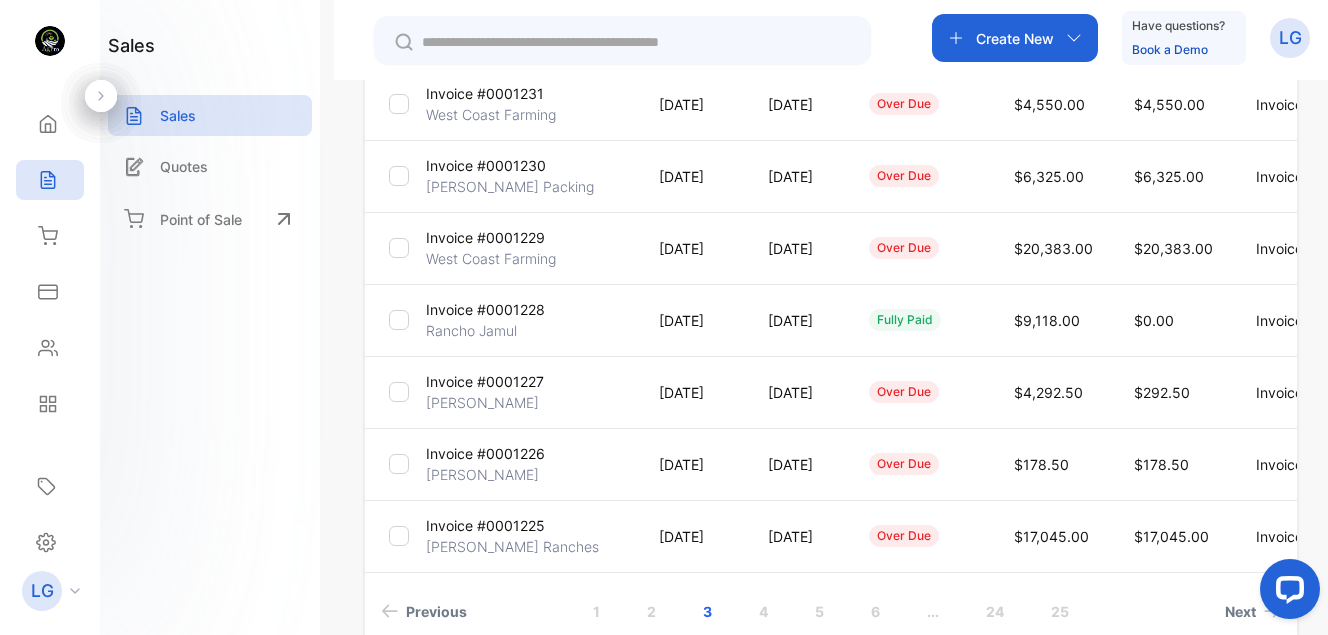 click on "Invoice #0001227" at bounding box center (485, 381) 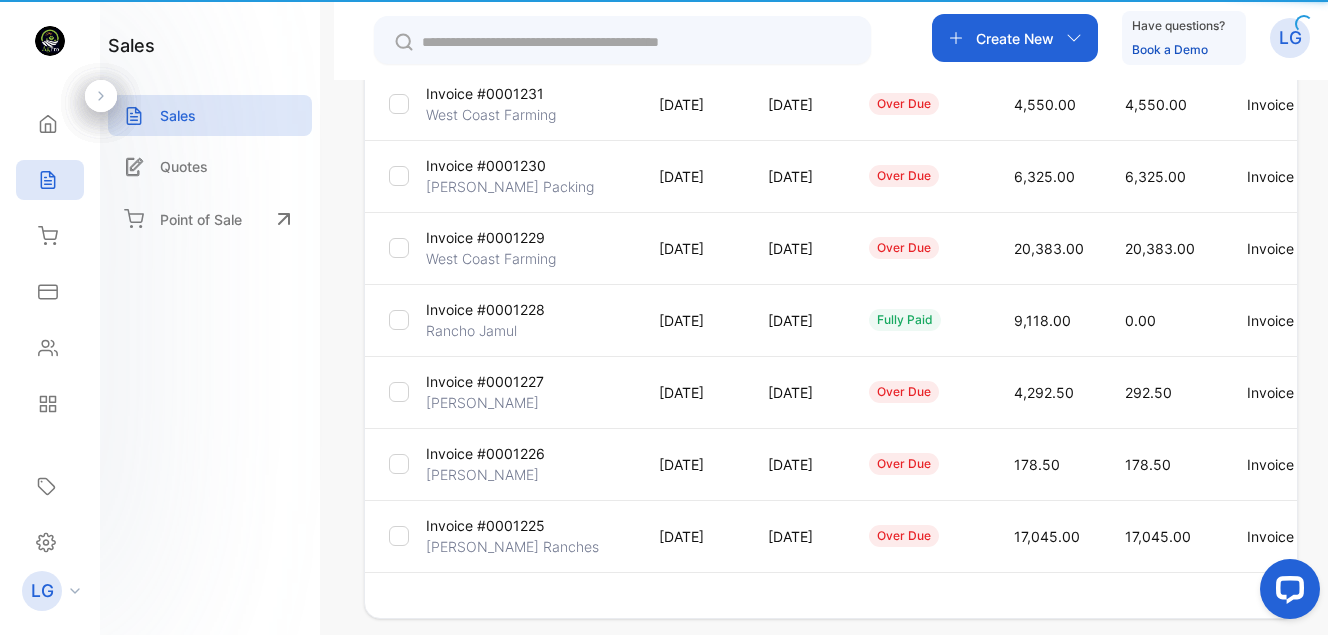 type on "**********" 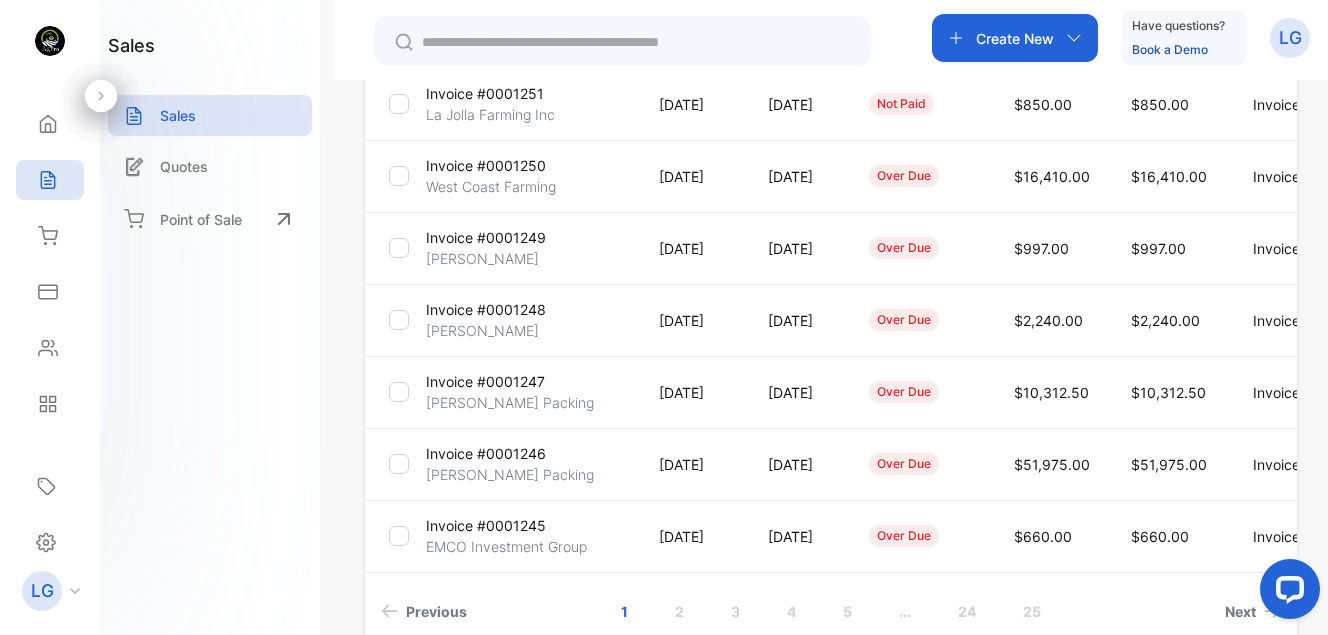 click on "Invoice #0001245 EMCO Investment Group" at bounding box center (526, 536) 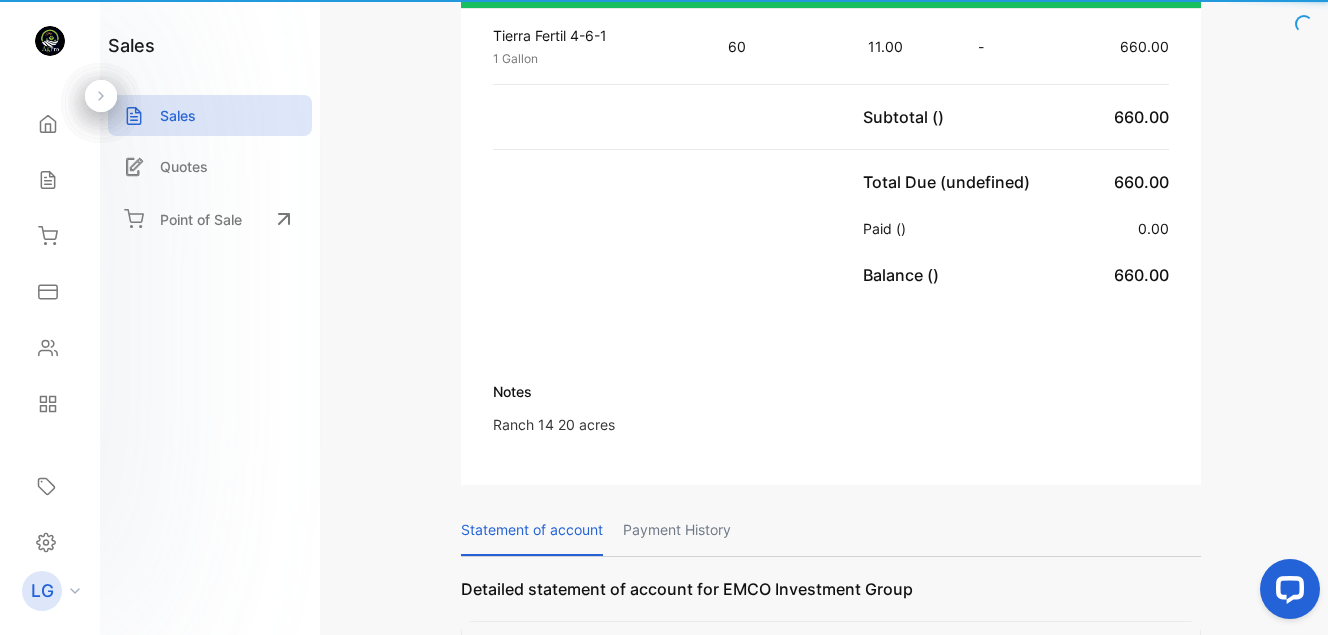 scroll, scrollTop: 604, scrollLeft: 0, axis: vertical 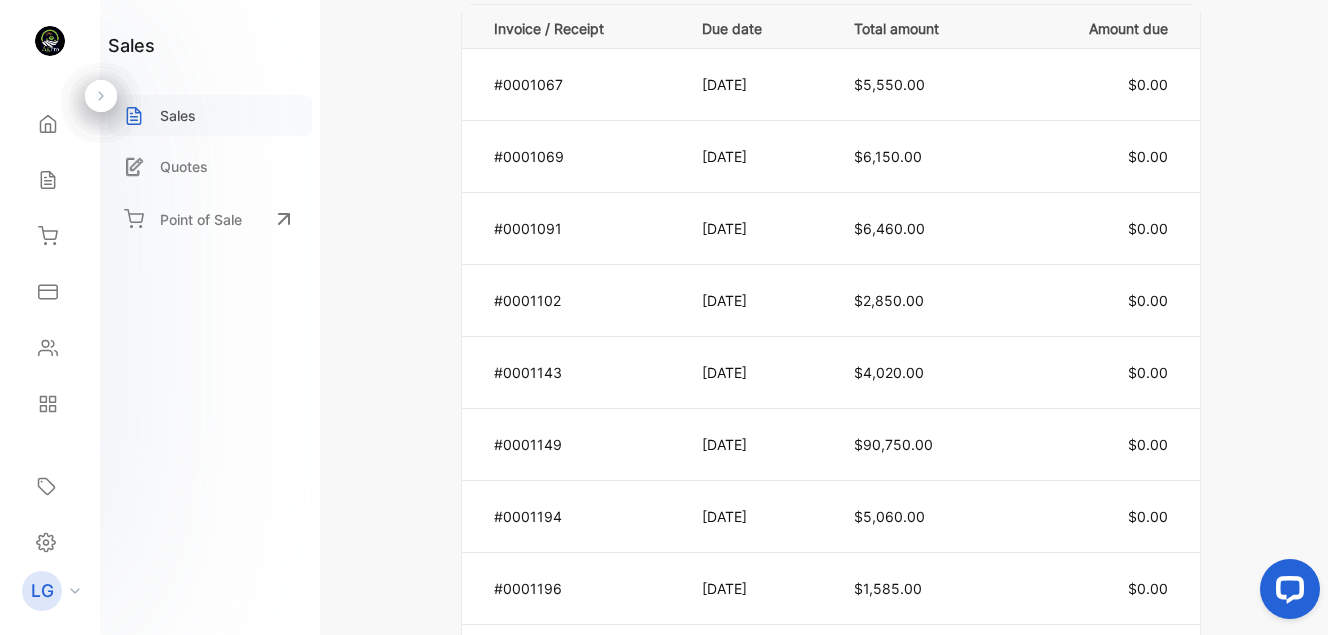 click 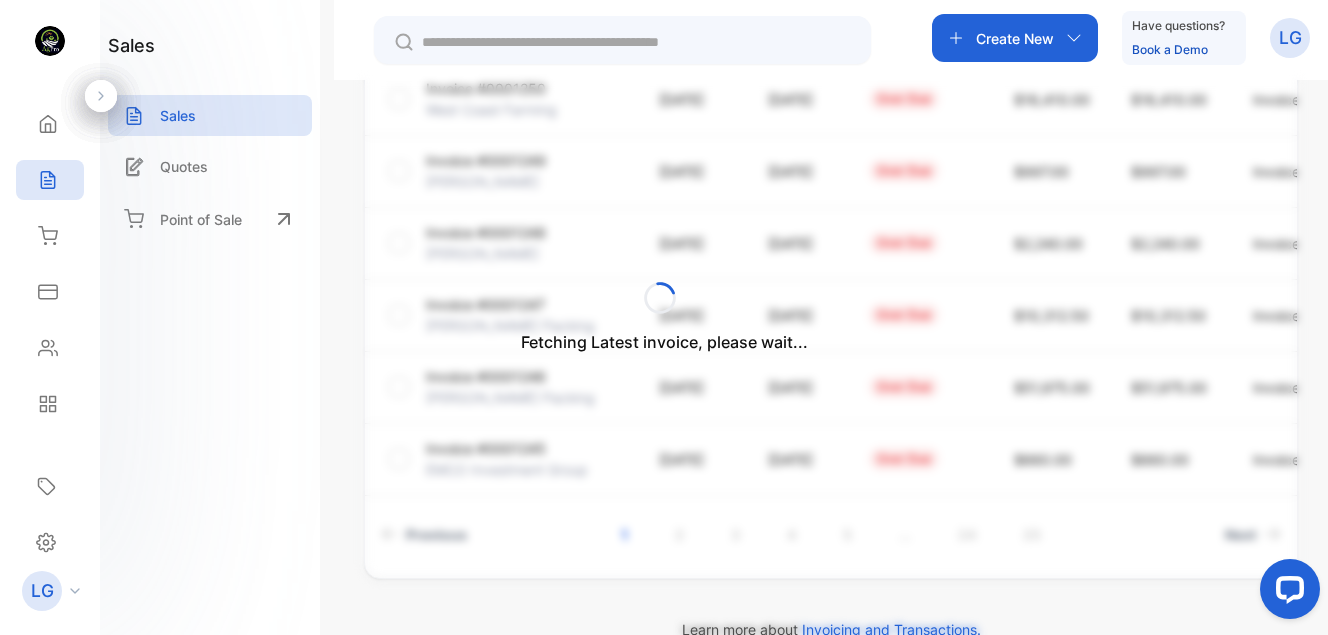 scroll, scrollTop: 676, scrollLeft: 0, axis: vertical 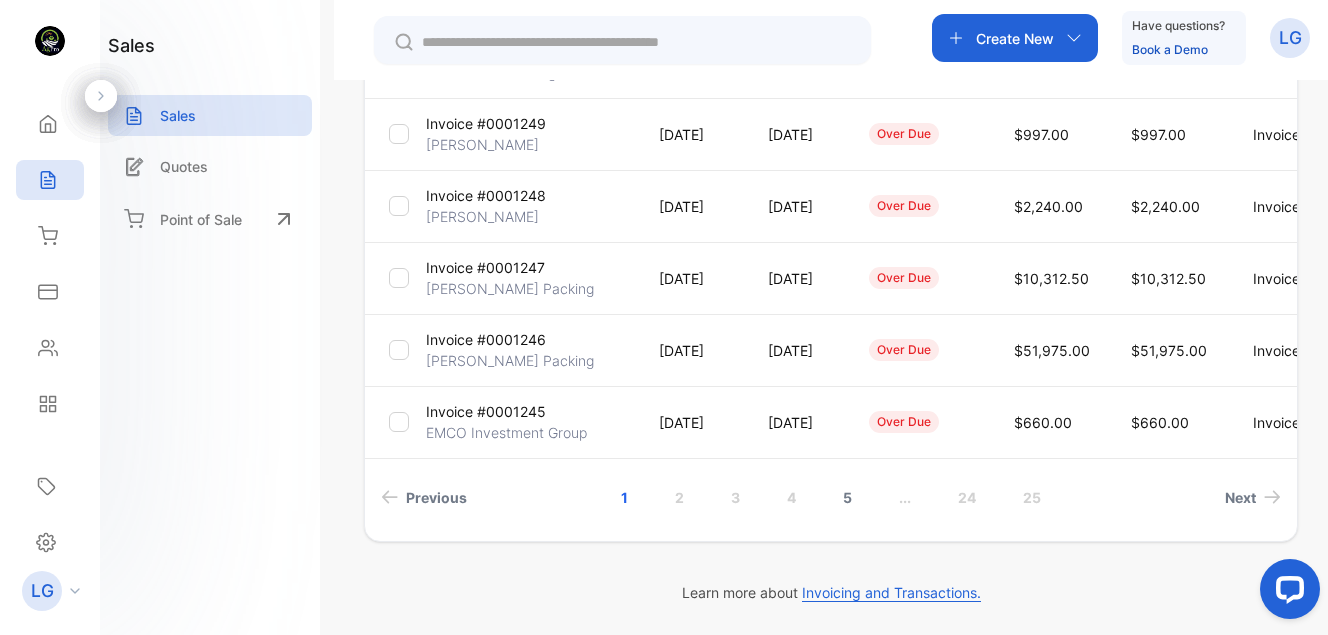 click on "5" at bounding box center [847, 497] 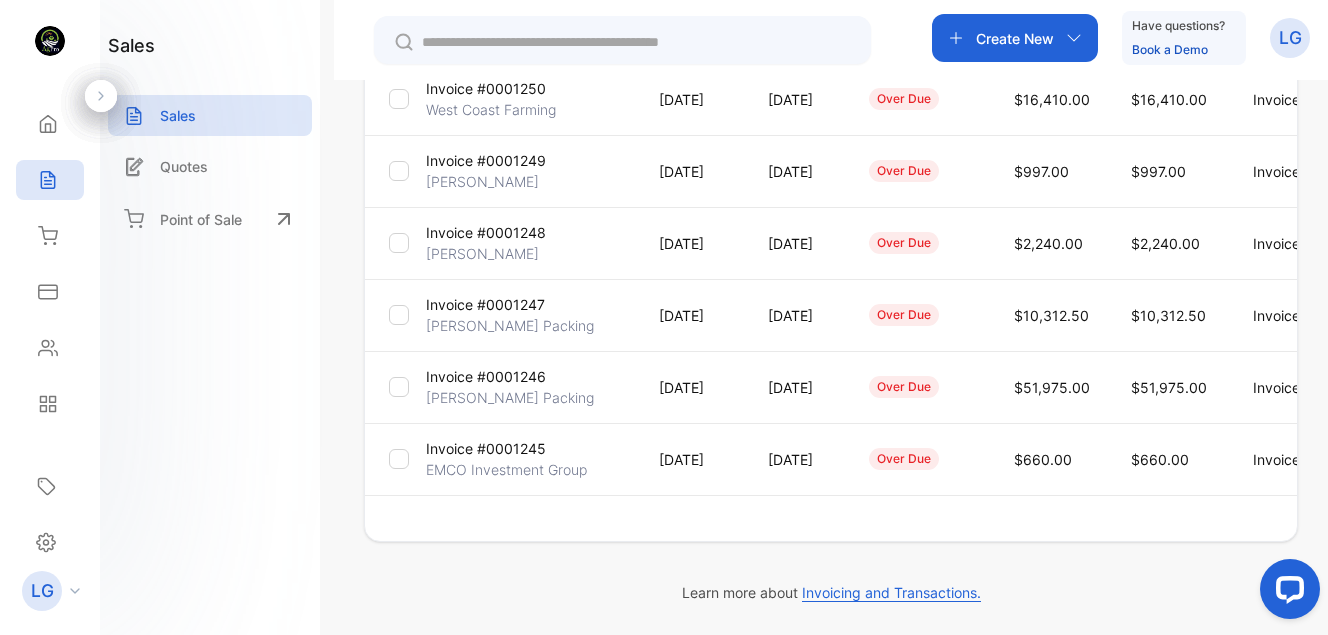 scroll, scrollTop: 639, scrollLeft: 0, axis: vertical 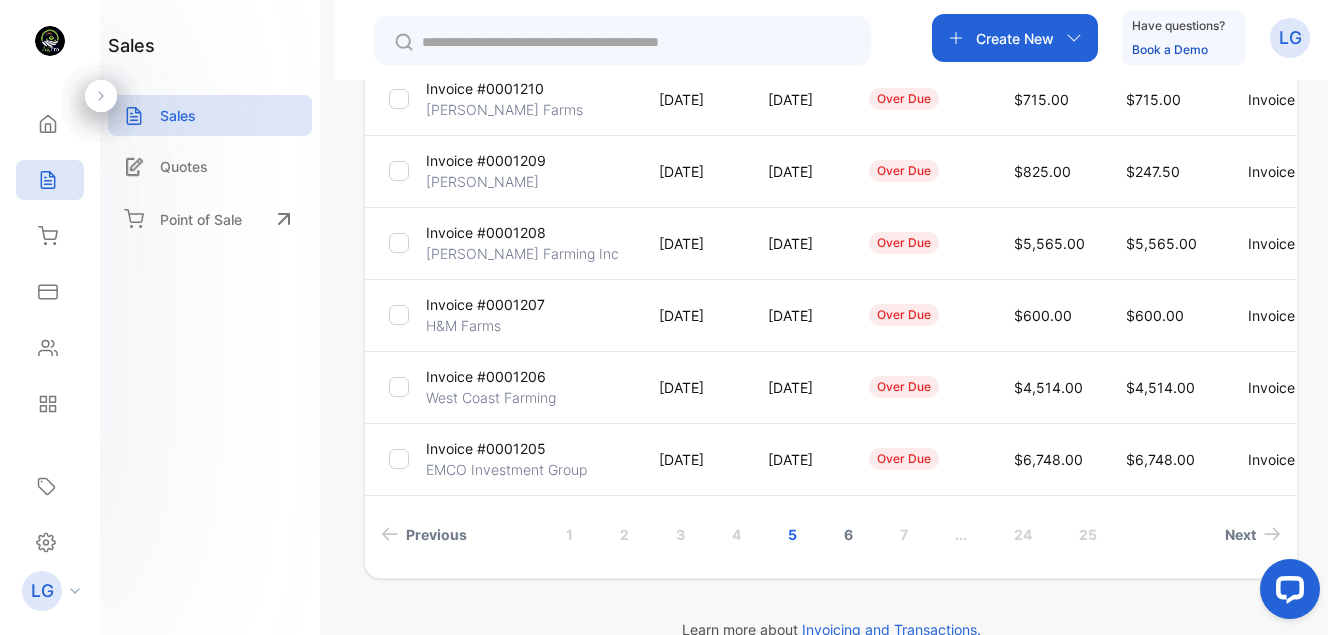 click on "6" at bounding box center [848, 534] 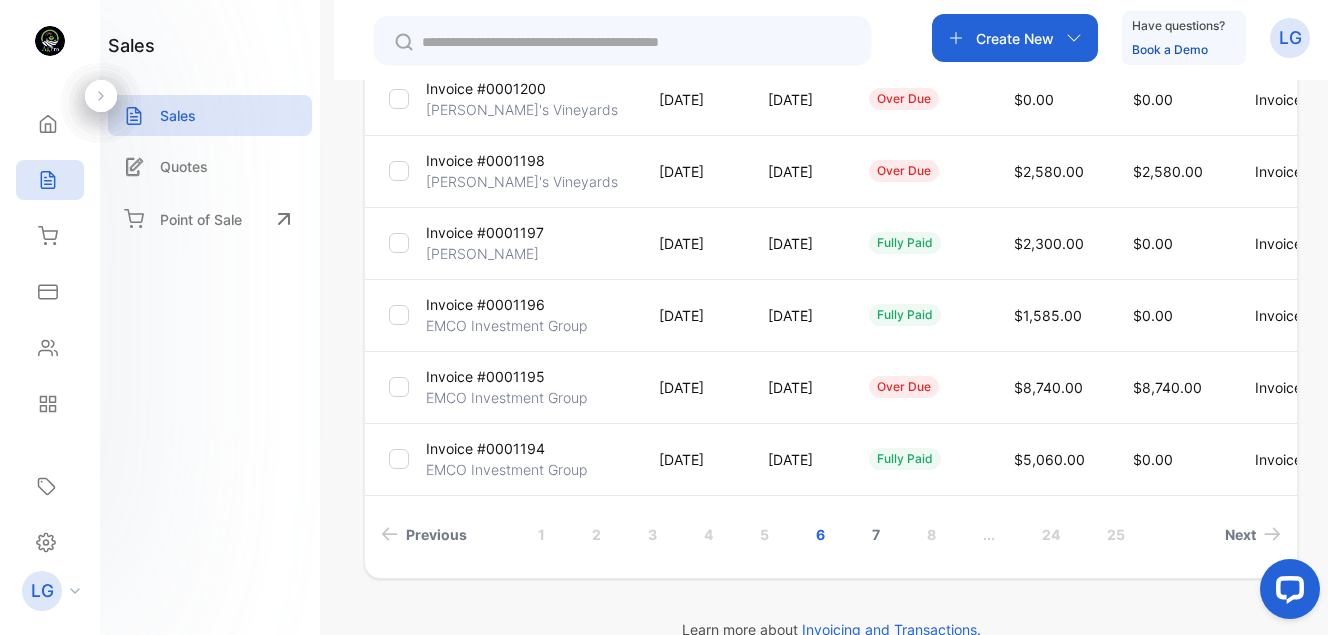 click on "7" at bounding box center [876, 534] 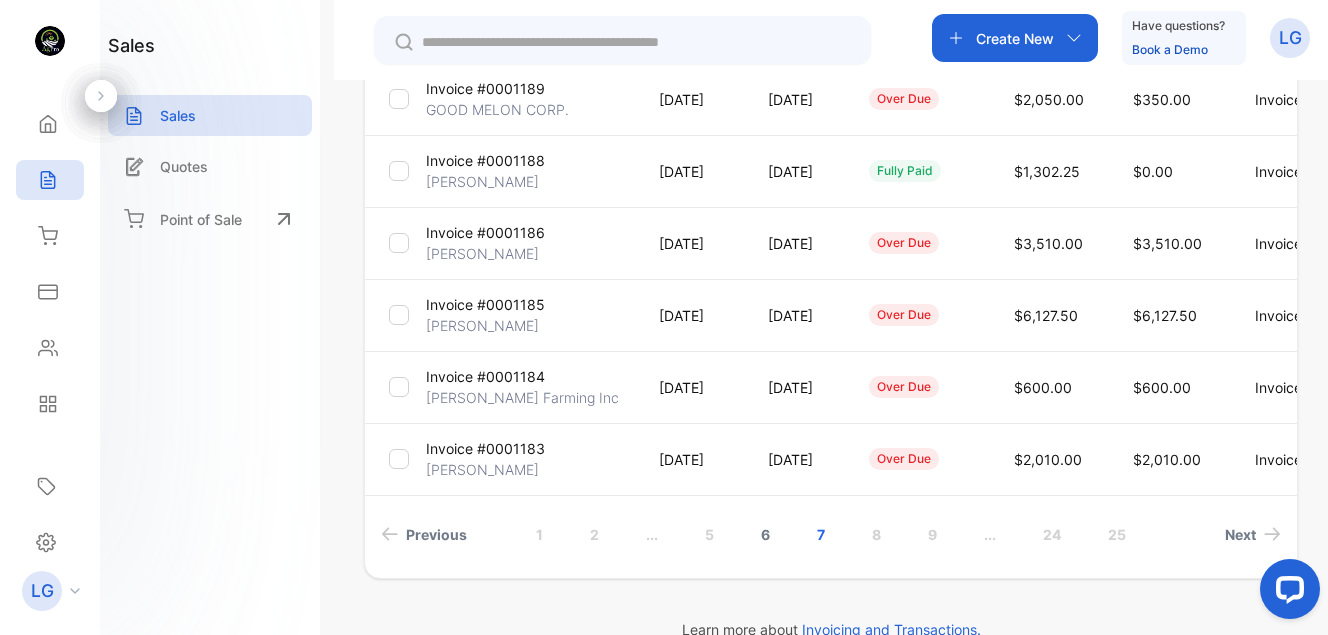 click on "6" at bounding box center [765, 534] 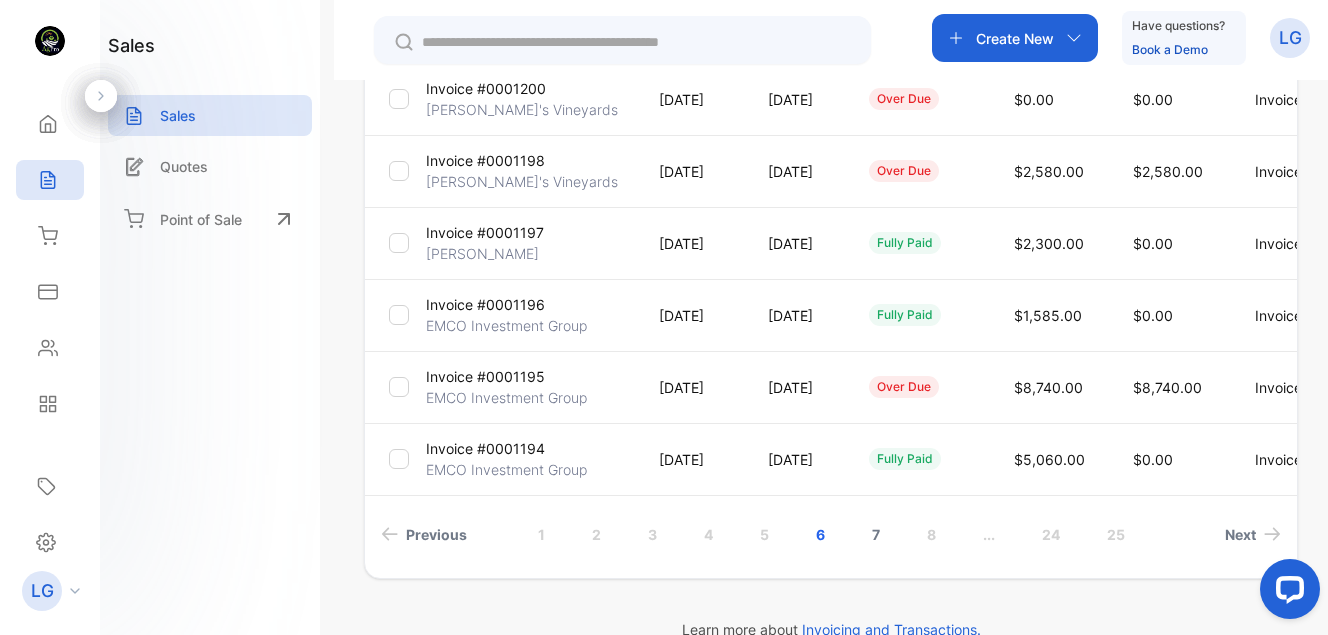 click on "7" at bounding box center [876, 534] 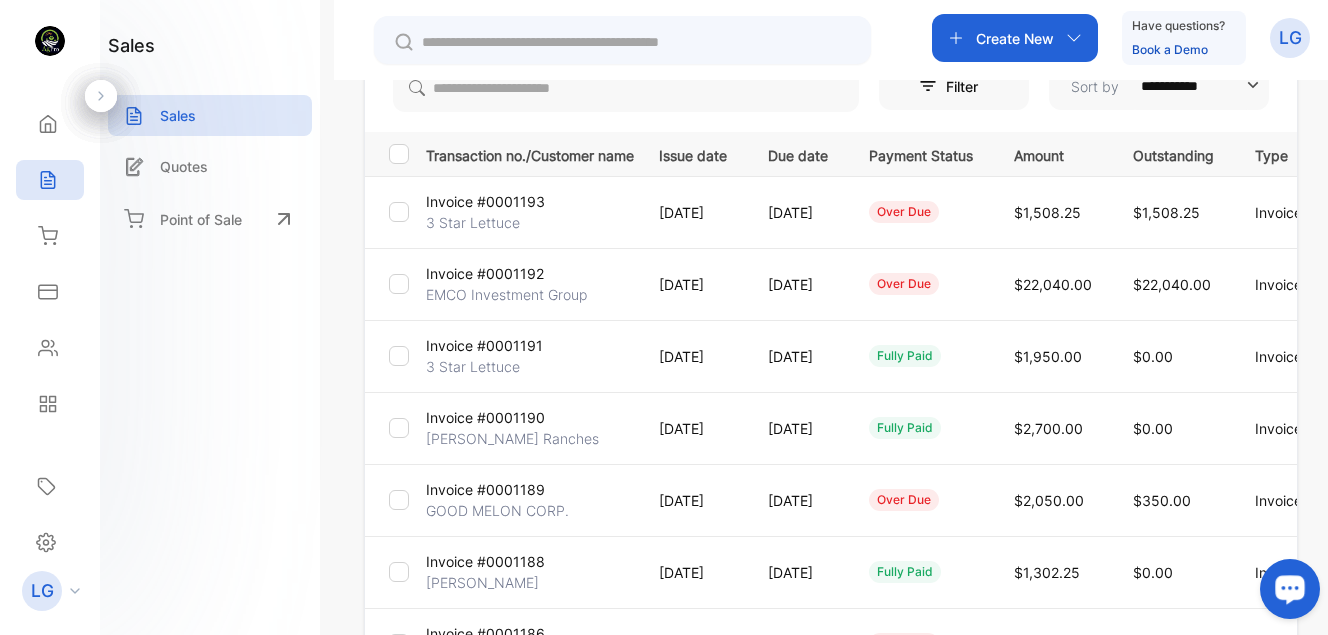 scroll, scrollTop: 236, scrollLeft: 0, axis: vertical 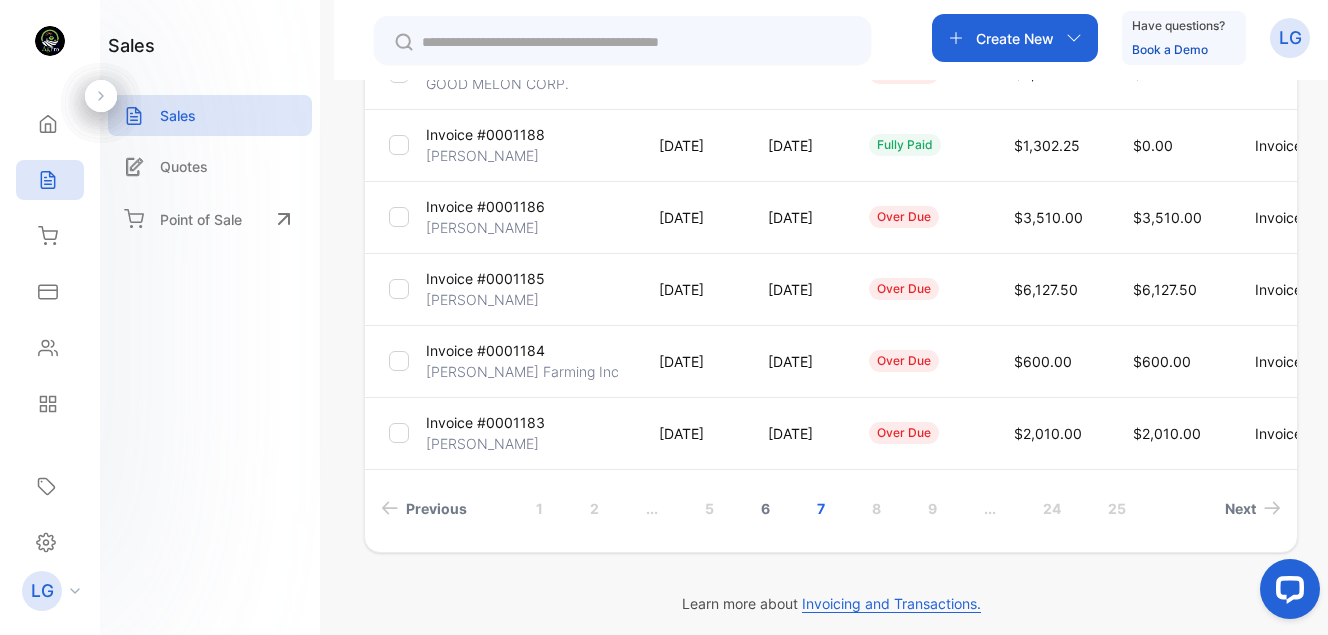 click on "6" at bounding box center (765, 508) 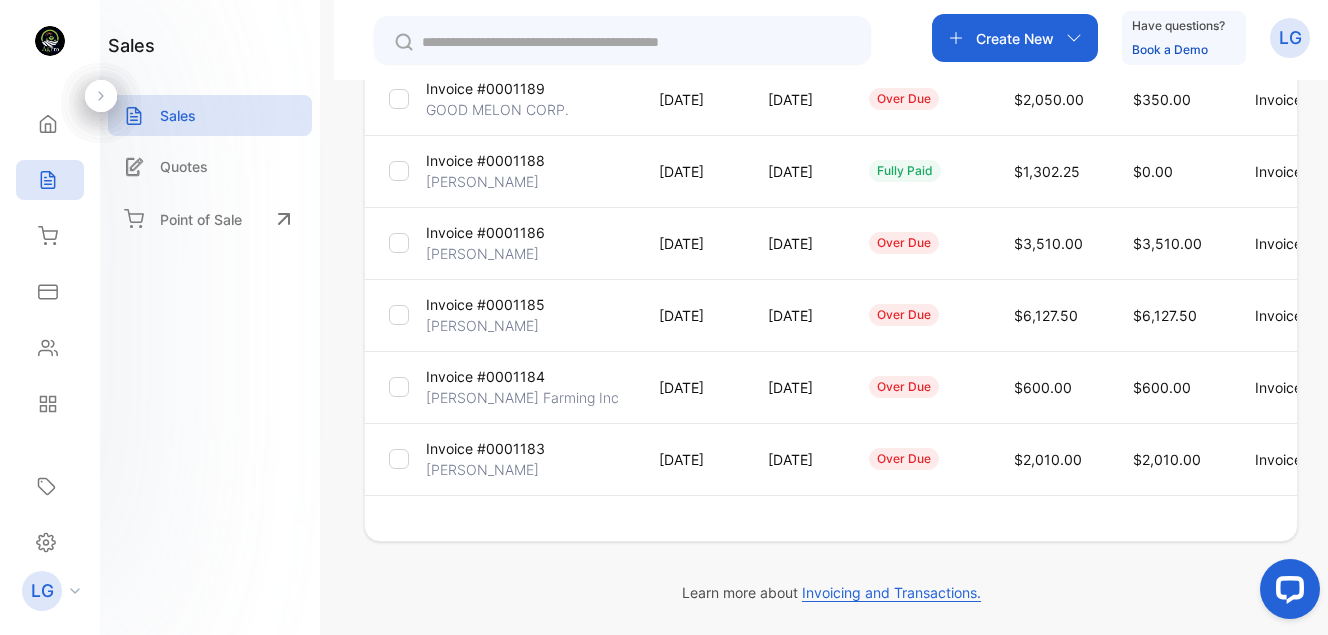 scroll, scrollTop: 639, scrollLeft: 0, axis: vertical 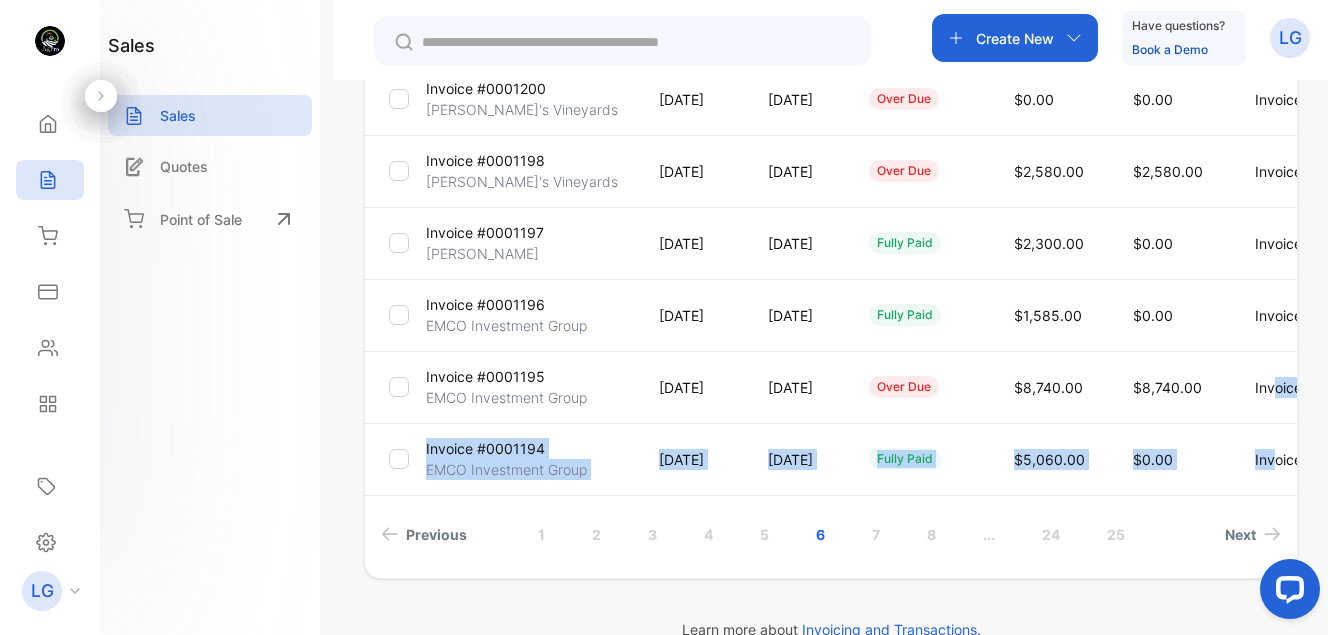 drag, startPoint x: 1317, startPoint y: 432, endPoint x: 1319, endPoint y: 396, distance: 36.05551 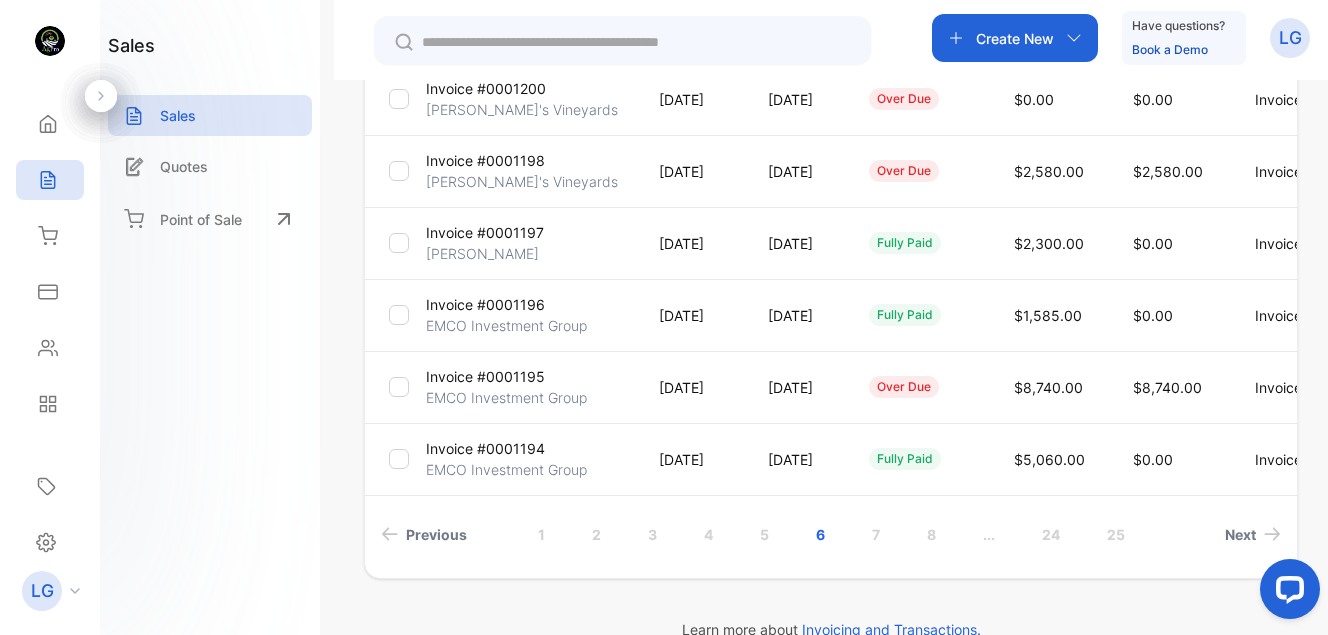 drag, startPoint x: 1319, startPoint y: 396, endPoint x: 1300, endPoint y: 397, distance: 19.026299 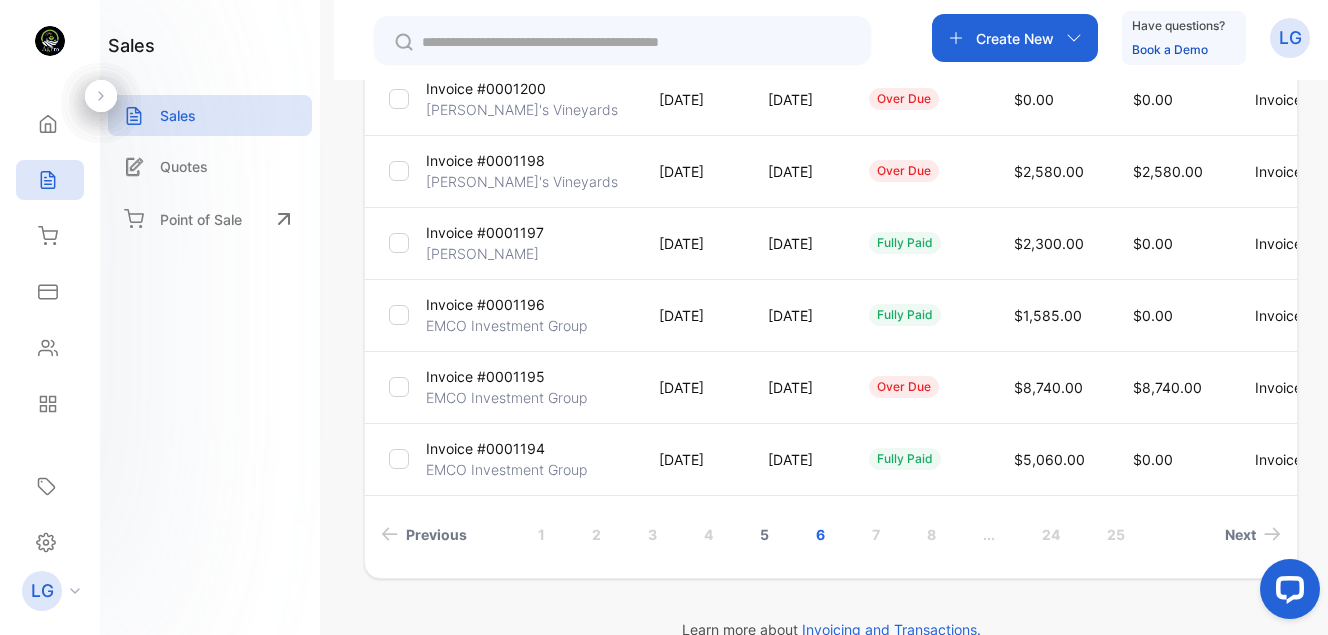 click on "5" at bounding box center [764, 534] 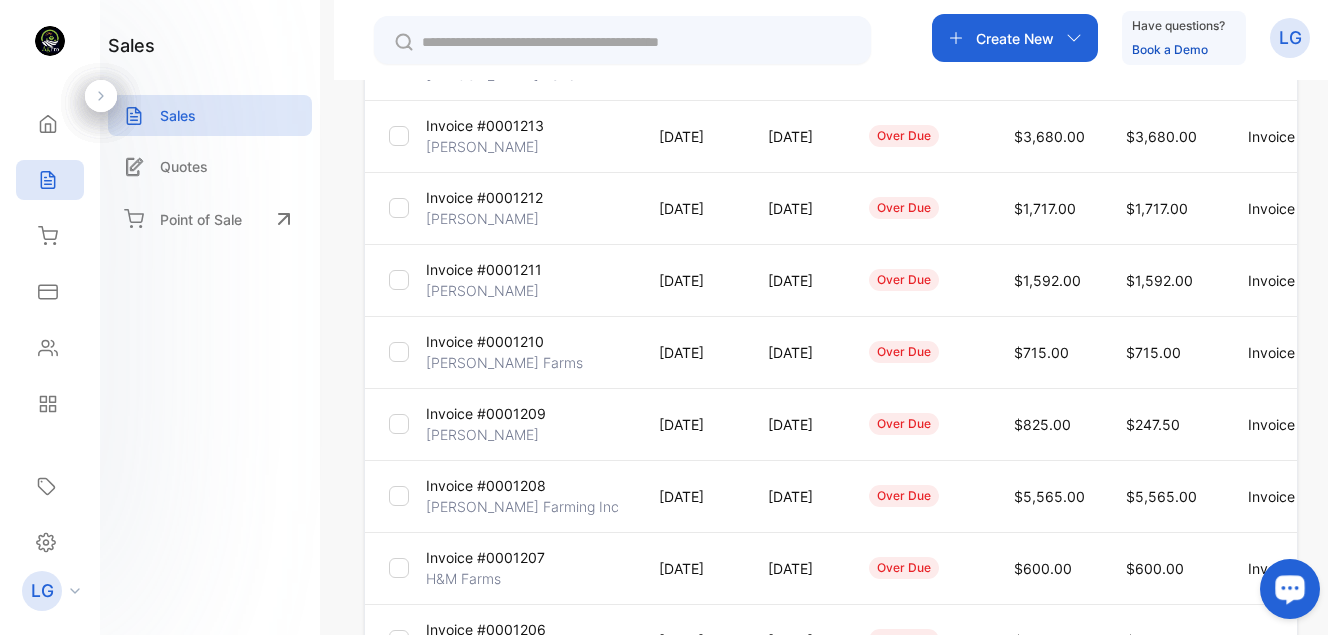 scroll, scrollTop: 676, scrollLeft: 0, axis: vertical 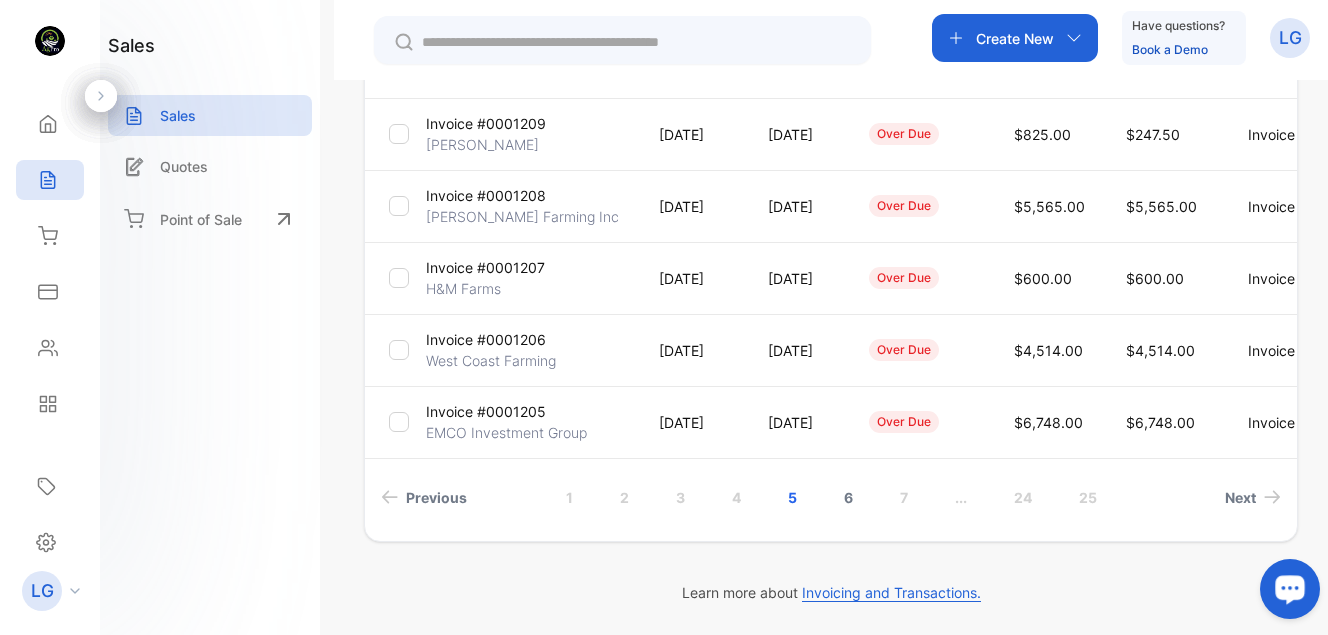 click on "6" at bounding box center [848, 497] 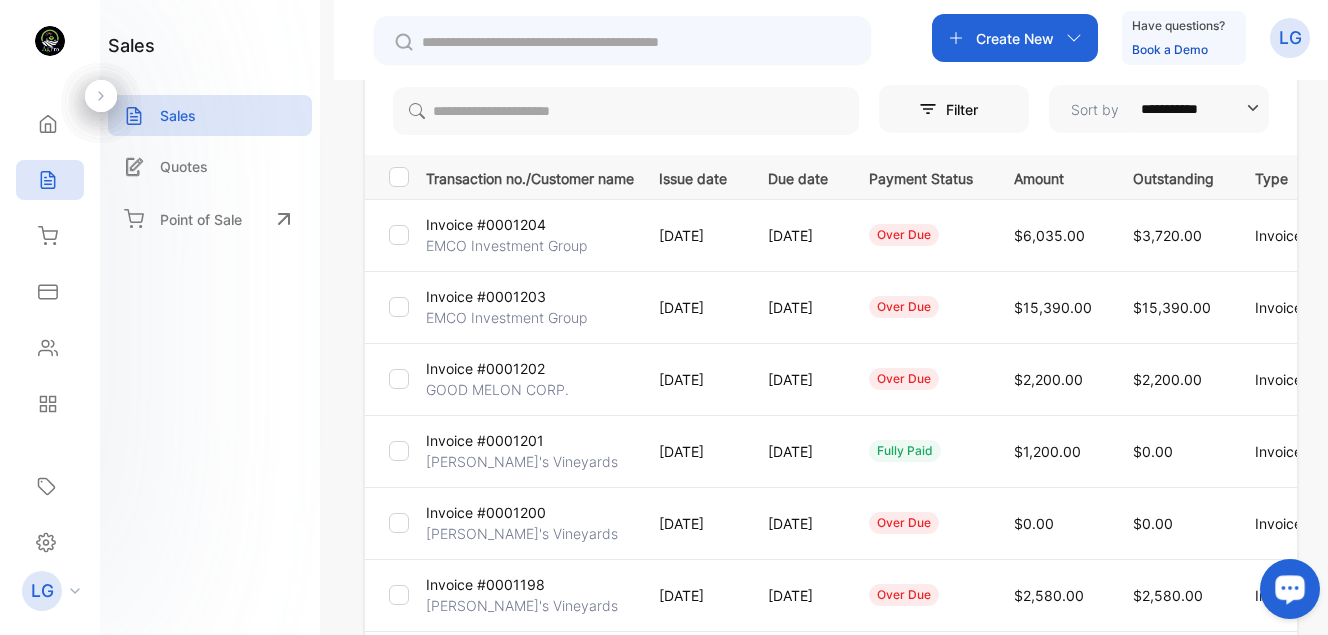 scroll, scrollTop: 196, scrollLeft: 0, axis: vertical 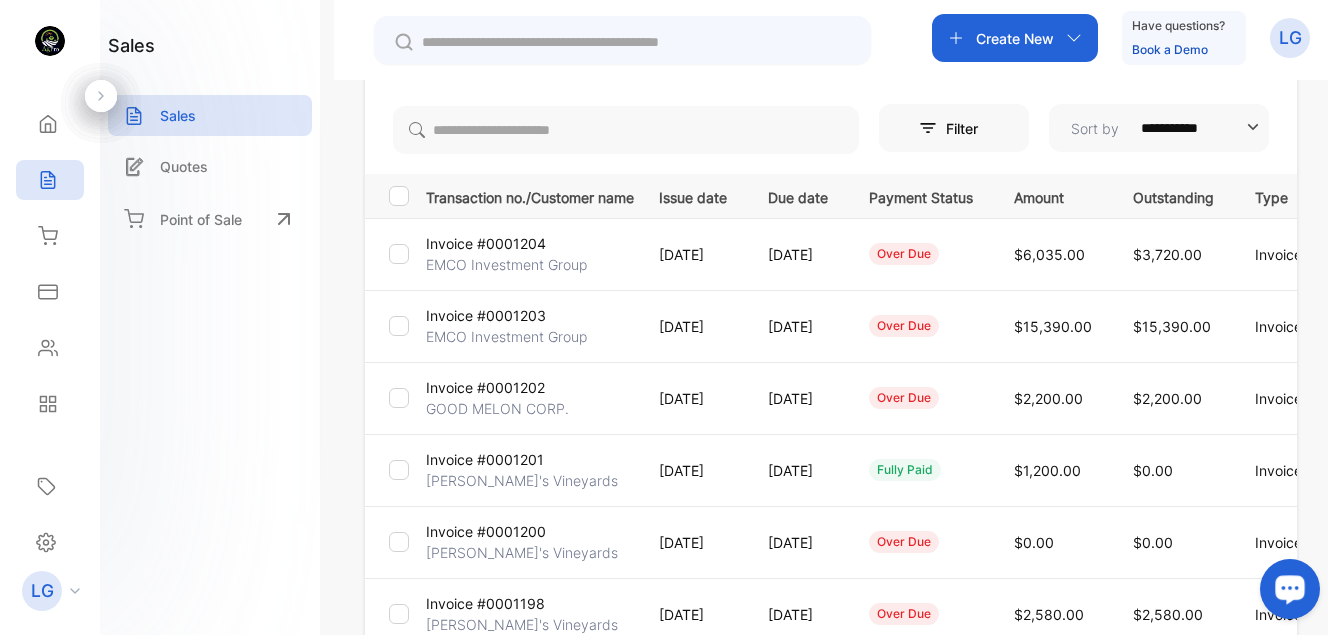 click on "EMCO Investment Group" at bounding box center (506, 264) 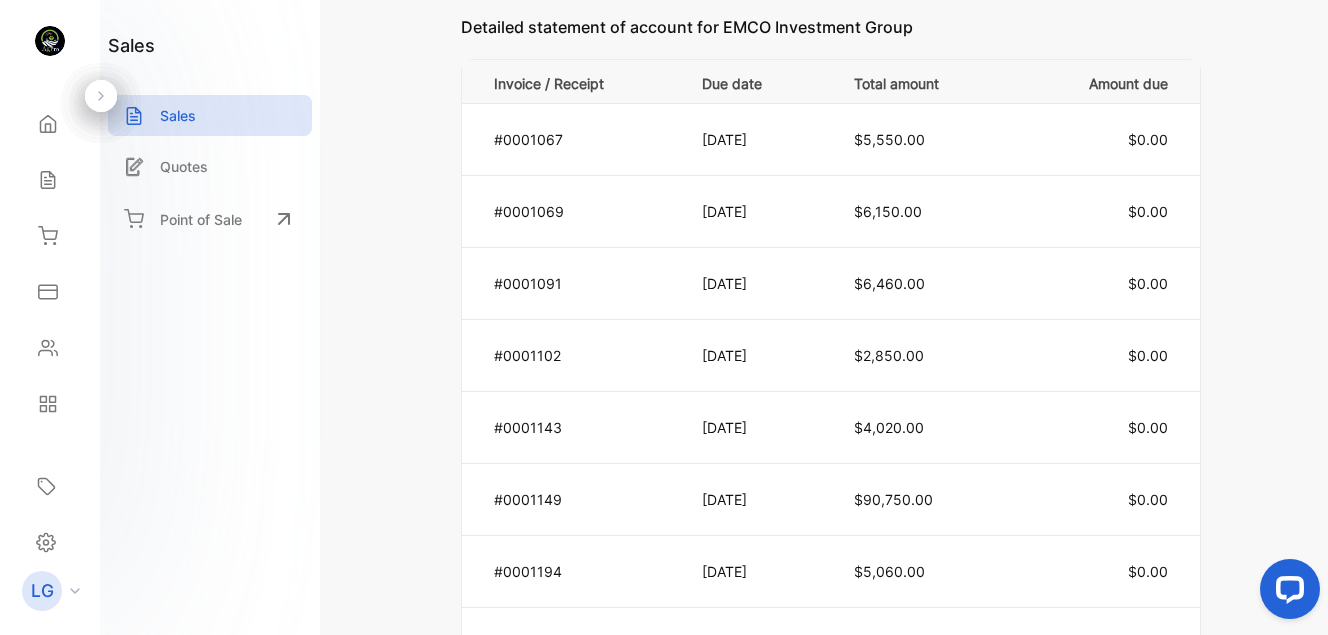 scroll, scrollTop: 1482, scrollLeft: 0, axis: vertical 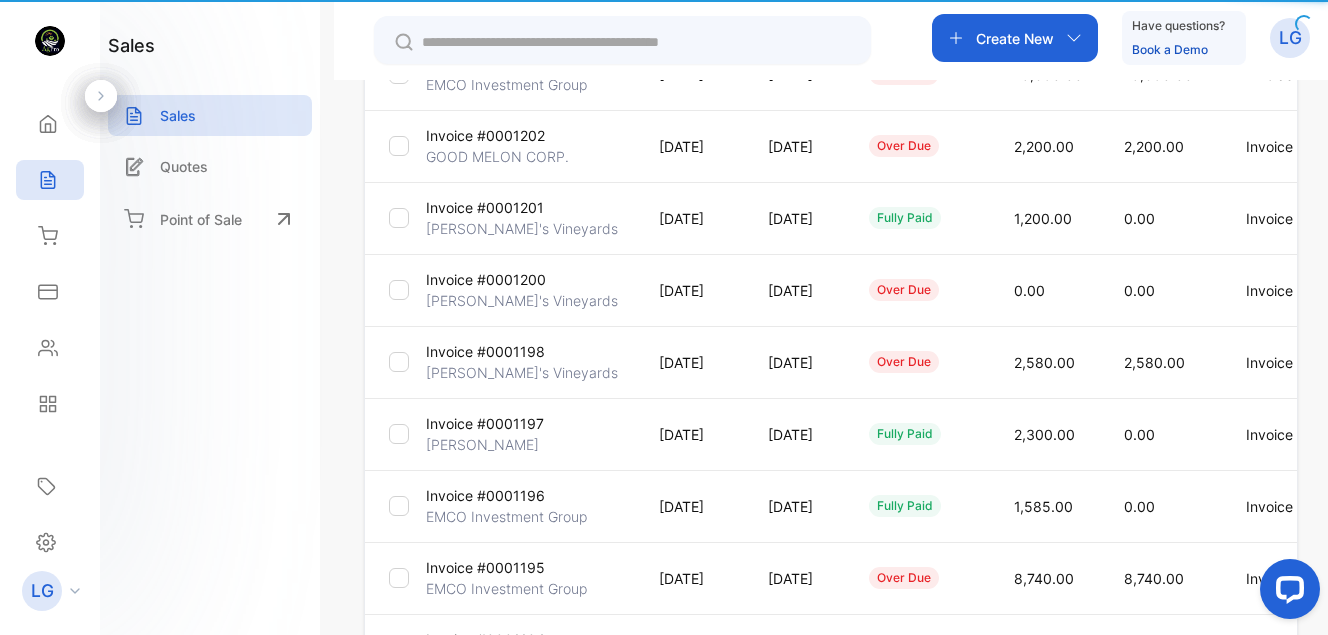 type on "**********" 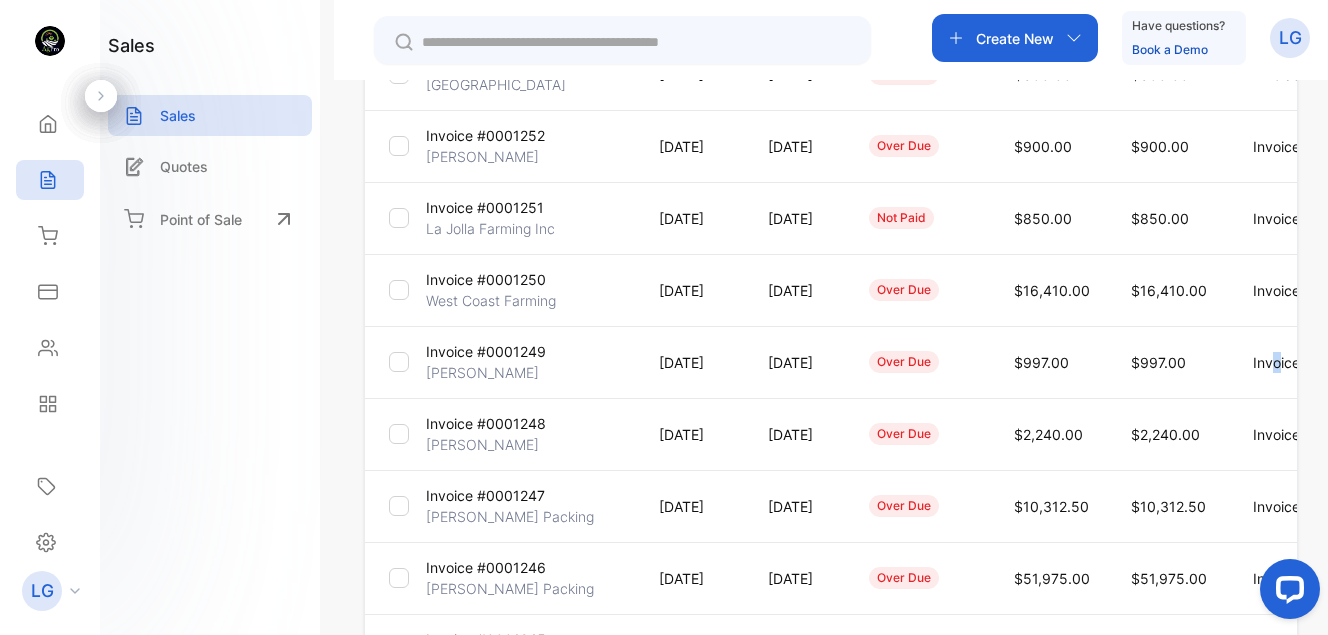 drag, startPoint x: 1319, startPoint y: 338, endPoint x: 1325, endPoint y: 353, distance: 16.155495 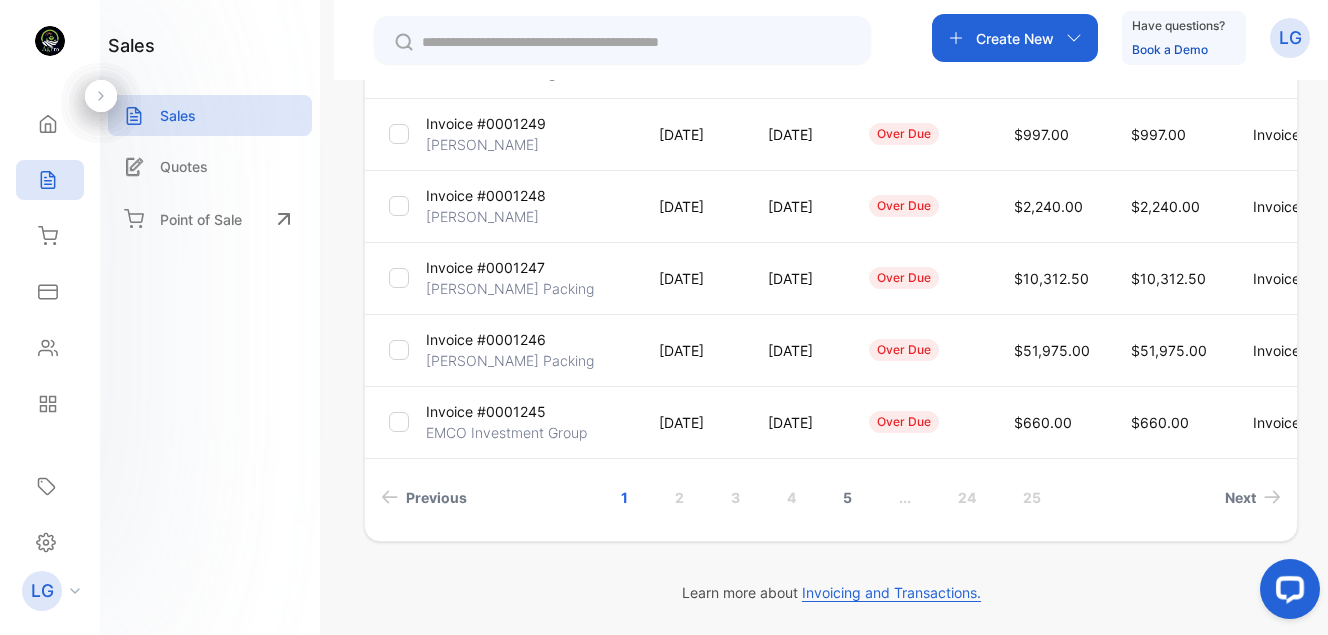 click on "5" at bounding box center (847, 497) 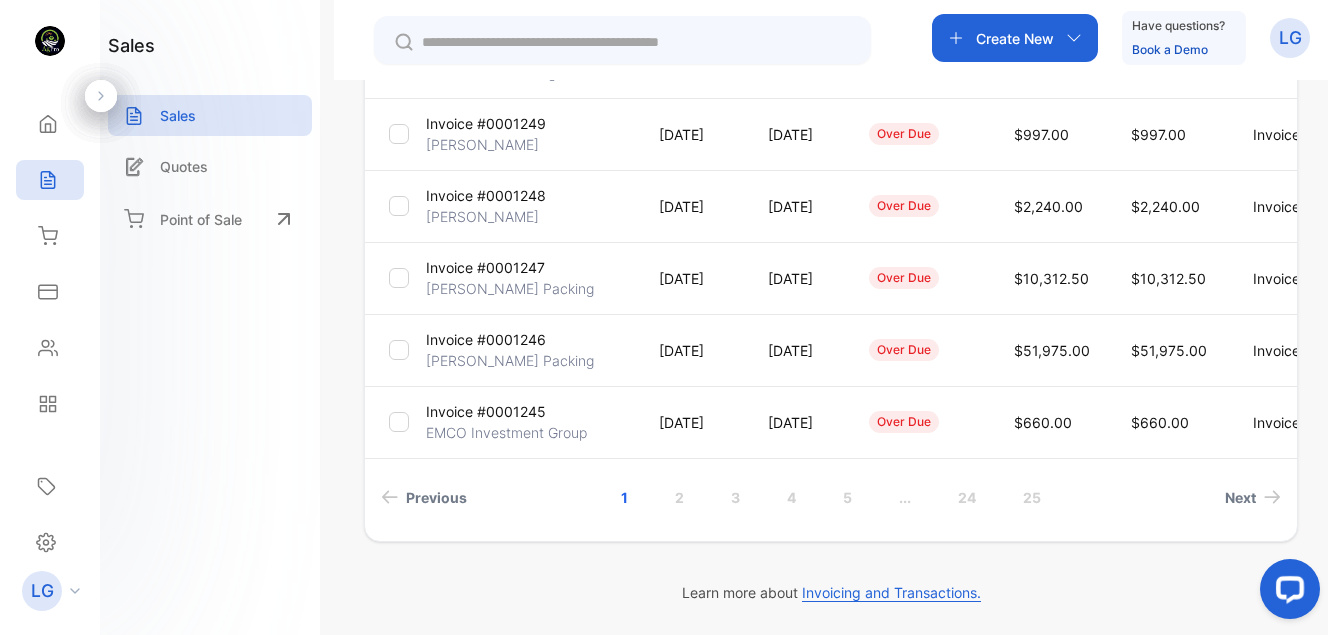 scroll, scrollTop: 639, scrollLeft: 0, axis: vertical 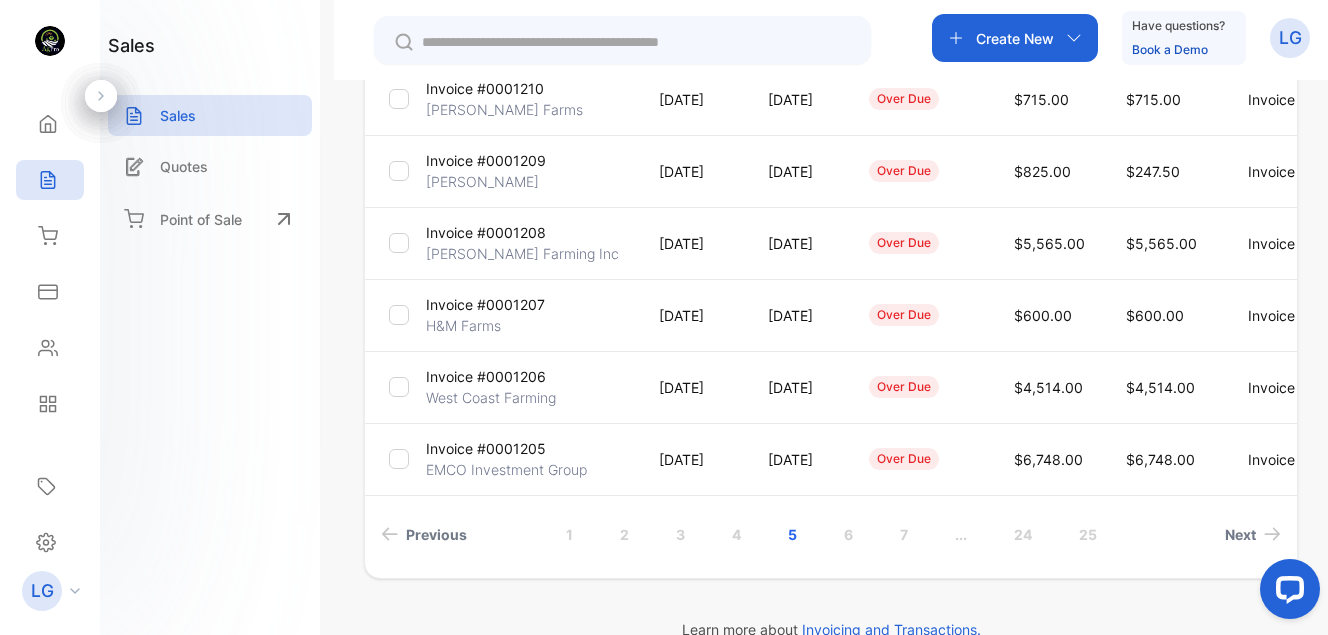drag, startPoint x: 848, startPoint y: 535, endPoint x: 860, endPoint y: 541, distance: 13.416408 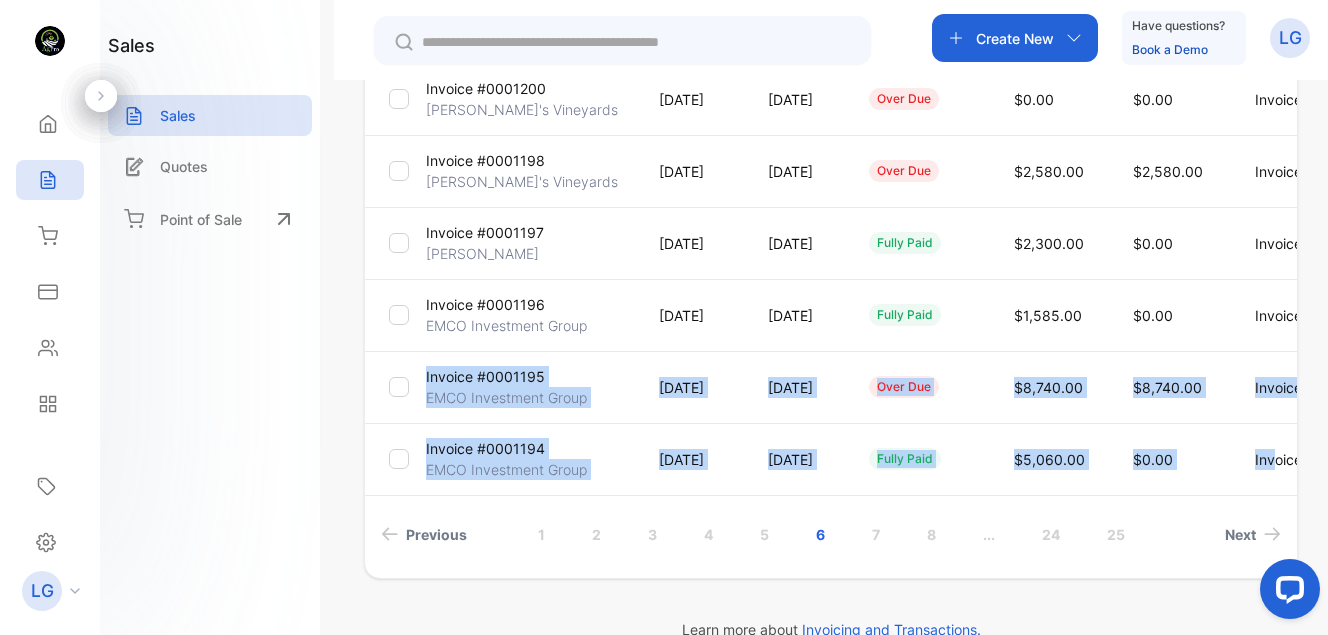 drag, startPoint x: 1320, startPoint y: 449, endPoint x: 1348, endPoint y: 348, distance: 104.80935 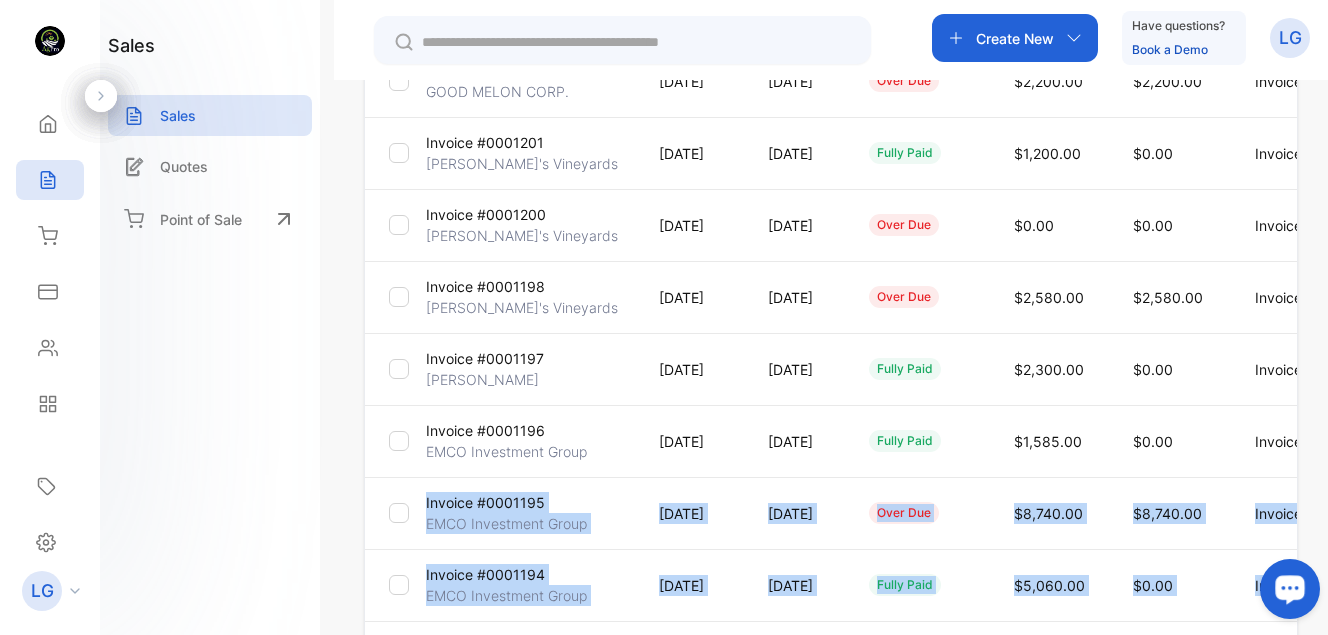 scroll, scrollTop: 545, scrollLeft: 0, axis: vertical 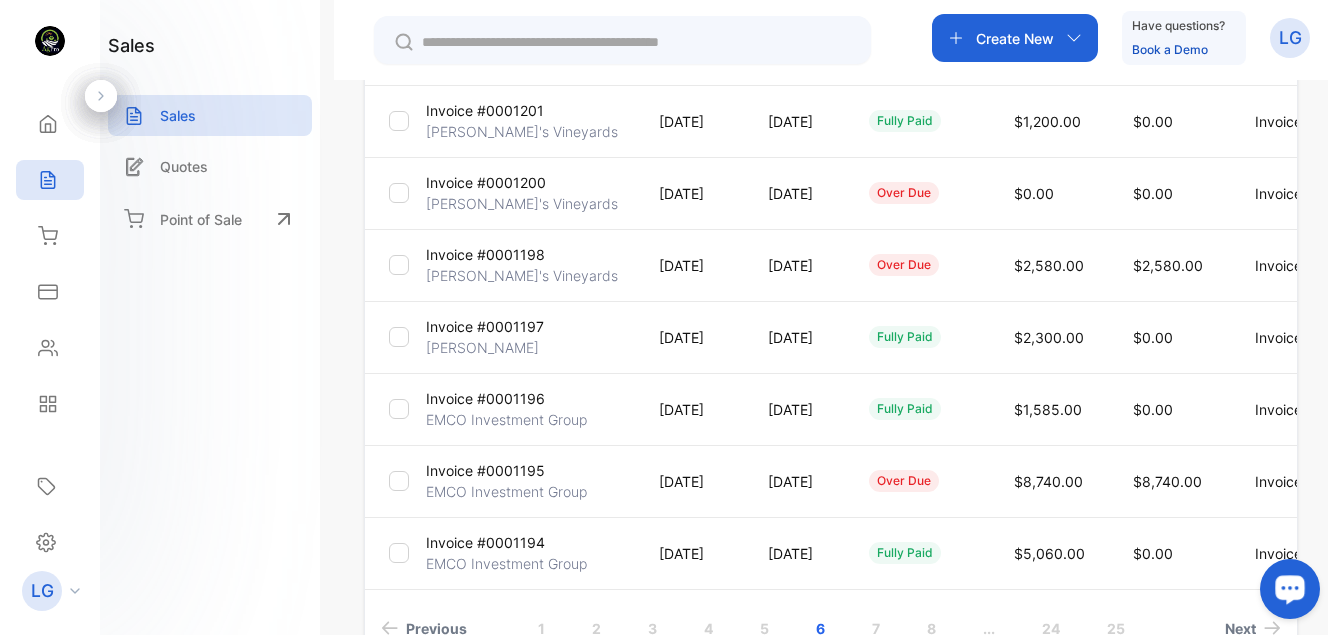 click on "Invoice" at bounding box center (1281, 409) 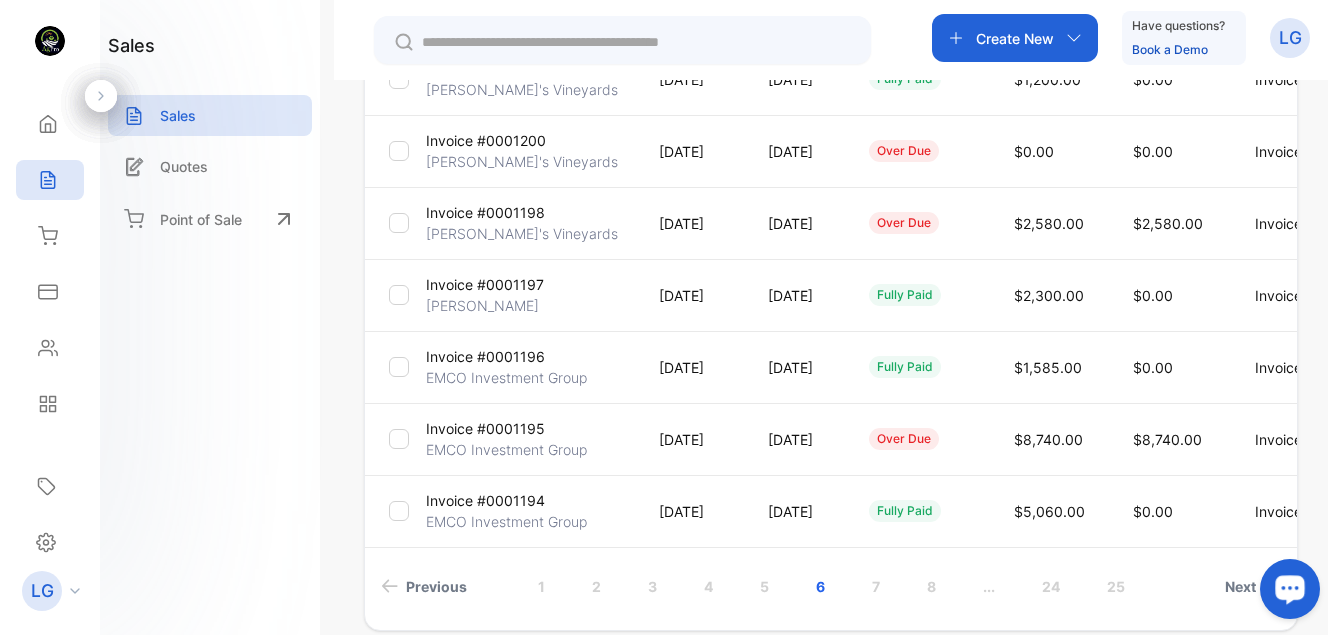 scroll, scrollTop: 676, scrollLeft: 0, axis: vertical 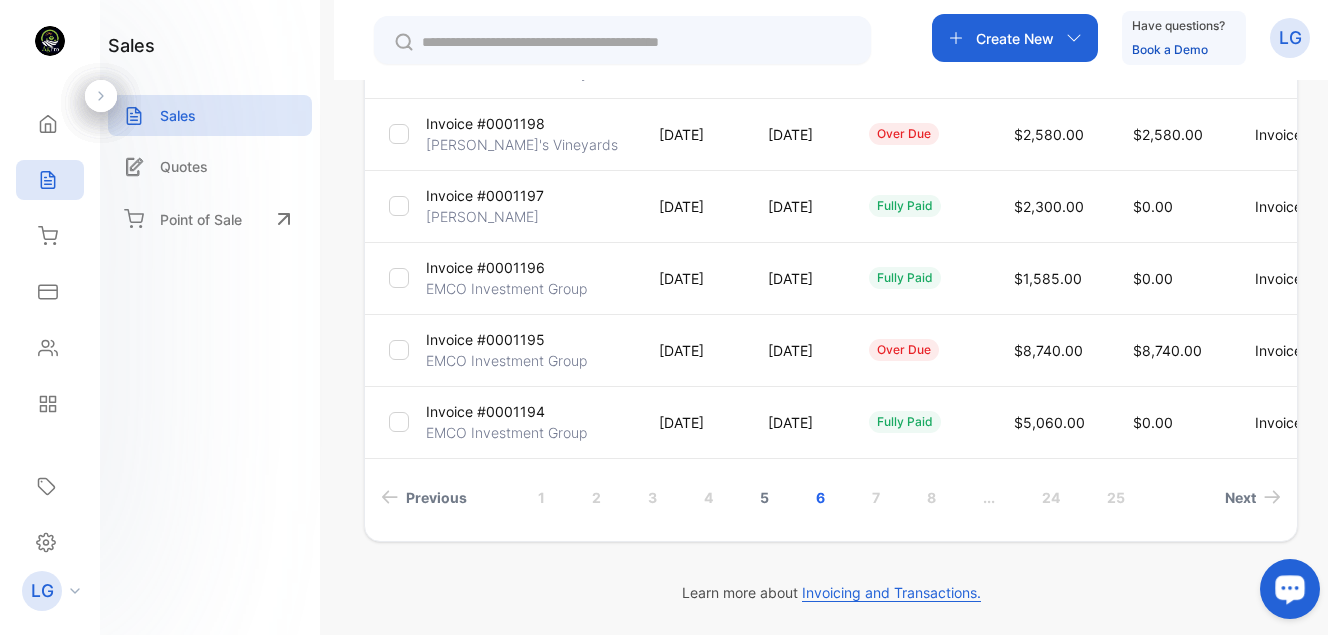 click on "5" at bounding box center [764, 497] 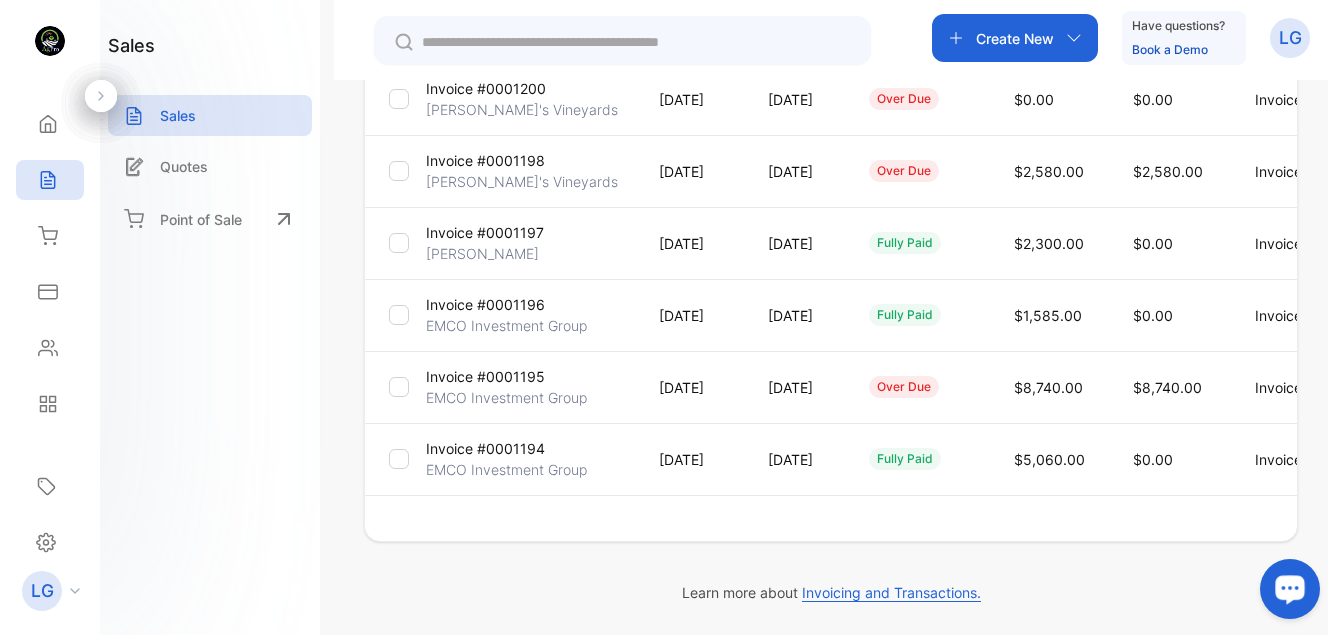 scroll, scrollTop: 639, scrollLeft: 0, axis: vertical 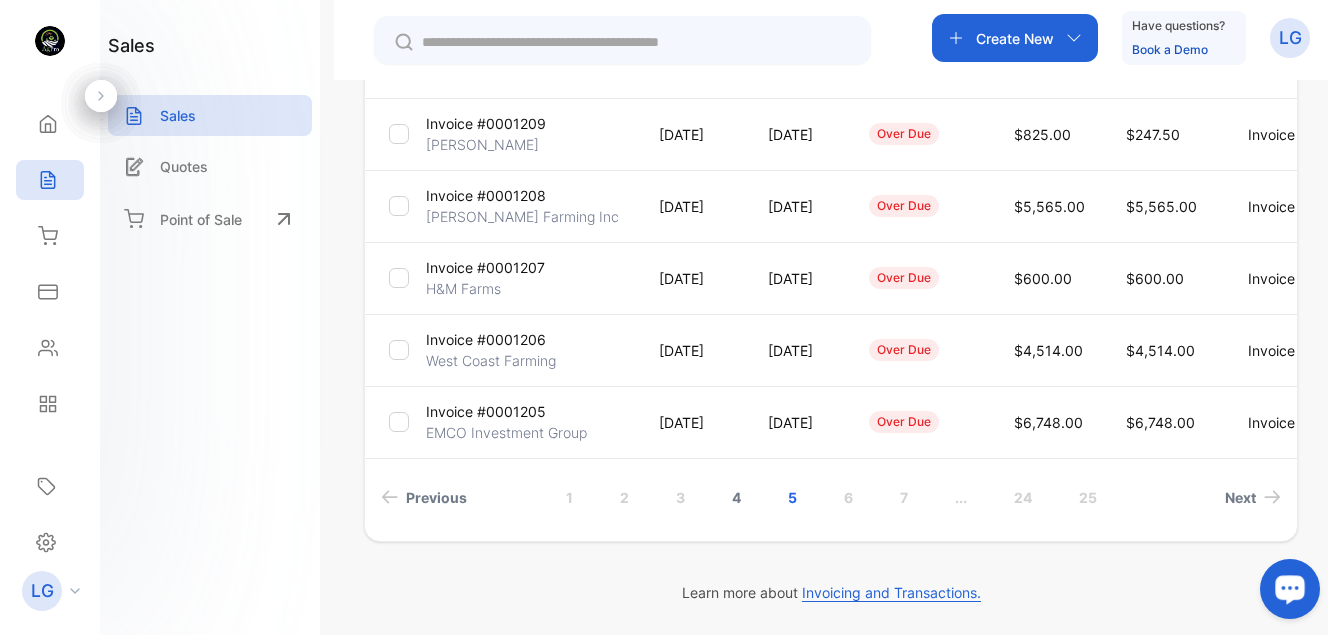 click on "4" at bounding box center [736, 497] 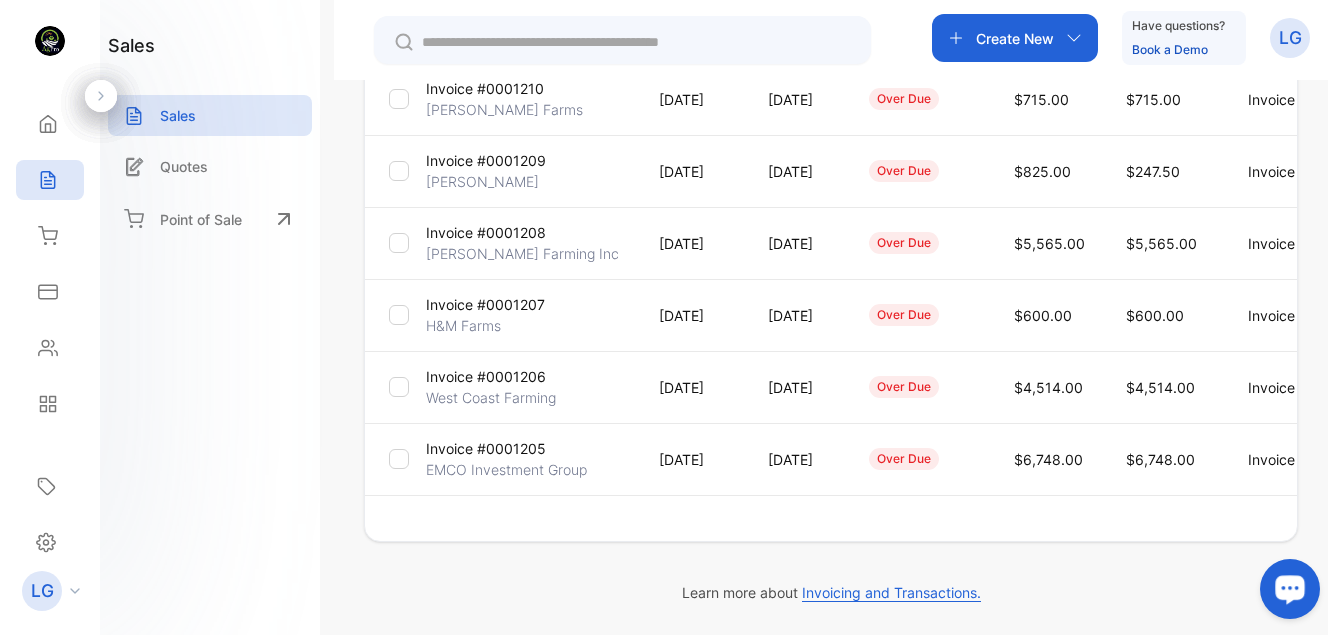 scroll, scrollTop: 639, scrollLeft: 0, axis: vertical 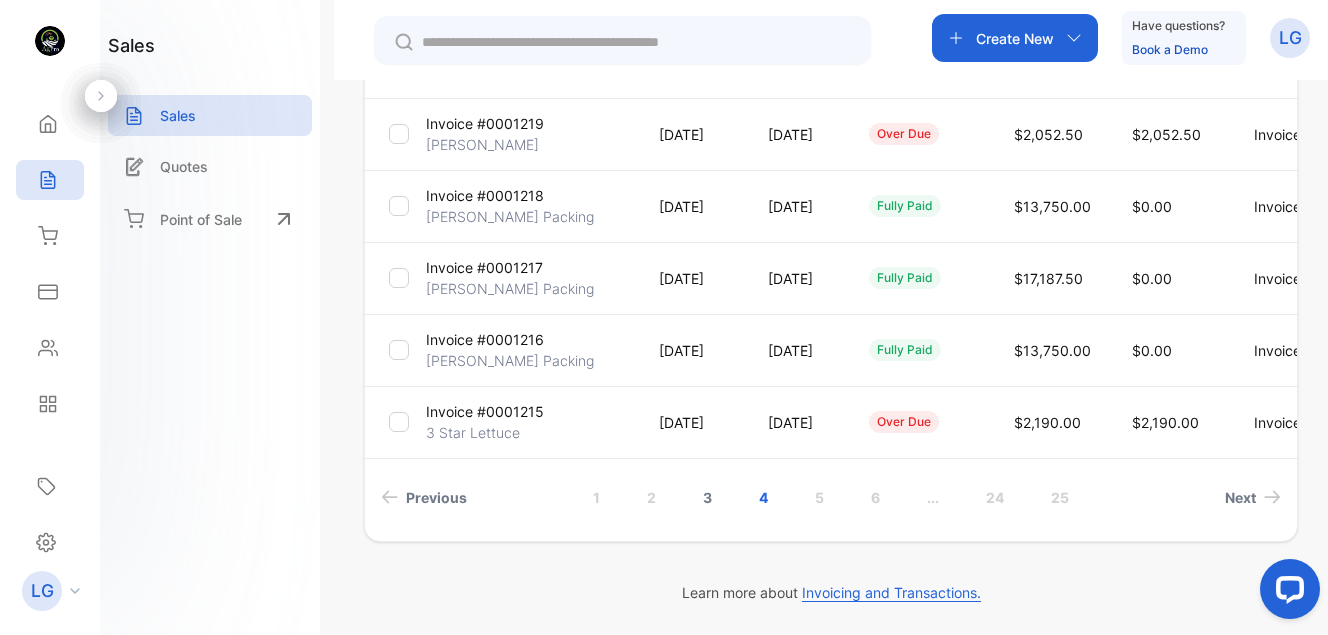 click on "3" at bounding box center [707, 497] 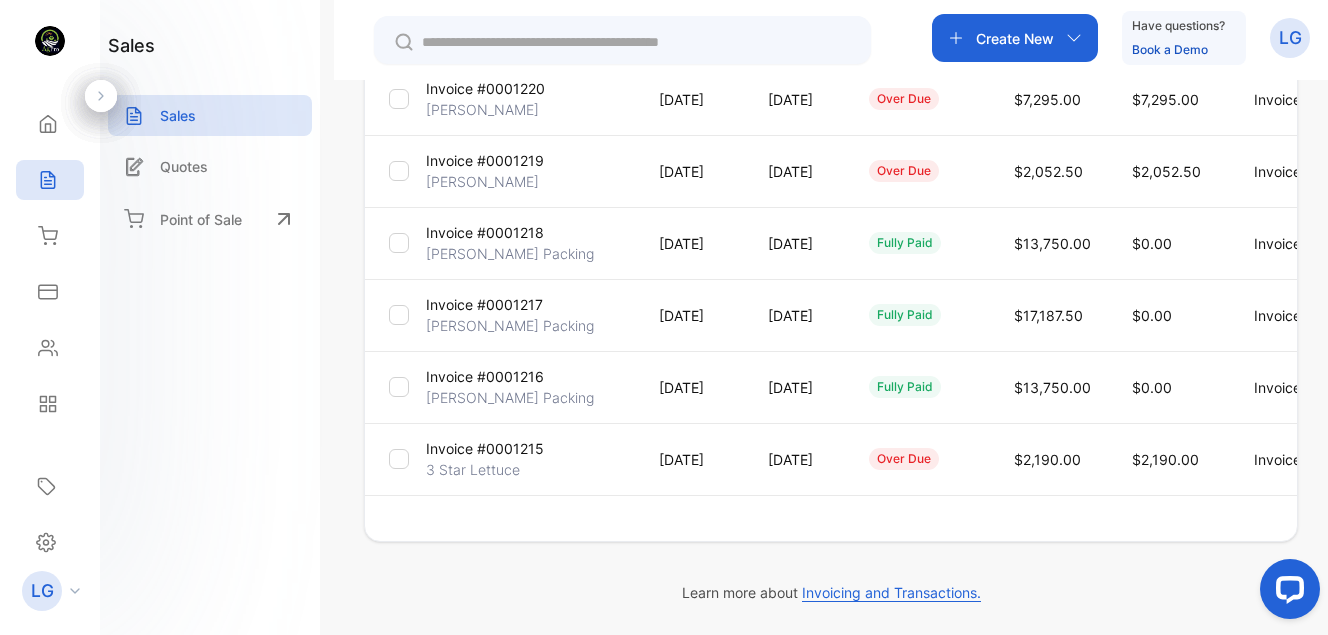scroll, scrollTop: 639, scrollLeft: 0, axis: vertical 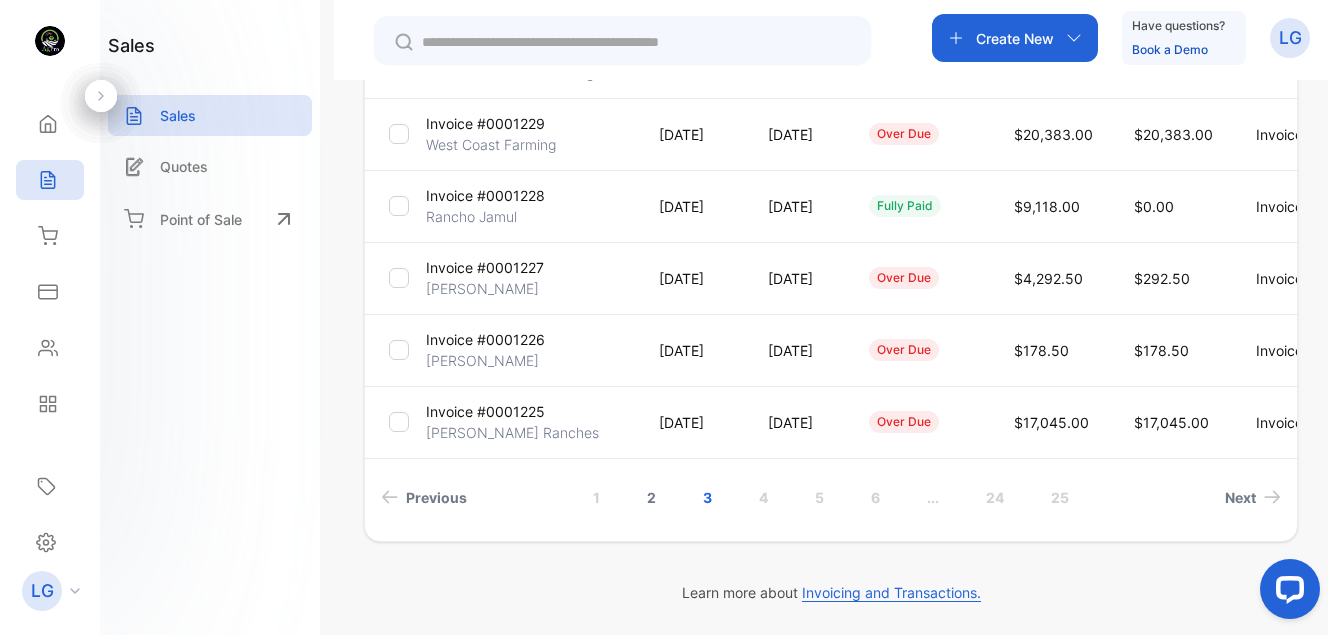 click on "2" at bounding box center [651, 497] 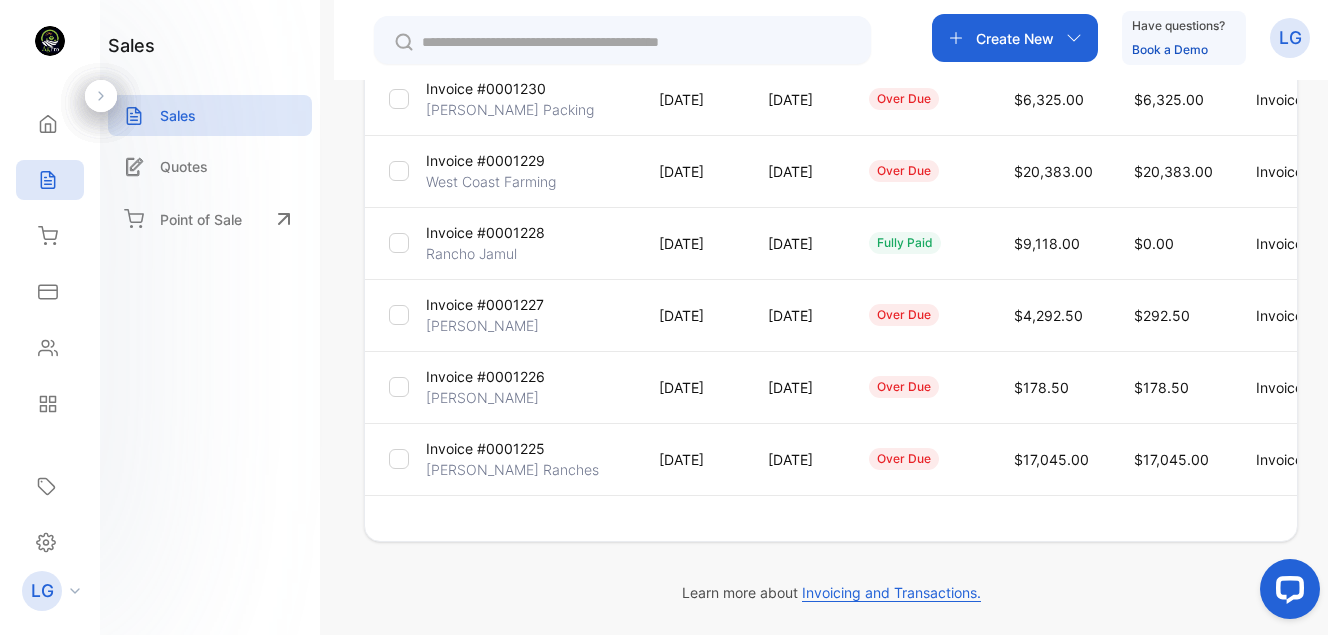 scroll, scrollTop: 639, scrollLeft: 0, axis: vertical 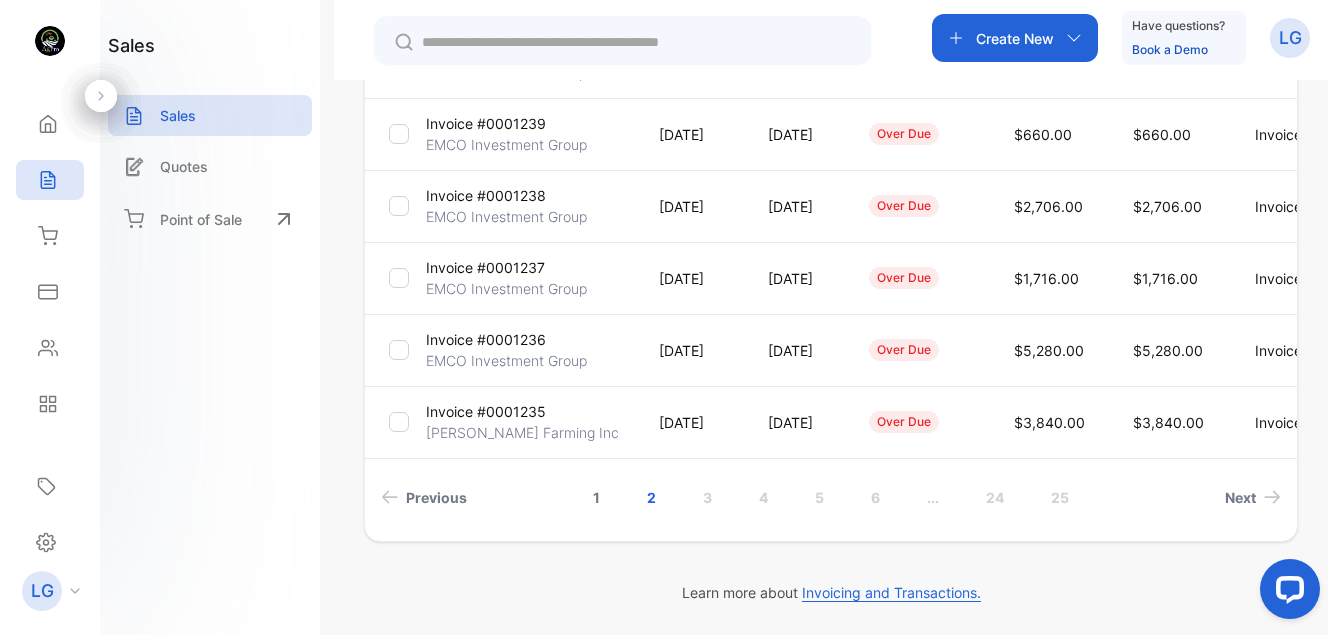 click on "1" at bounding box center [596, 497] 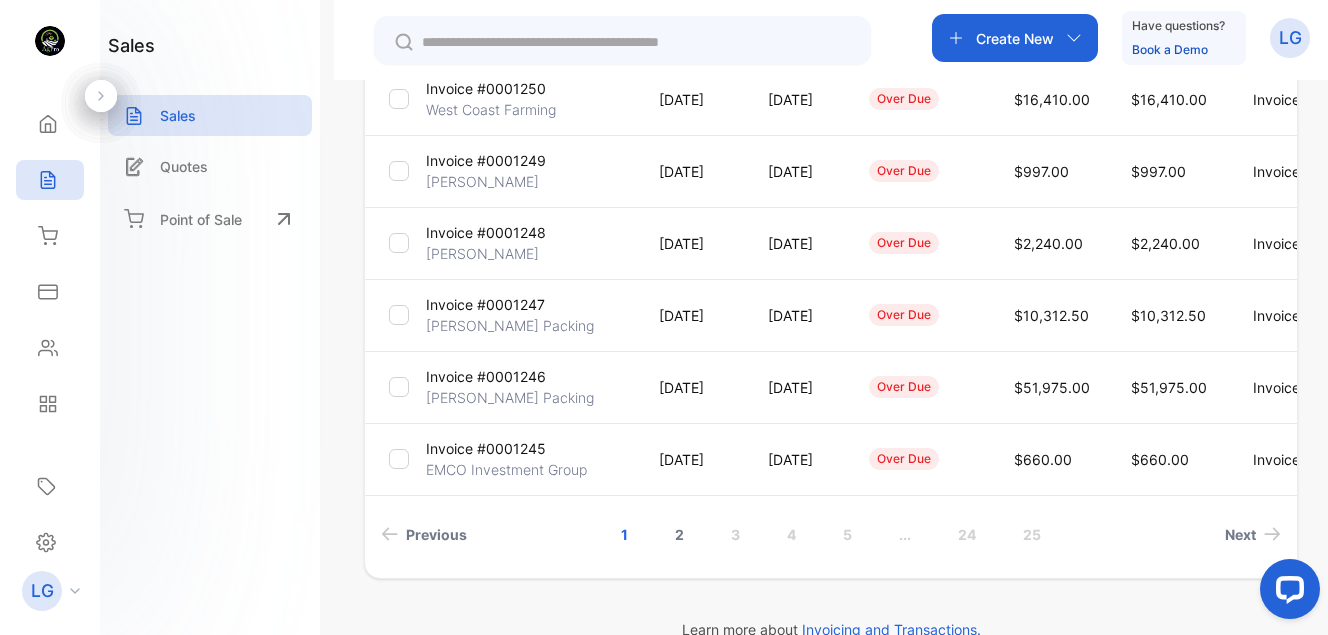 click on "2" at bounding box center (679, 534) 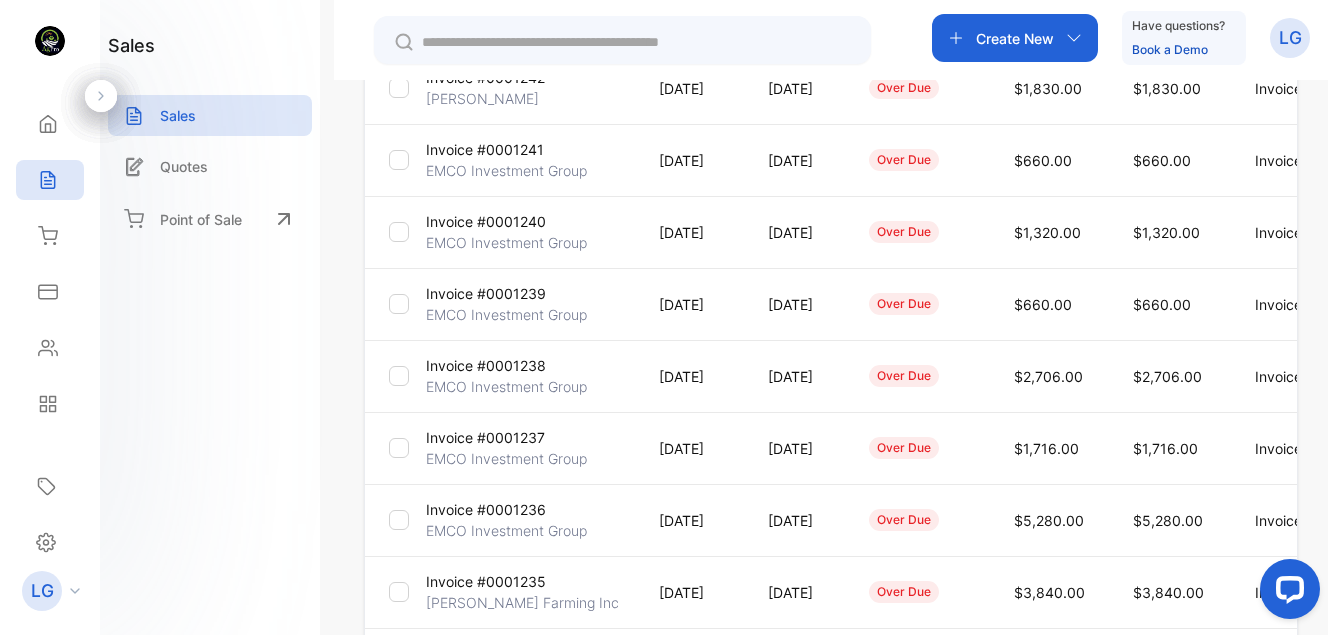 scroll, scrollTop: 676, scrollLeft: 0, axis: vertical 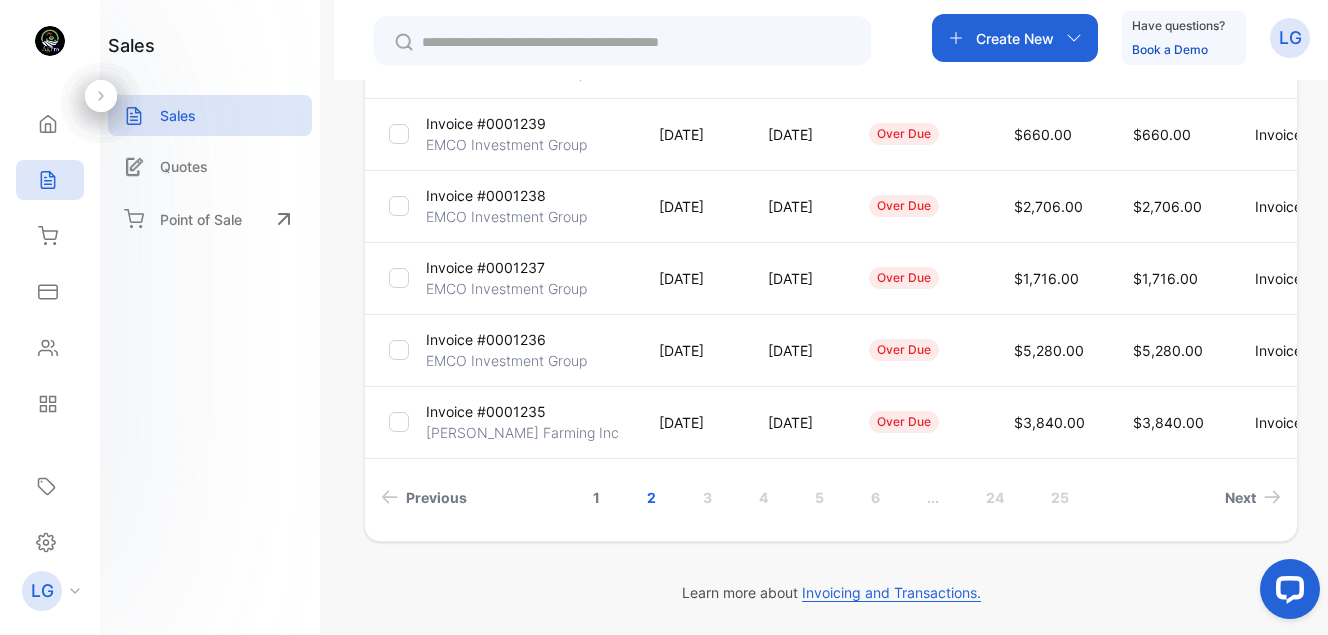 click on "1" at bounding box center [596, 497] 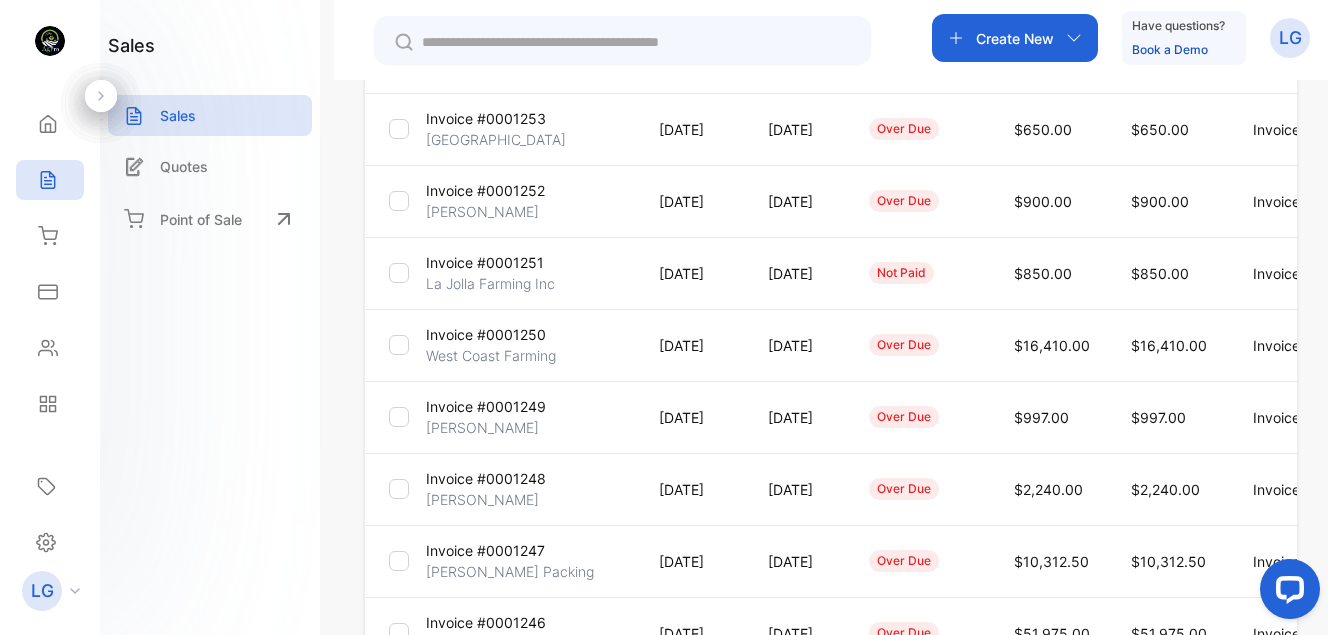 scroll, scrollTop: 676, scrollLeft: 0, axis: vertical 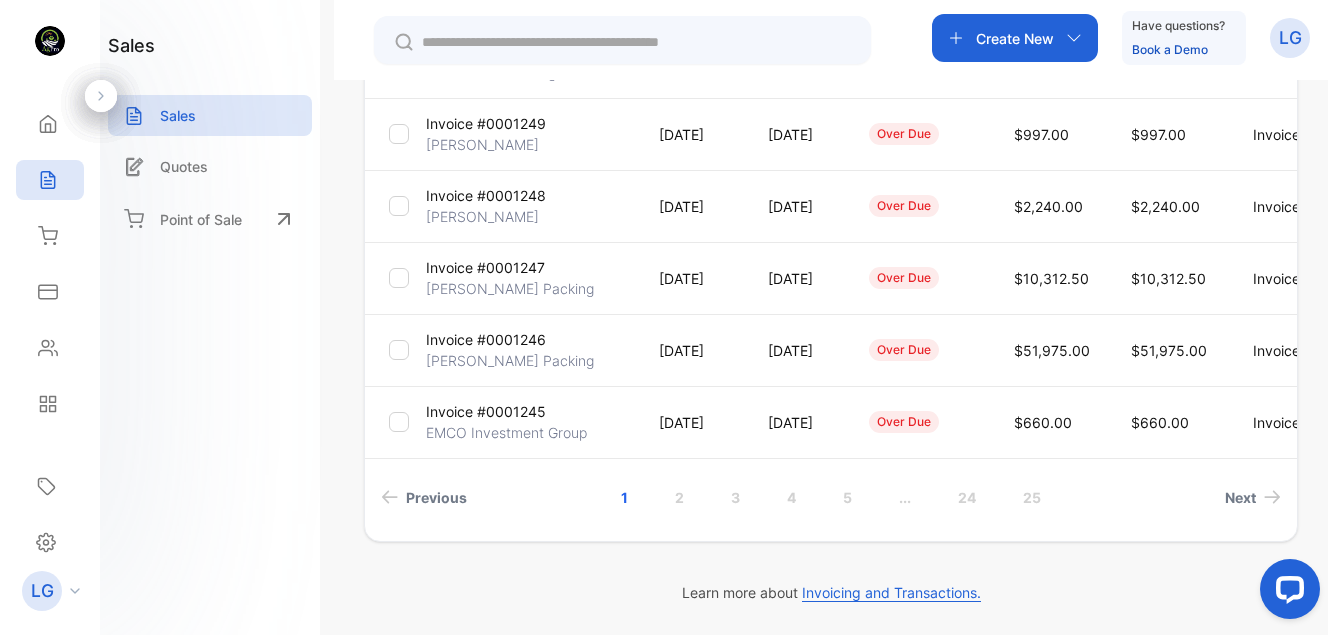 click on "Invoice #0001245" at bounding box center (486, 411) 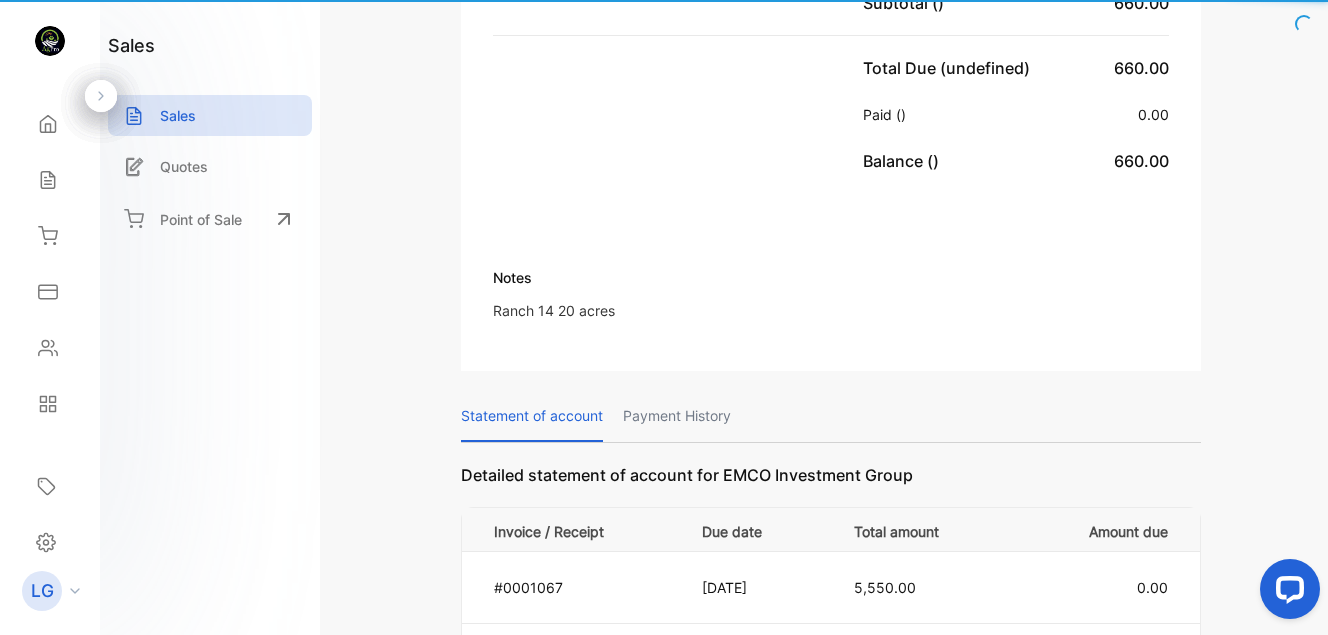 scroll, scrollTop: 718, scrollLeft: 0, axis: vertical 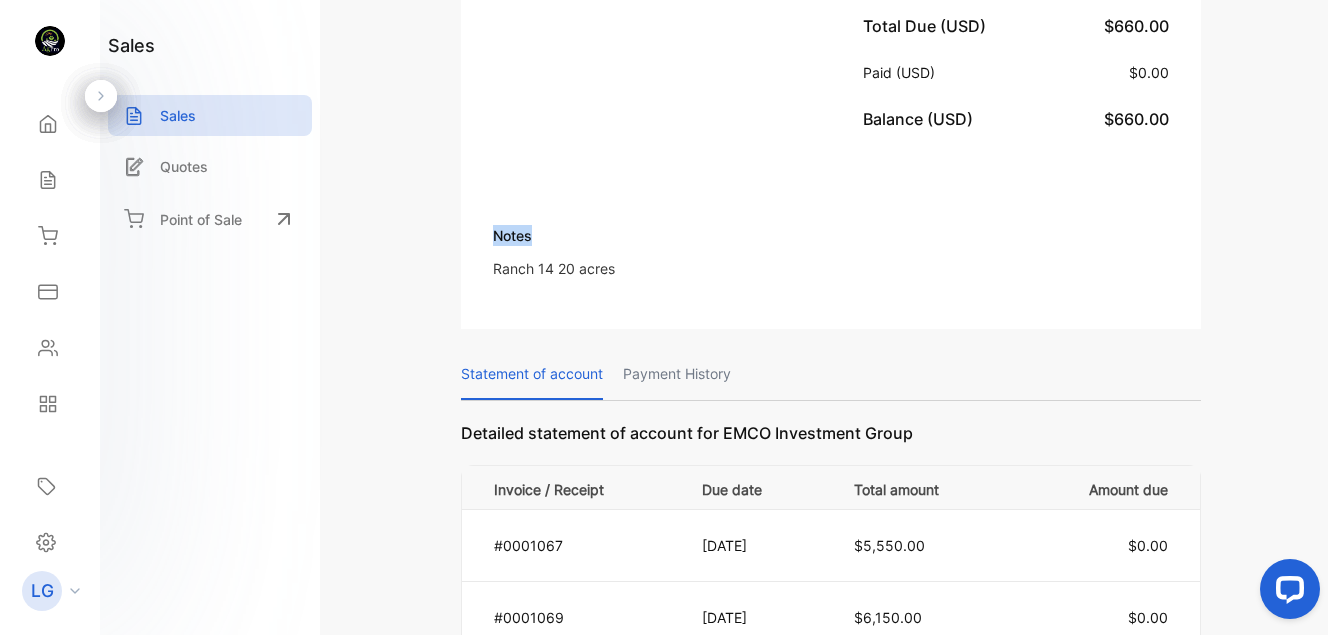 drag, startPoint x: 1315, startPoint y: 160, endPoint x: 1326, endPoint y: 184, distance: 26.400757 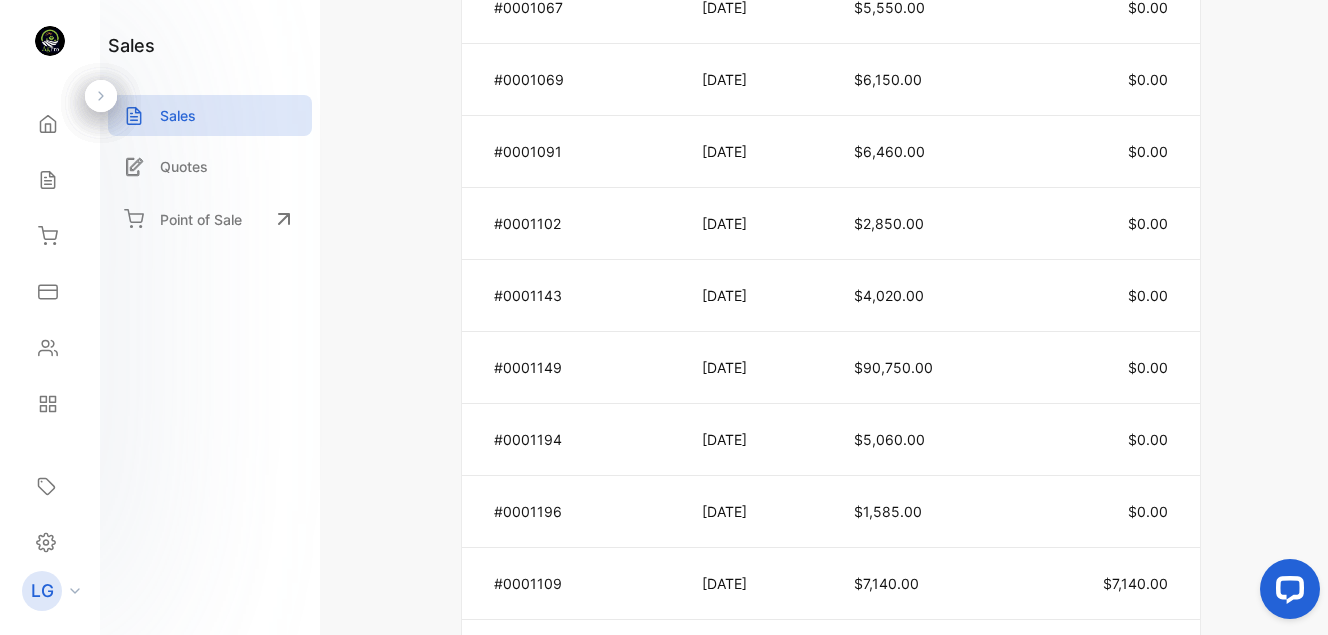 scroll, scrollTop: 1338, scrollLeft: 0, axis: vertical 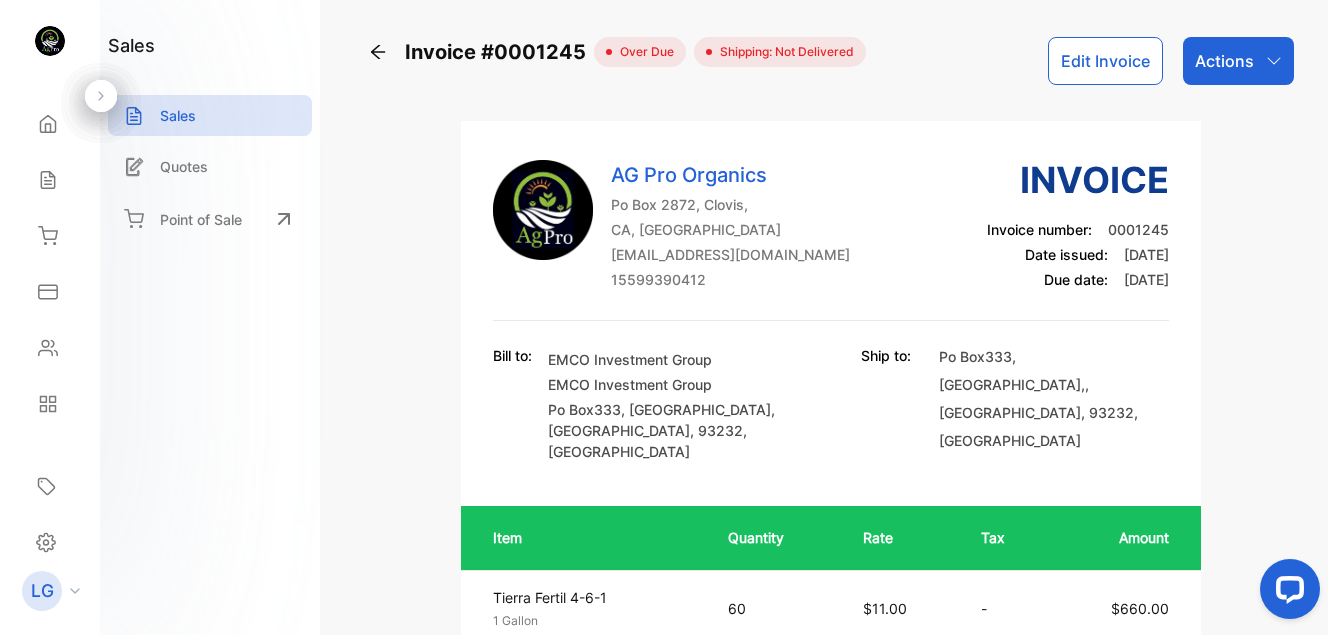 click on "Actions" at bounding box center [1224, 61] 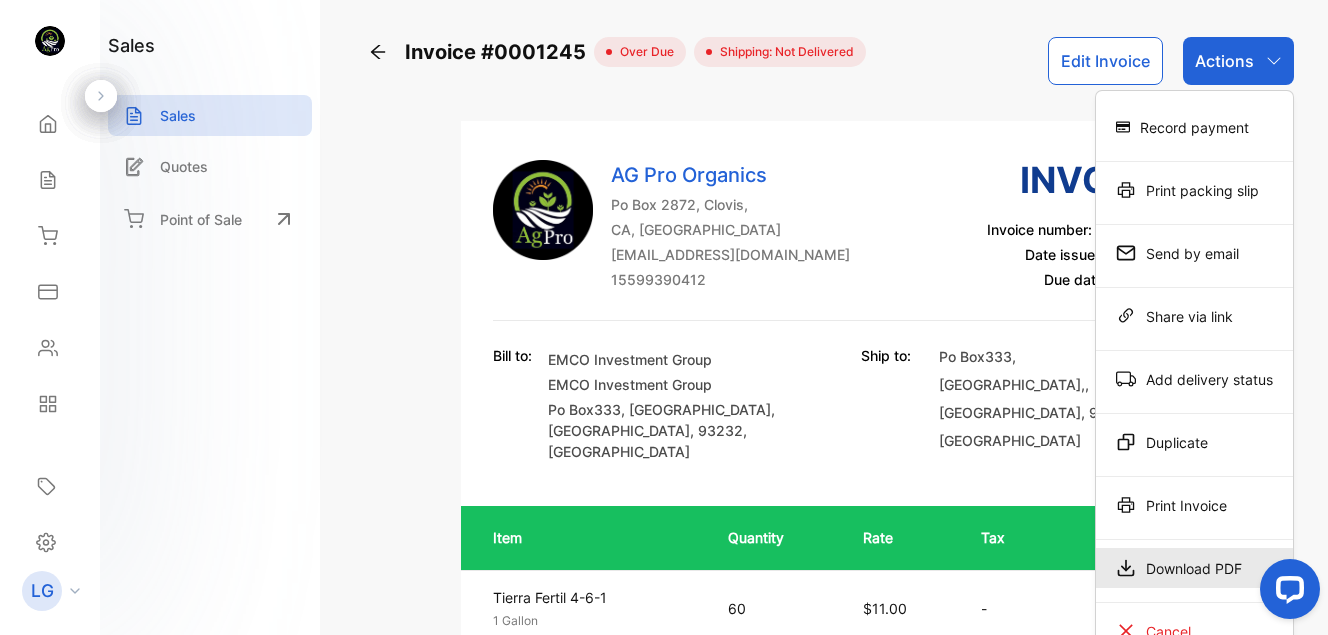 click on "Download PDF" at bounding box center (1194, 568) 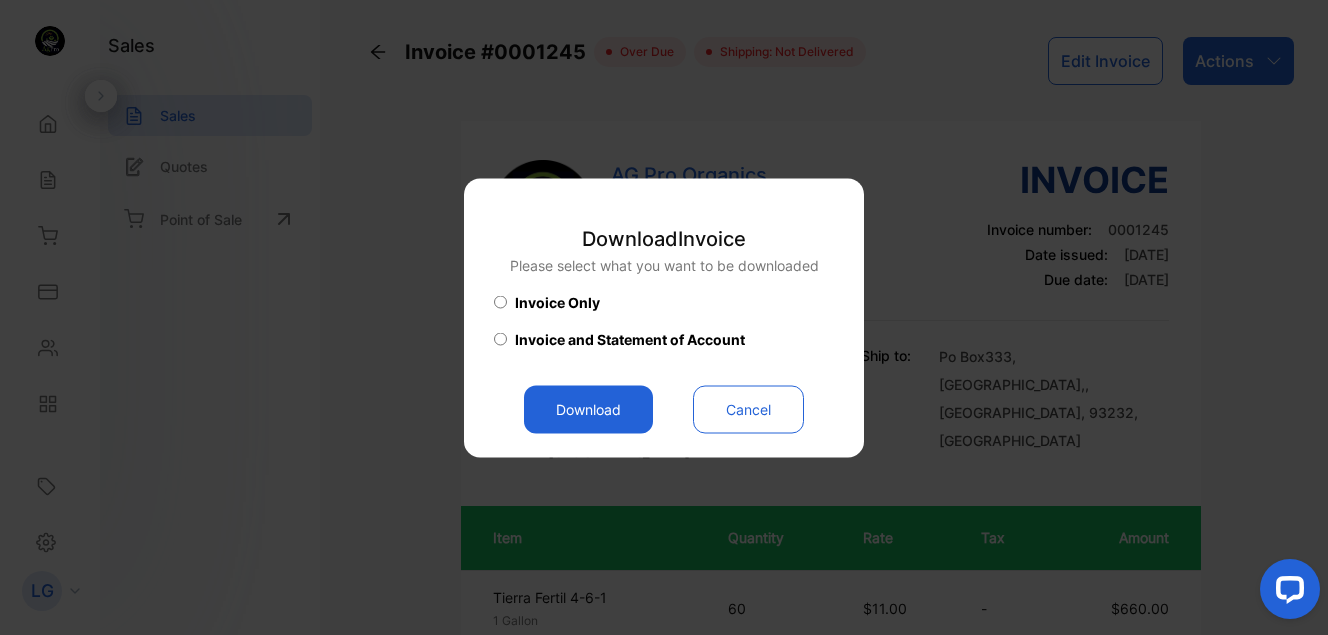 click on "Download" at bounding box center (588, 409) 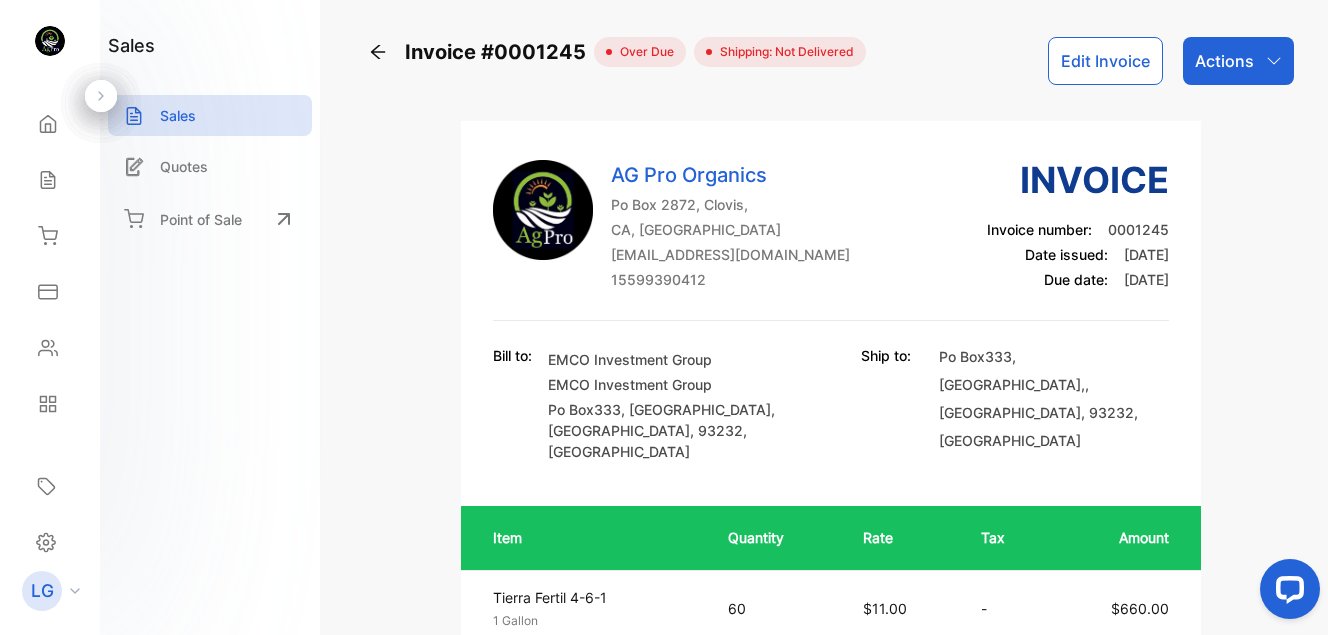 click on "AG Pro Organics Po Box 2872, [GEOGRAPHIC_DATA], [GEOGRAPHIC_DATA], [GEOGRAPHIC_DATA] [EMAIL_ADDRESS][DOMAIN_NAME] 15599390412 Invoice Invoice number:  0001245 Date issued:  [DATE] Due date:  [DATE] Bill to: EMCO Investment Group EMCO Investment Group [GEOGRAPHIC_DATA] , [GEOGRAPHIC_DATA] Ship to: [GEOGRAPHIC_DATA] , [GEOGRAPHIC_DATA] Item Quantity Rate Tax Amount Tierra Fertil 4-6-1 1 Gallon Unit price:    $11.00 60 $11.00 - $660.00 Subtotal (USD) $660.00 Total Due (USD) $660.00 Paid (USD) $0.00 Balance (USD) $660.00 Notes Ranch 14 20 acres  Statement of account Payment History Detailed statement of account for EMCO Investment Group Invoice / Receipt Due date Total amount Amount due #0001067 [DATE] $5,550.00 $0.00 #0001069 [DATE] $6,150.00 $0.00 #0001091 [DATE] $6,460.00 $0.00 #0001102 [DATE] $2,850.00 $0.00 #0001143 [DATE] $4,020.00 $0.00 #0001149 [DATE] $90,750.00 $0.00 #0001194 [DATE] $5,060.00 $0.00 #0001196 [DATE] $1,585.00" at bounding box center (831, 1650) 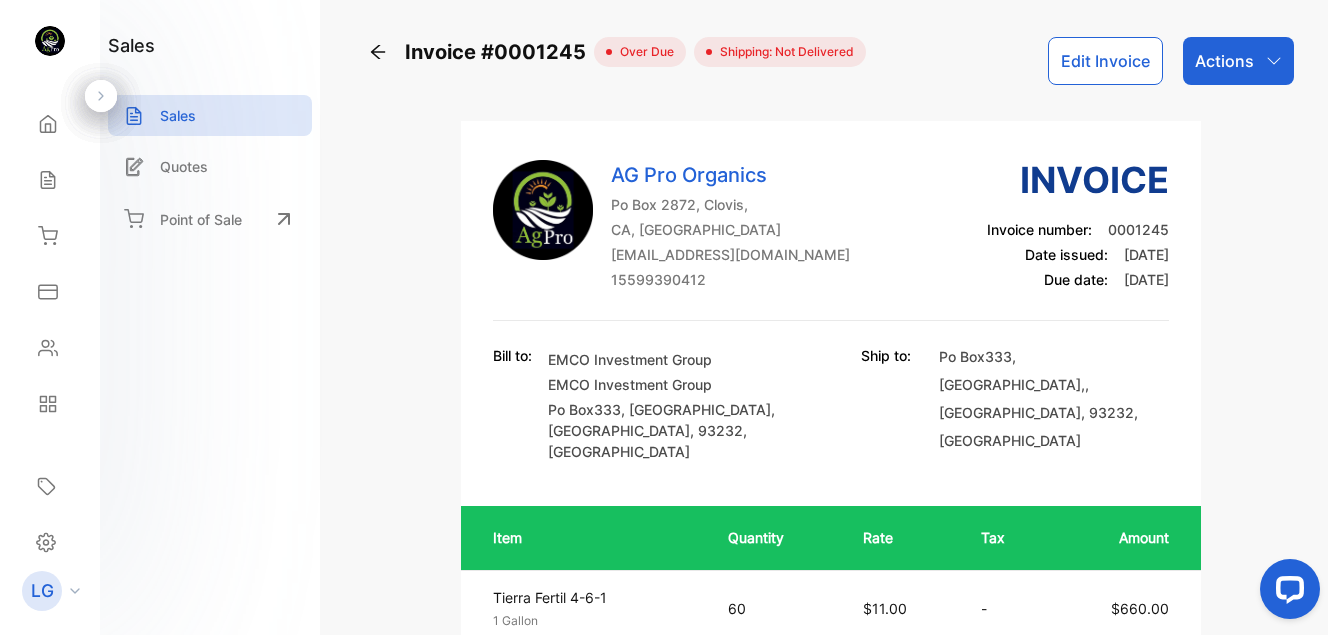 click 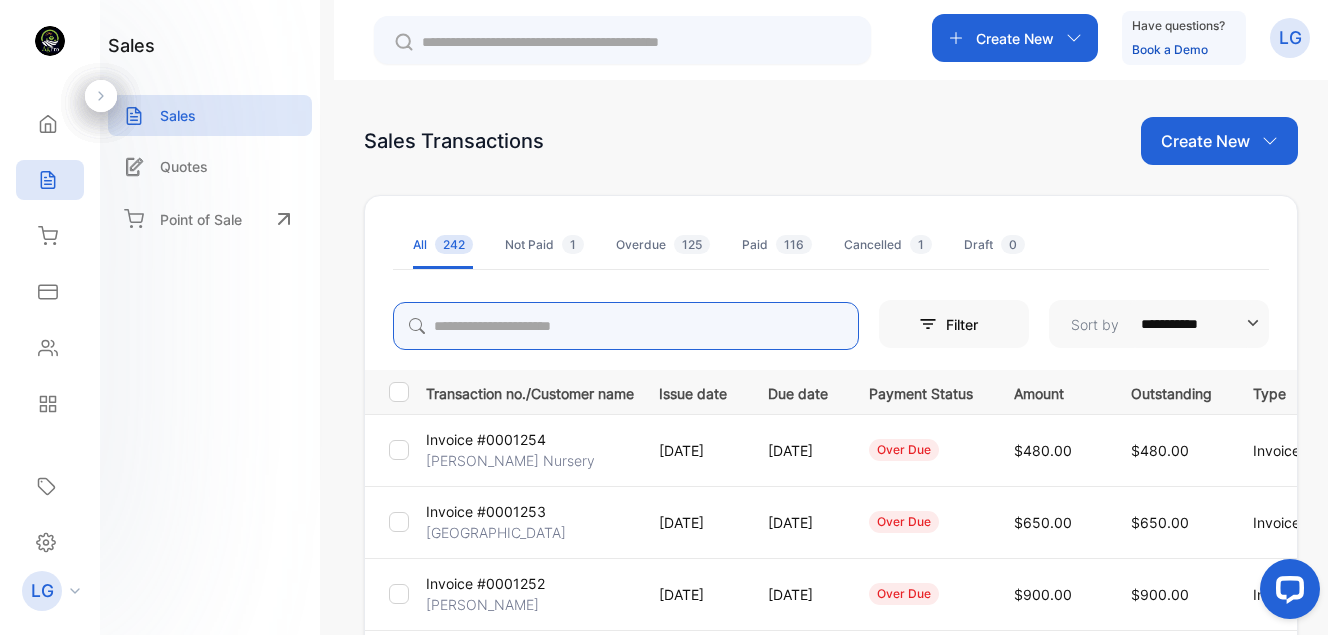 click at bounding box center [626, 326] 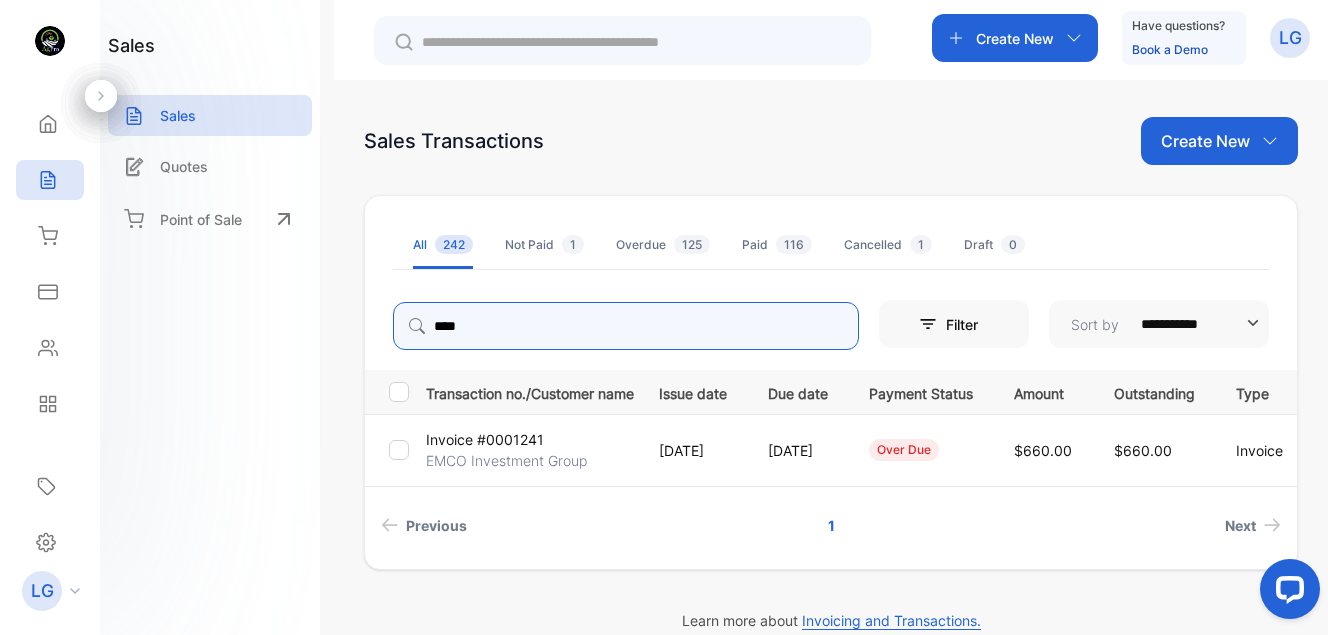 type on "****" 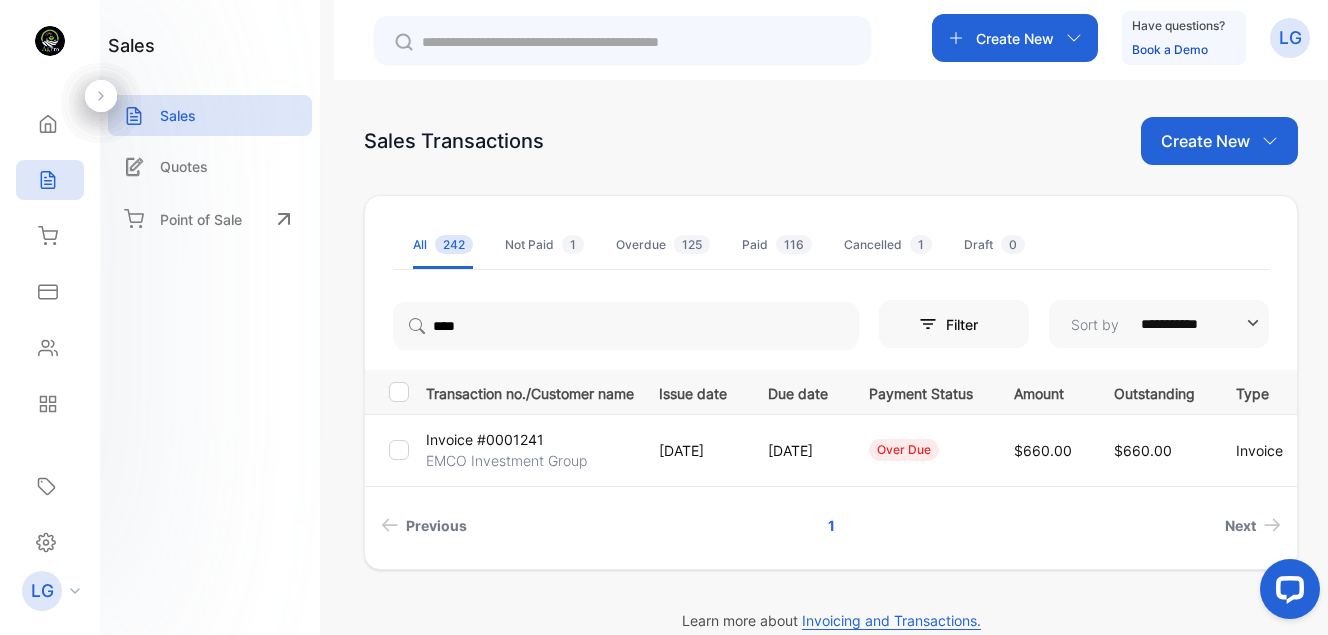 drag, startPoint x: 449, startPoint y: 469, endPoint x: 581, endPoint y: 518, distance: 140.80128 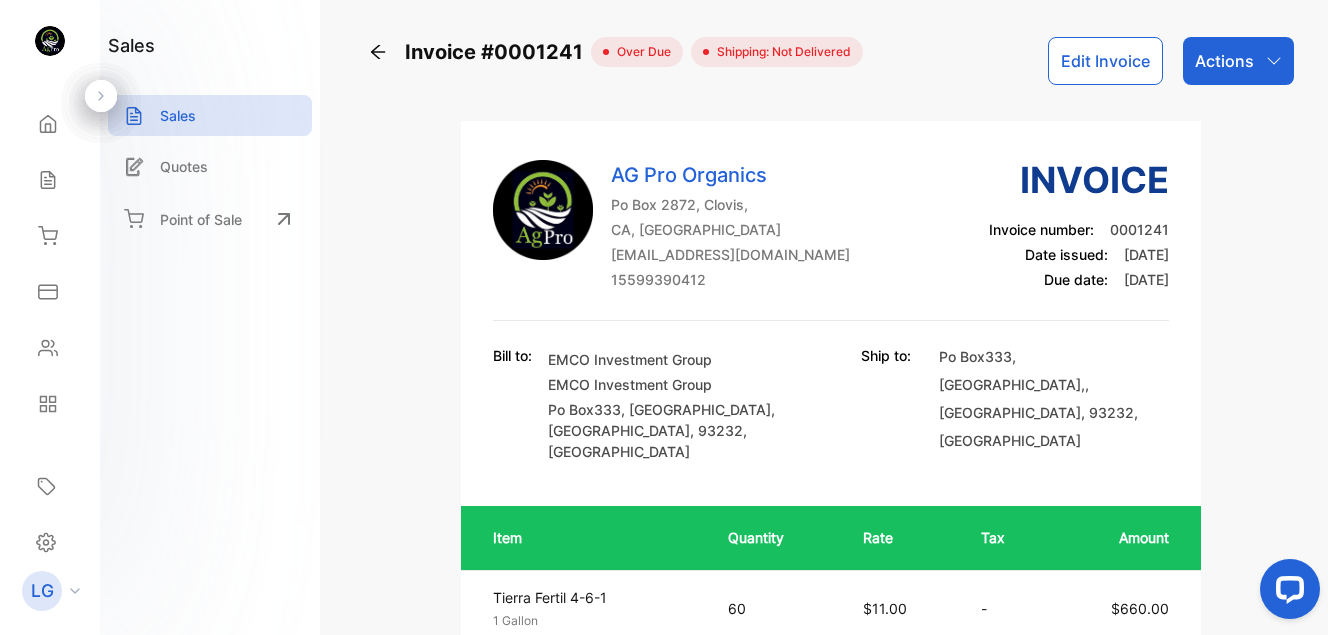 click on "Actions" at bounding box center (1238, 61) 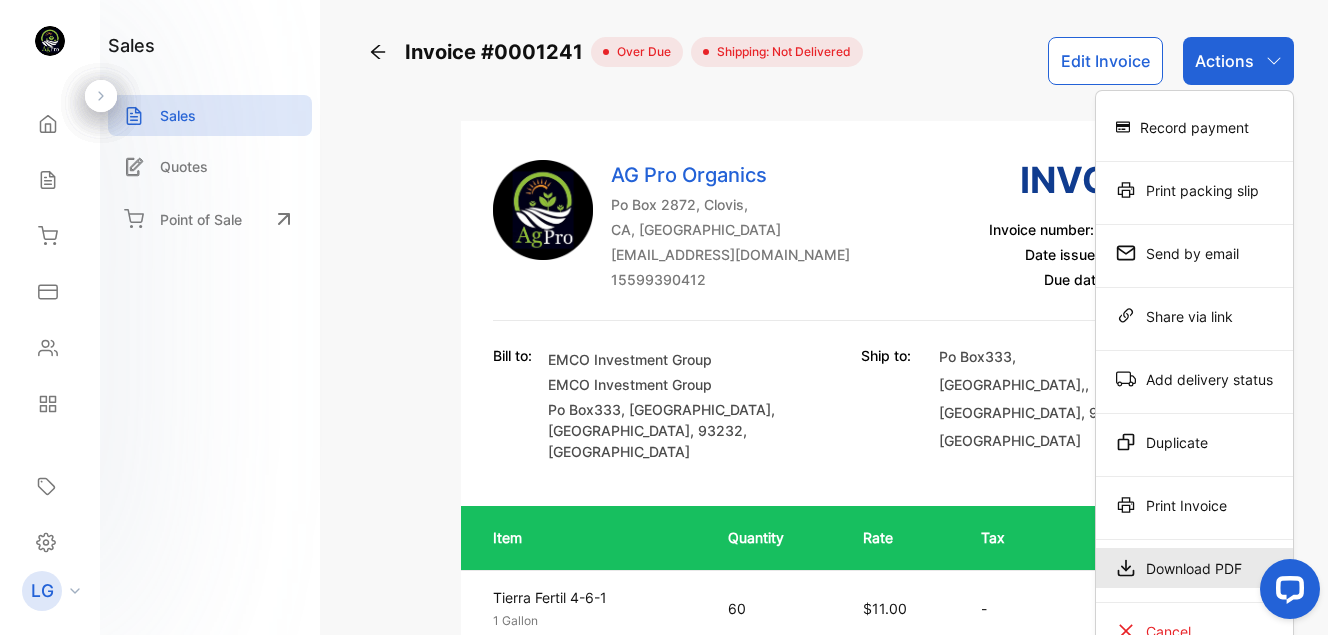click on "Download PDF" at bounding box center (1194, 568) 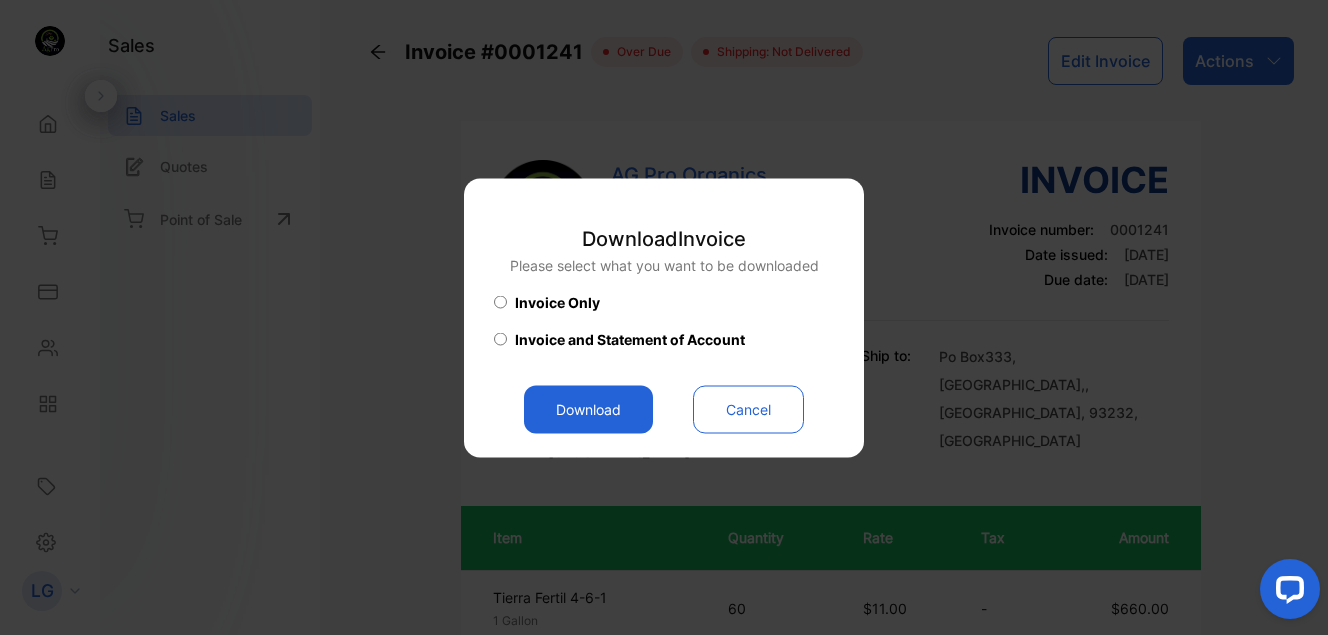 click on "Download" at bounding box center (588, 409) 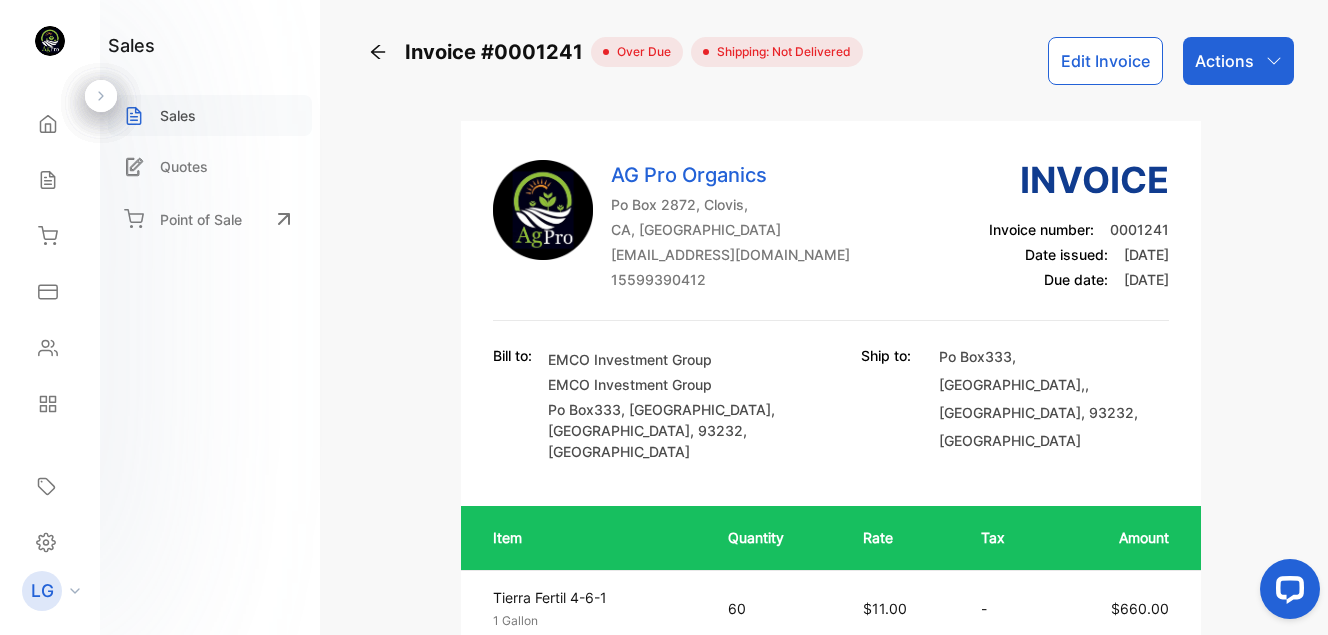 click on "Sales" at bounding box center (210, 115) 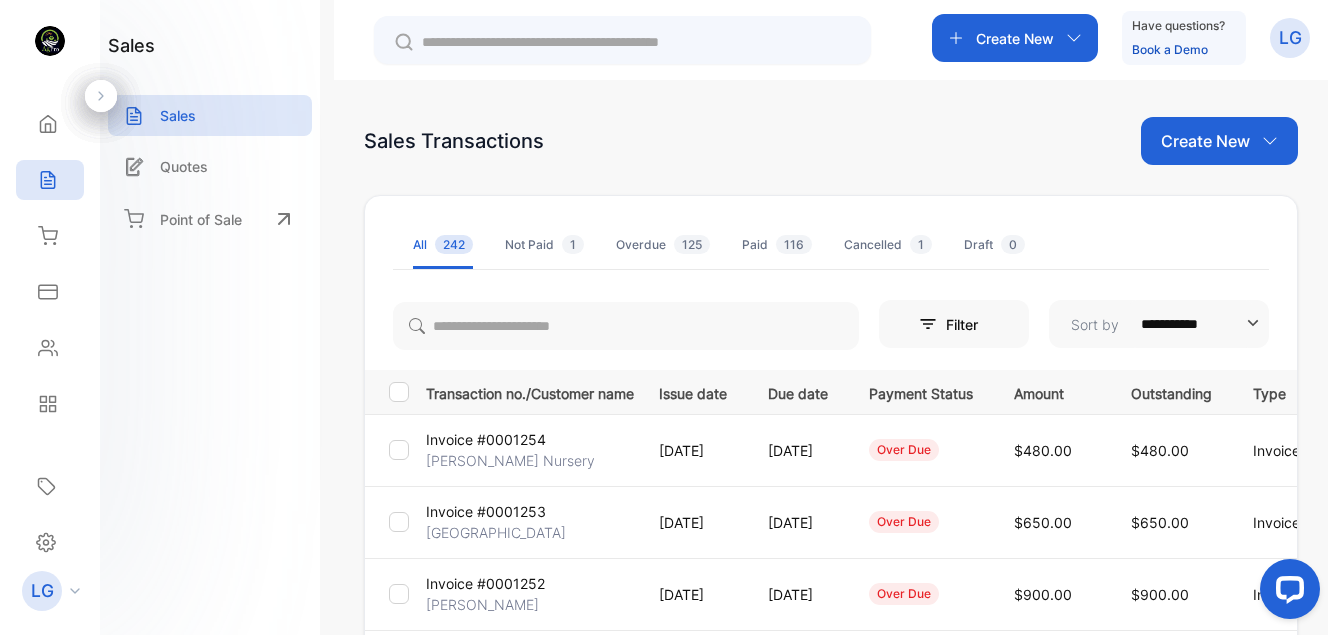 click at bounding box center [636, 42] 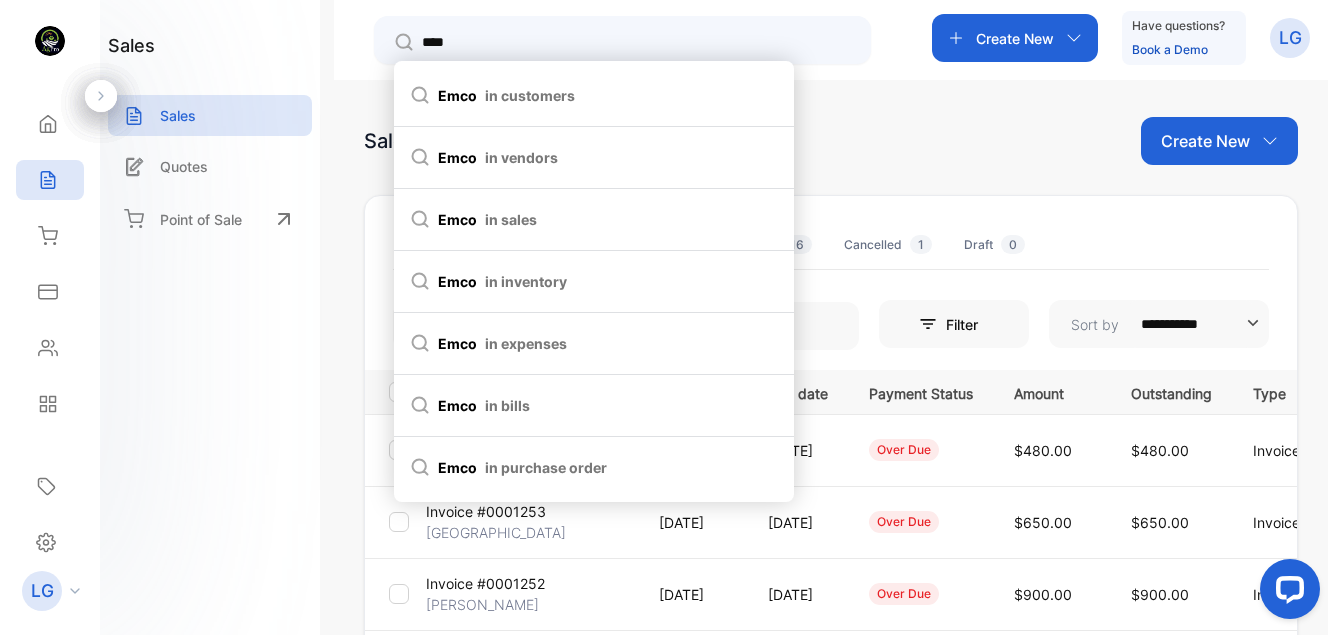 type on "****" 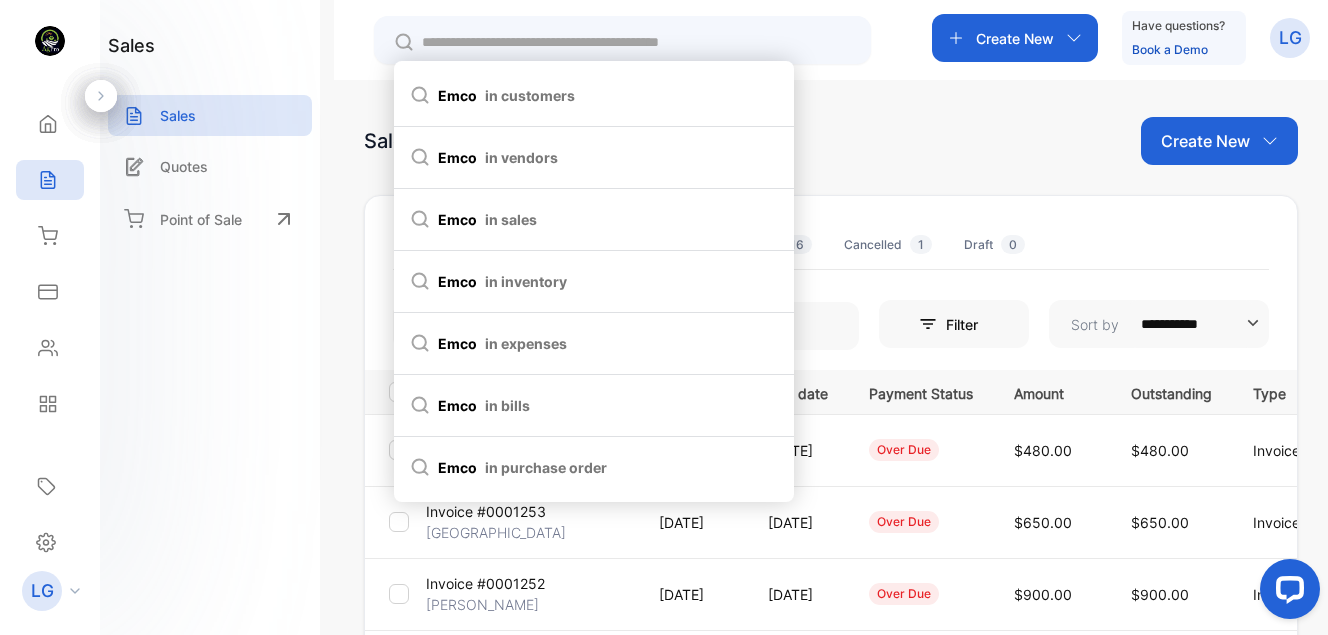 type on "****" 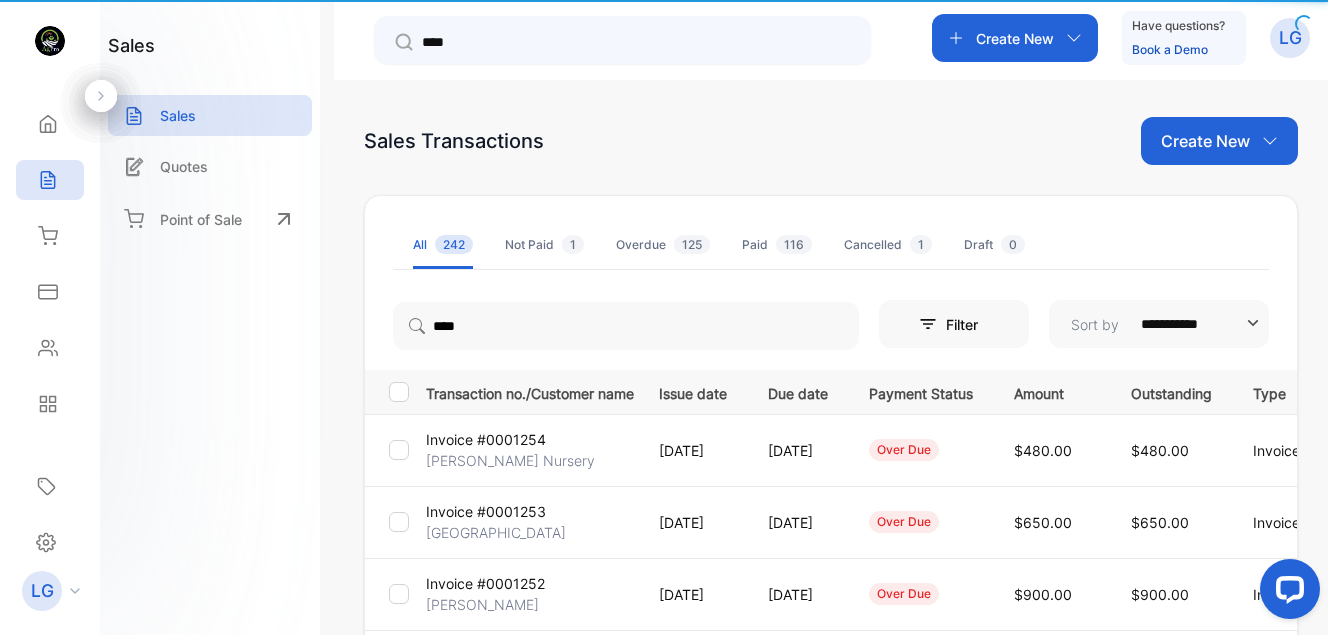 type 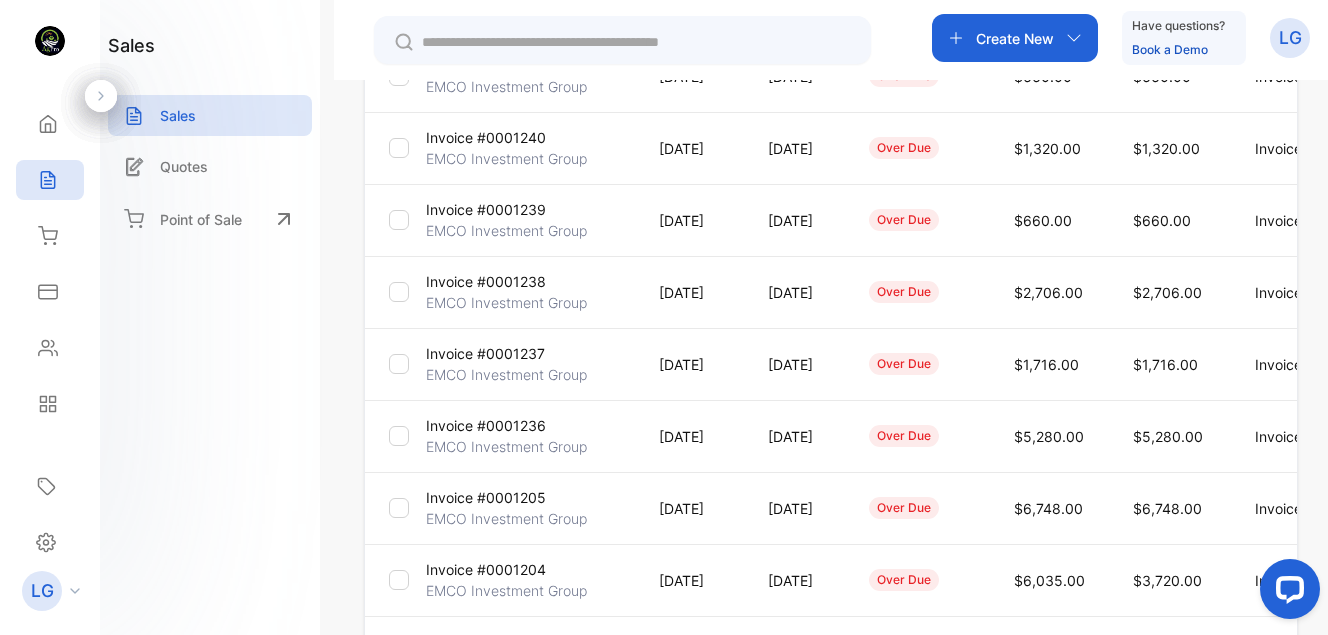scroll, scrollTop: 452, scrollLeft: 0, axis: vertical 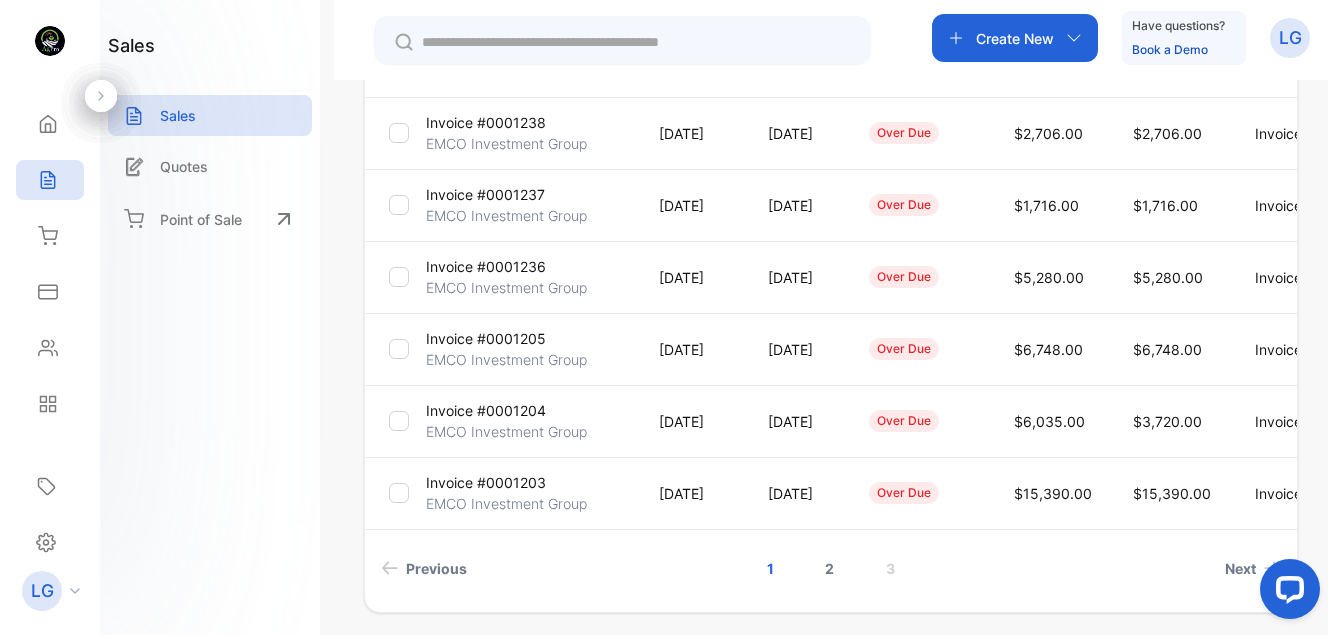 click on "2" at bounding box center [829, 568] 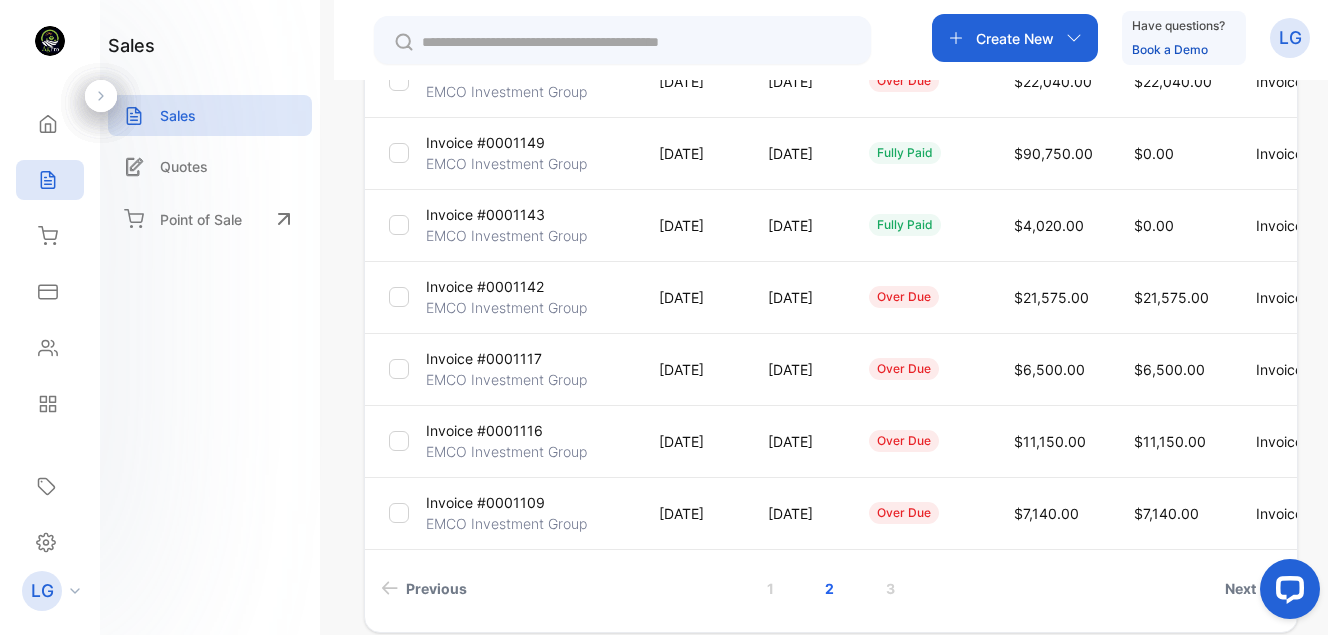 scroll, scrollTop: 574, scrollLeft: 0, axis: vertical 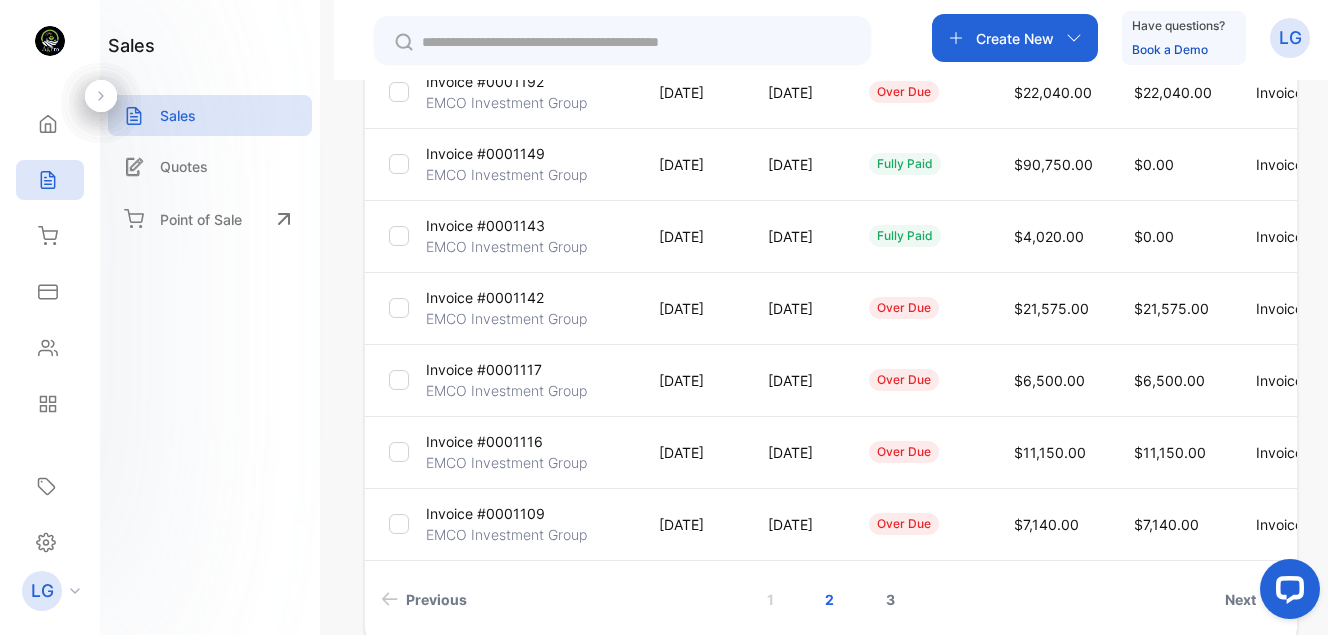 click on "3" at bounding box center [890, 599] 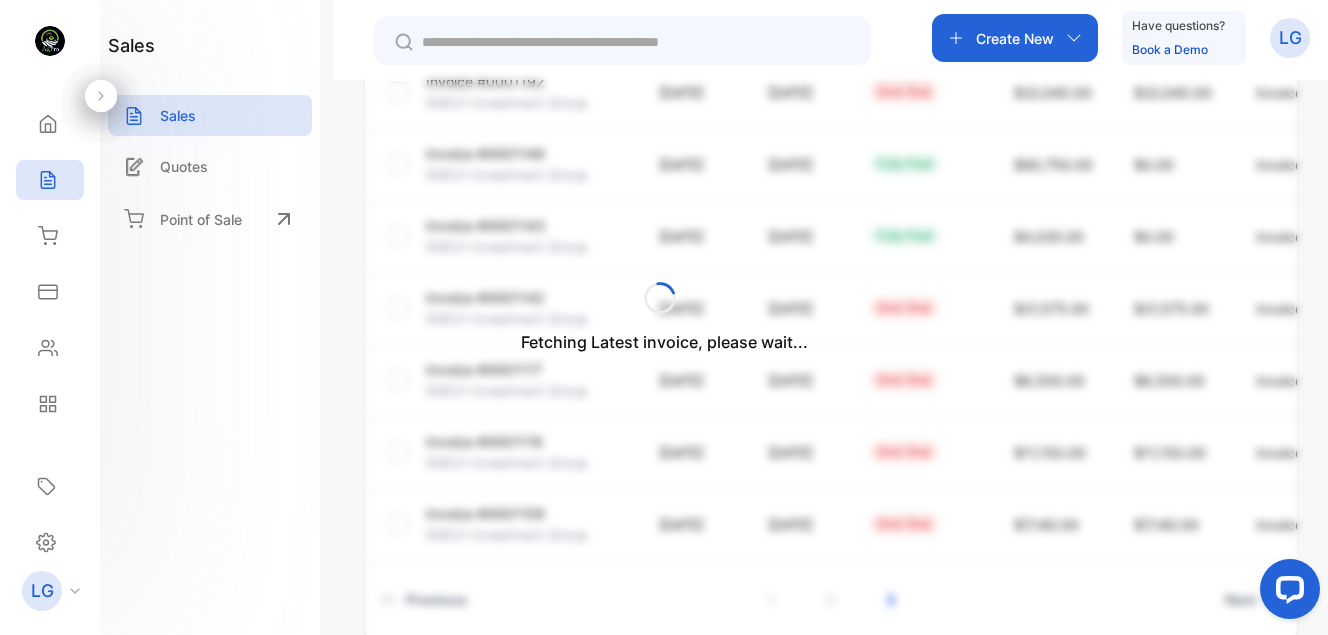 scroll, scrollTop: 244, scrollLeft: 0, axis: vertical 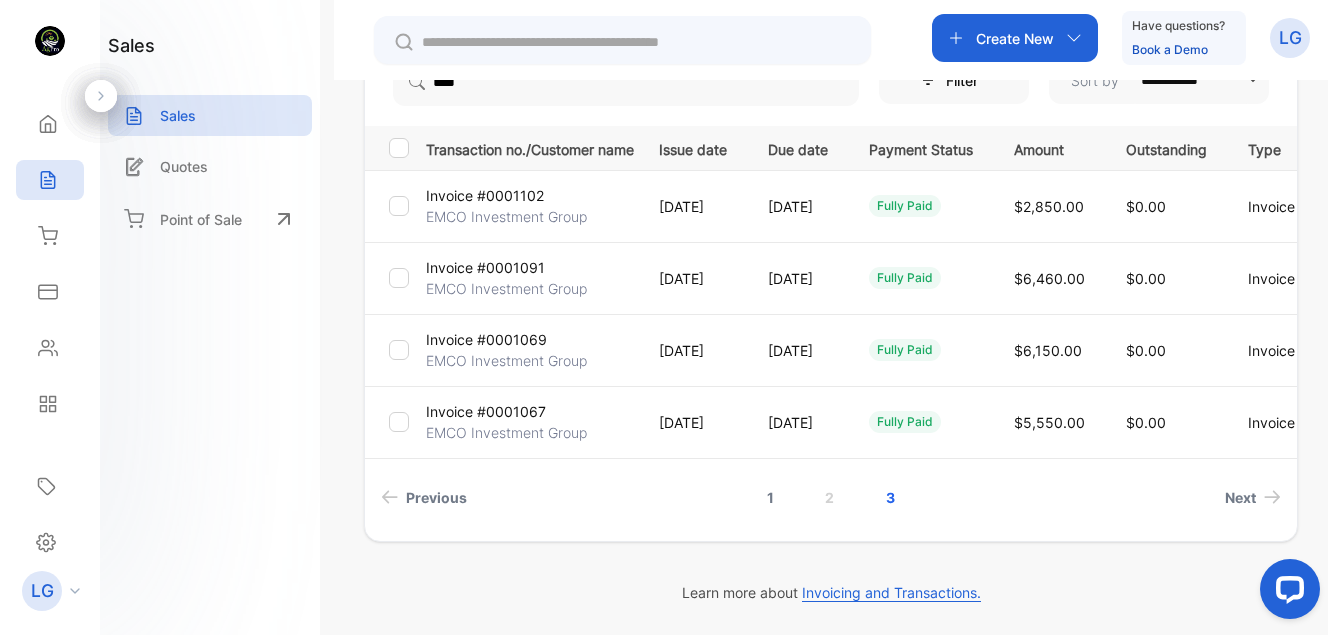 click on "1" at bounding box center (770, 497) 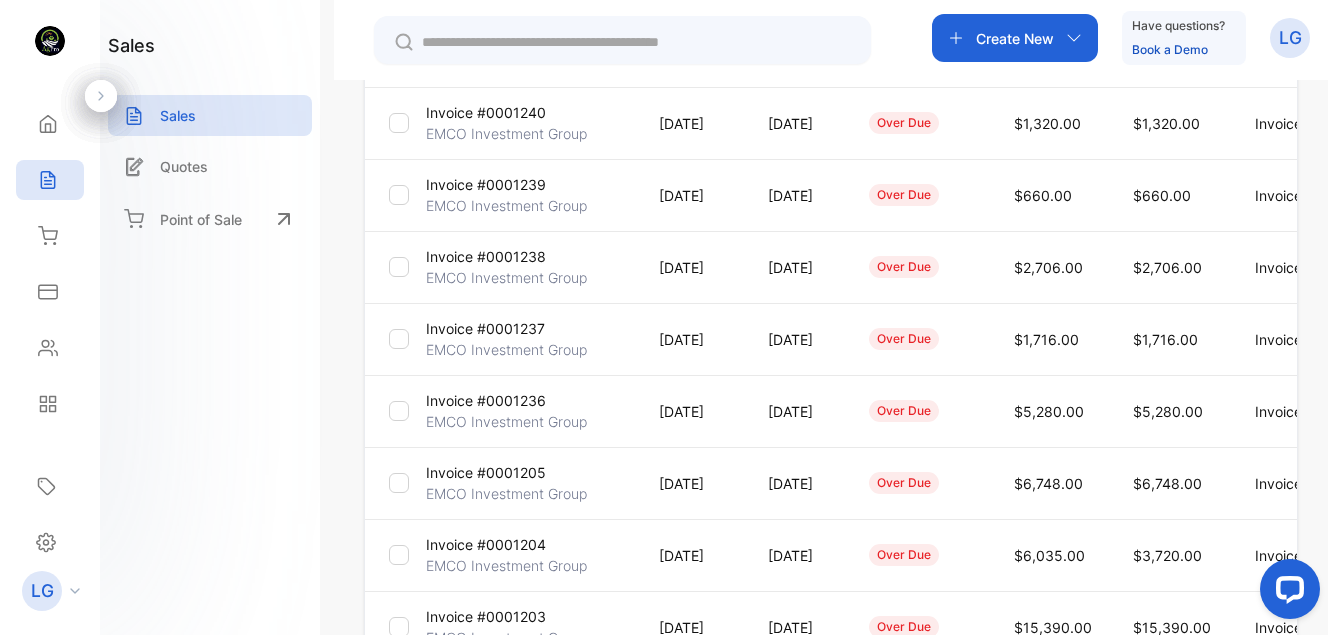 scroll, scrollTop: 523, scrollLeft: 0, axis: vertical 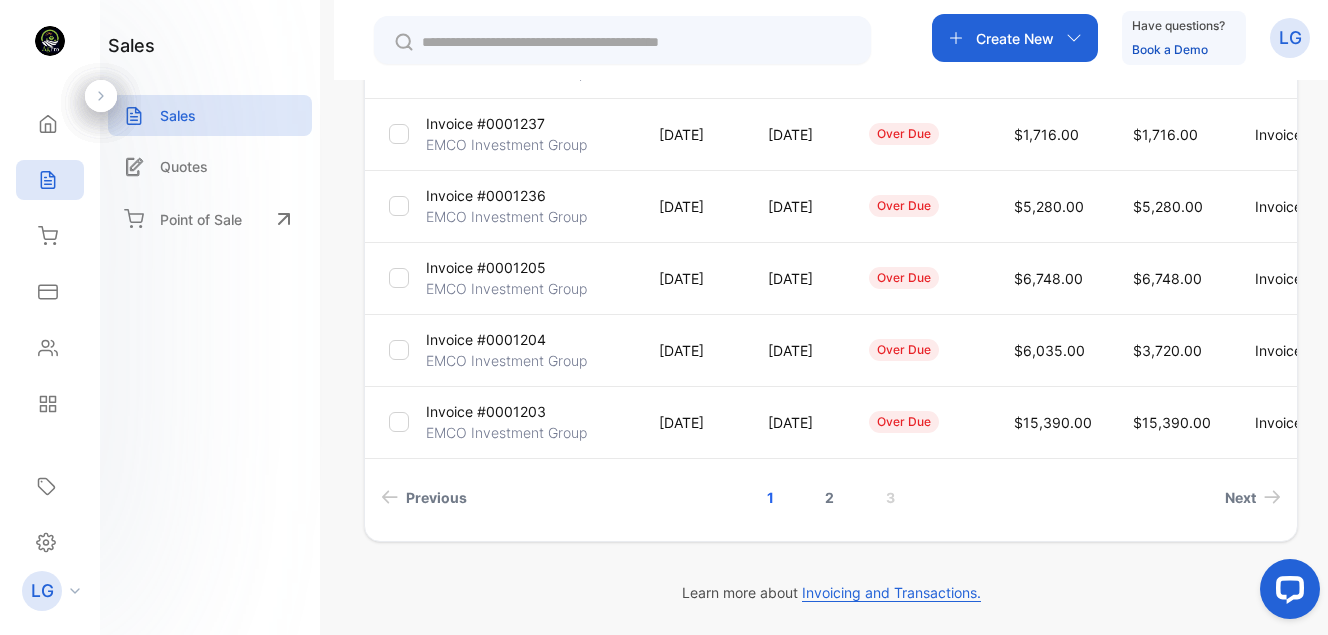 click on "2" at bounding box center (829, 497) 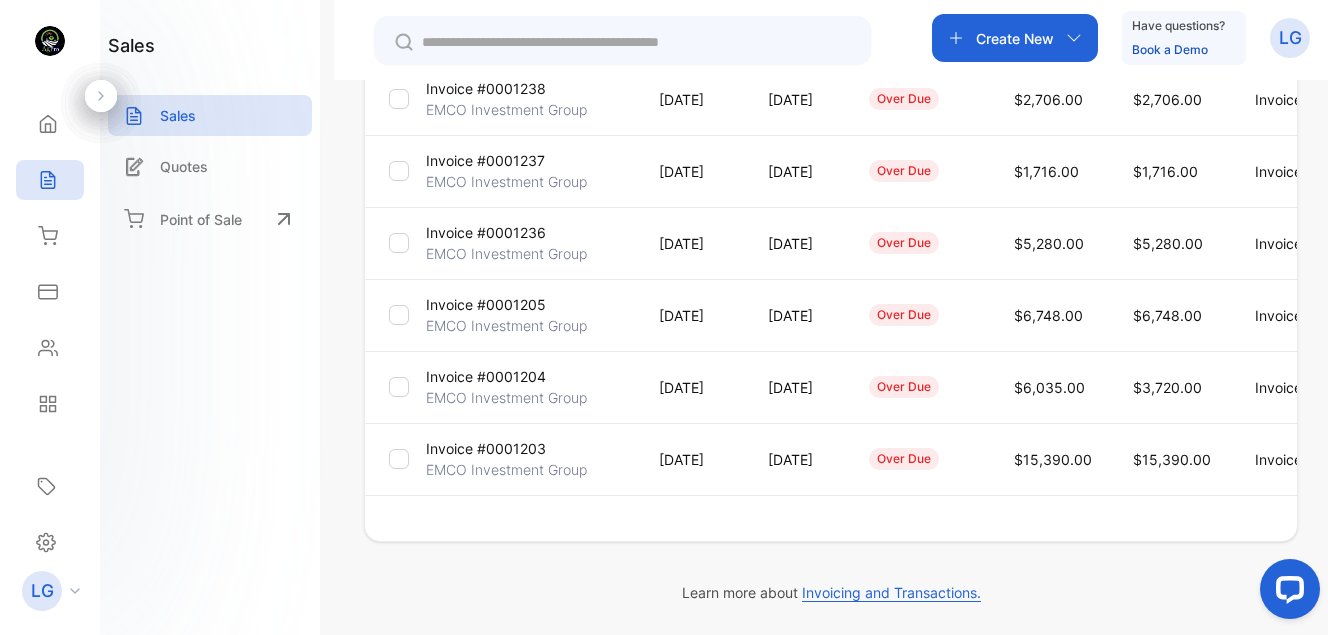 scroll, scrollTop: 639, scrollLeft: 0, axis: vertical 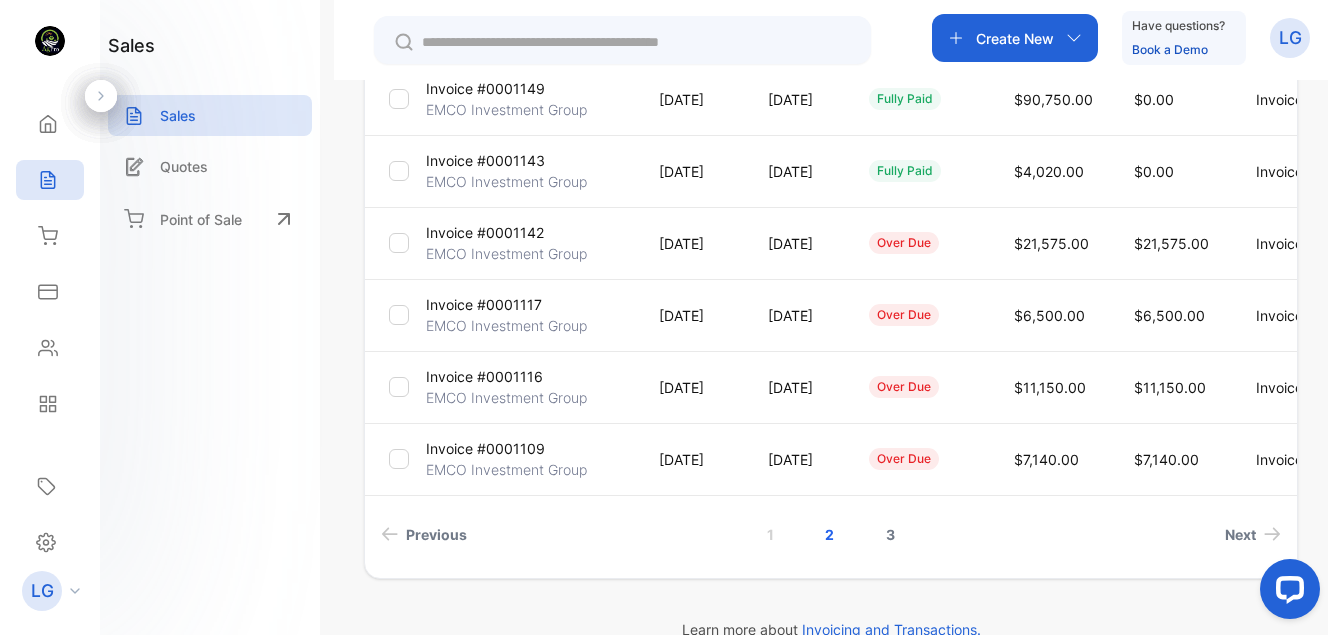 click on "3" at bounding box center (890, 534) 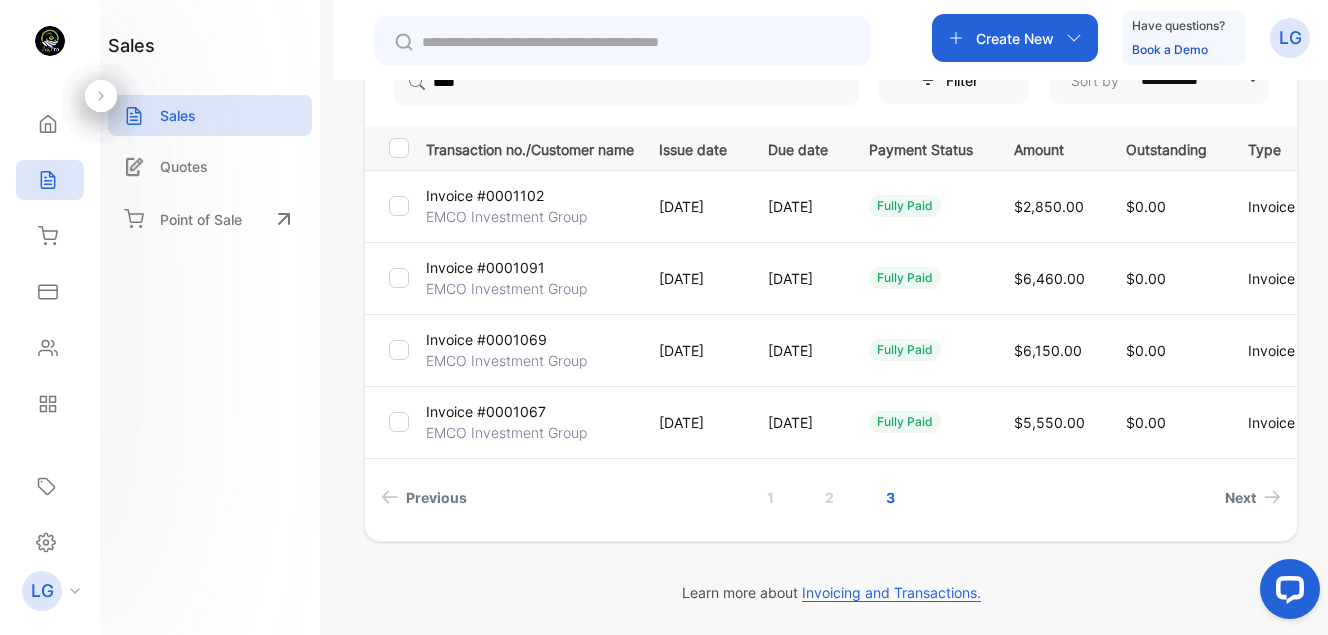 scroll, scrollTop: 244, scrollLeft: 0, axis: vertical 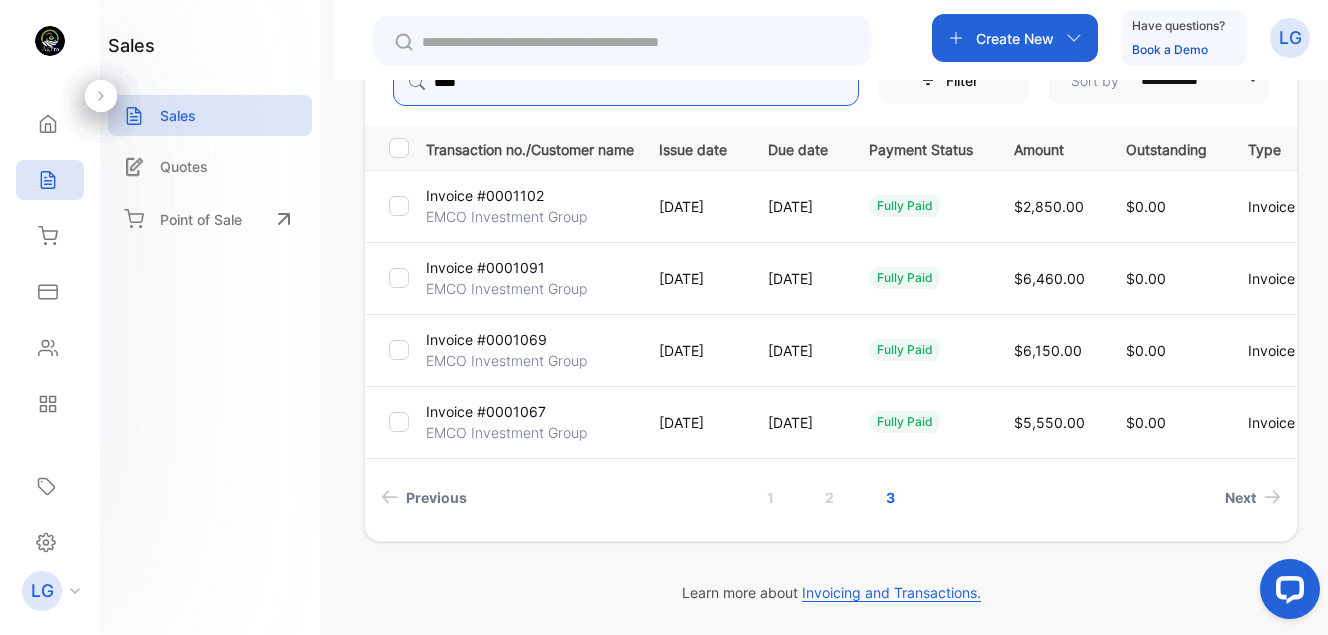 click on "****" at bounding box center [626, 82] 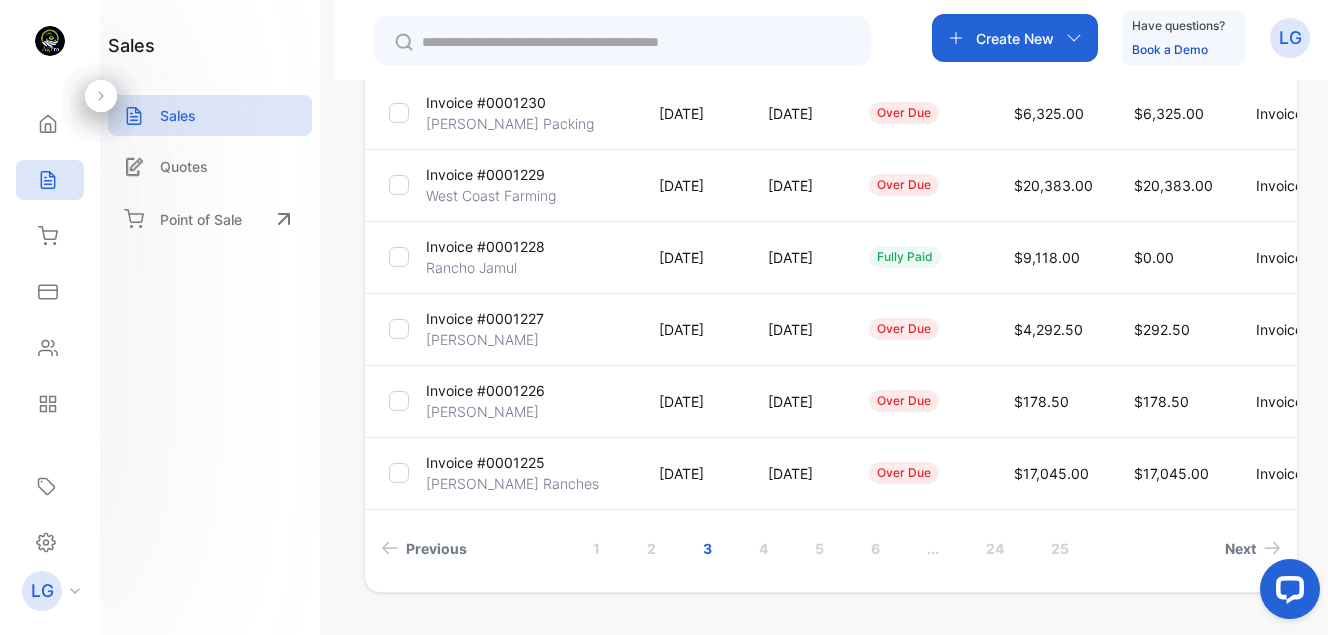 scroll, scrollTop: 676, scrollLeft: 0, axis: vertical 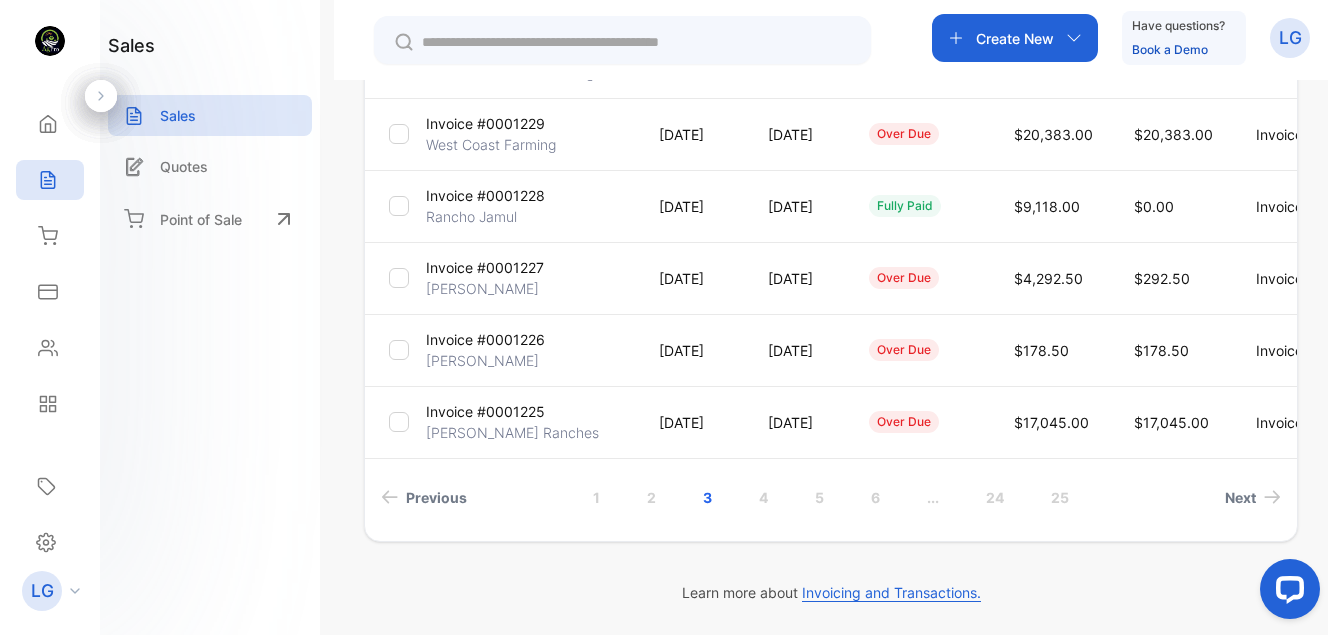 drag, startPoint x: 1325, startPoint y: 384, endPoint x: 51, endPoint y: 64, distance: 1313.5737 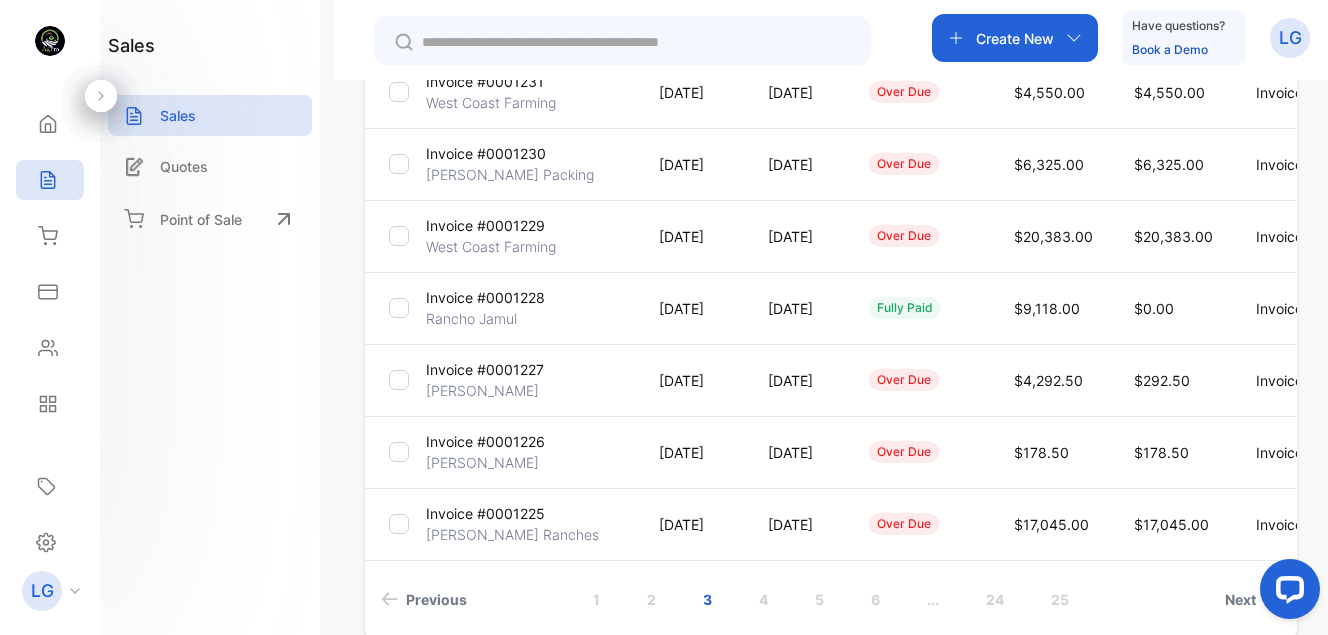 scroll, scrollTop: 575, scrollLeft: 0, axis: vertical 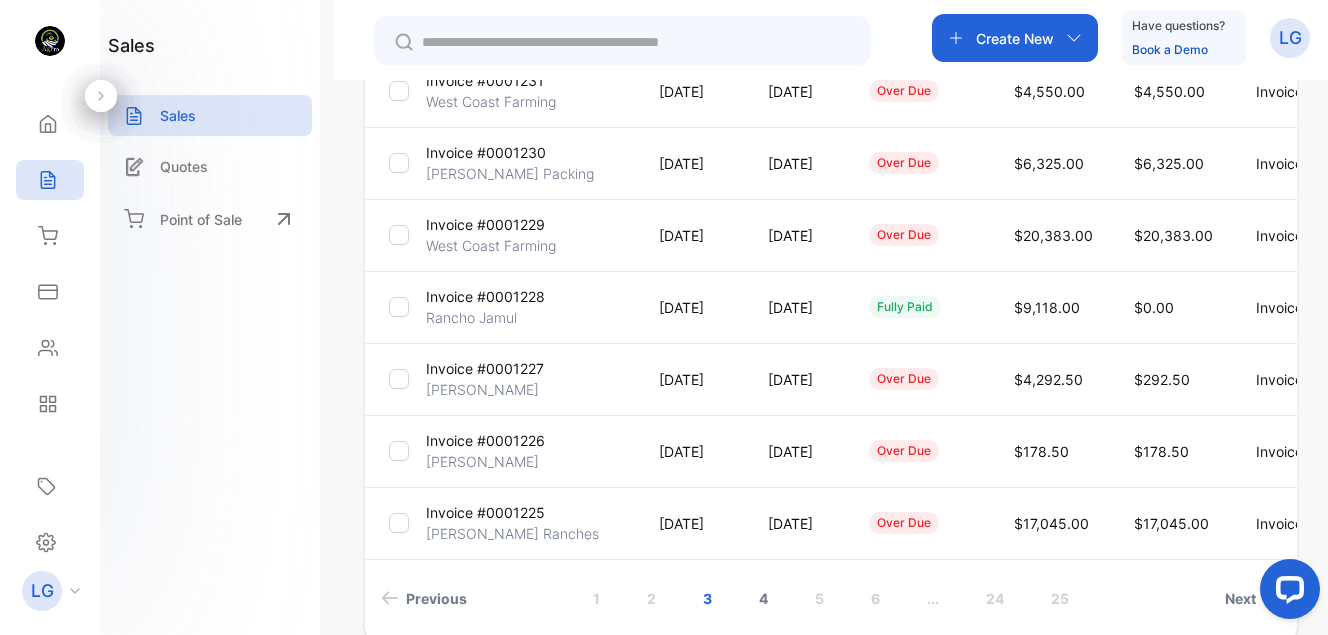 type 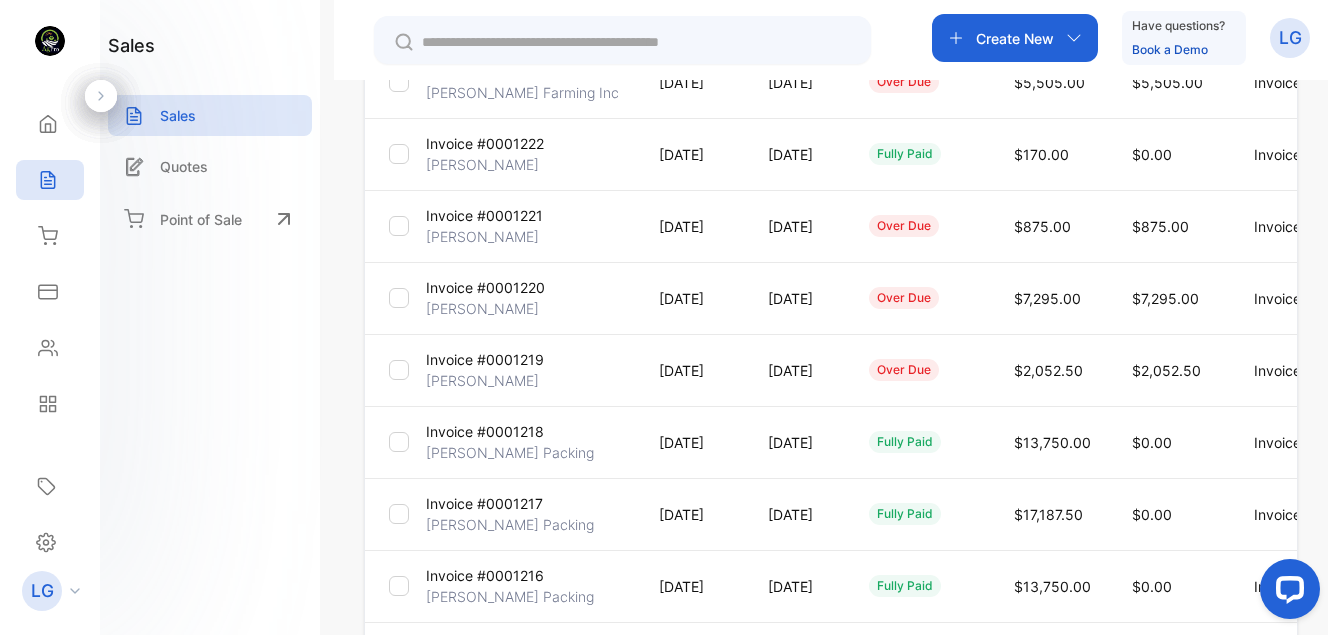 scroll, scrollTop: 426, scrollLeft: 0, axis: vertical 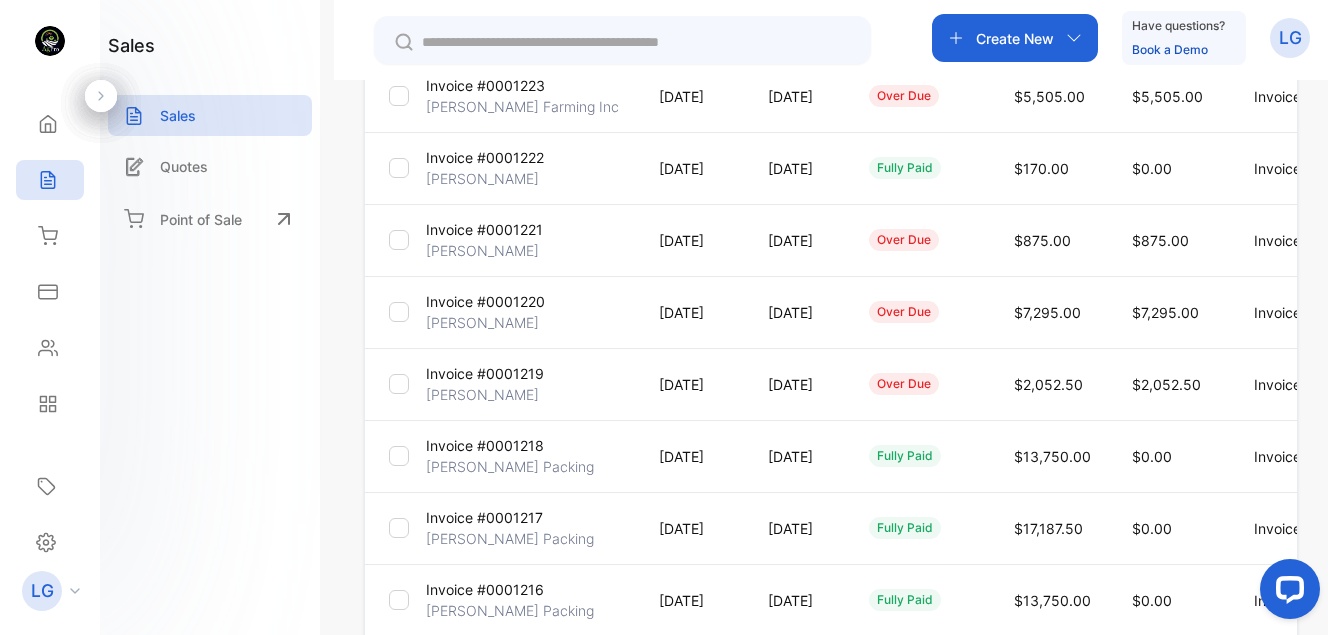 click on "[PERSON_NAME]" at bounding box center (482, 250) 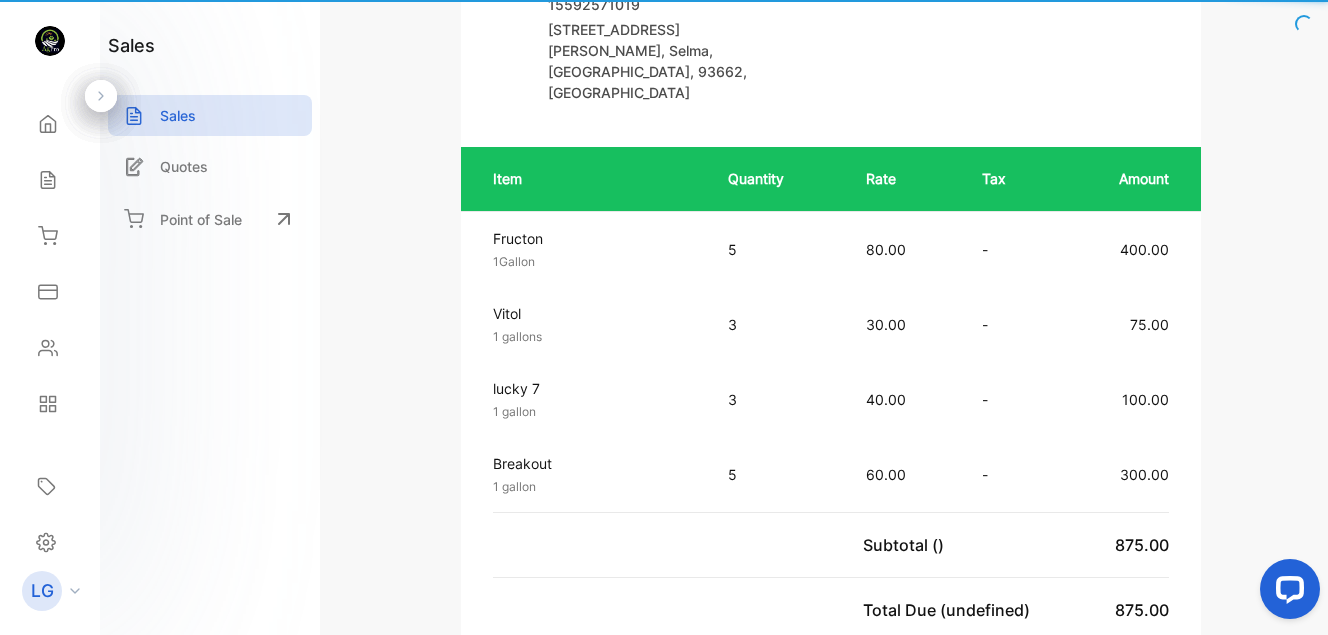 scroll, scrollTop: 468, scrollLeft: 0, axis: vertical 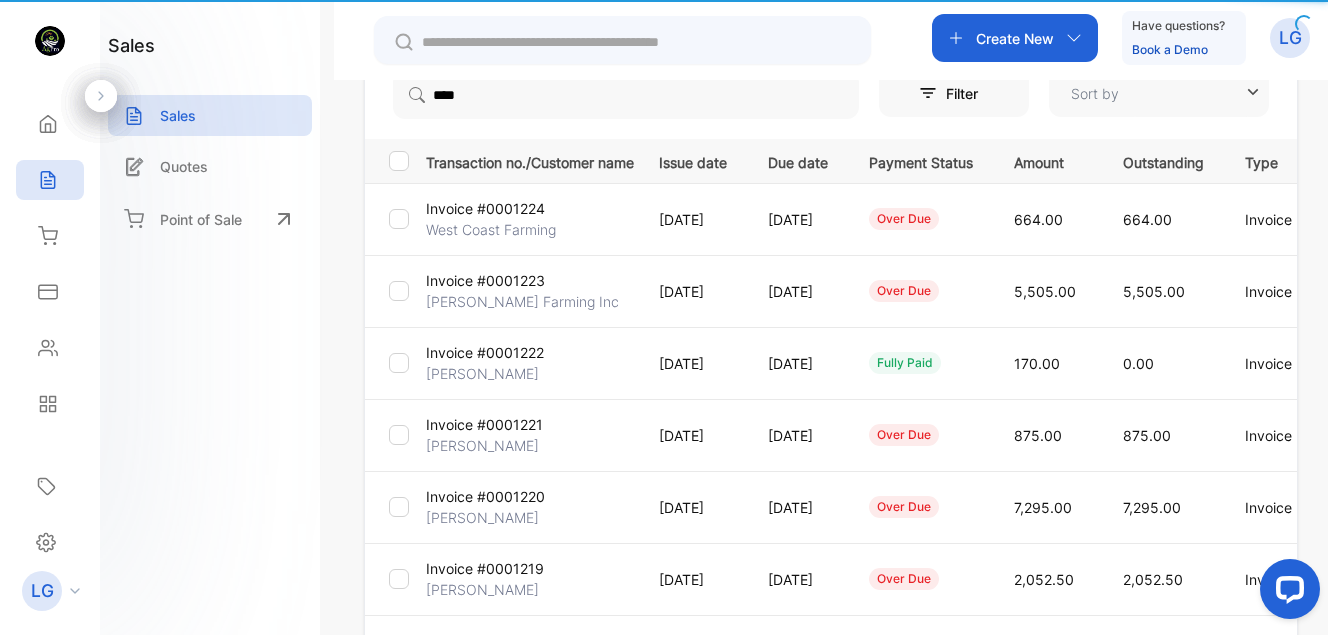 type on "**********" 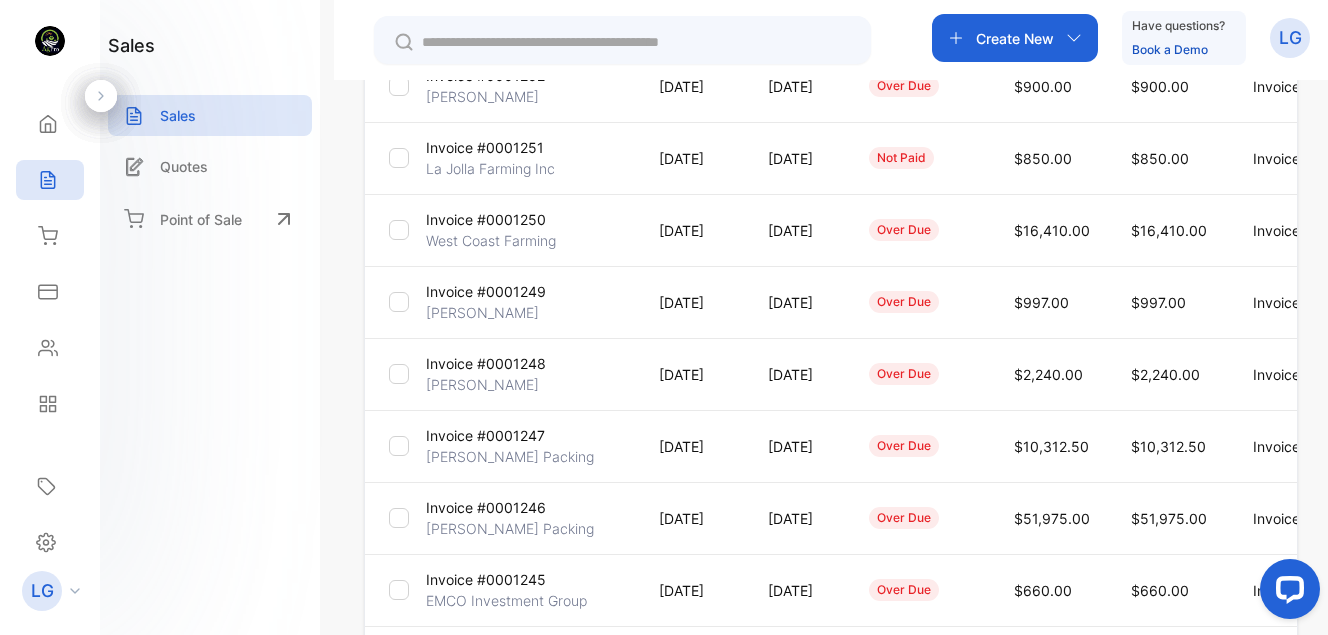 scroll, scrollTop: 676, scrollLeft: 0, axis: vertical 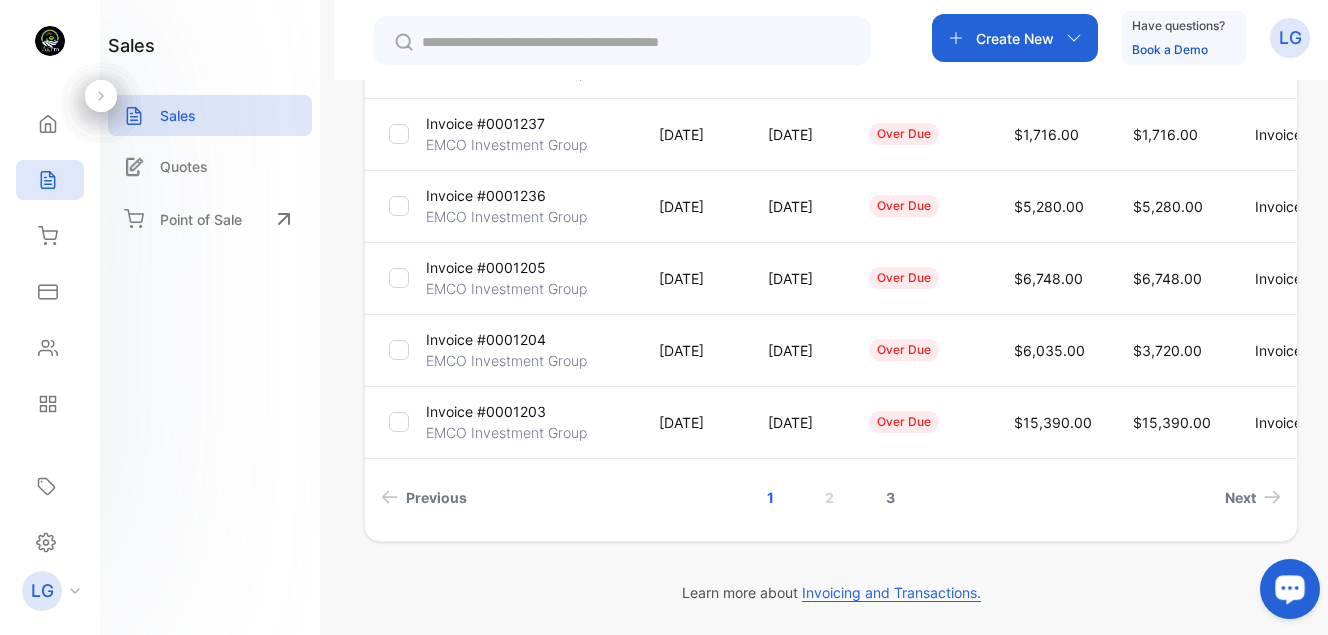 click on "3" at bounding box center [890, 497] 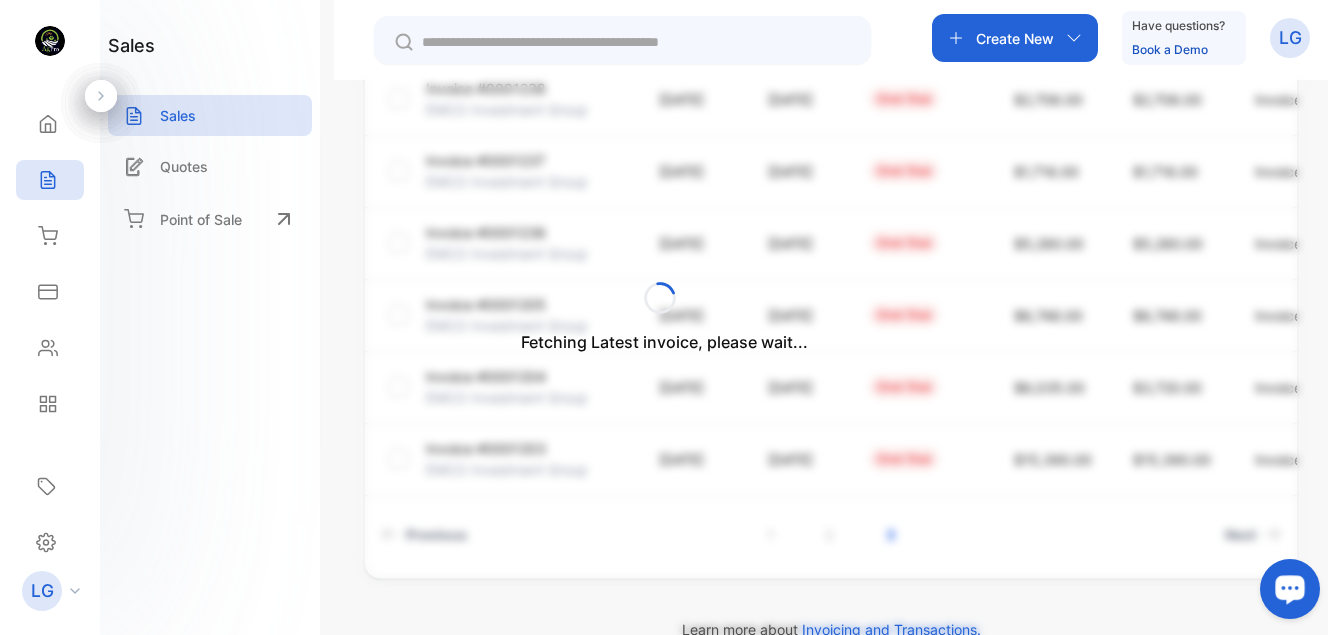 scroll, scrollTop: 244, scrollLeft: 0, axis: vertical 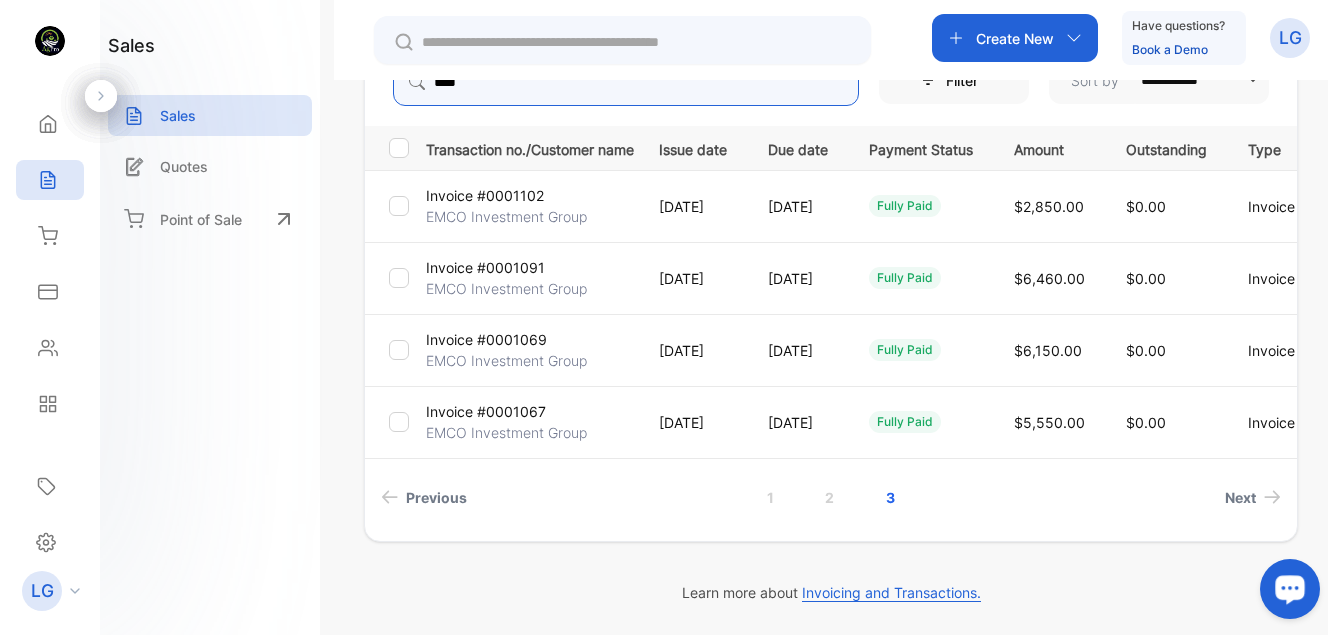 click on "****" at bounding box center [626, 82] 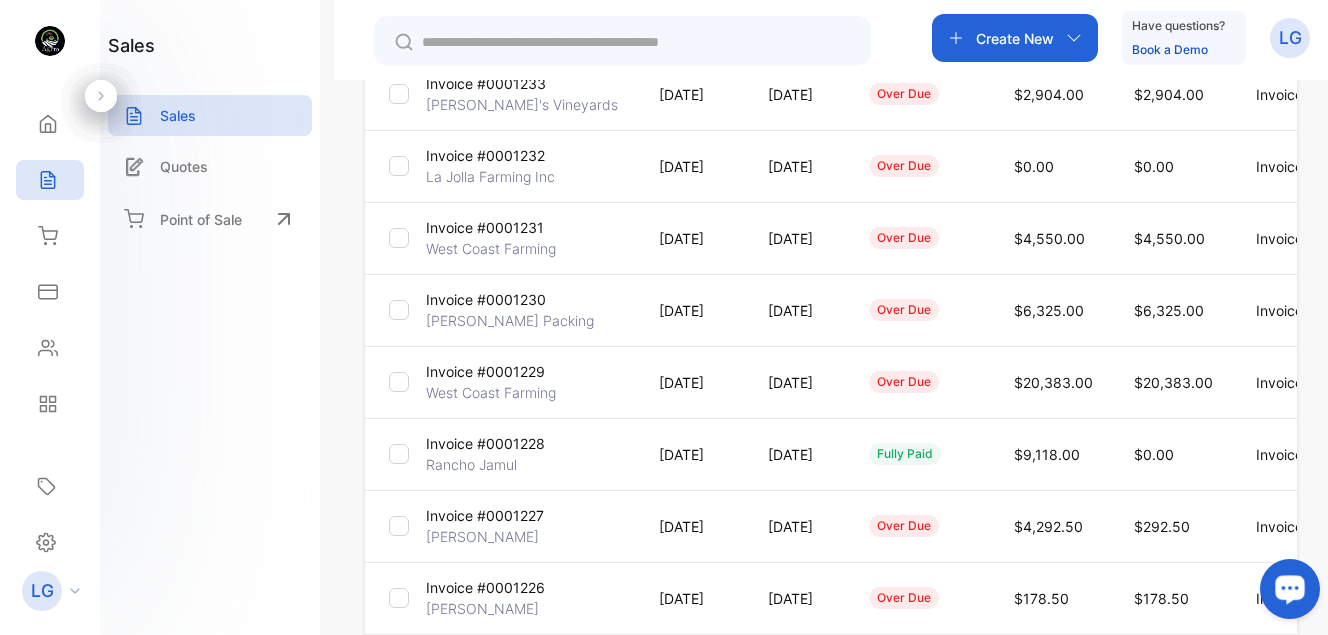 scroll, scrollTop: 443, scrollLeft: 0, axis: vertical 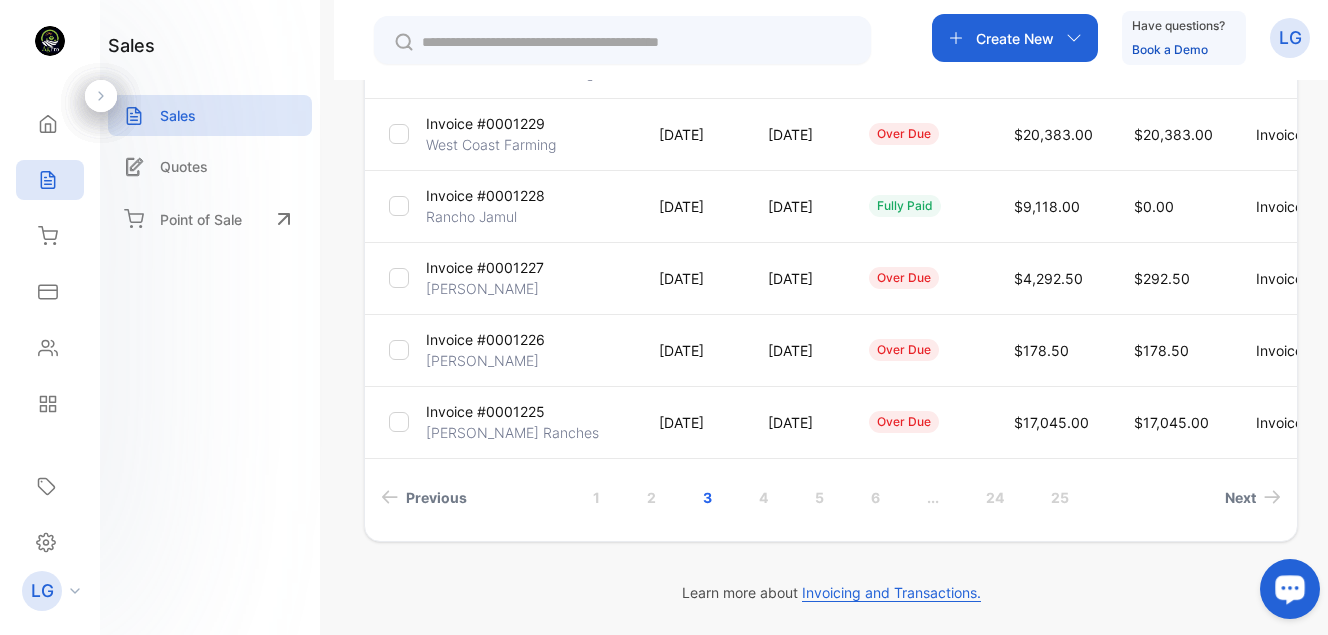 drag, startPoint x: 1324, startPoint y: 393, endPoint x: 80, endPoint y: 4, distance: 1303.4021 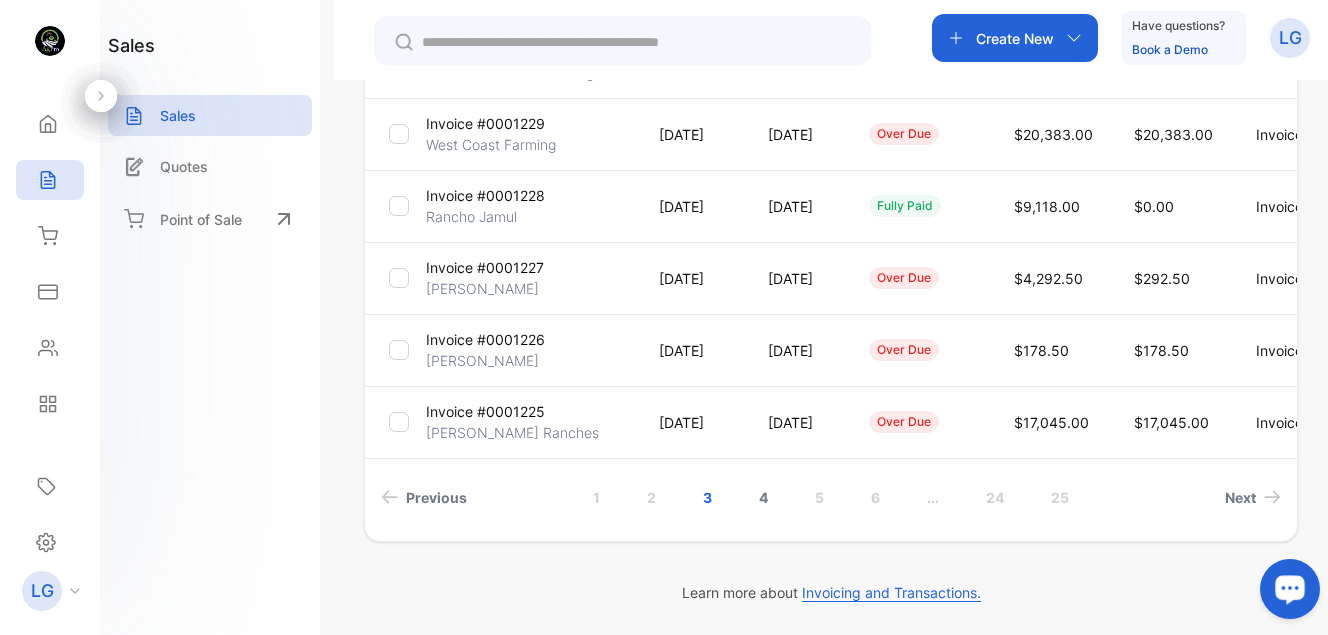 type 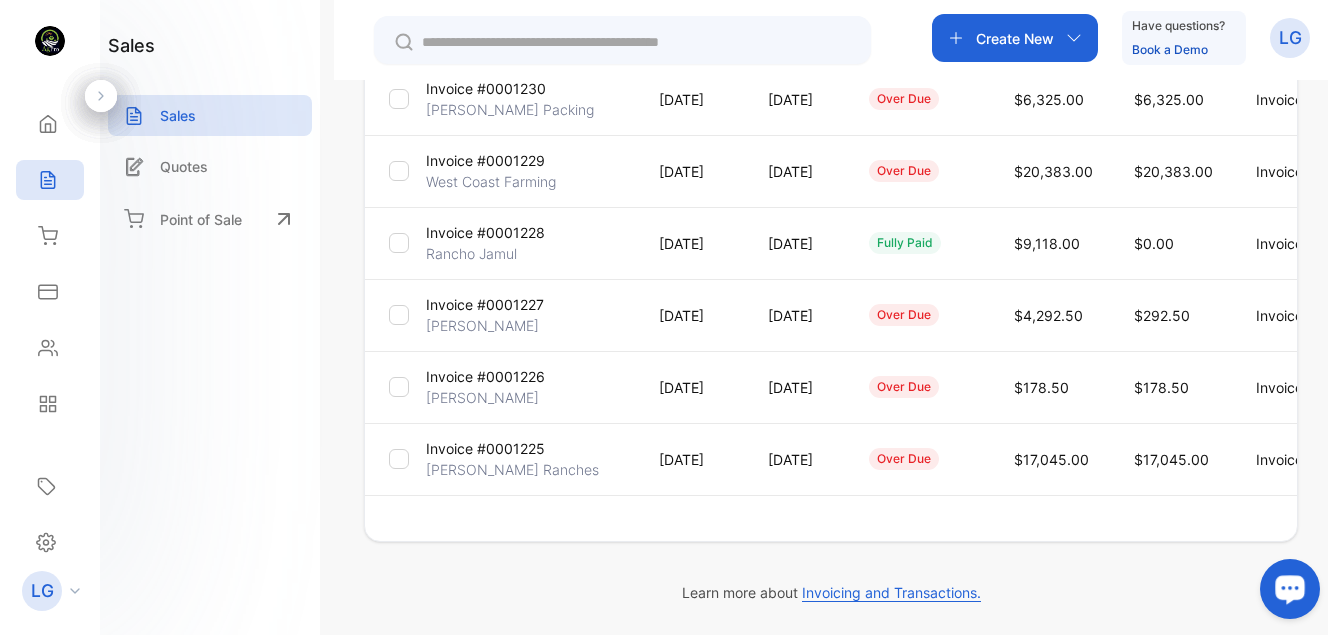 scroll, scrollTop: 639, scrollLeft: 0, axis: vertical 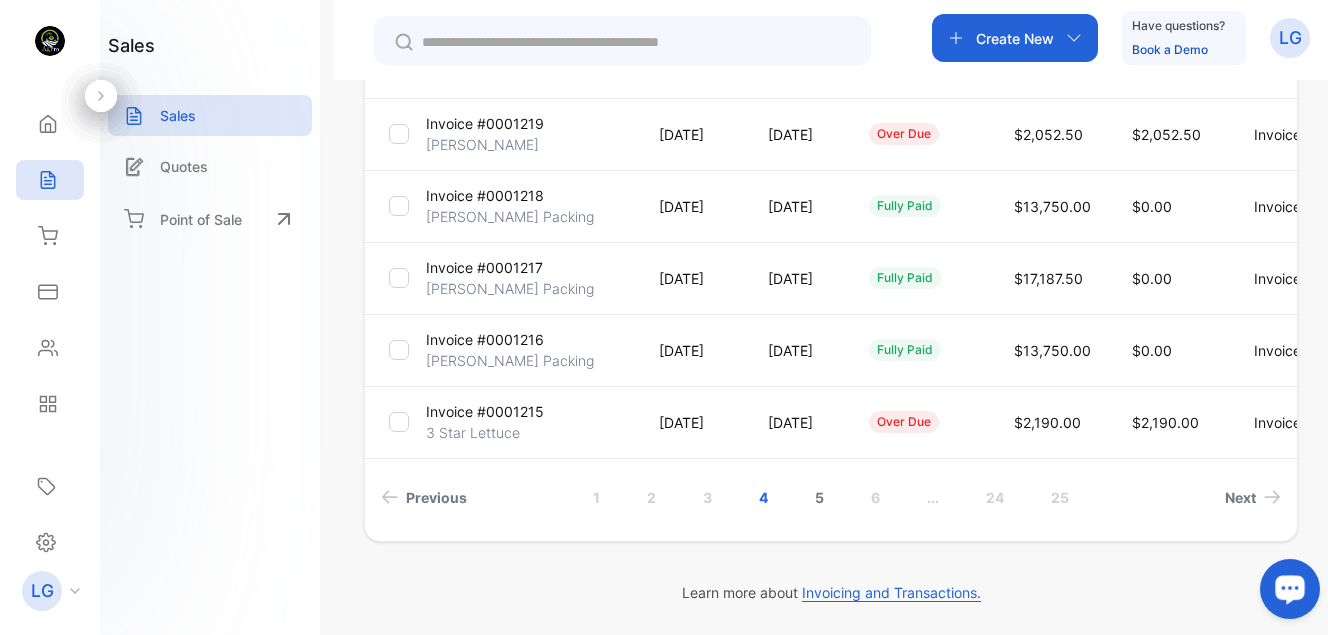 click on "5" at bounding box center (819, 497) 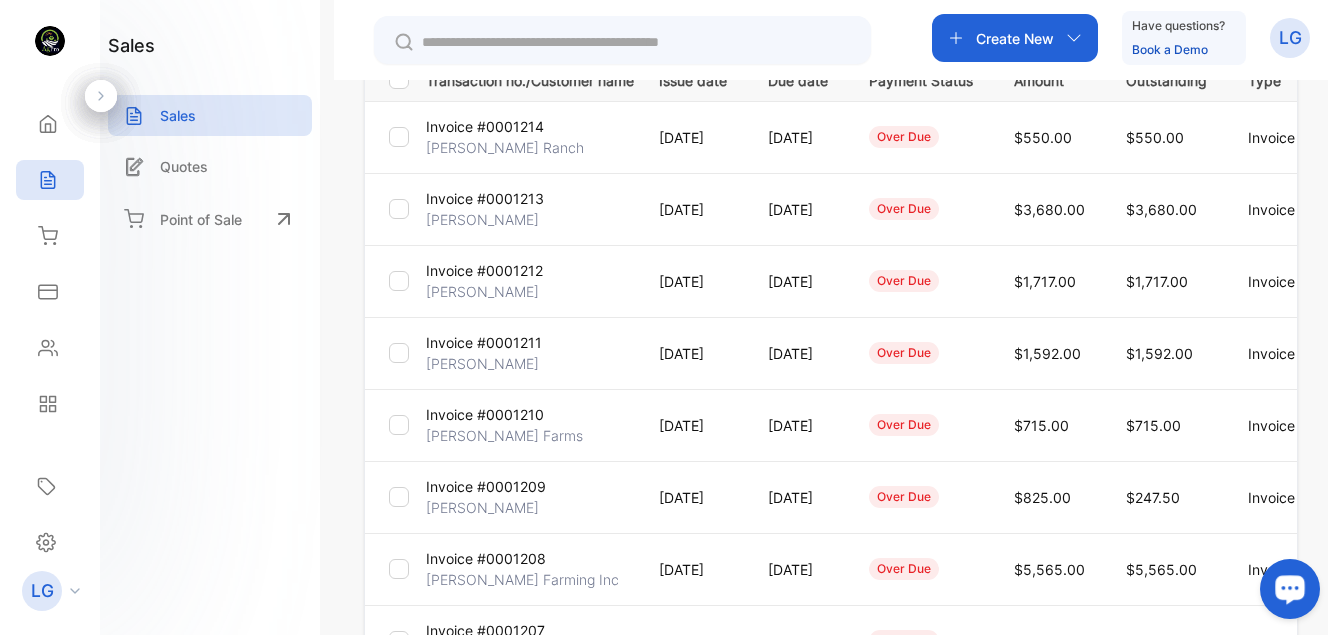 scroll, scrollTop: 316, scrollLeft: 0, axis: vertical 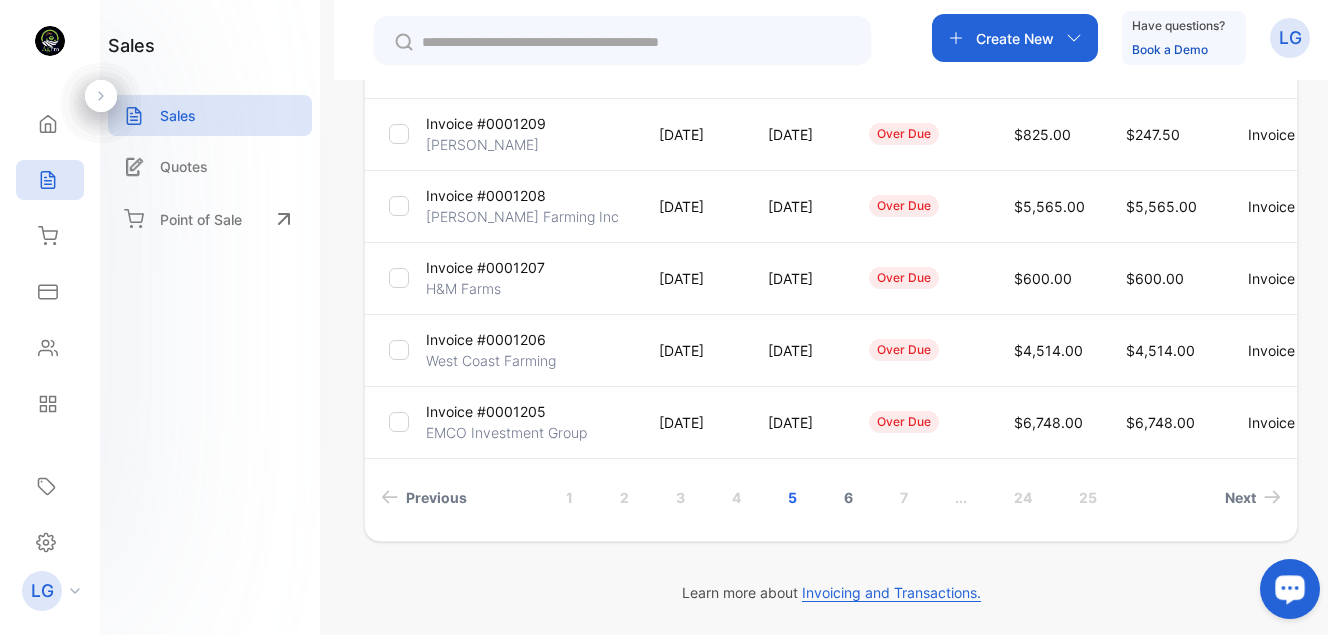 click on "6" at bounding box center [848, 497] 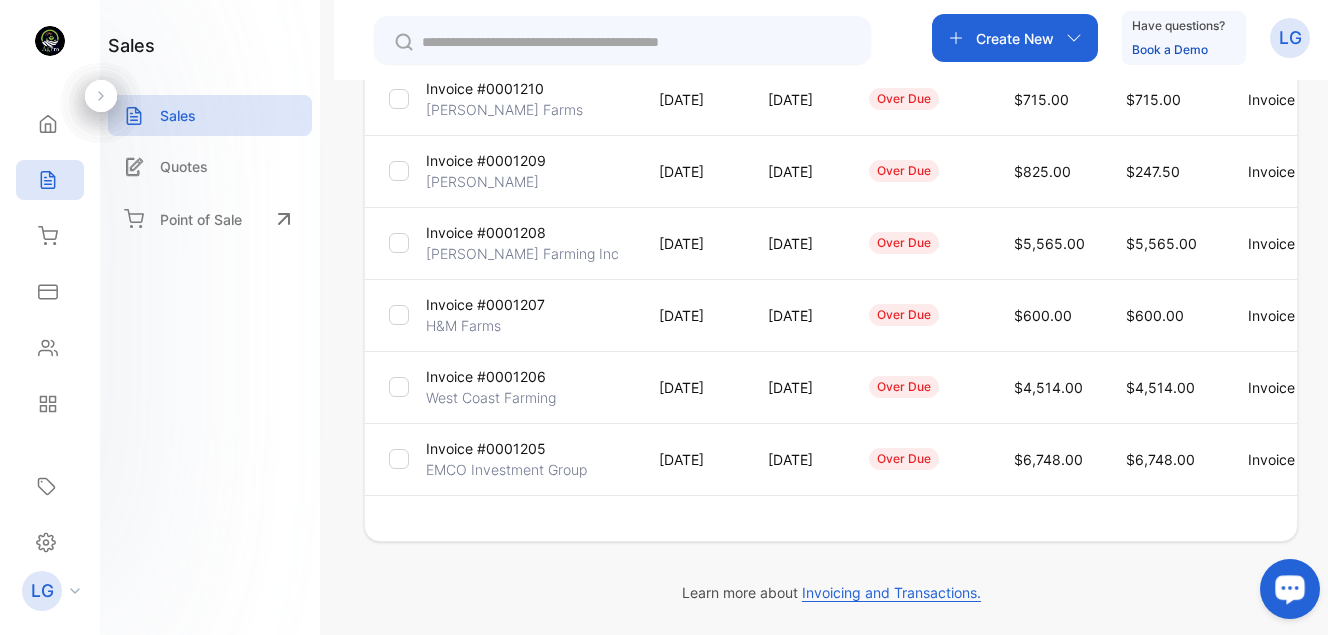scroll, scrollTop: 639, scrollLeft: 0, axis: vertical 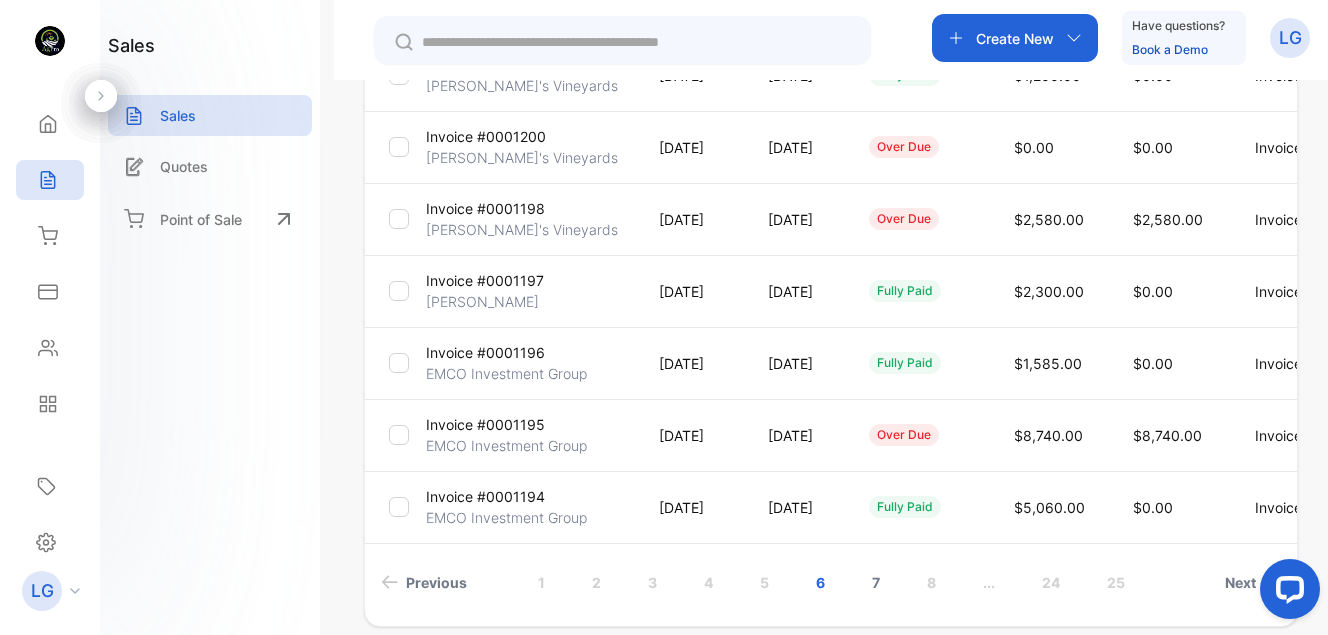 click on "7" at bounding box center [876, 582] 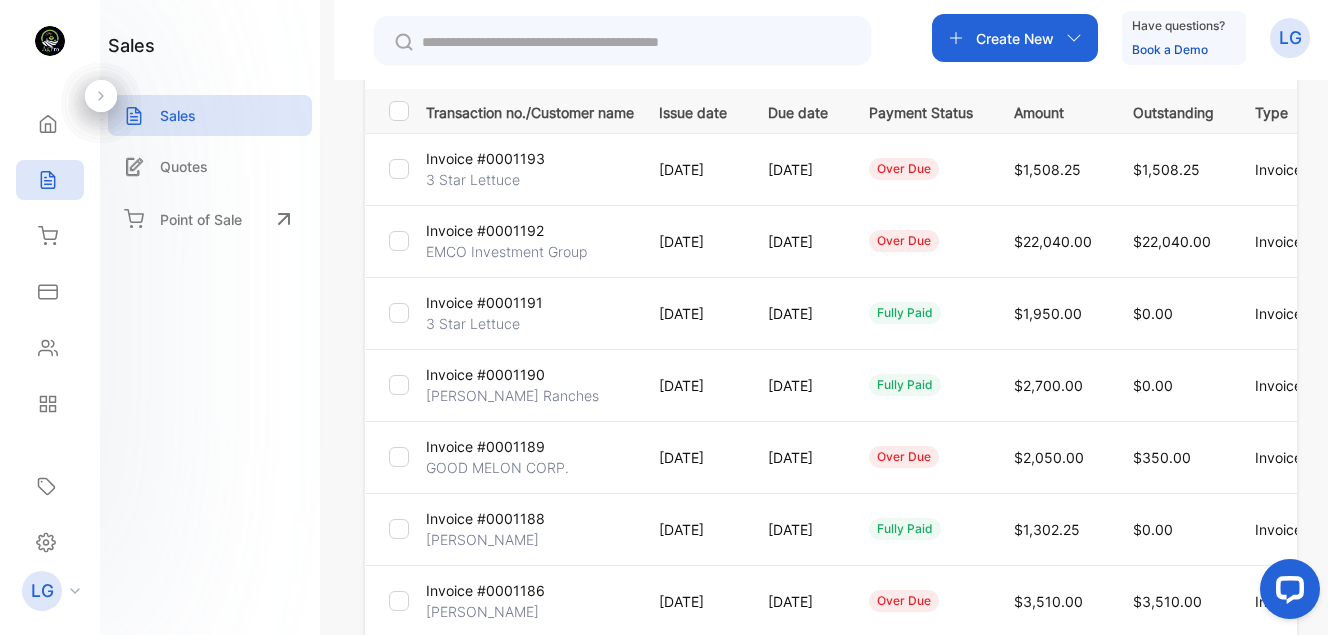 scroll, scrollTop: 264, scrollLeft: 0, axis: vertical 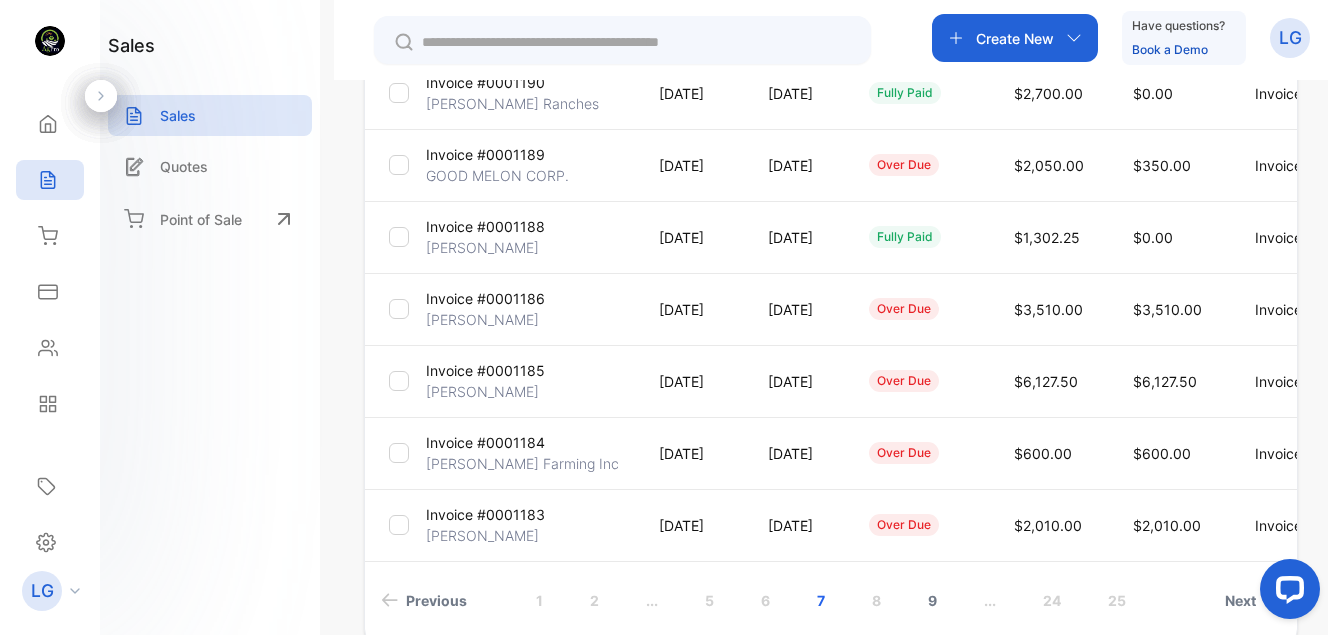 click on "8" at bounding box center [876, 600] 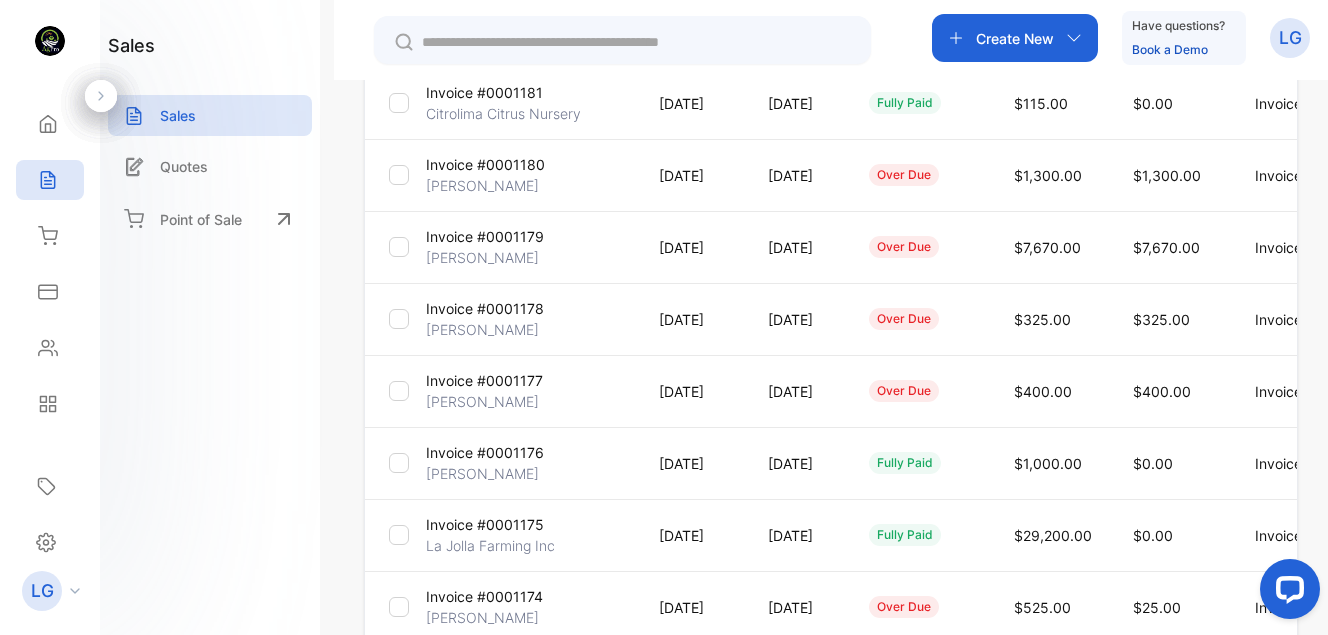 scroll, scrollTop: 416, scrollLeft: 0, axis: vertical 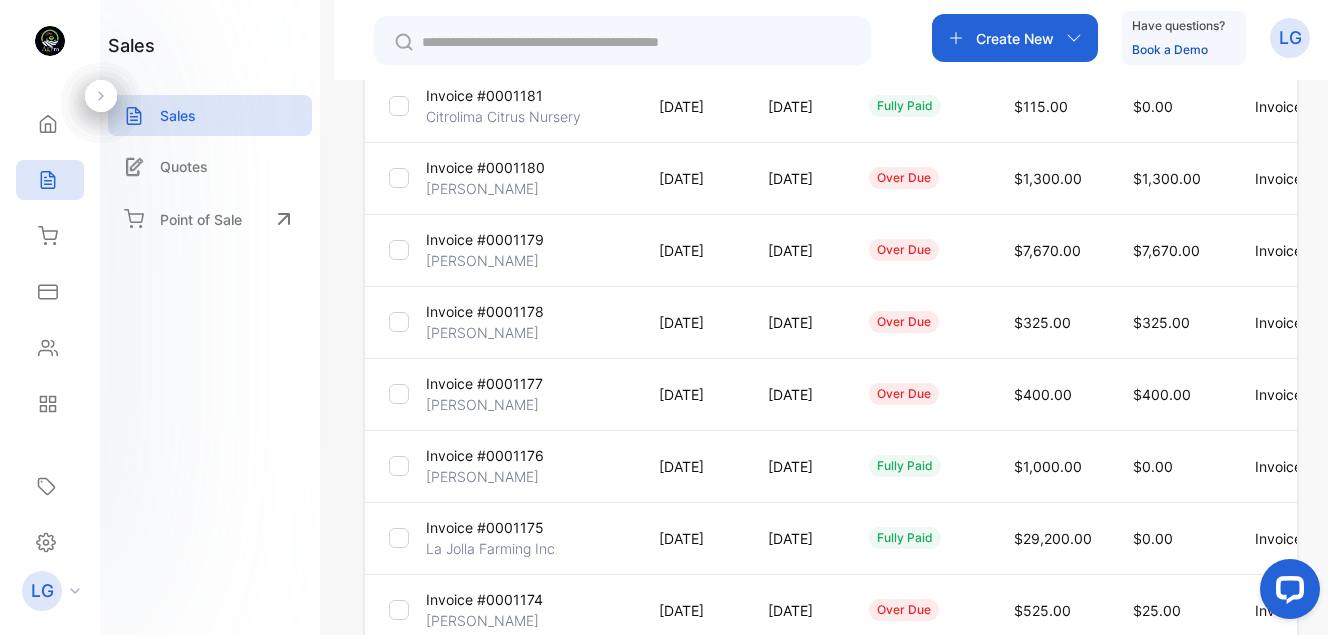 click on "[PERSON_NAME]" at bounding box center (482, 332) 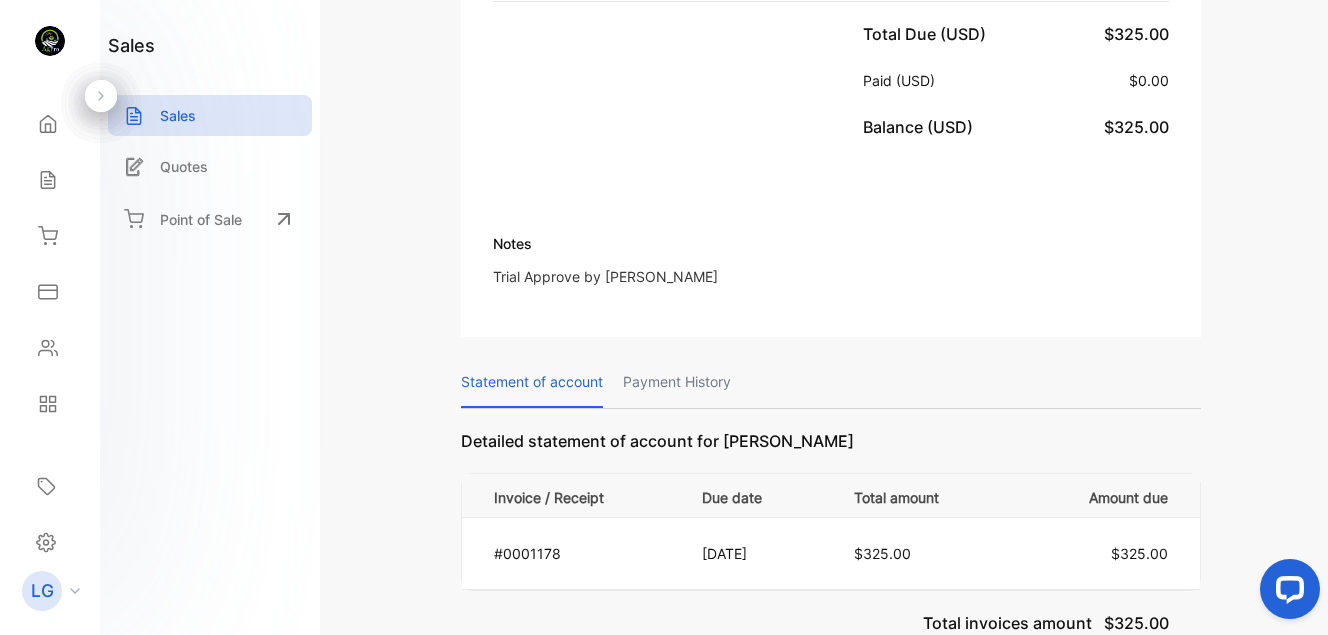scroll, scrollTop: 760, scrollLeft: 0, axis: vertical 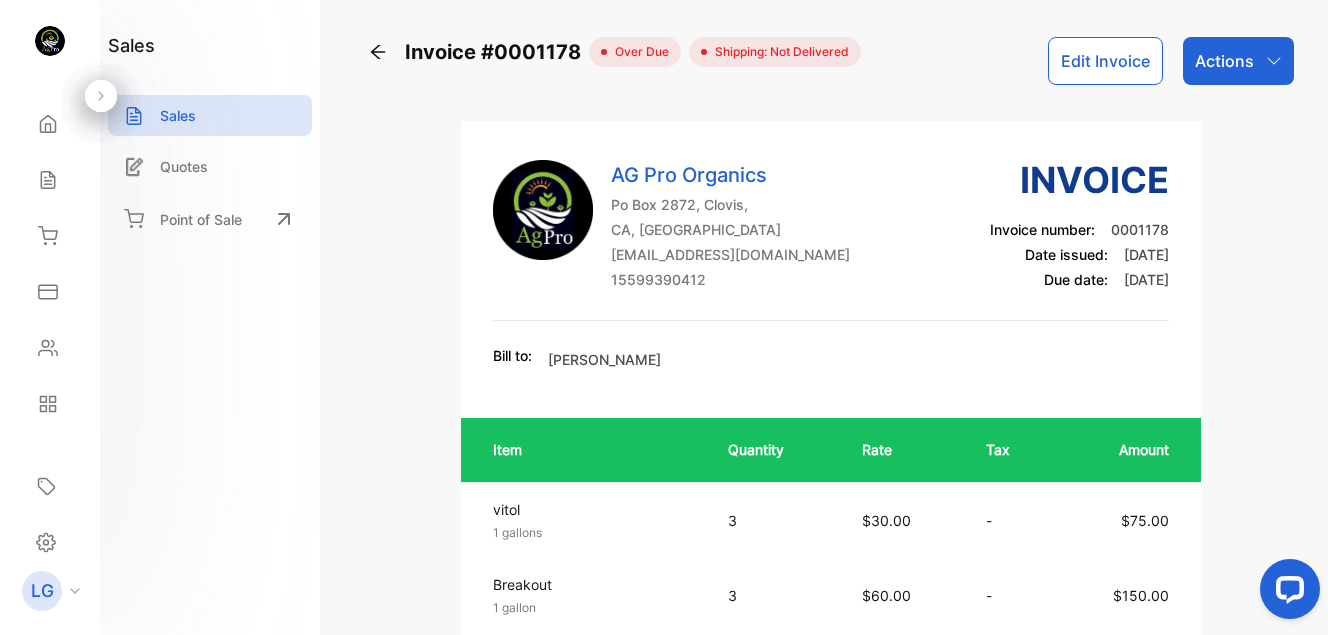 click 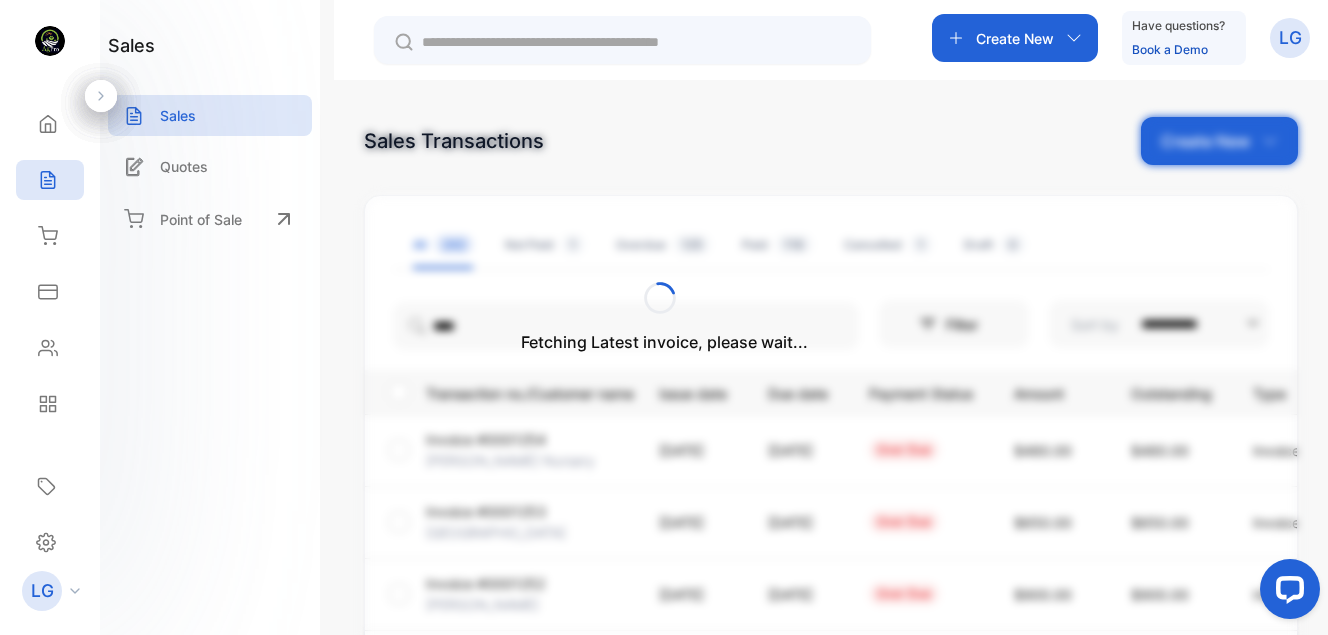 drag, startPoint x: 1327, startPoint y: 336, endPoint x: 1323, endPoint y: 423, distance: 87.0919 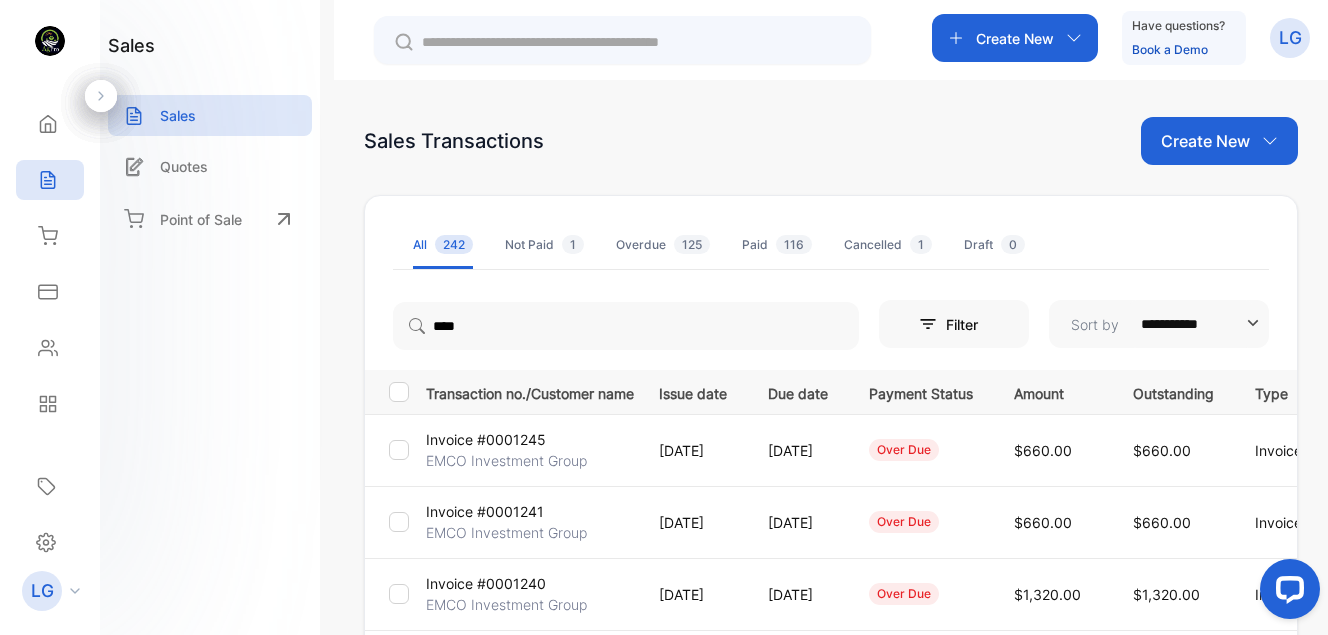 scroll, scrollTop: 556, scrollLeft: 0, axis: vertical 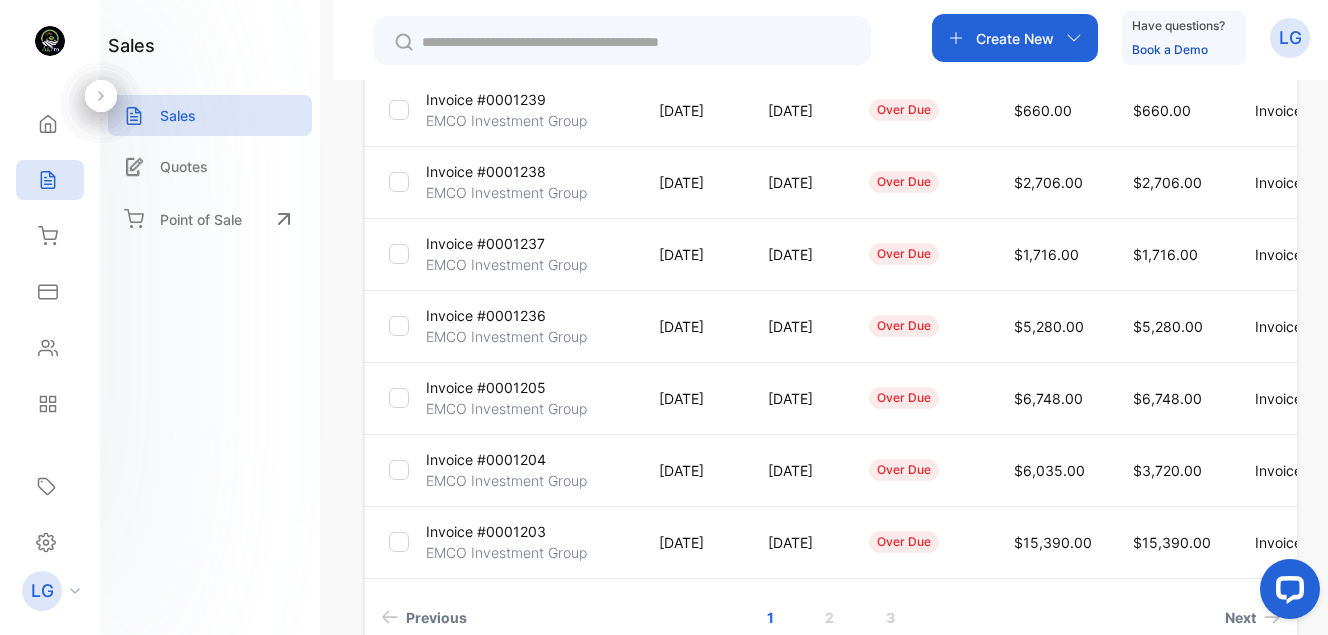click at bounding box center [636, 42] 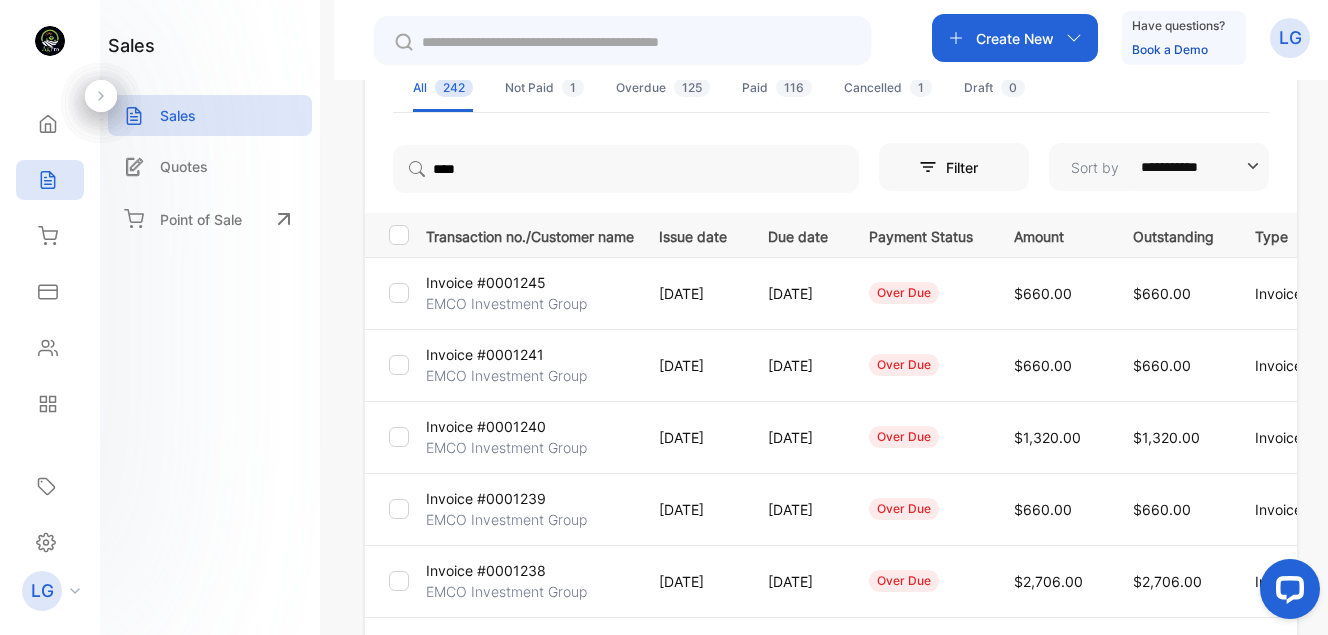 scroll, scrollTop: 151, scrollLeft: 0, axis: vertical 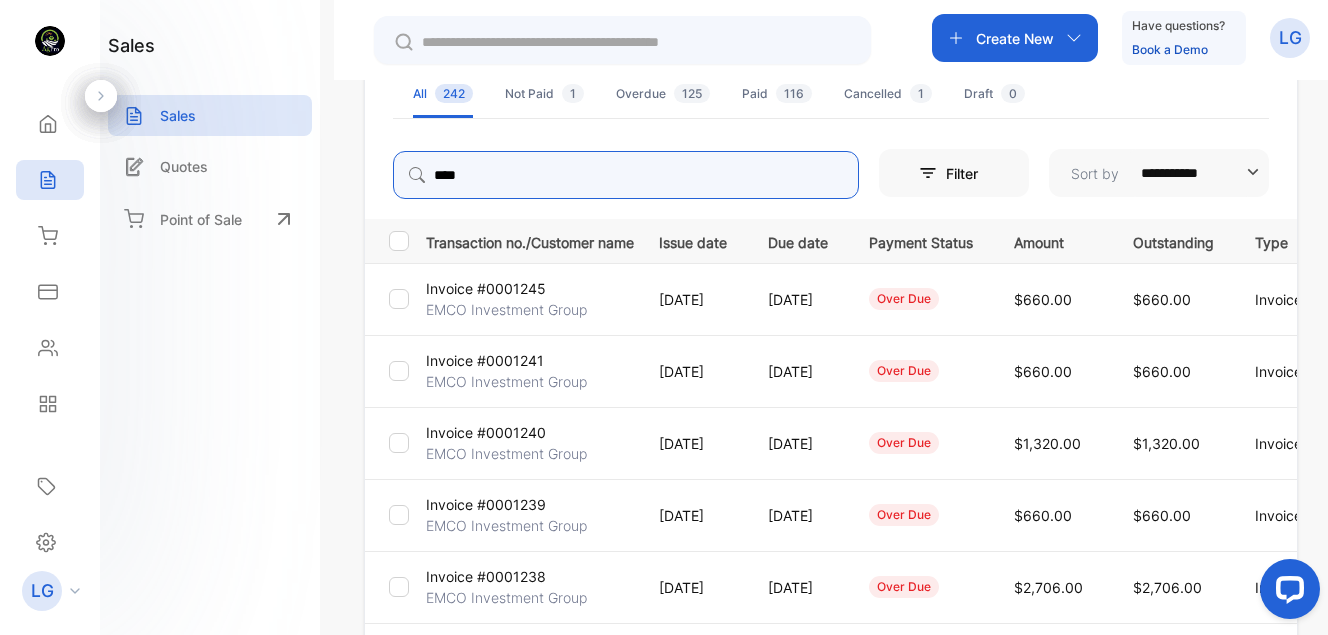 click on "****" at bounding box center (626, 175) 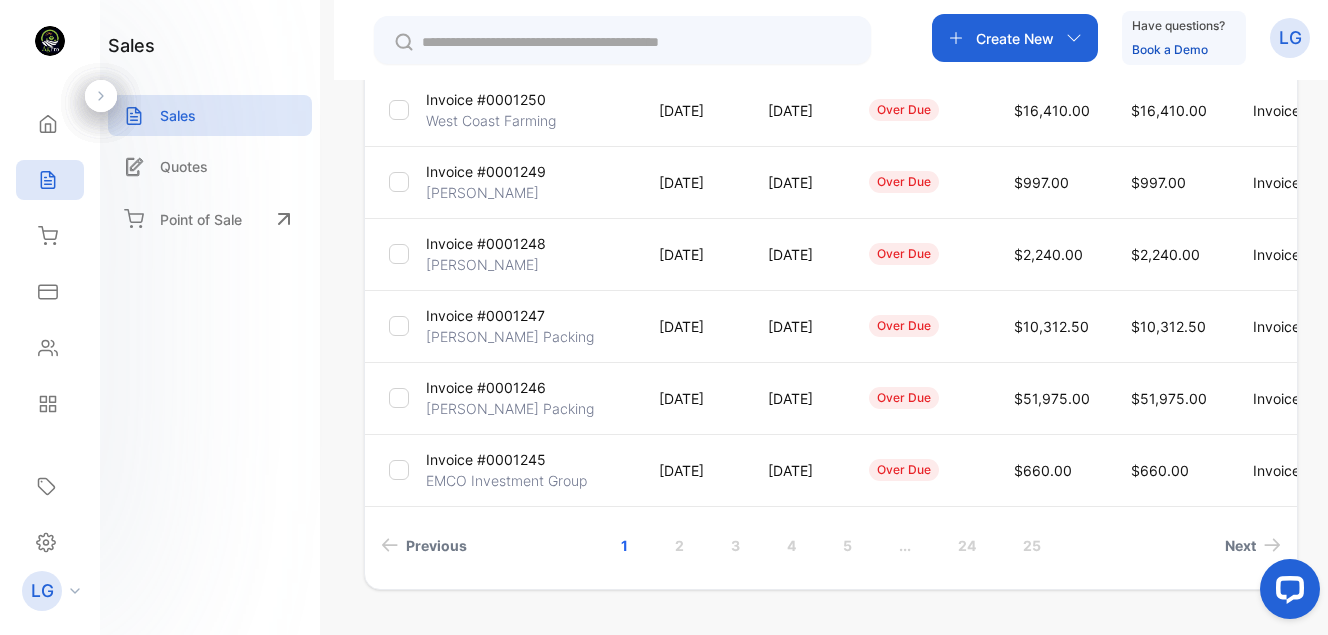 scroll, scrollTop: 629, scrollLeft: 0, axis: vertical 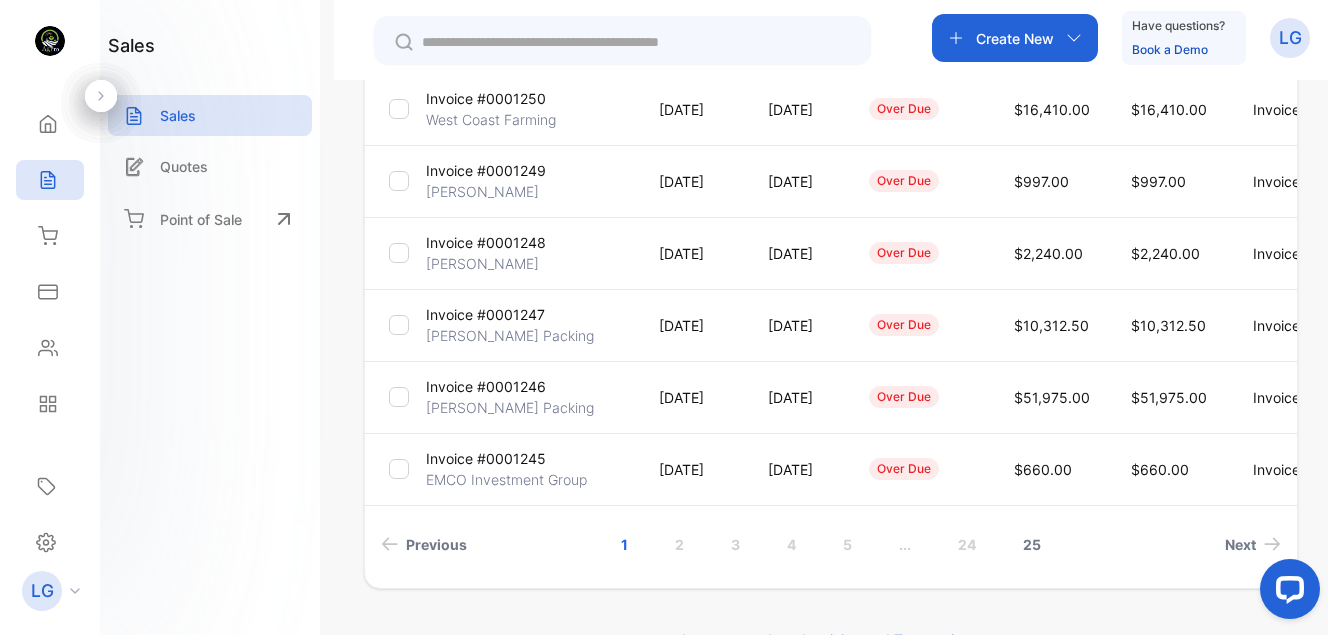 type 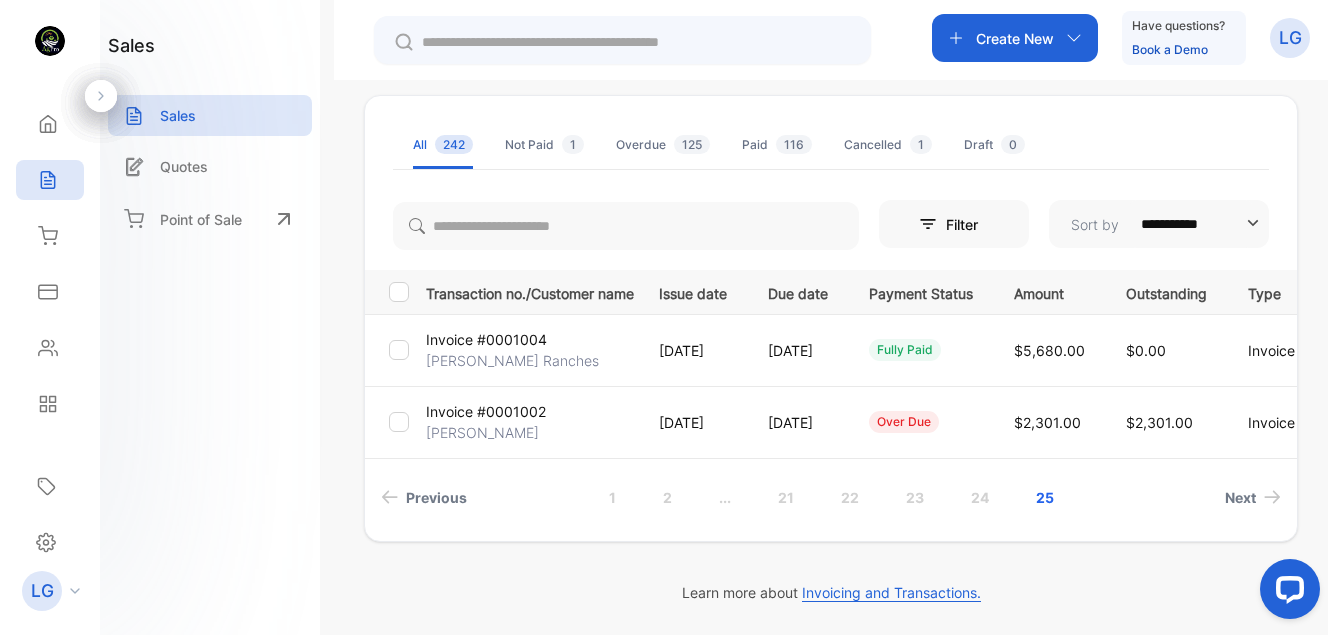 scroll, scrollTop: 100, scrollLeft: 0, axis: vertical 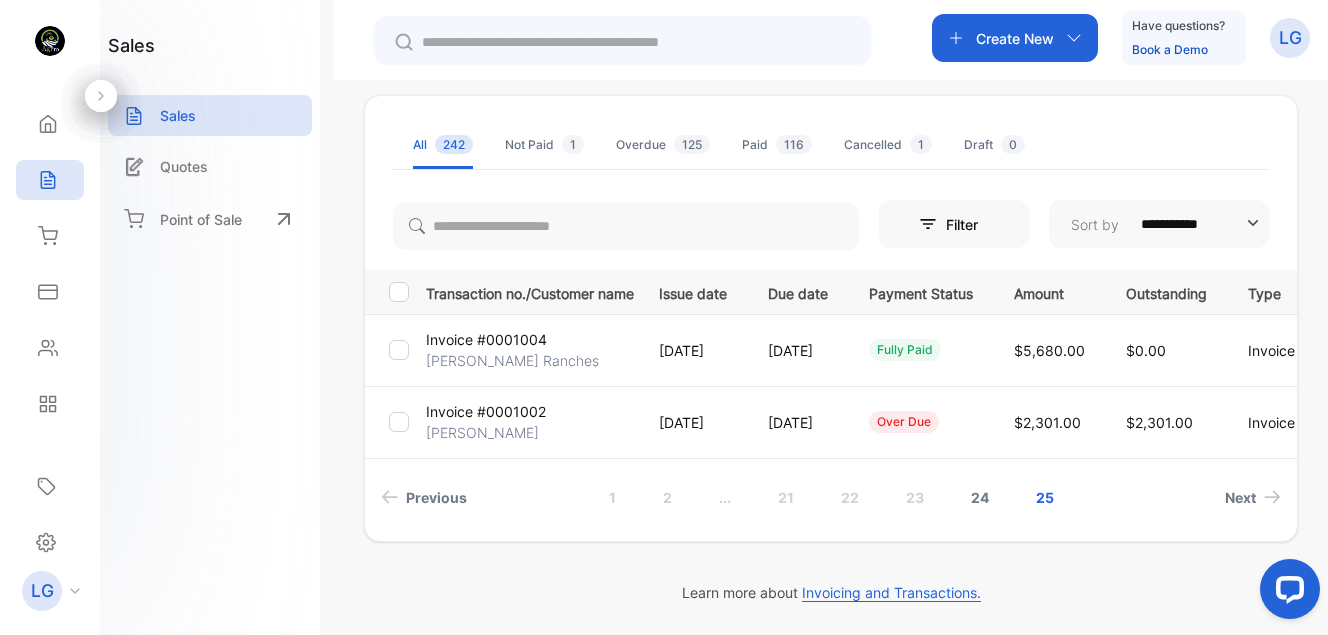 click on "24" at bounding box center (980, 497) 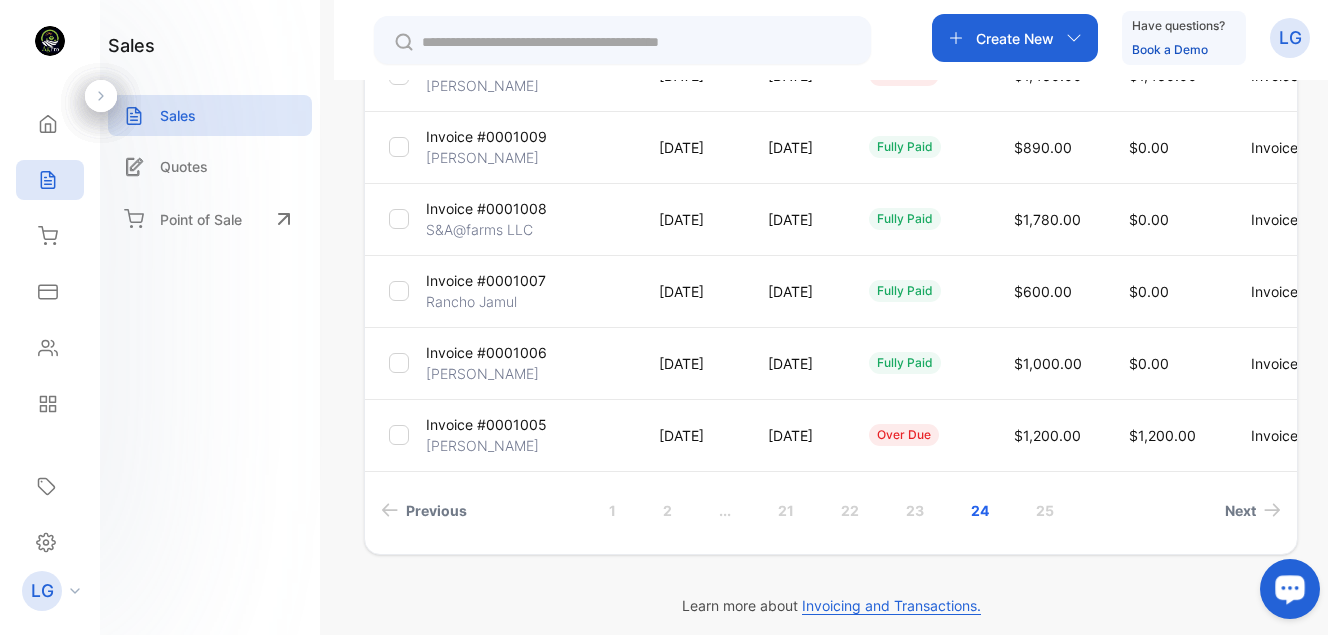 scroll, scrollTop: 676, scrollLeft: 0, axis: vertical 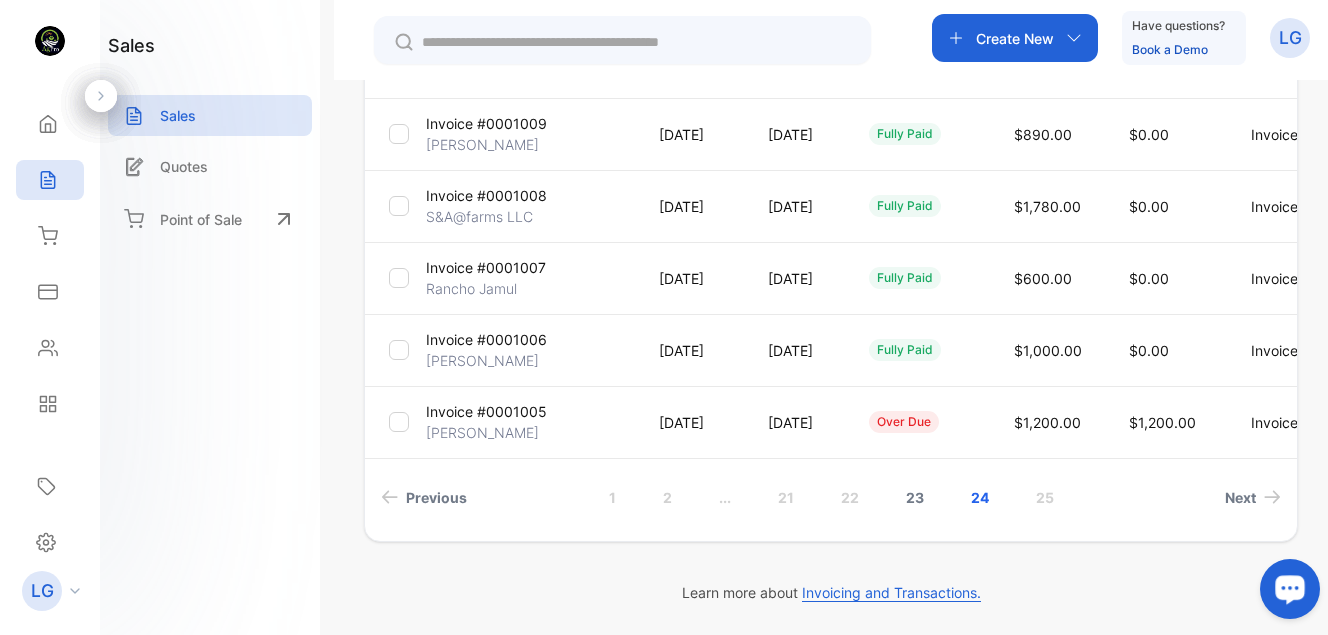 click on "23" at bounding box center (915, 497) 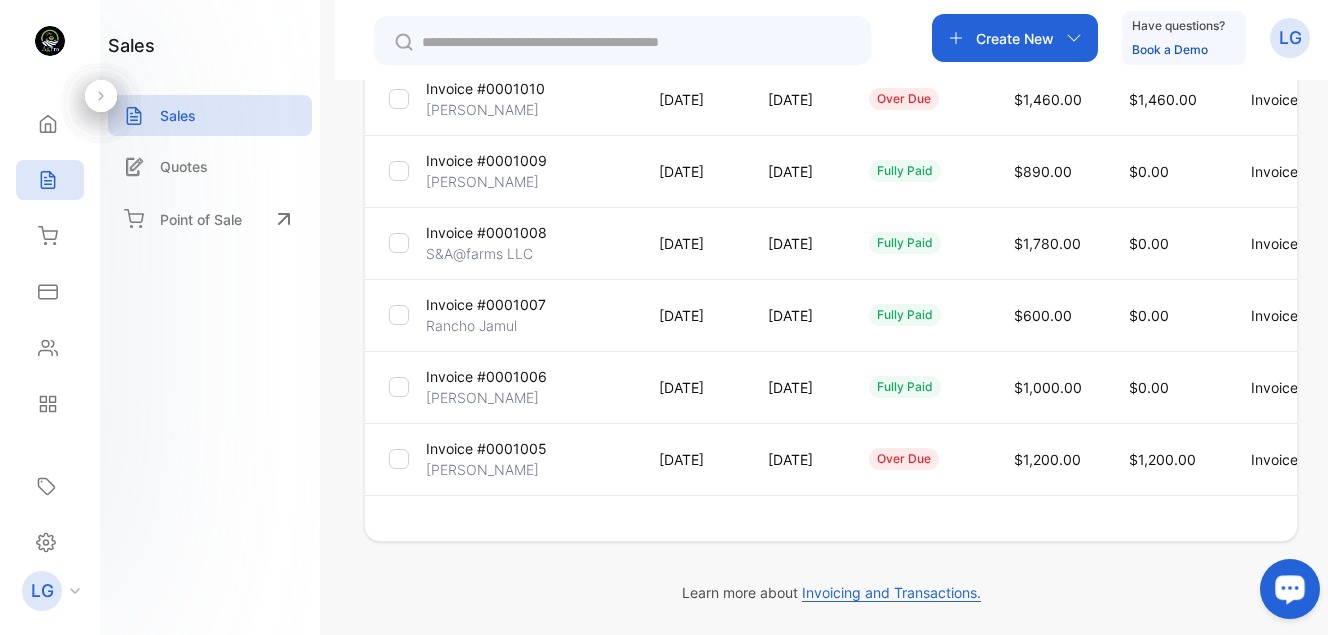 scroll, scrollTop: 639, scrollLeft: 0, axis: vertical 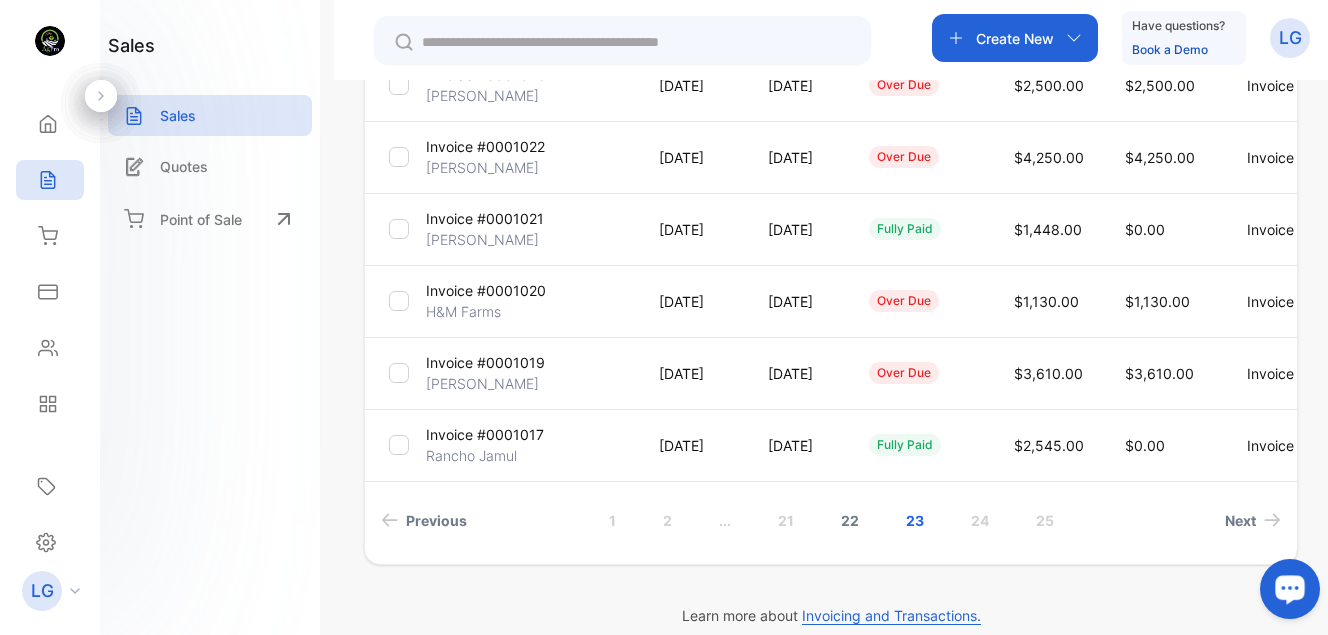 click on "22" at bounding box center (850, 520) 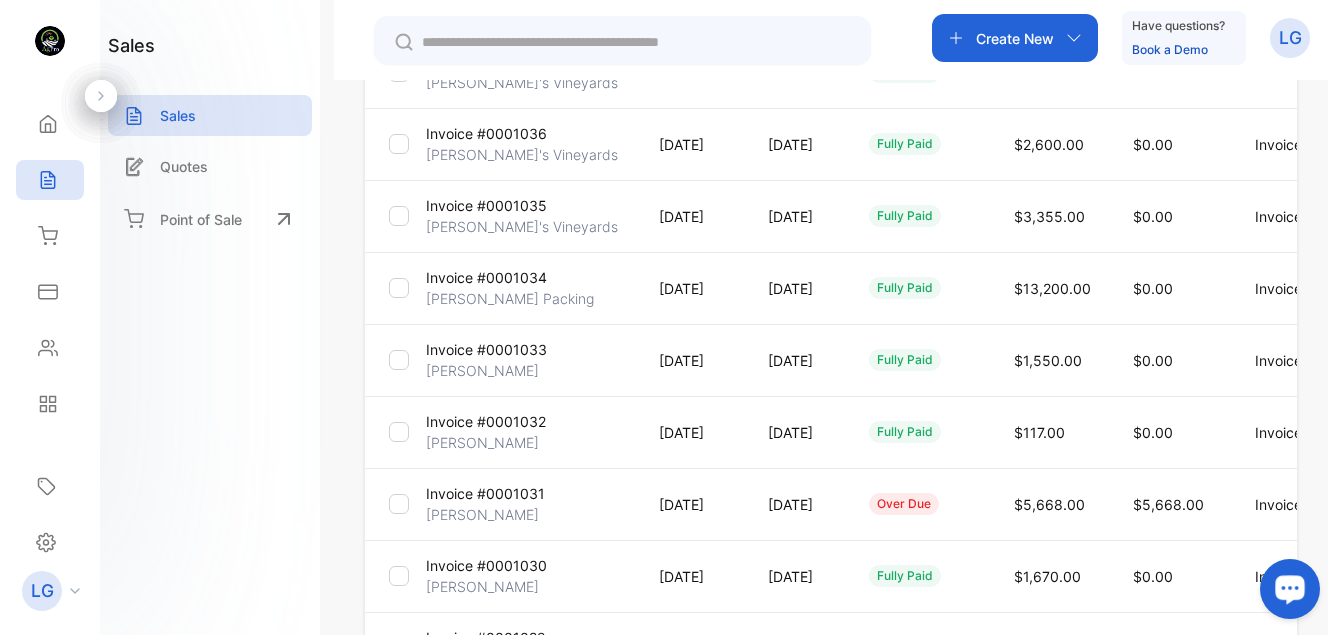 scroll, scrollTop: 384, scrollLeft: 0, axis: vertical 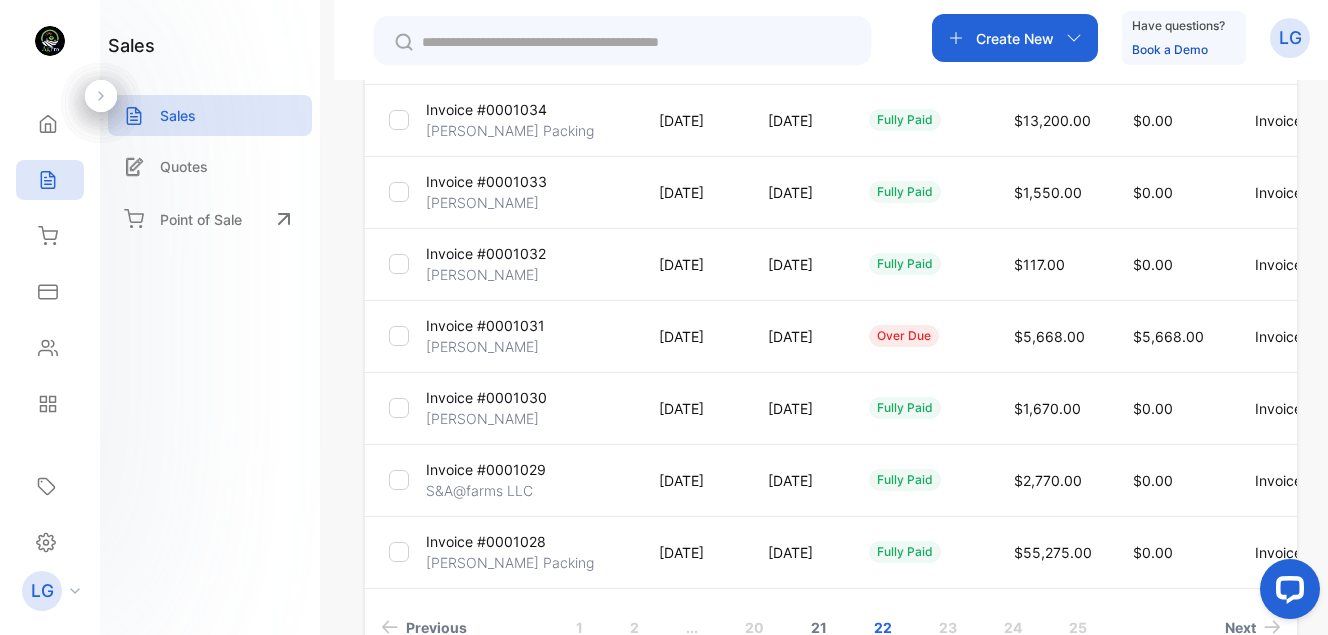 click on "21" at bounding box center [819, 627] 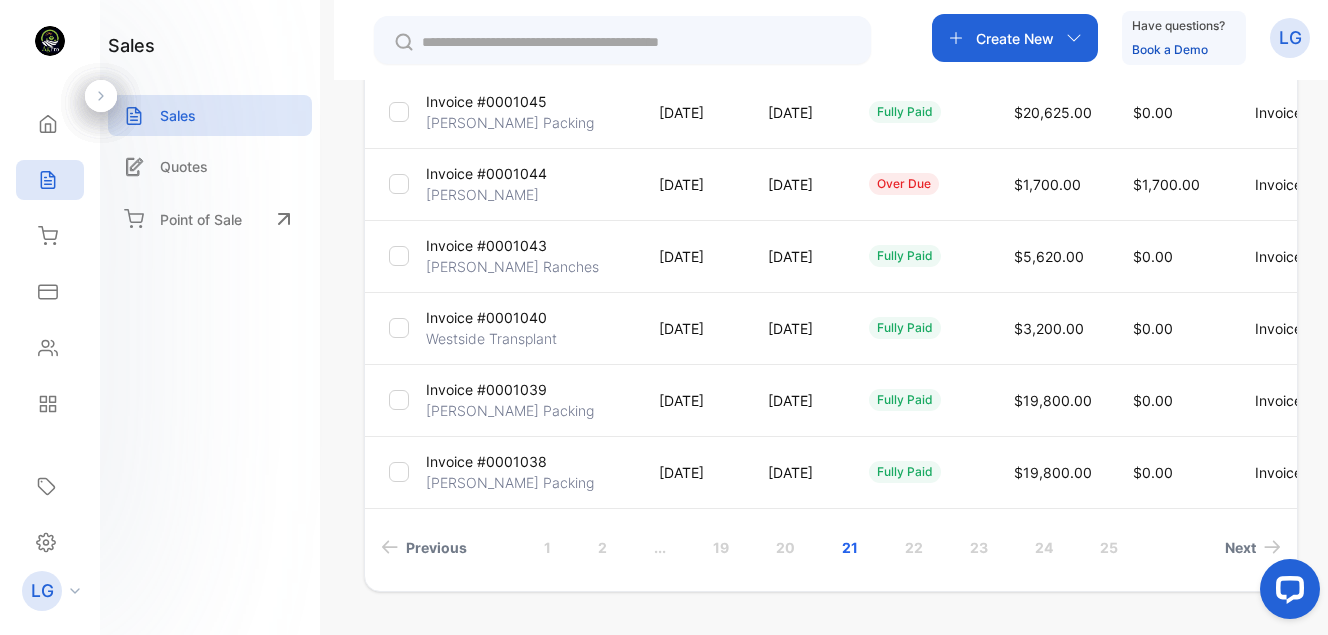 scroll, scrollTop: 676, scrollLeft: 0, axis: vertical 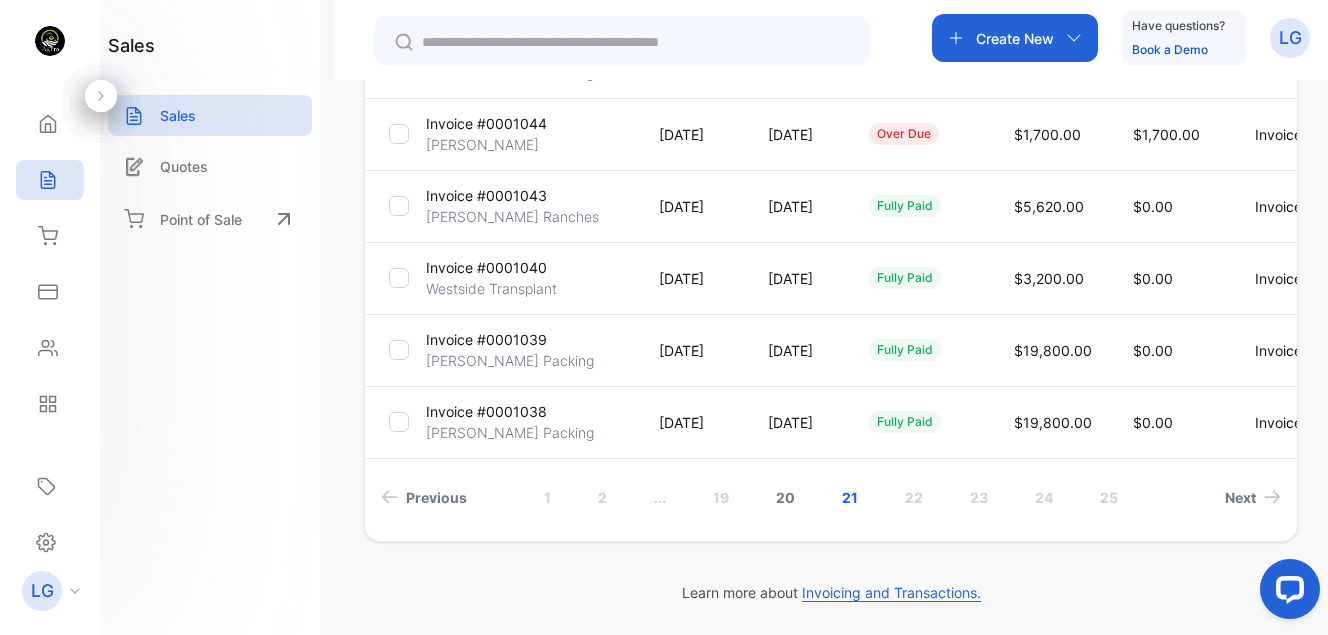click on "20" at bounding box center (785, 497) 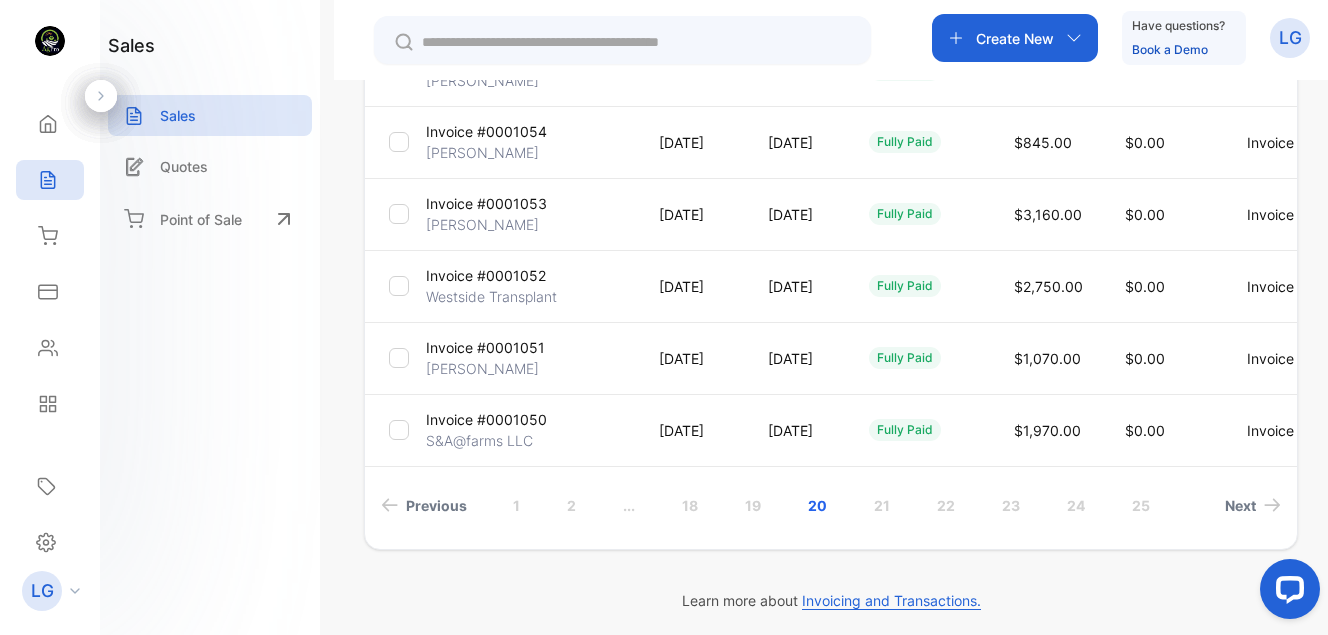 scroll, scrollTop: 676, scrollLeft: 0, axis: vertical 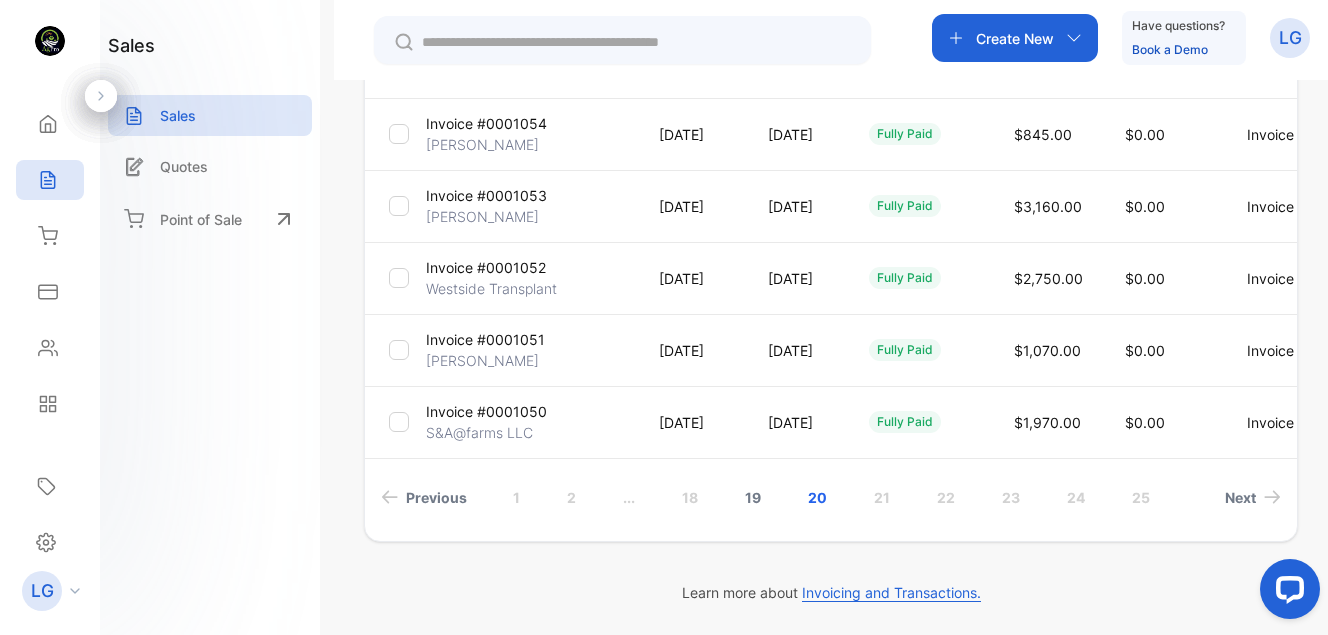 click on "19" at bounding box center [753, 497] 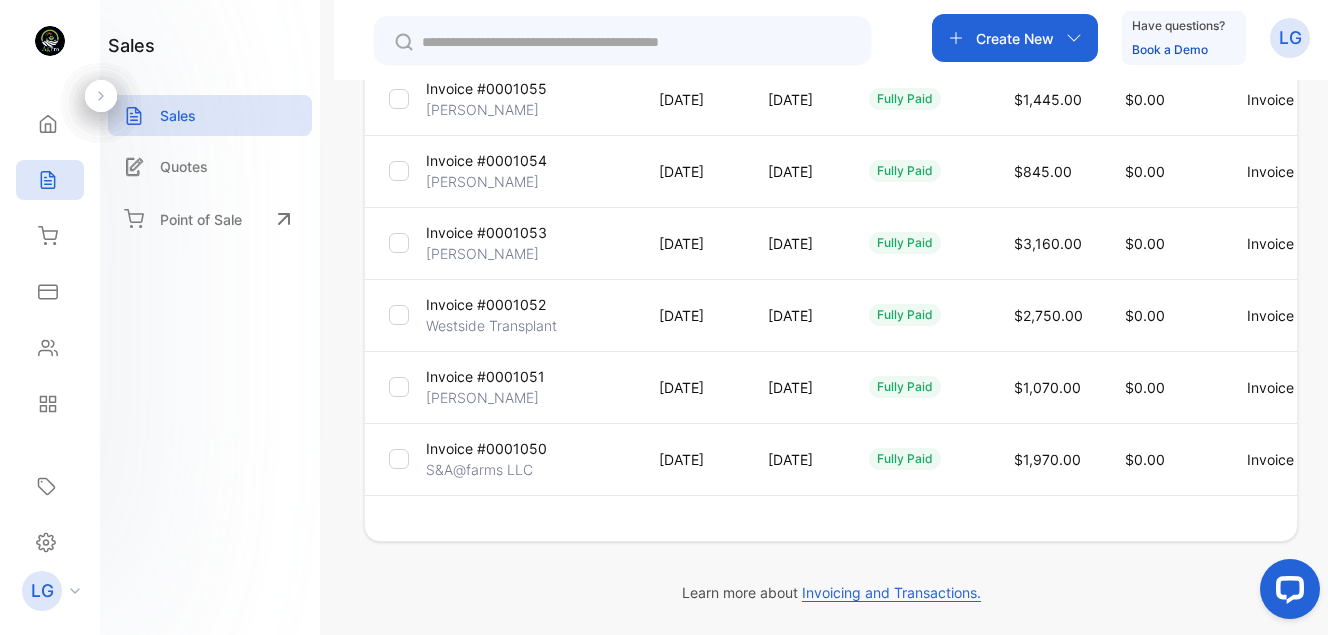 scroll, scrollTop: 639, scrollLeft: 0, axis: vertical 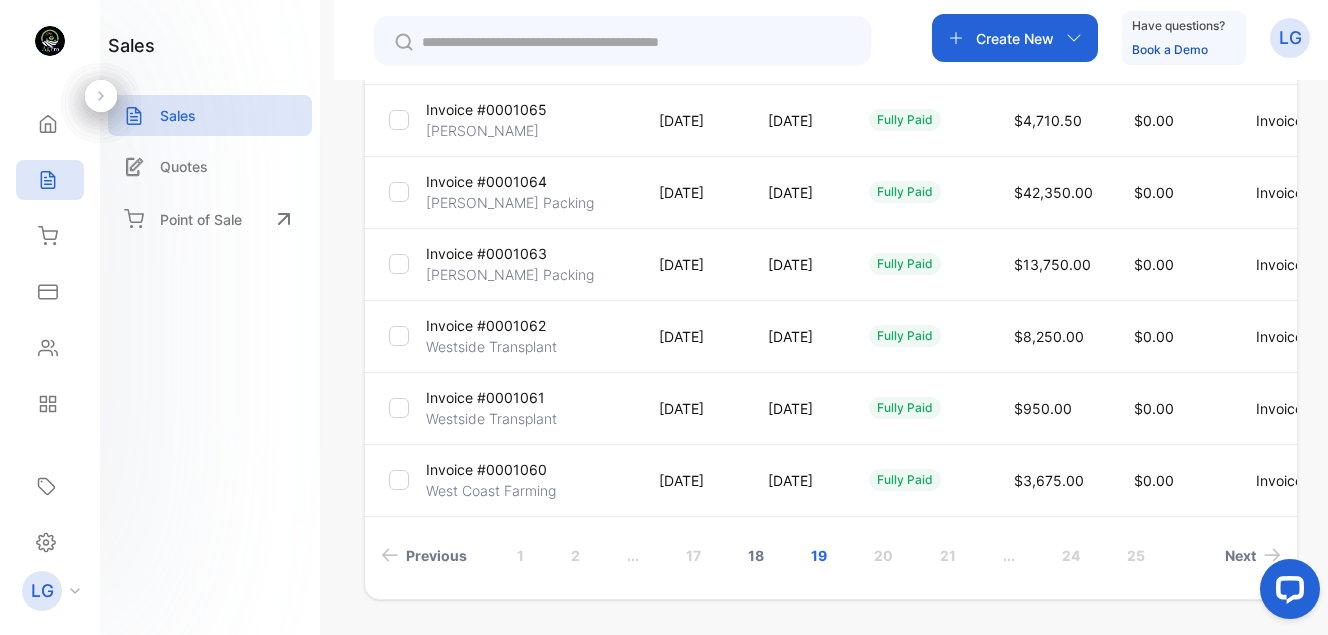 click on "18" at bounding box center (756, 555) 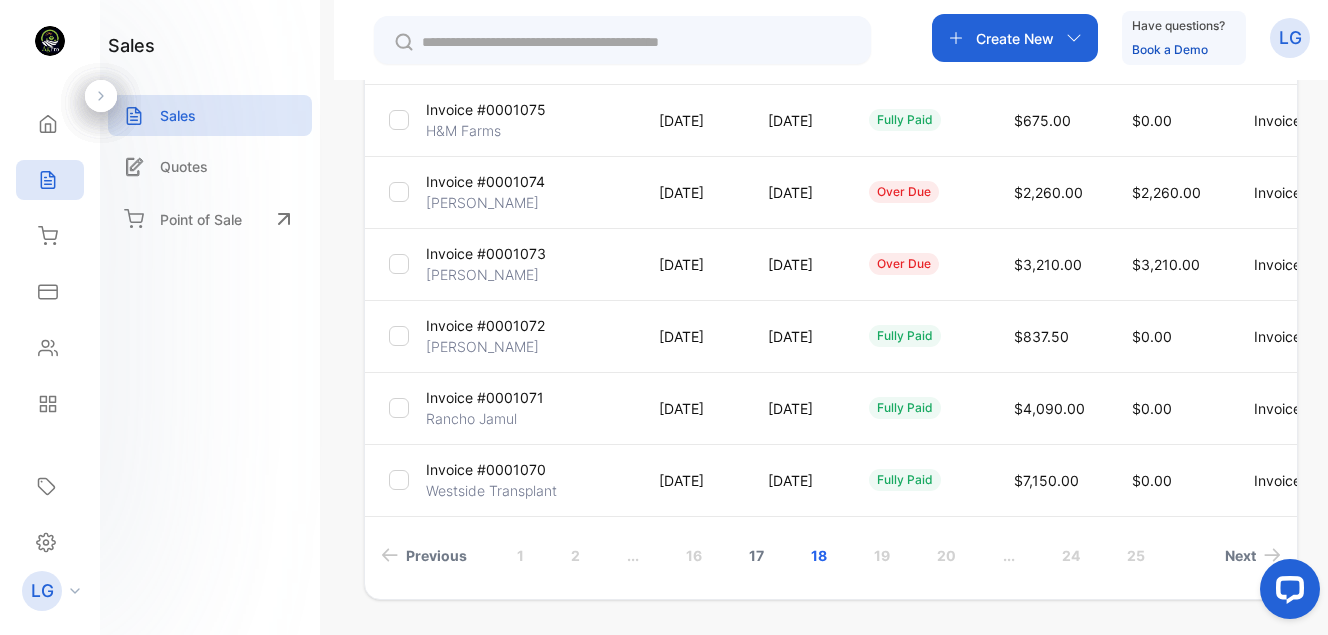 click on "17" at bounding box center (756, 555) 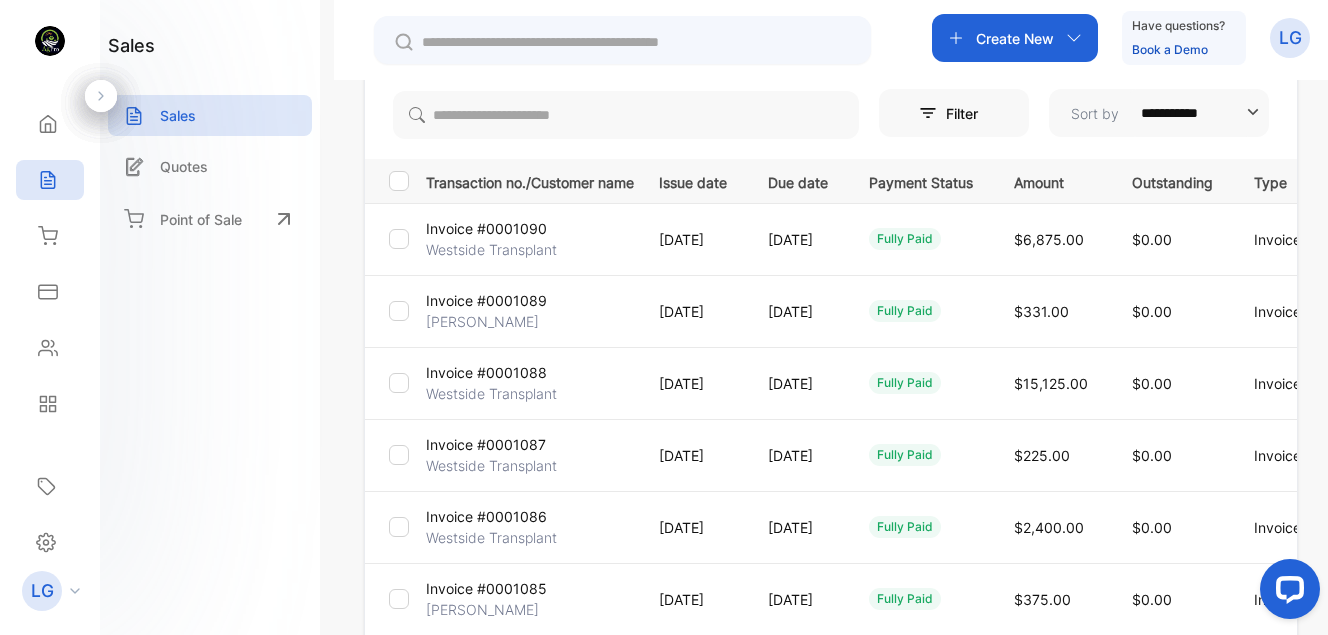 scroll, scrollTop: 676, scrollLeft: 0, axis: vertical 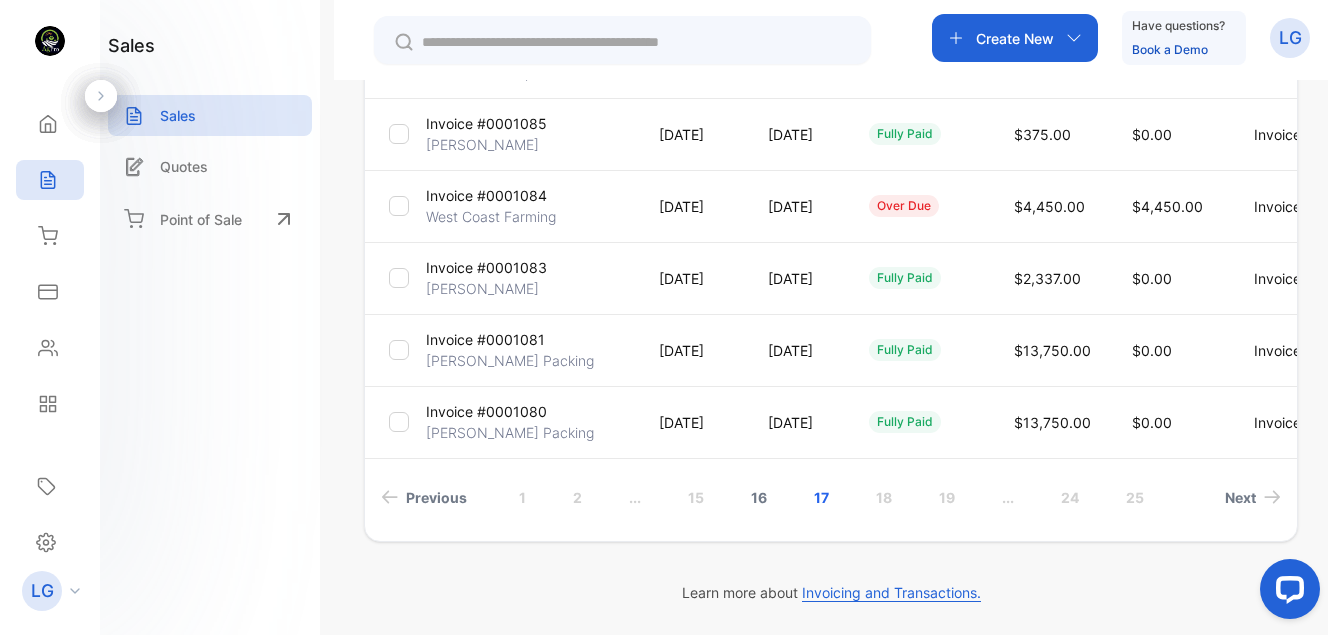 click on "16" at bounding box center (759, 497) 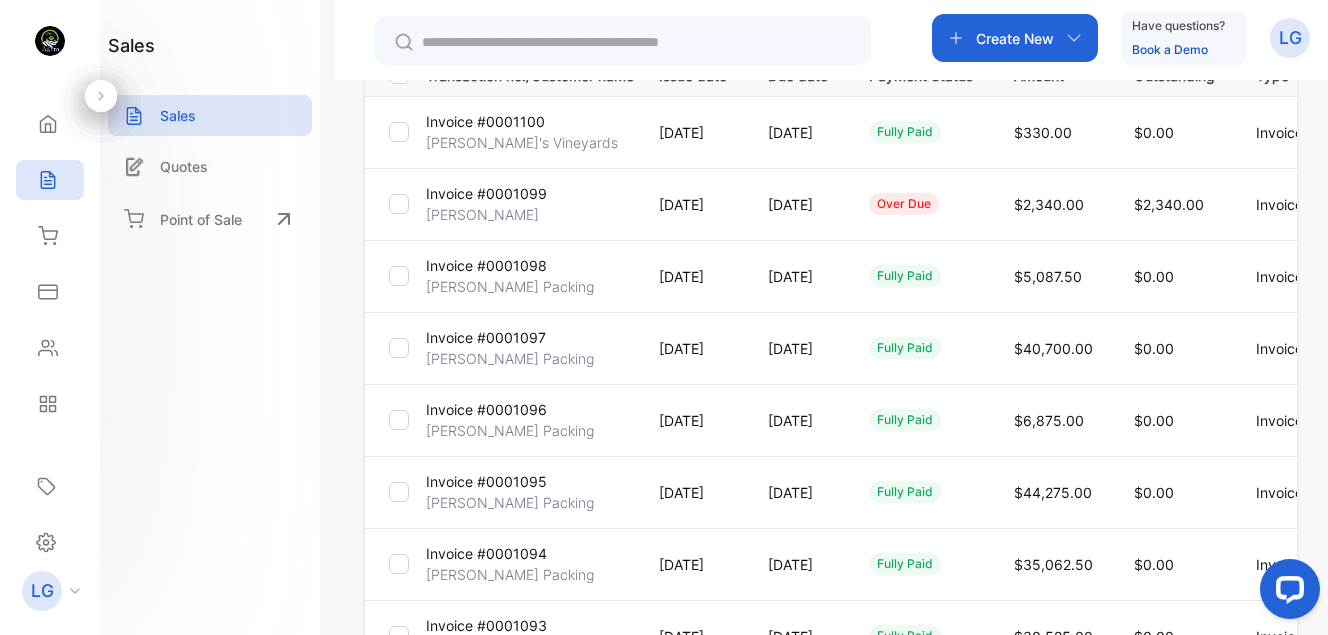 scroll, scrollTop: 314, scrollLeft: 0, axis: vertical 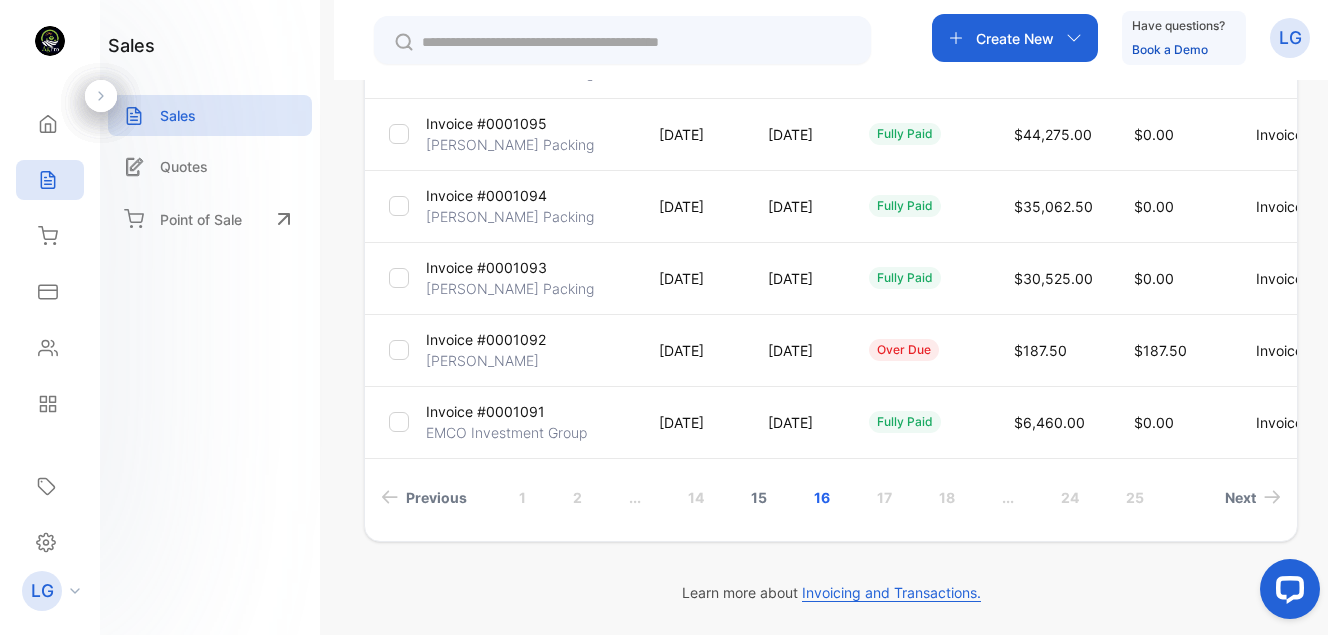 click on "15" at bounding box center [759, 497] 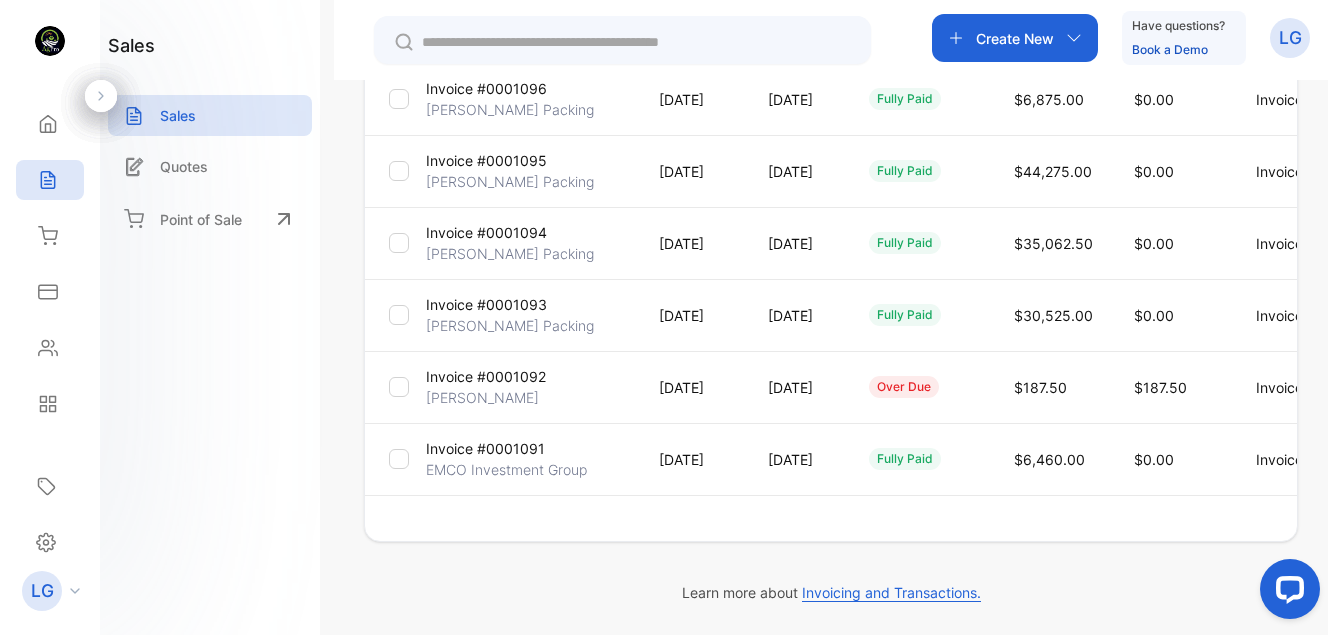 scroll, scrollTop: 639, scrollLeft: 0, axis: vertical 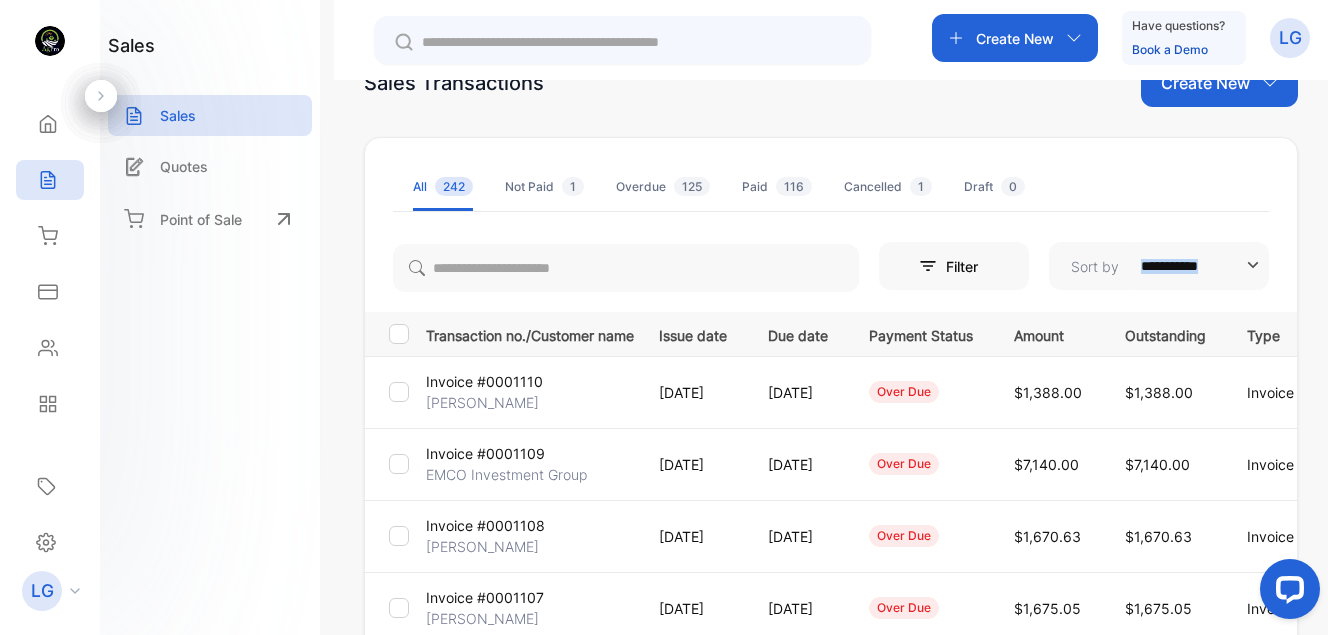 drag, startPoint x: 1321, startPoint y: 261, endPoint x: 1325, endPoint y: 294, distance: 33.24154 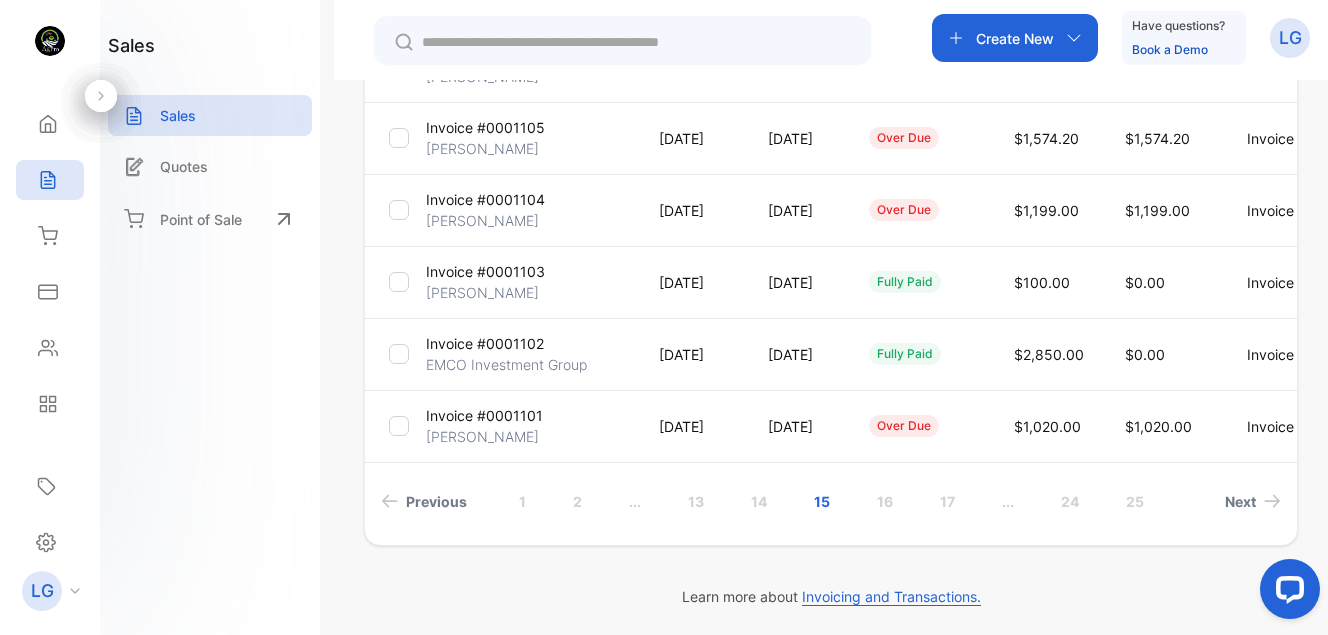 scroll, scrollTop: 676, scrollLeft: 0, axis: vertical 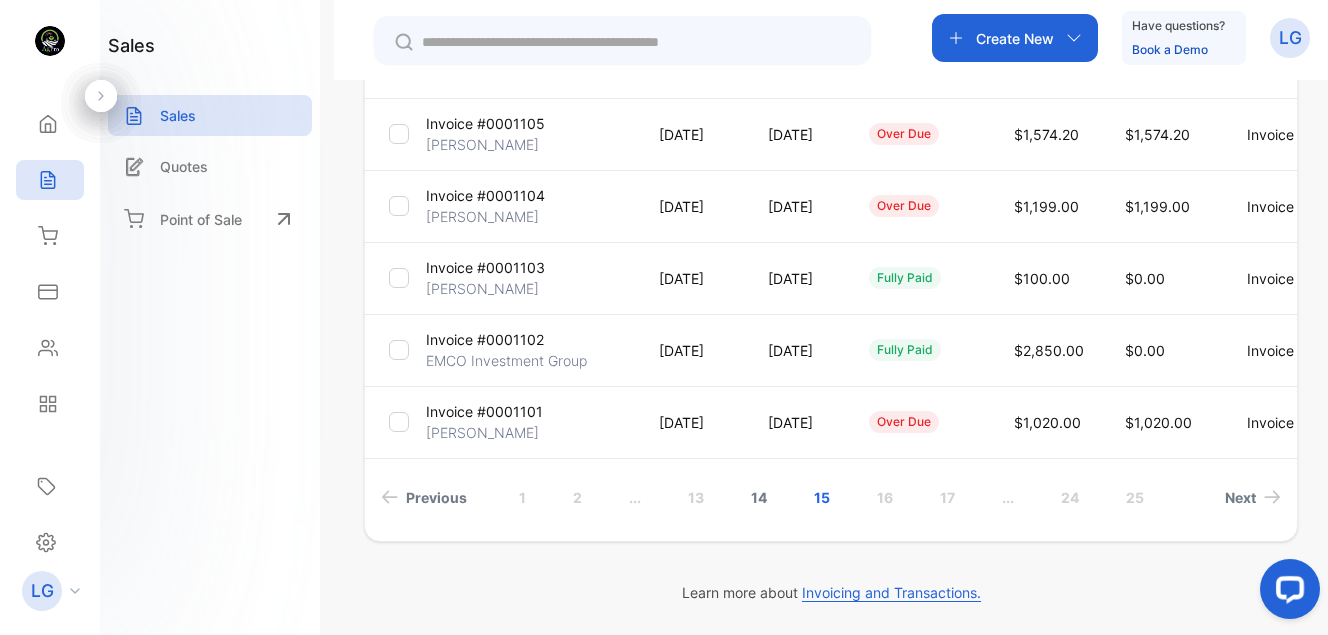 click on "14" at bounding box center [759, 497] 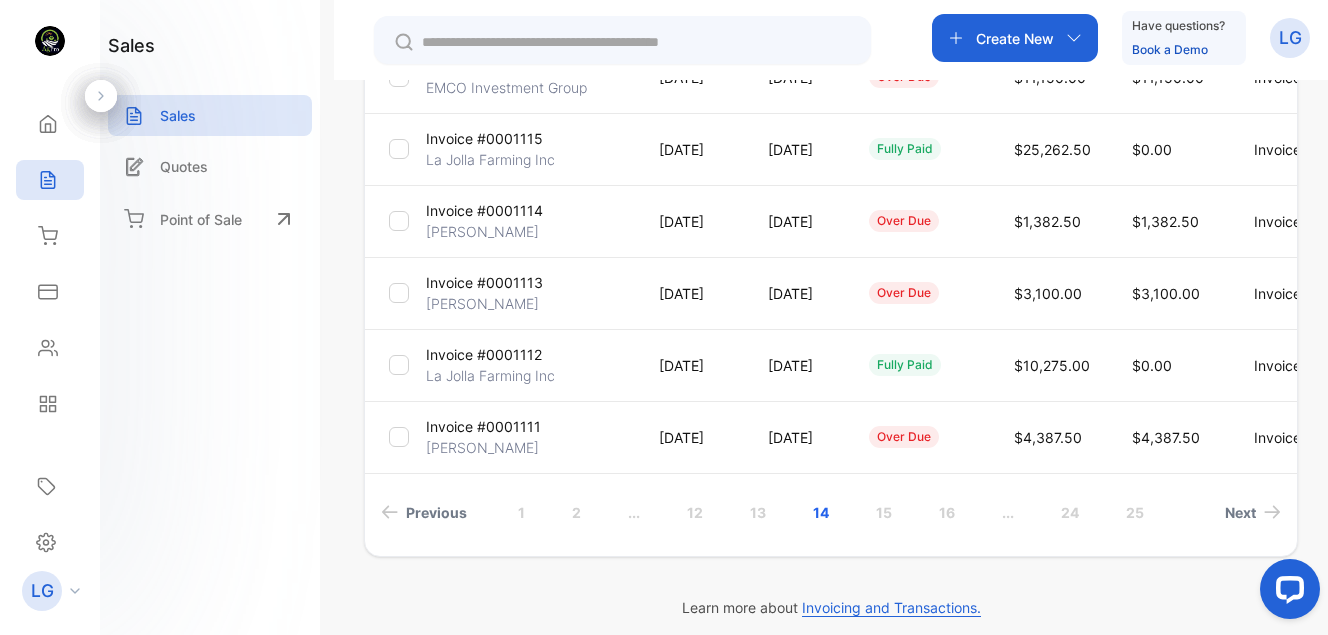 scroll, scrollTop: 676, scrollLeft: 0, axis: vertical 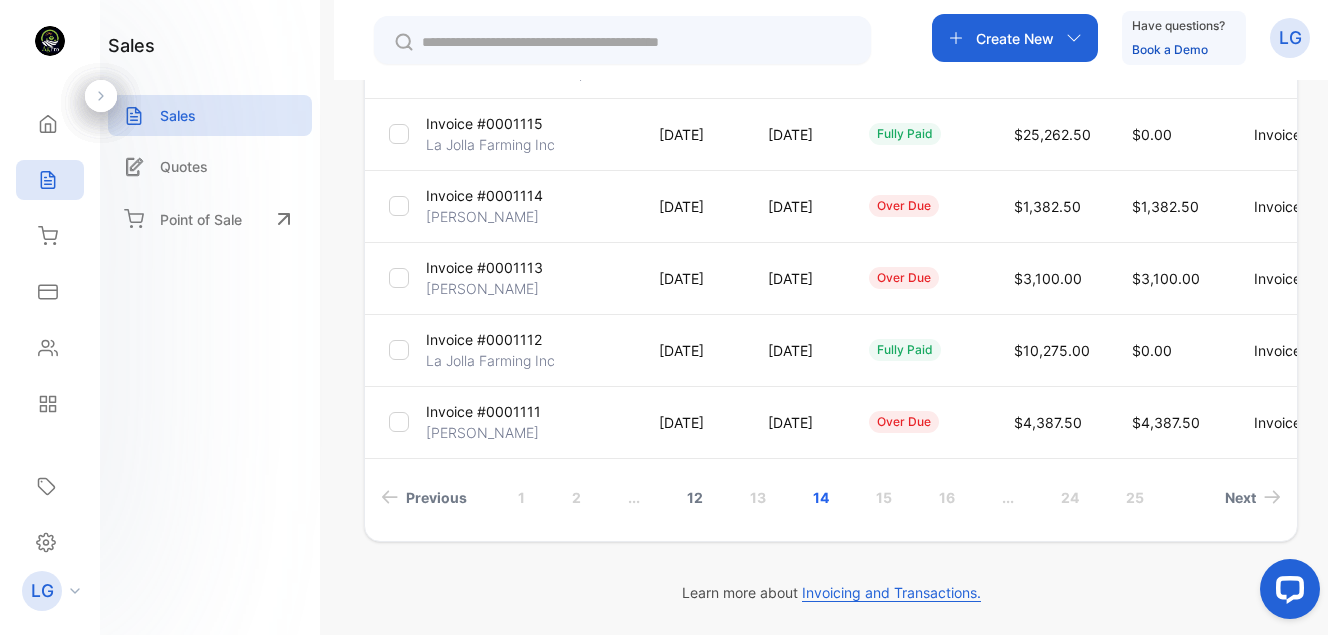 click on "13" at bounding box center [758, 497] 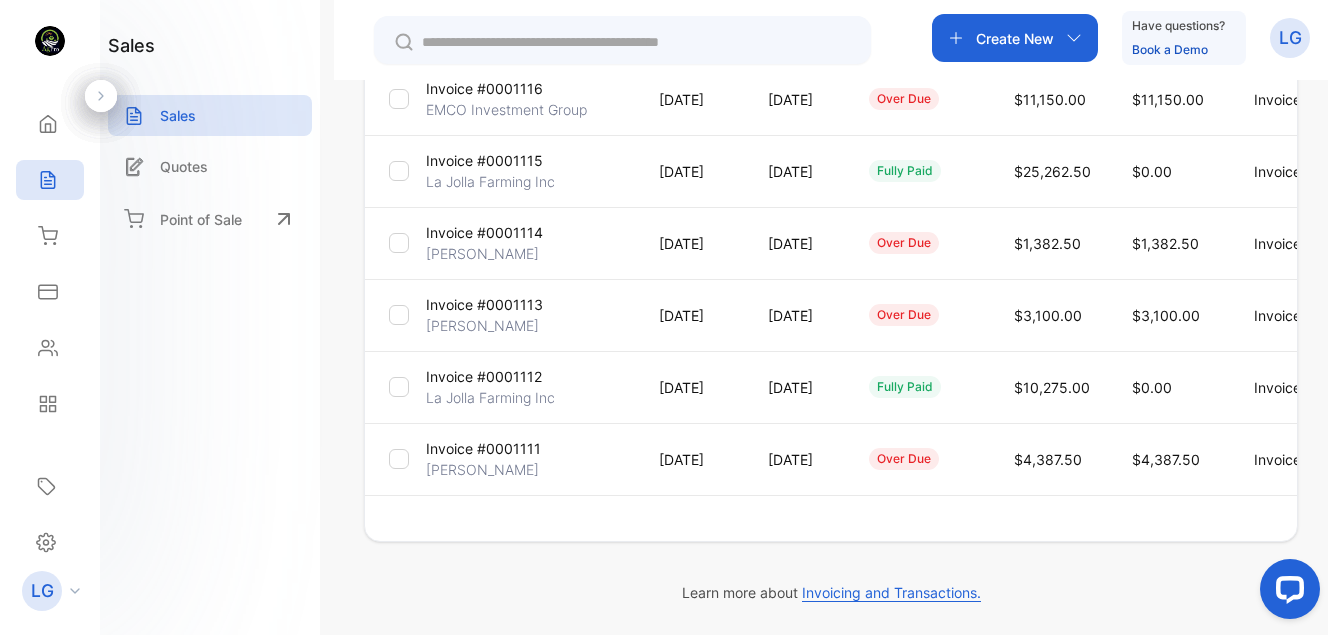 scroll, scrollTop: 639, scrollLeft: 0, axis: vertical 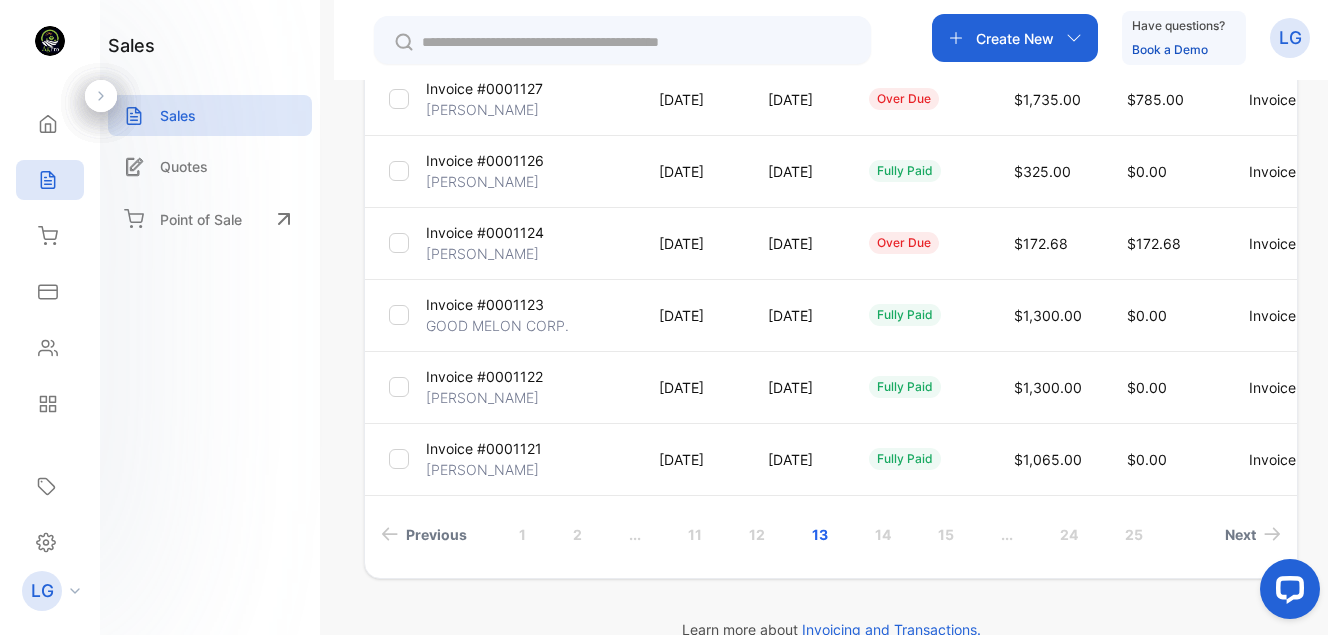 drag, startPoint x: 1317, startPoint y: 421, endPoint x: 1316, endPoint y: 398, distance: 23.021729 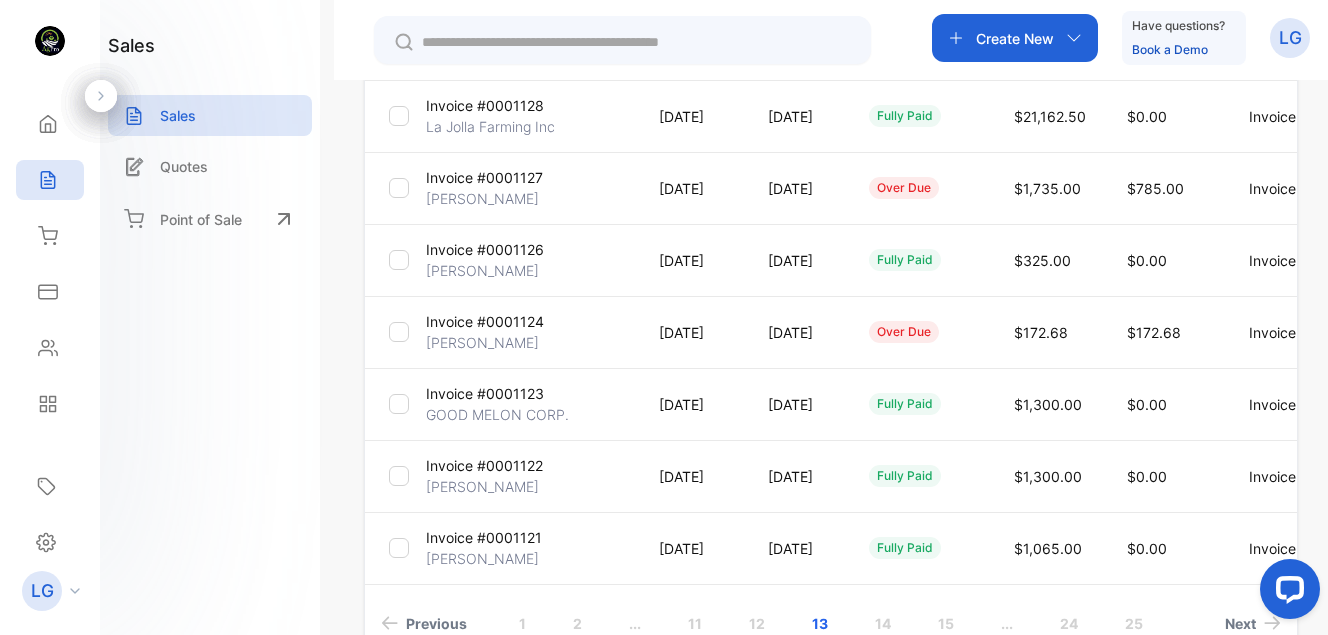 scroll, scrollTop: 548, scrollLeft: 0, axis: vertical 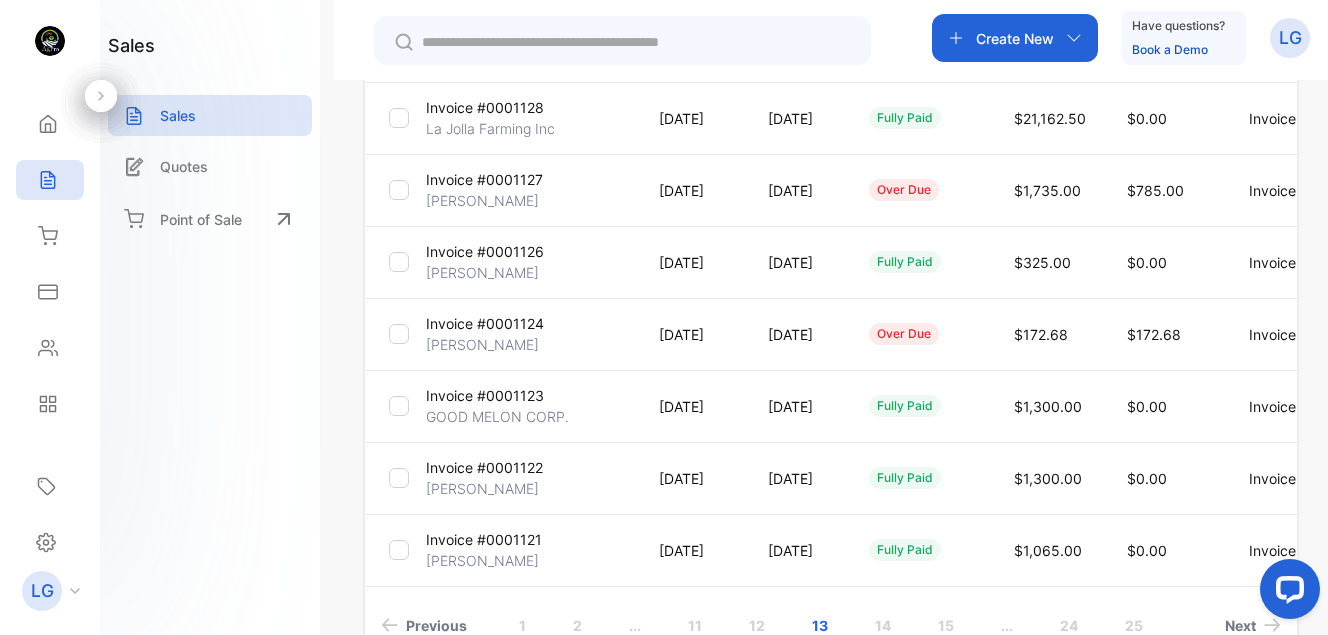click on "Invoice #0001124" at bounding box center [485, 323] 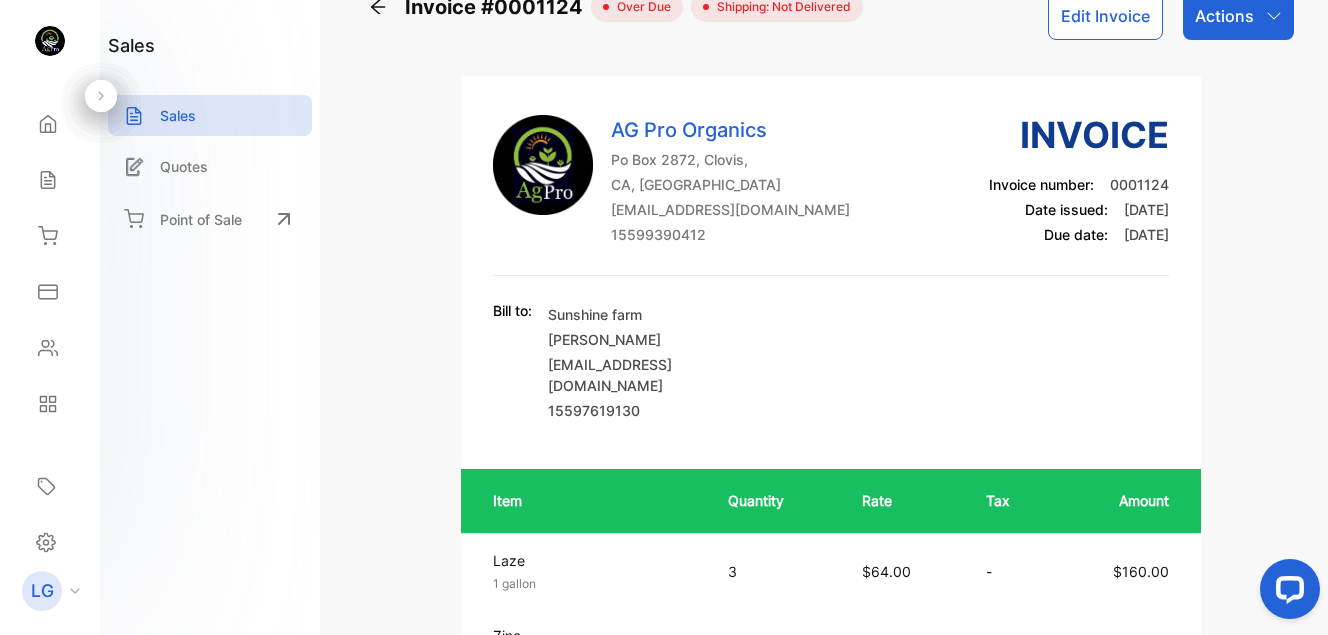 scroll, scrollTop: 3, scrollLeft: 0, axis: vertical 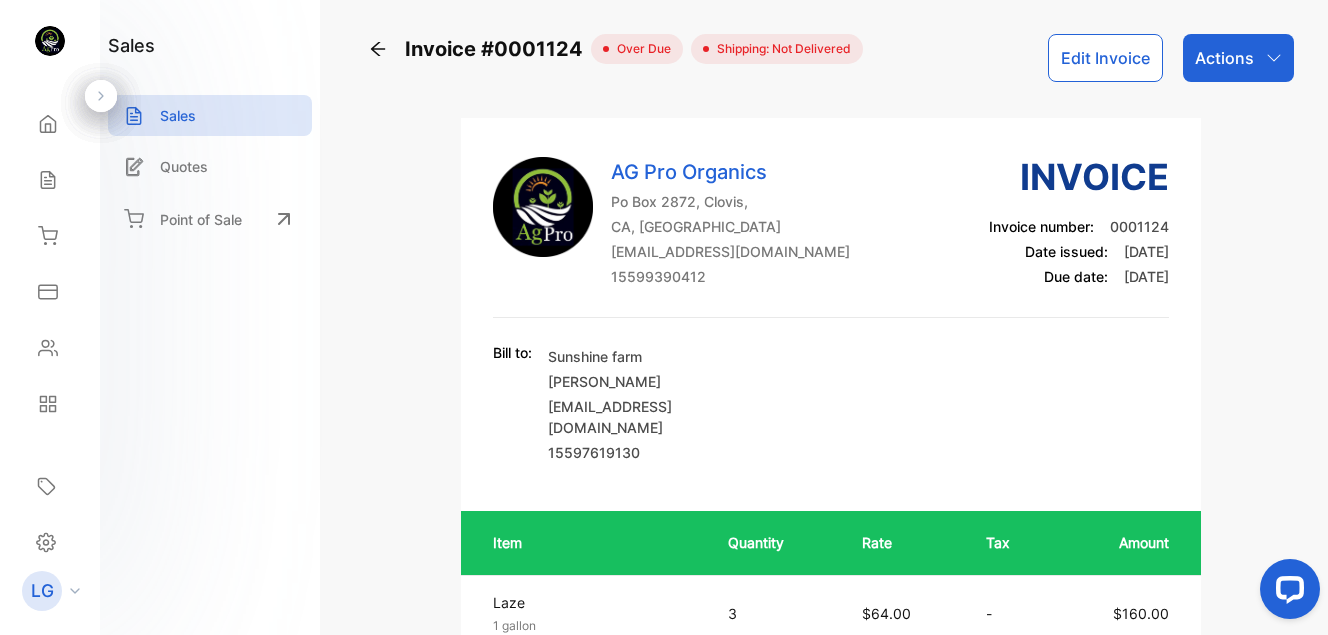 click on "Actions" at bounding box center [1224, 58] 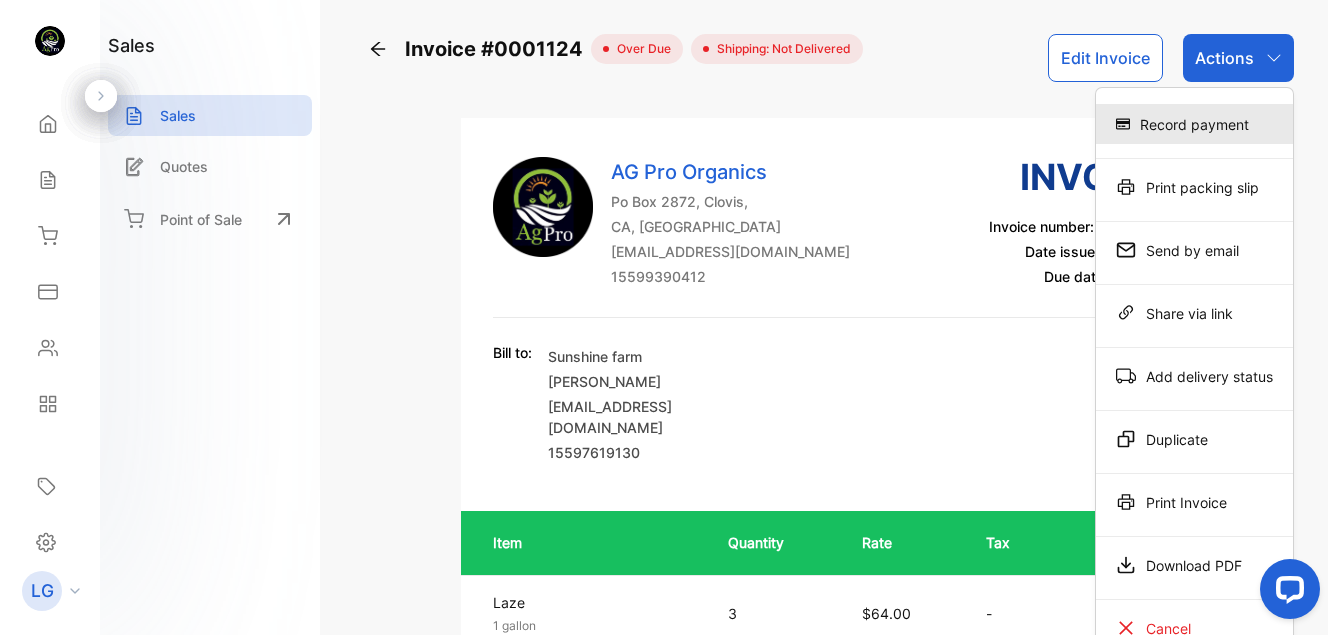 click on "Record payment" at bounding box center (1194, 124) 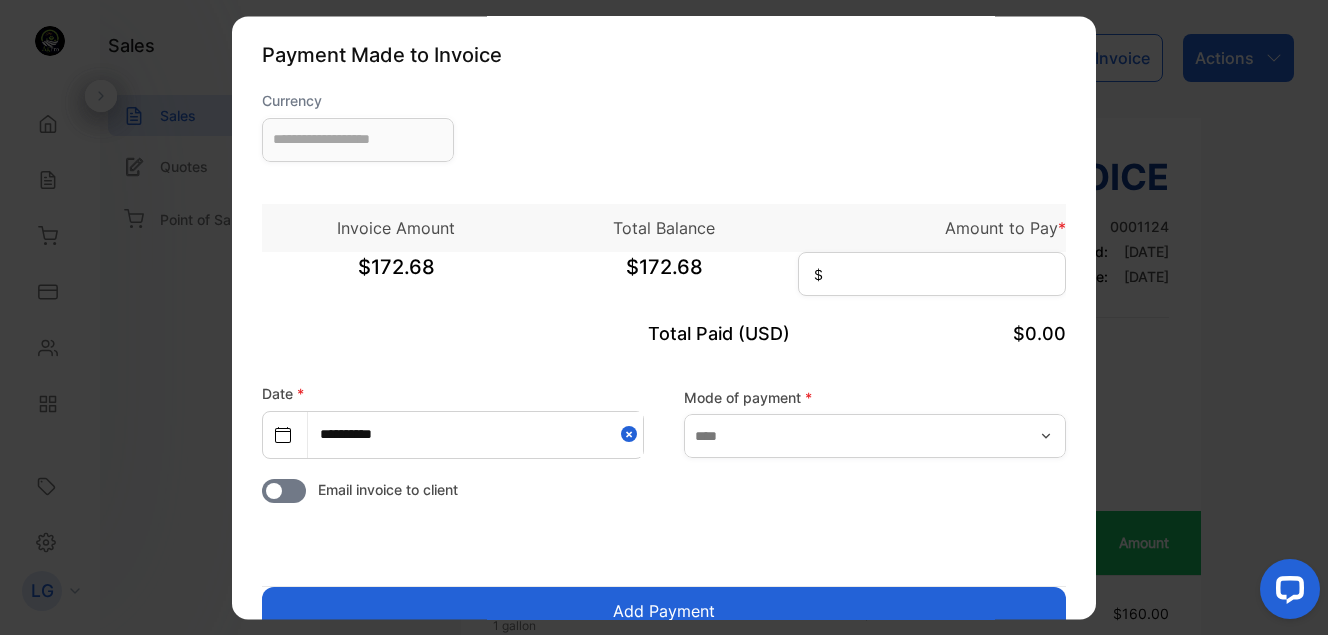 type on "**********" 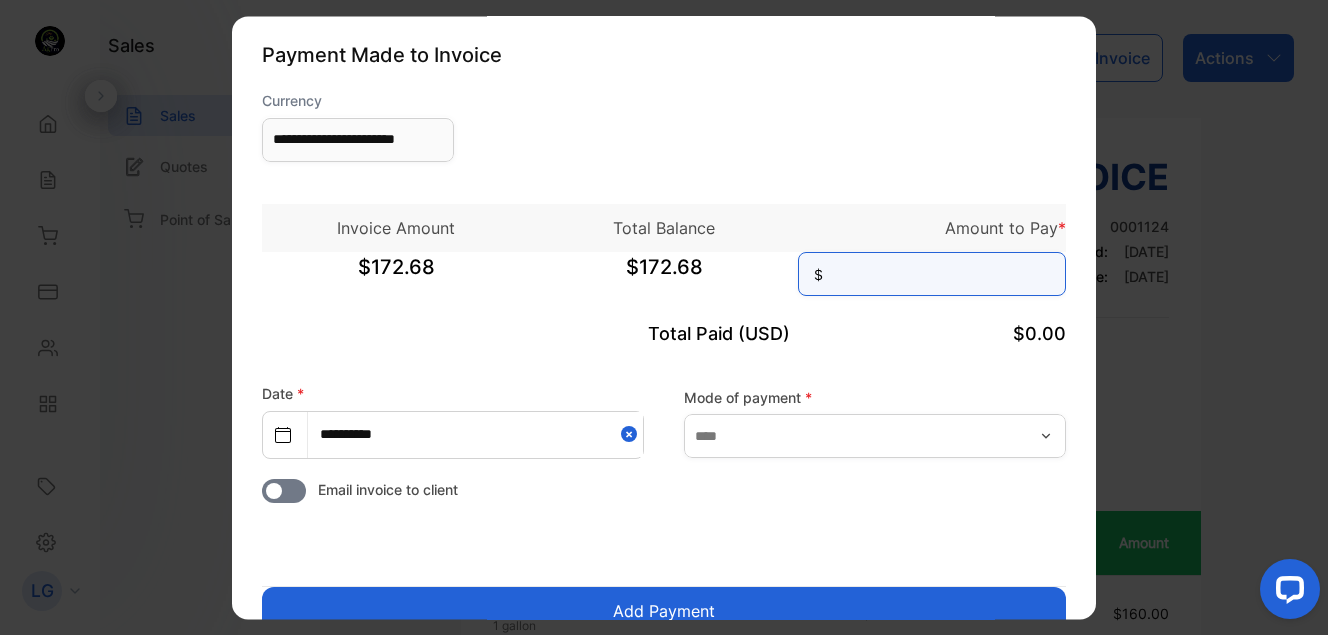 click at bounding box center (932, 274) 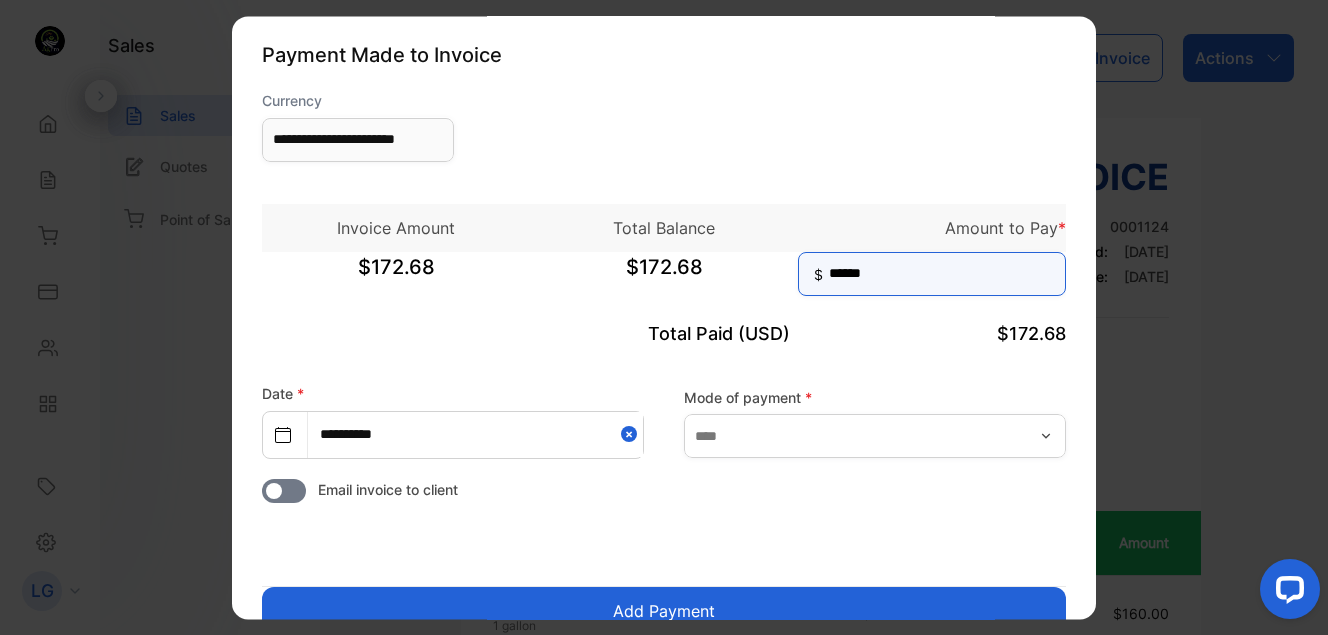 type on "******" 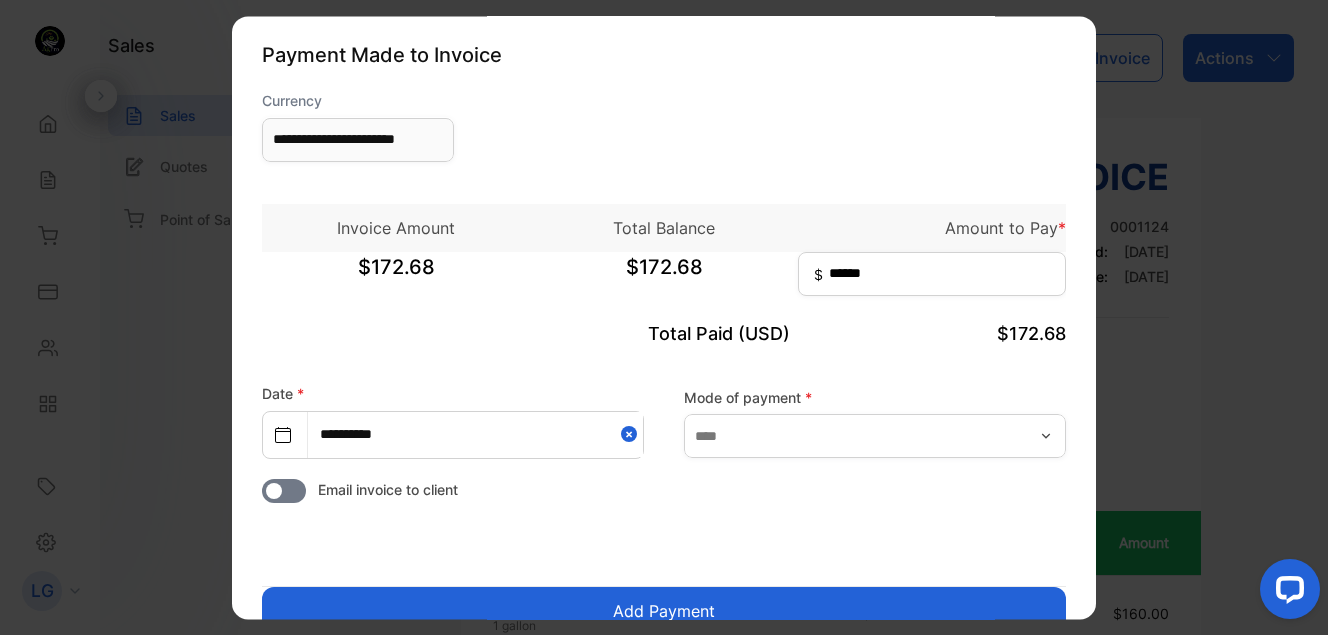 click on "Add Payment" at bounding box center [664, 611] 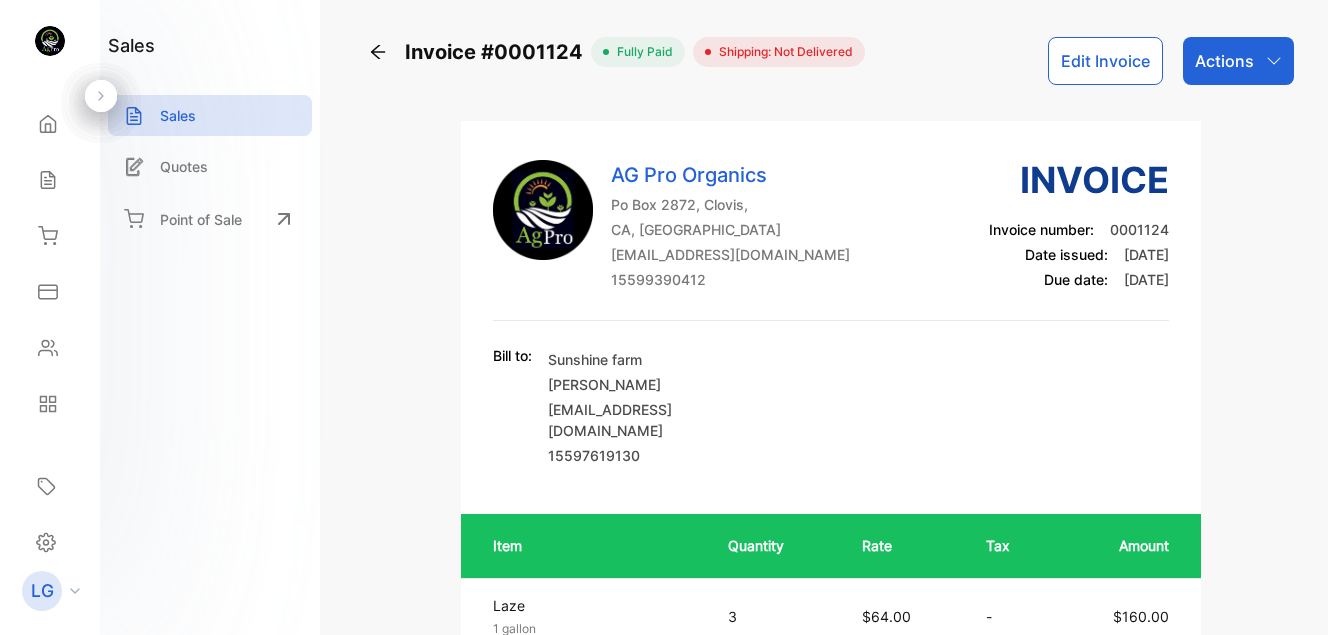 scroll, scrollTop: 0, scrollLeft: 0, axis: both 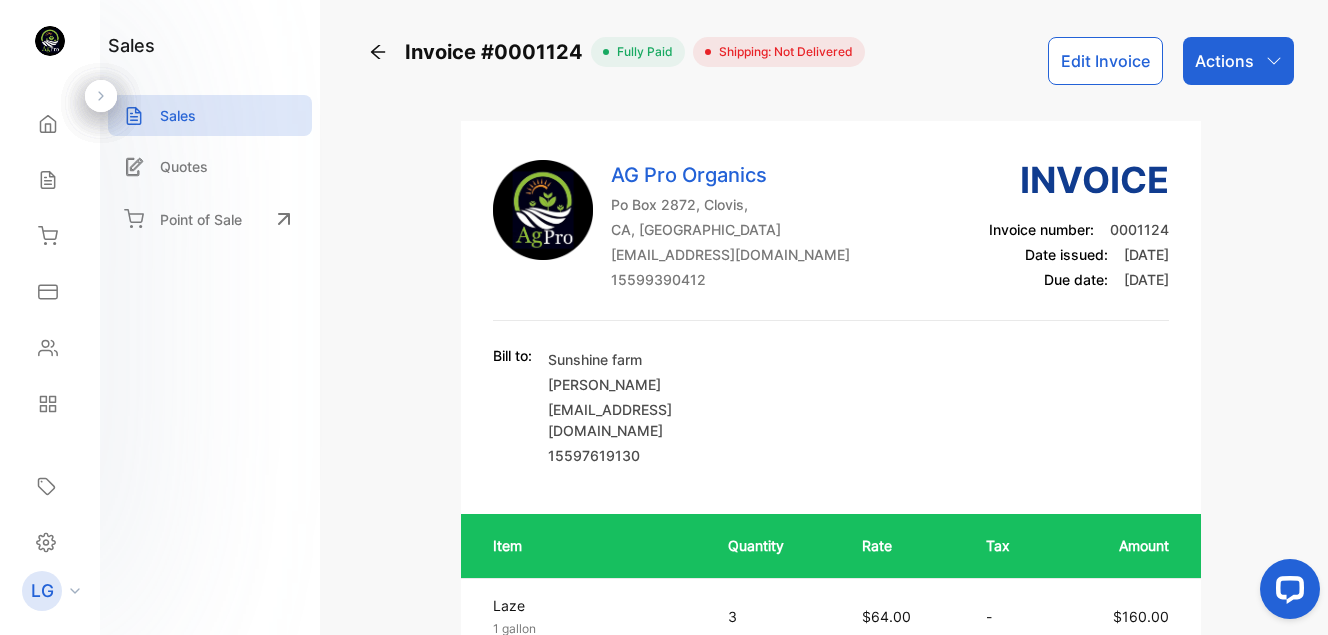 click 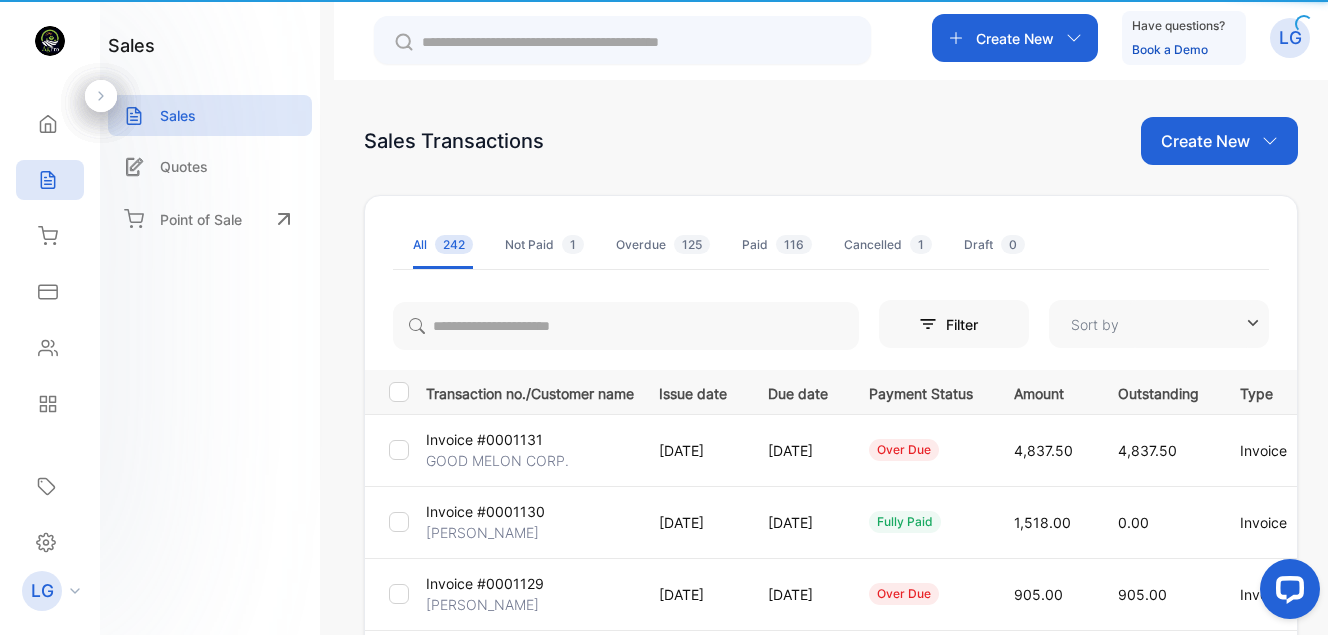 type on "**********" 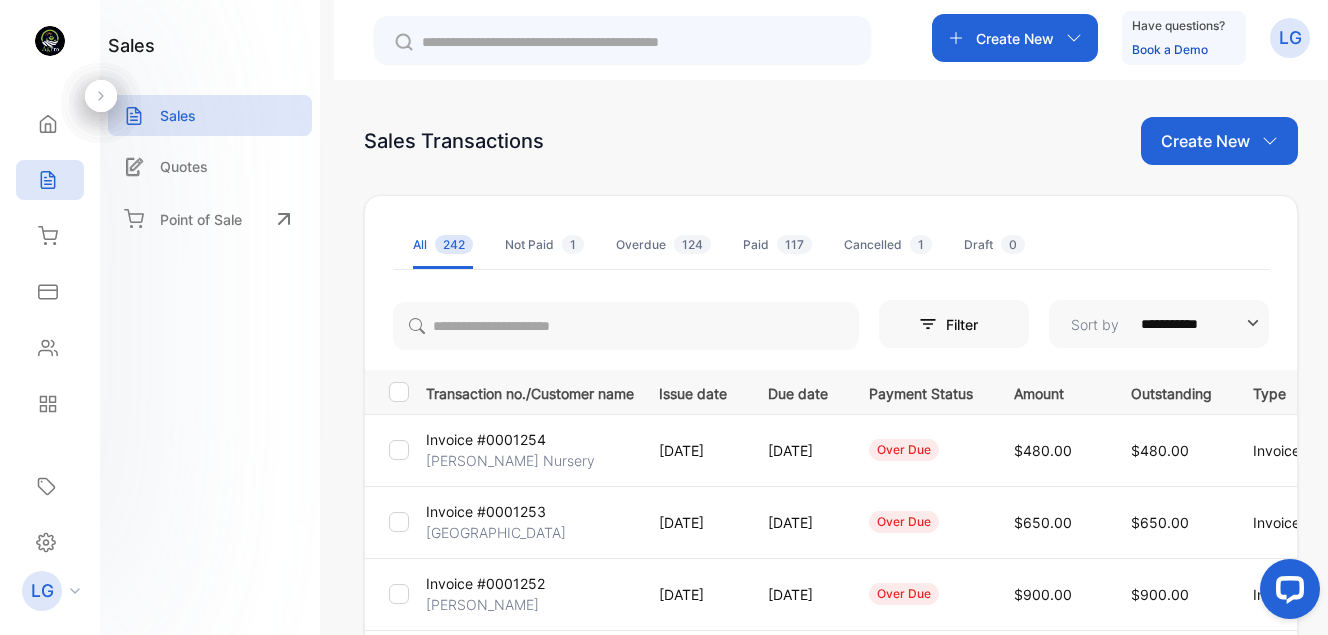 drag, startPoint x: 1320, startPoint y: 291, endPoint x: 1325, endPoint y: 313, distance: 22.561028 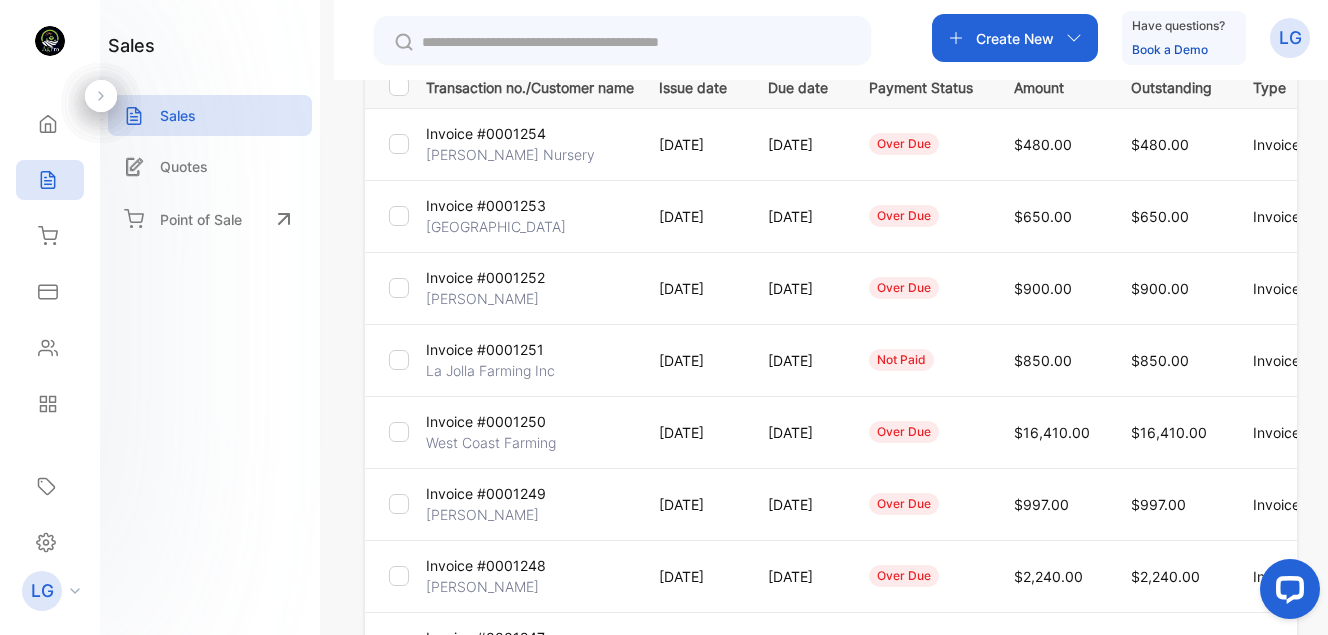 scroll, scrollTop: 349, scrollLeft: 0, axis: vertical 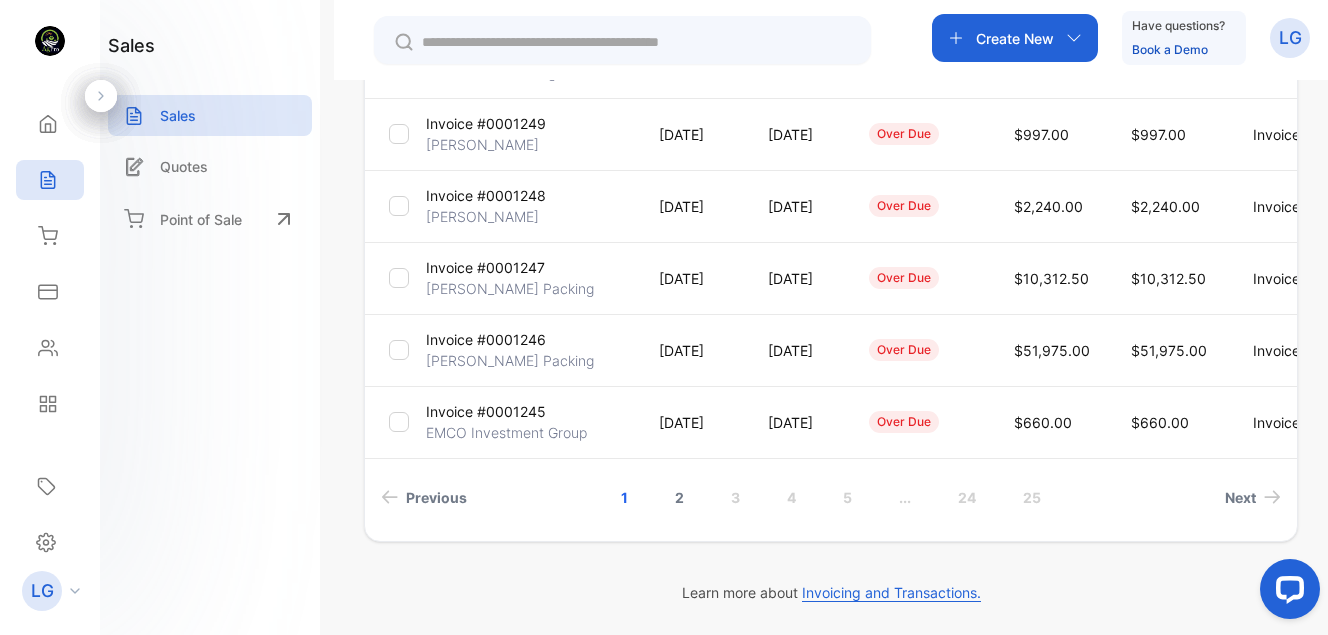 click on "2" at bounding box center [679, 497] 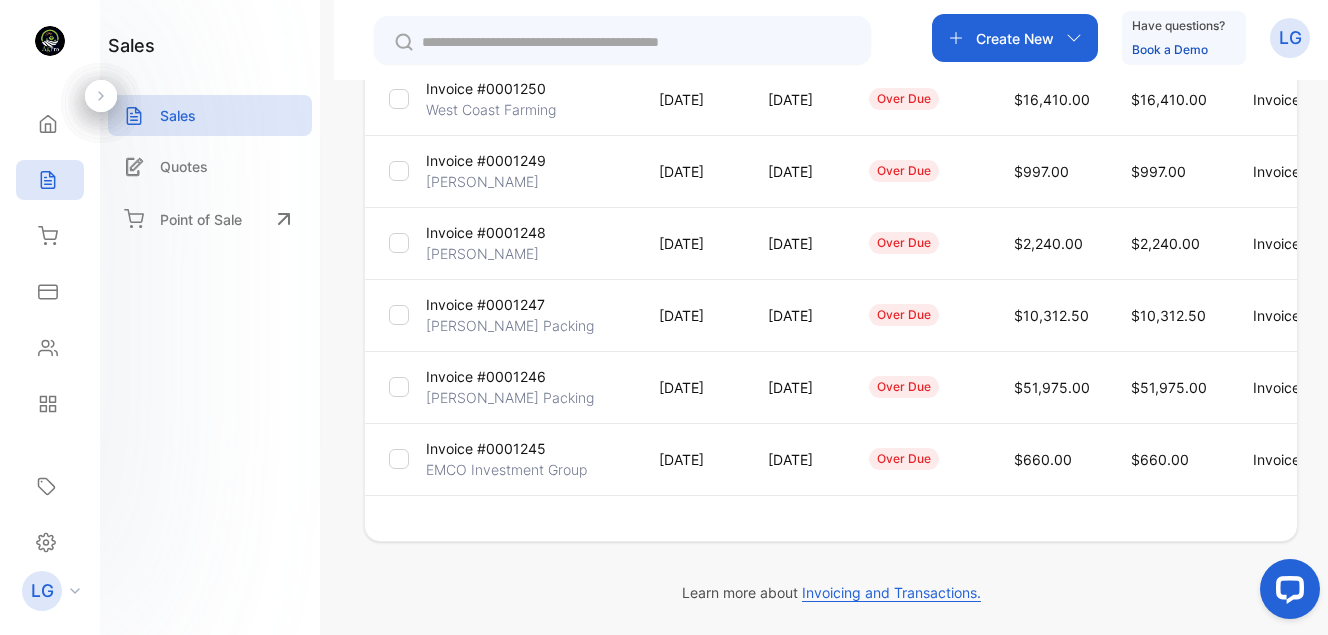scroll, scrollTop: 639, scrollLeft: 0, axis: vertical 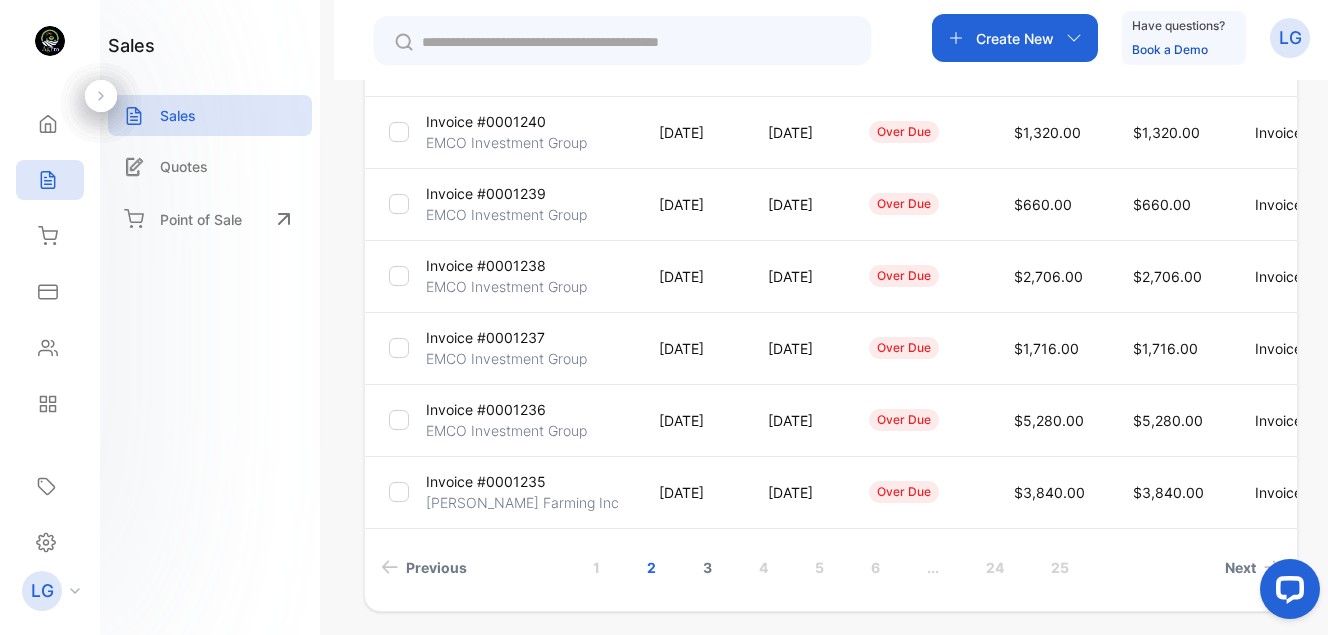 click on "3" at bounding box center [707, 567] 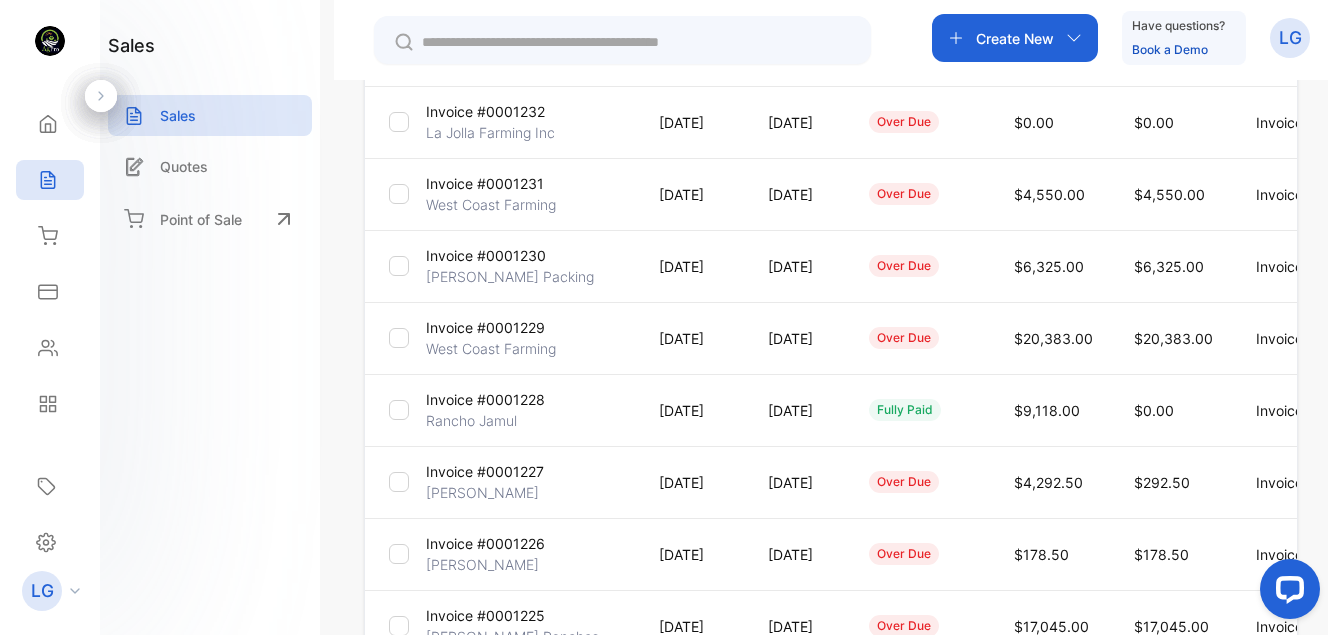 scroll, scrollTop: 463, scrollLeft: 0, axis: vertical 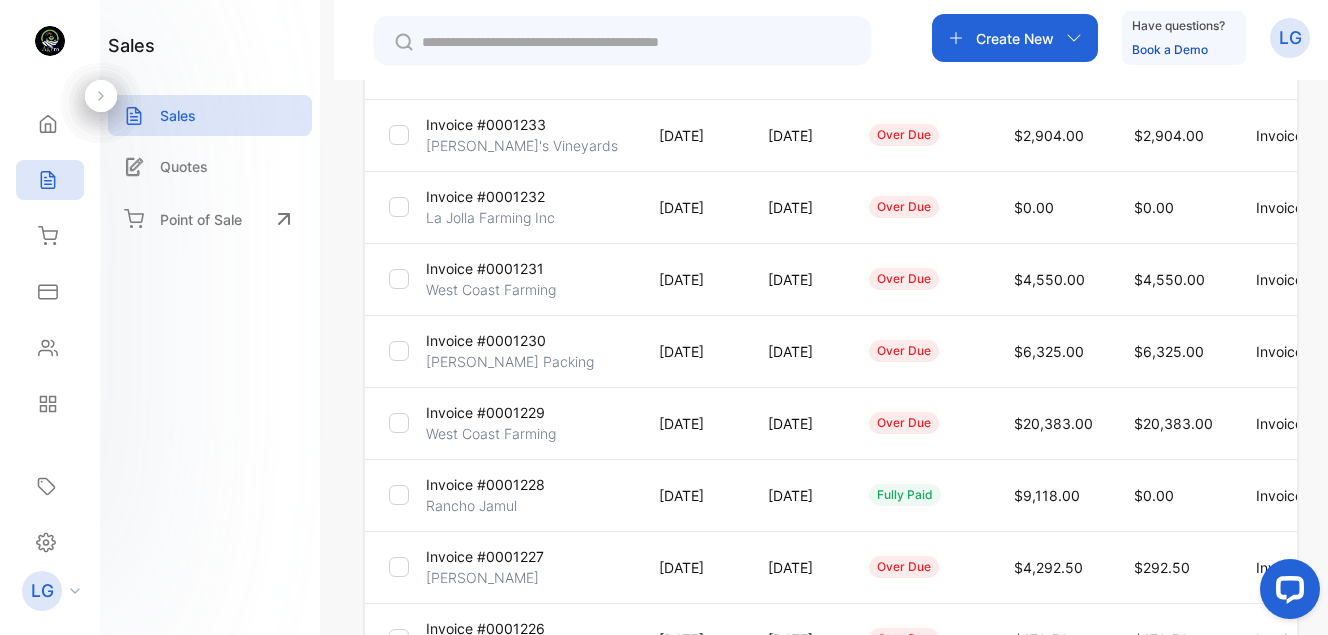 click on "Invoice #0001230" at bounding box center (486, 340) 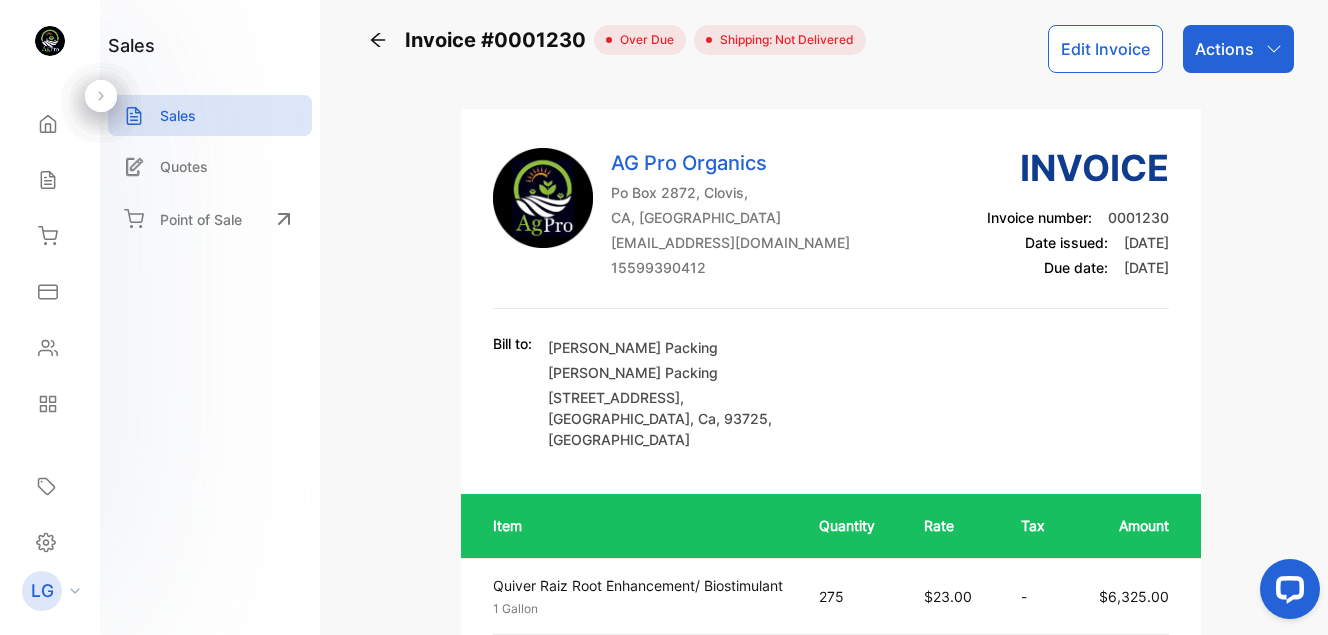 scroll, scrollTop: 0, scrollLeft: 0, axis: both 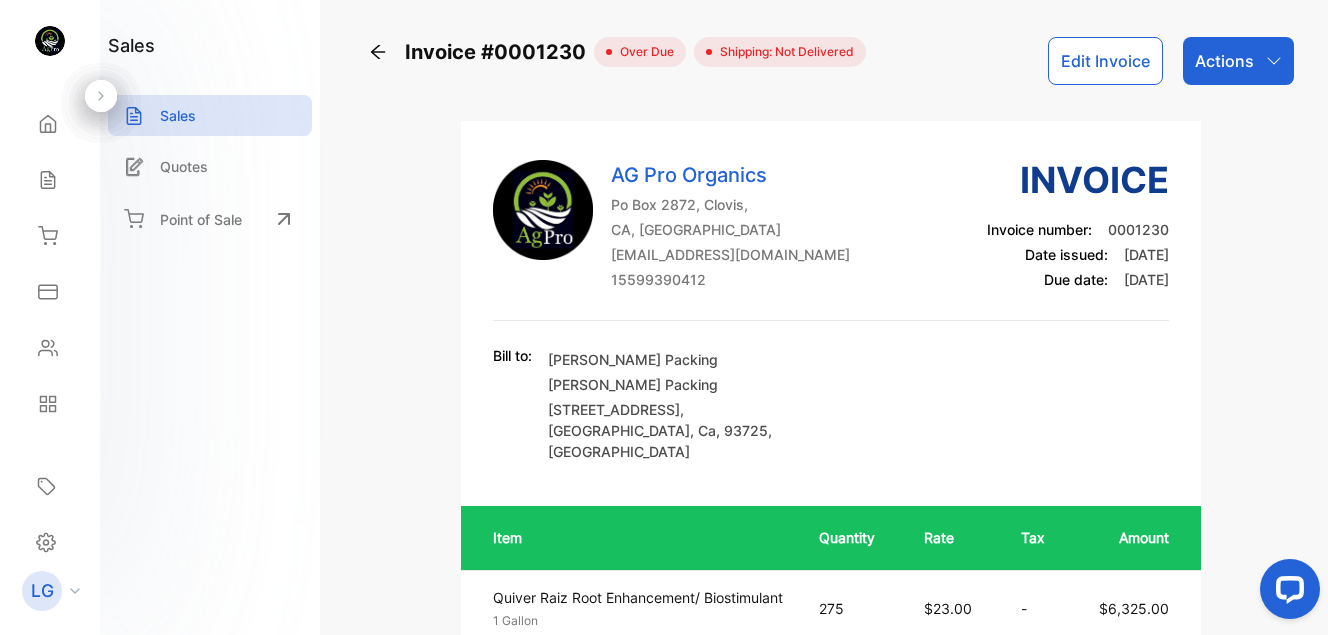 click on "Actions" at bounding box center (1238, 61) 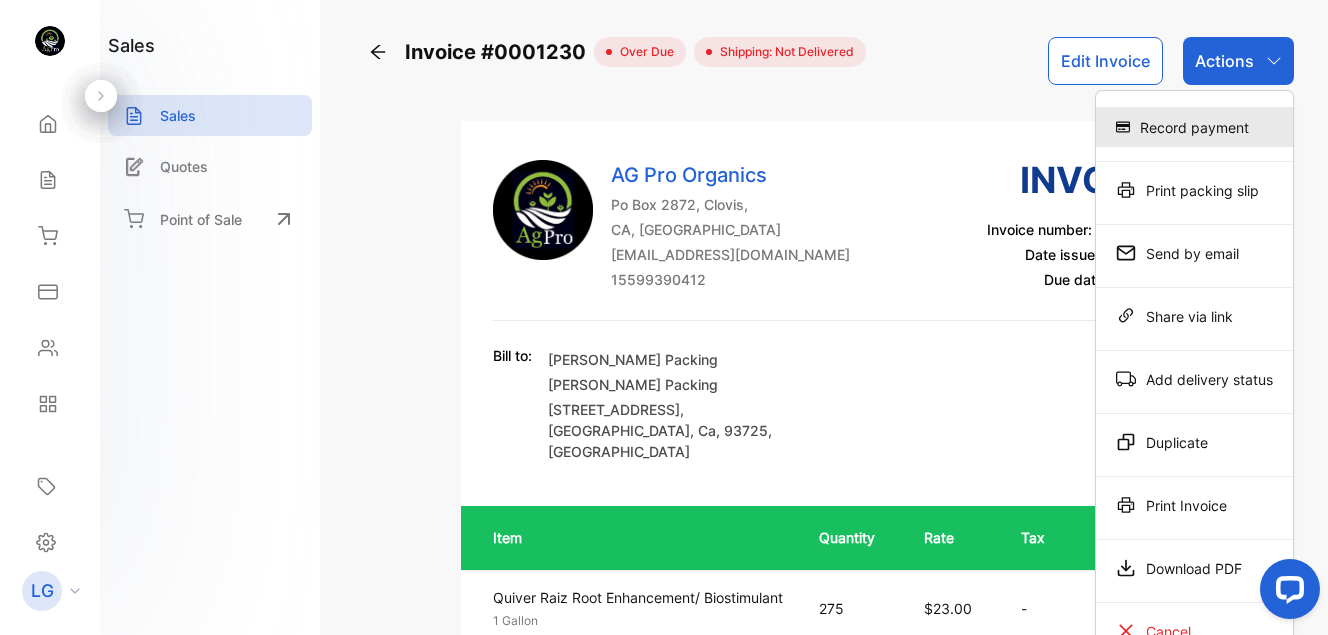 click on "Record payment" at bounding box center (1194, 127) 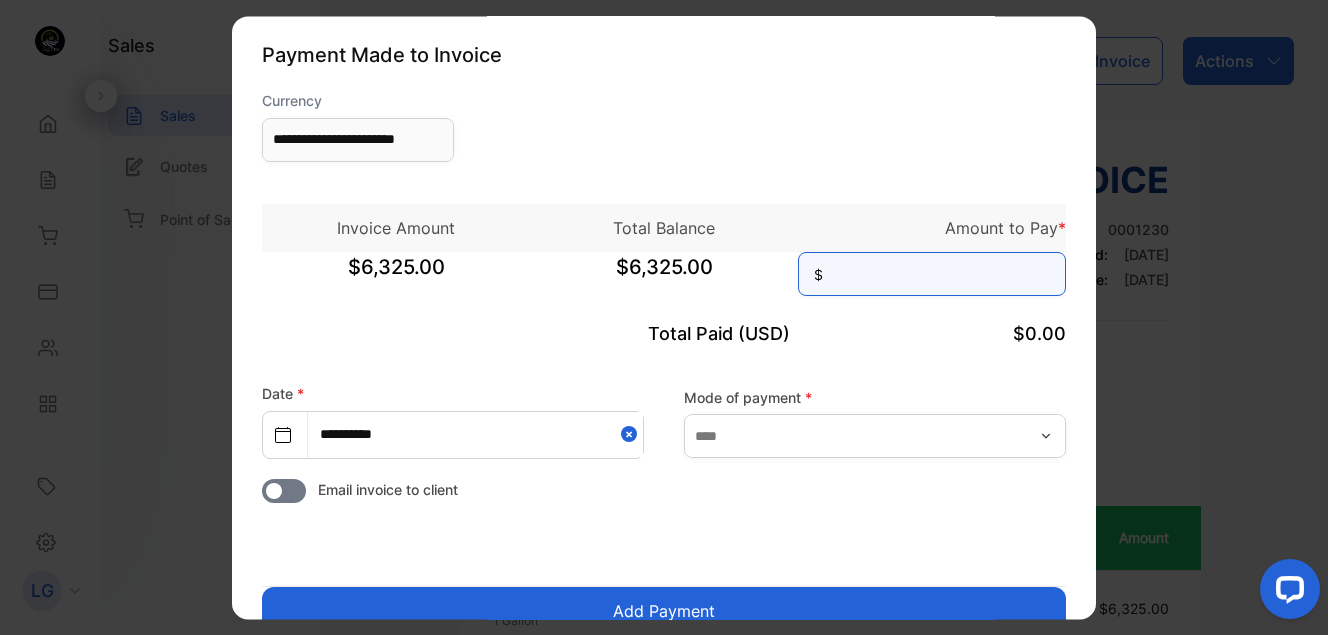 click at bounding box center [932, 274] 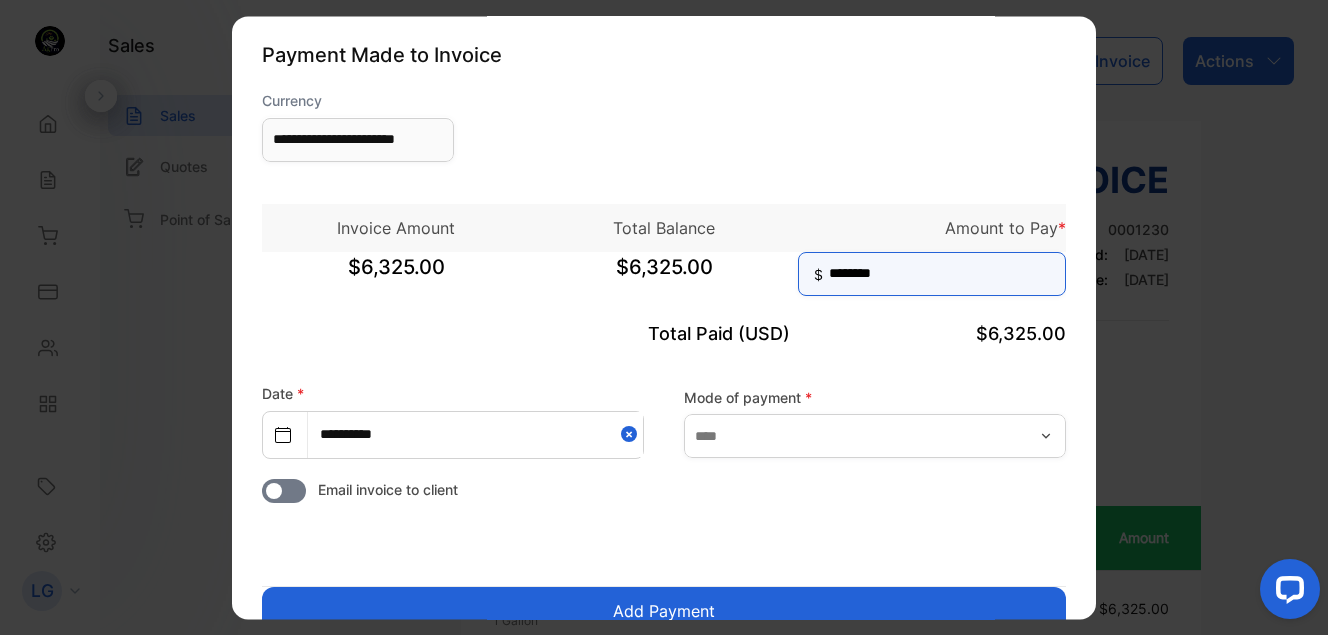 type on "********" 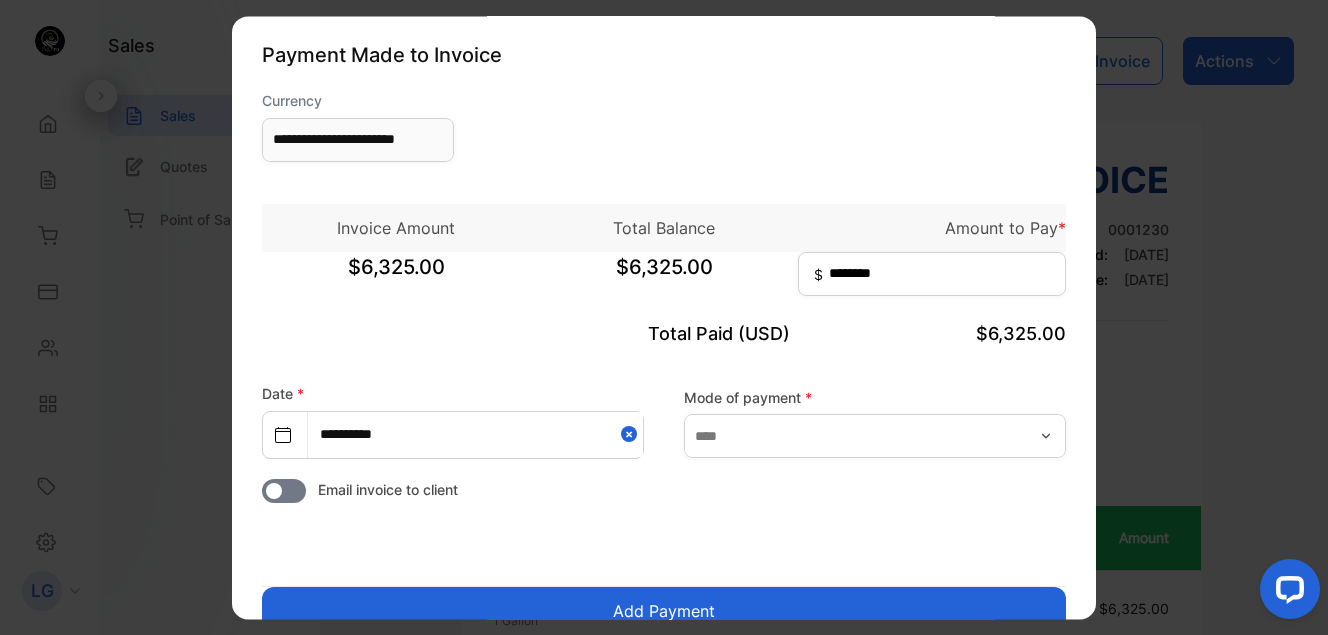 click on "Add Payment" at bounding box center [664, 611] 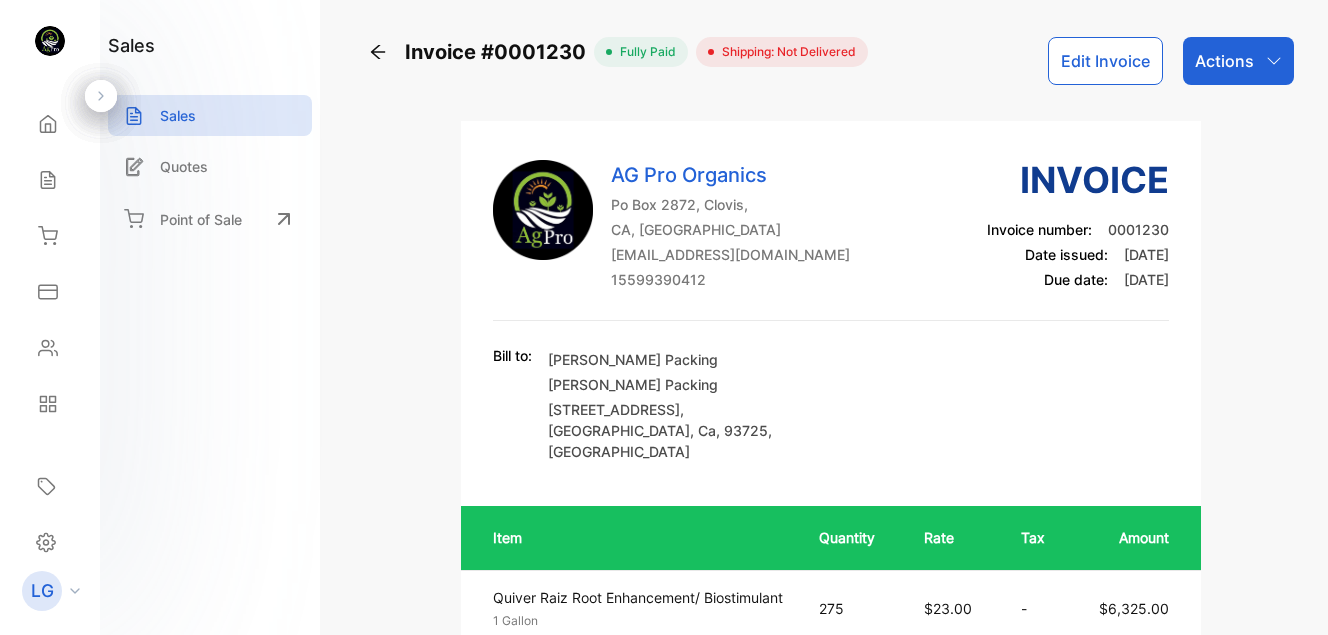 scroll, scrollTop: 0, scrollLeft: 0, axis: both 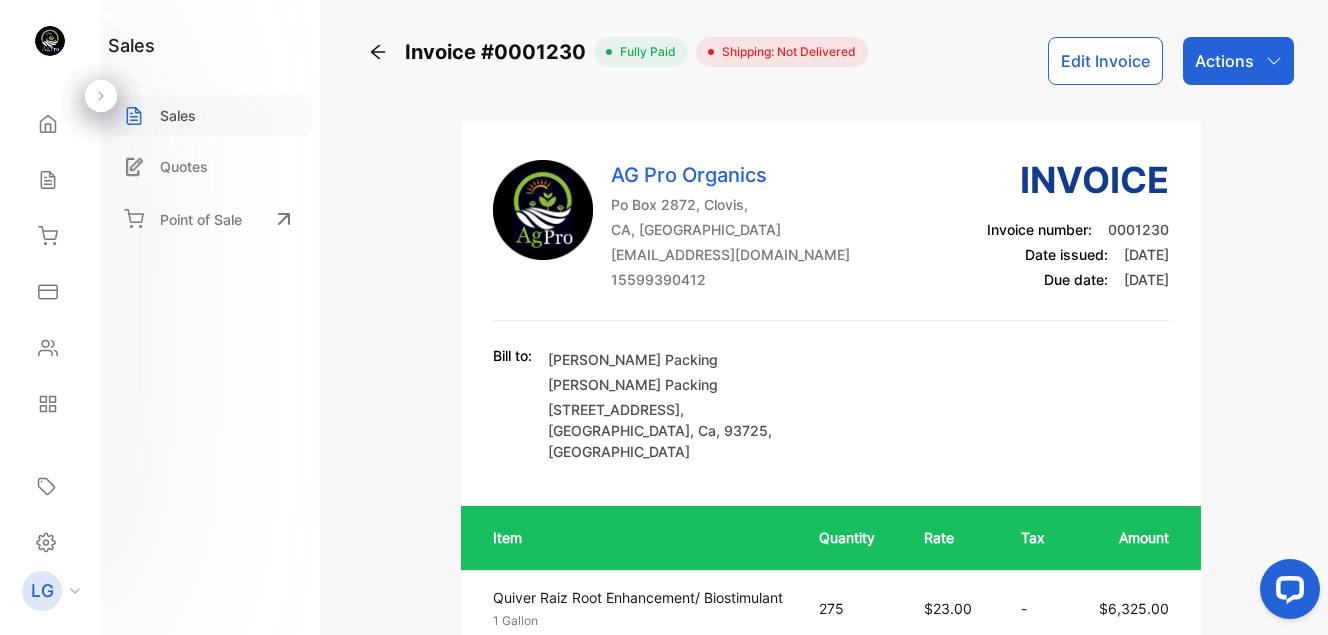 click on "Sales" at bounding box center (178, 115) 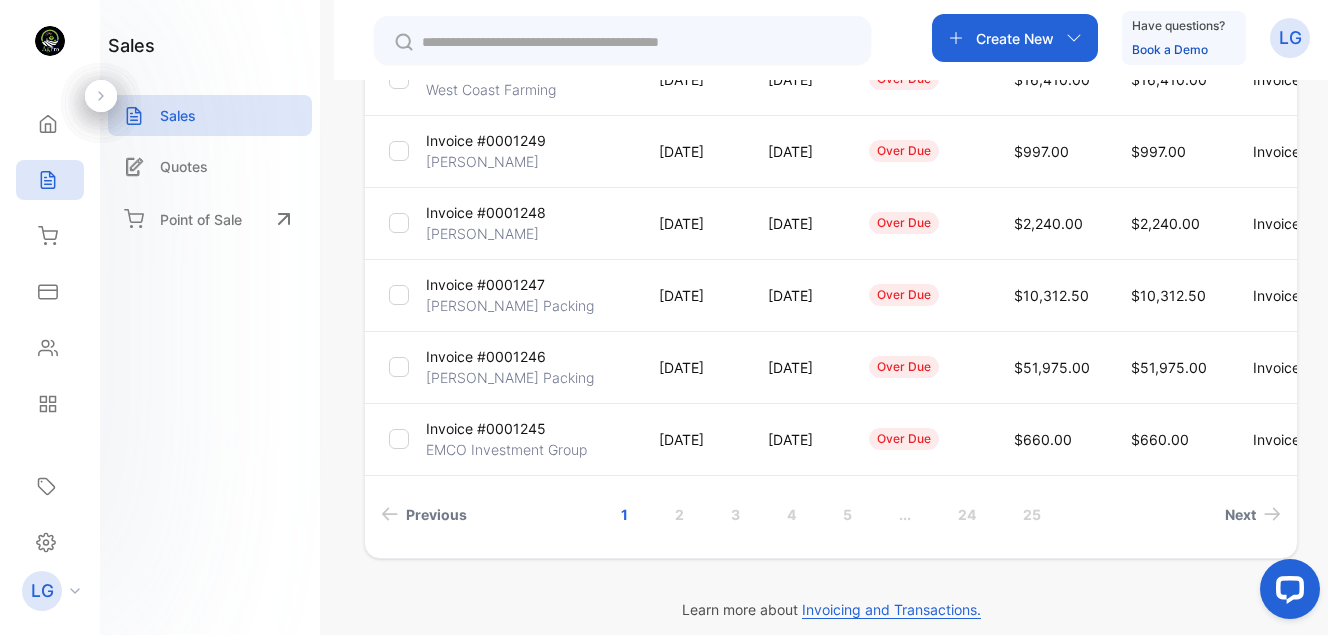 scroll, scrollTop: 668, scrollLeft: 0, axis: vertical 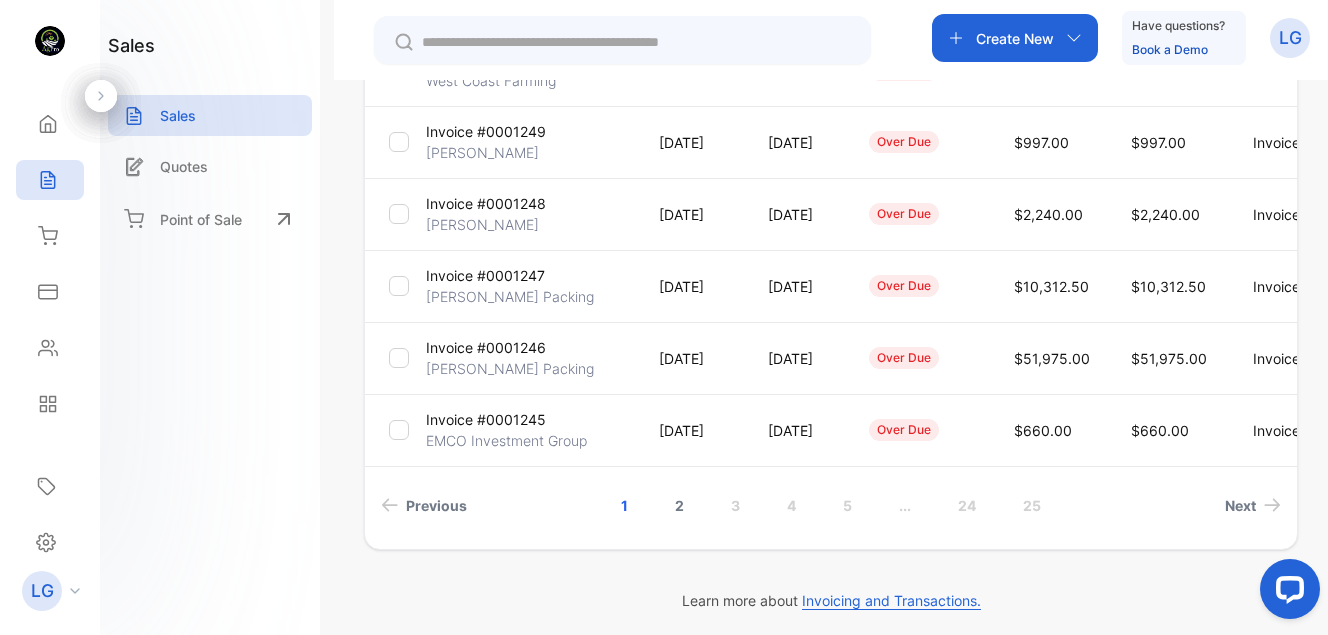 click on "2" at bounding box center [679, 505] 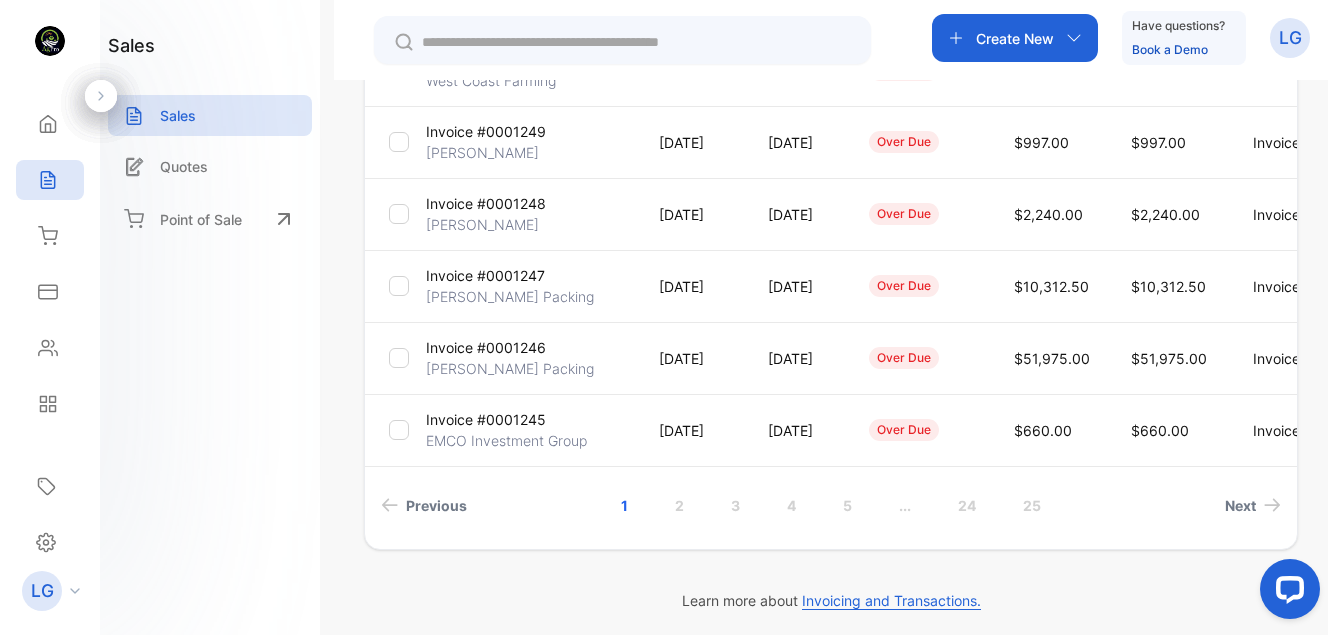 scroll, scrollTop: 639, scrollLeft: 0, axis: vertical 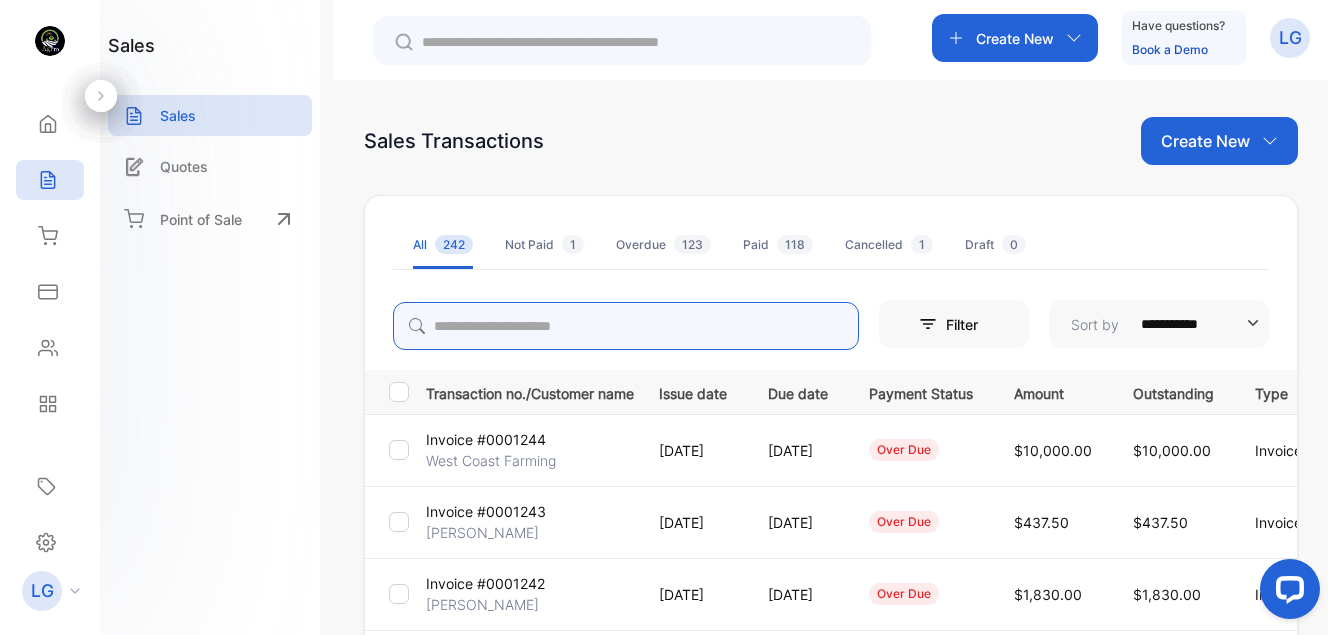 click at bounding box center [626, 326] 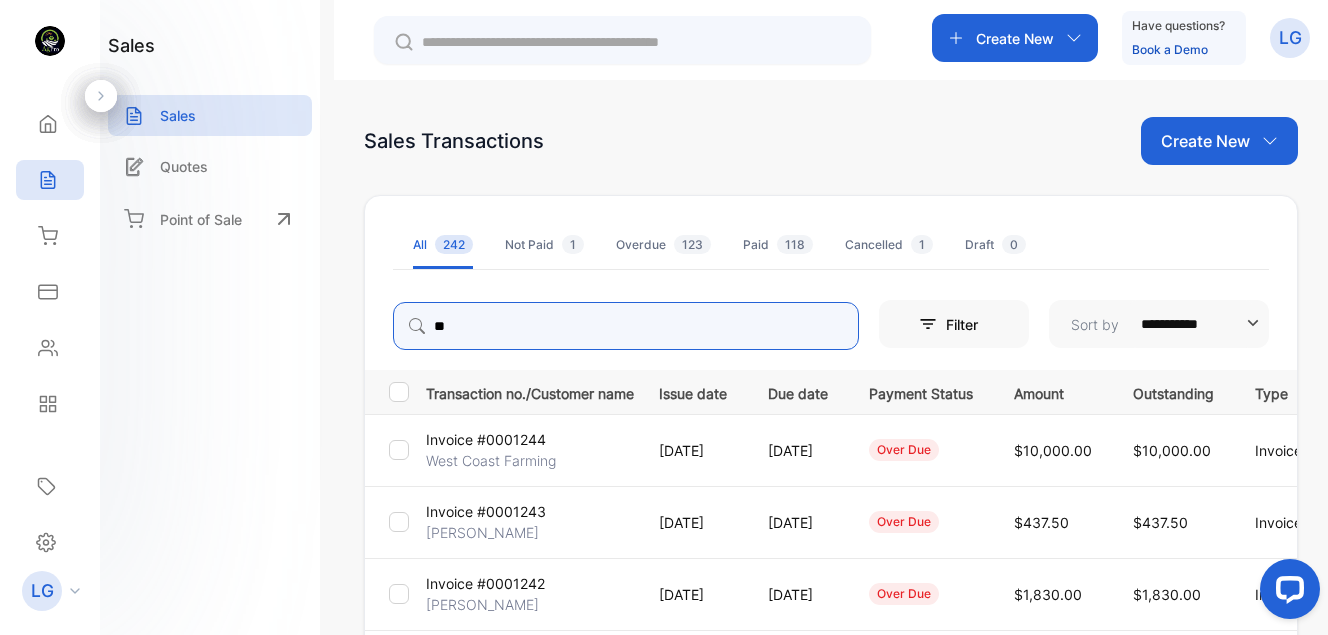 type on "****" 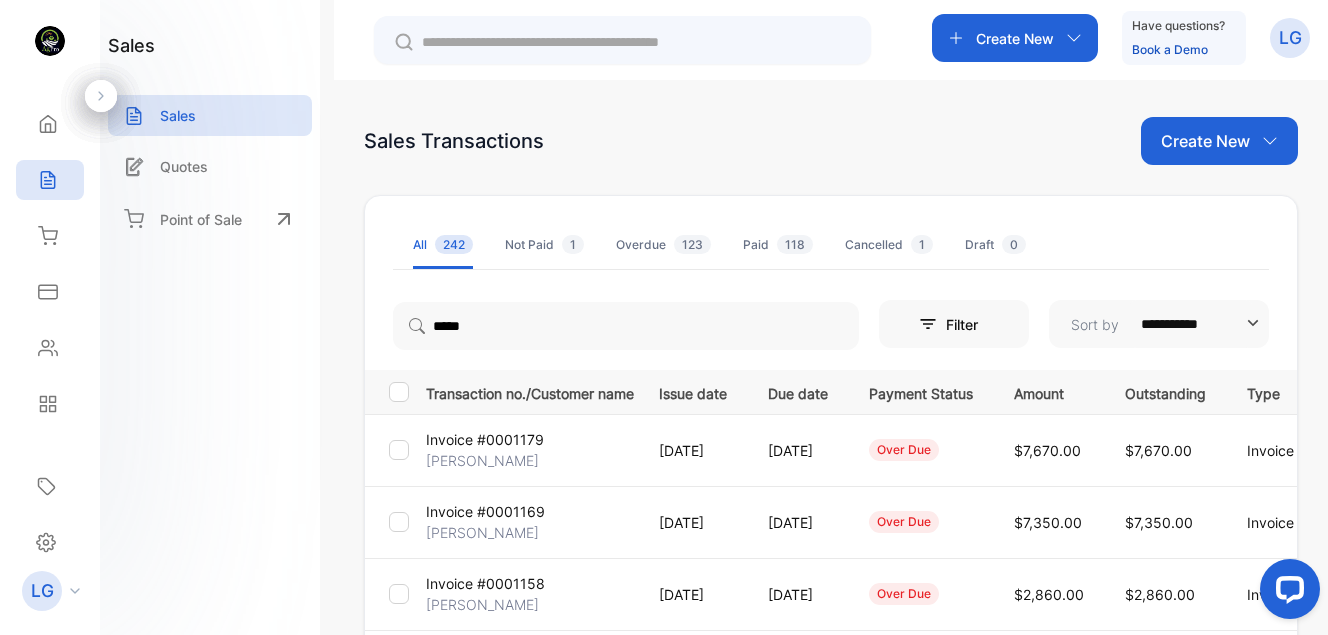 click on "[PERSON_NAME]" at bounding box center [482, 460] 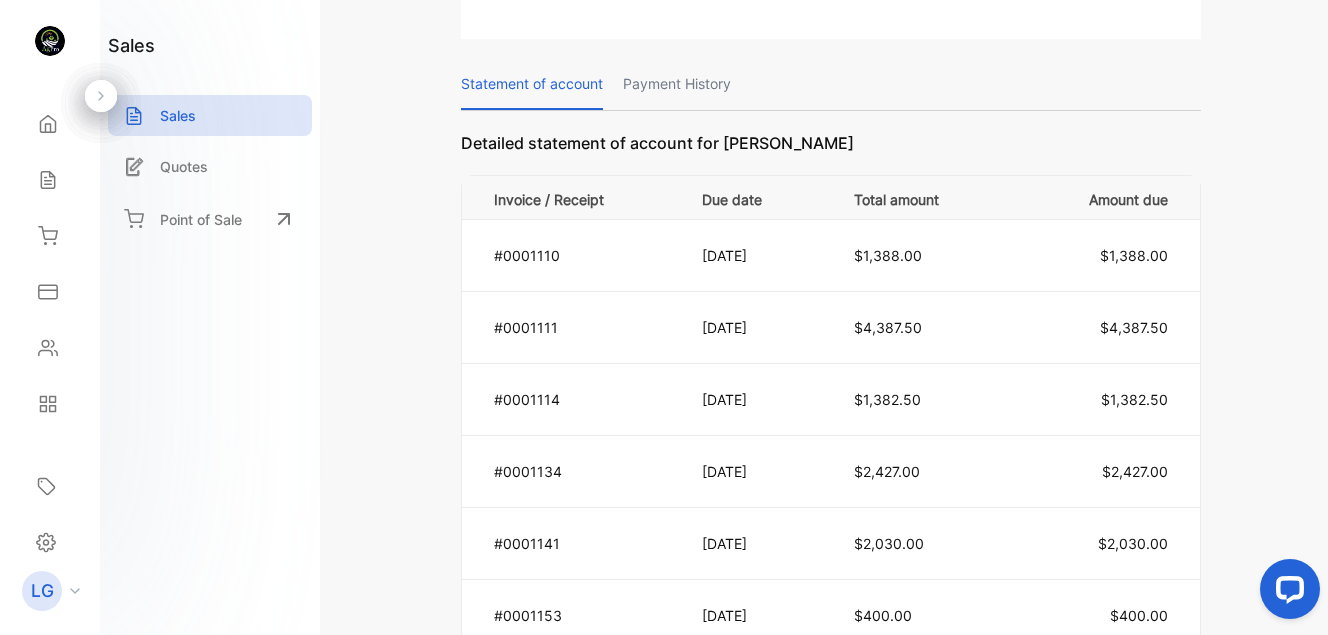 scroll, scrollTop: 1183, scrollLeft: 0, axis: vertical 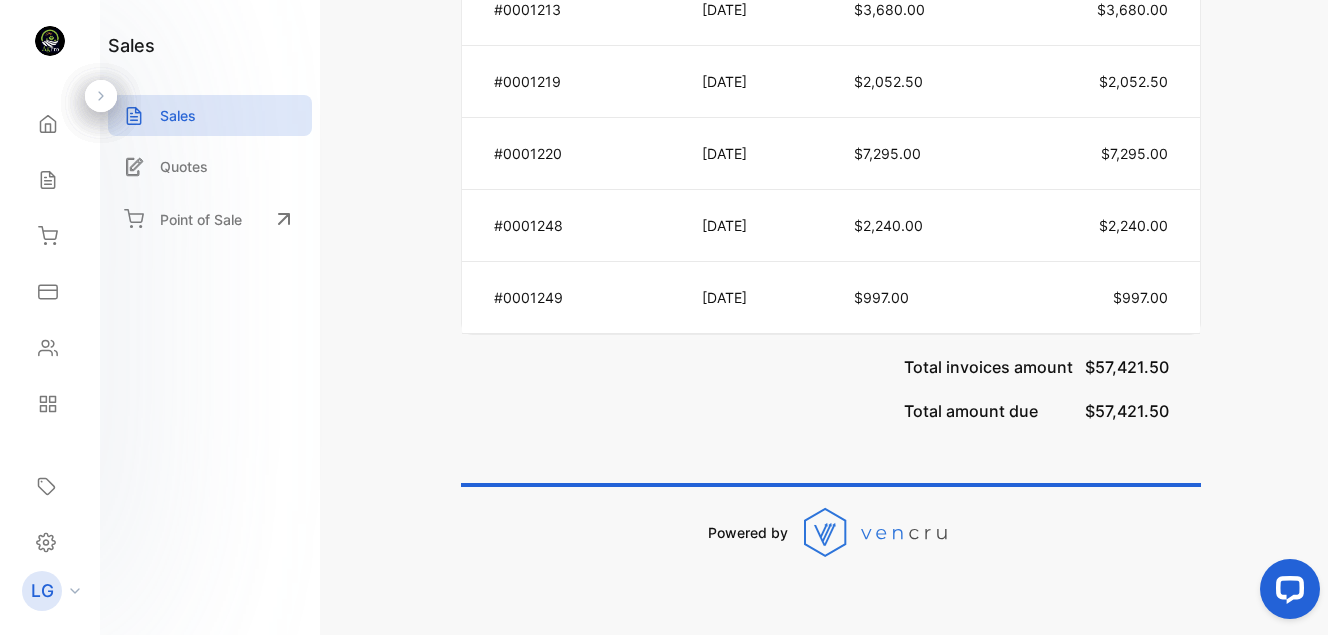 drag, startPoint x: 1323, startPoint y: 101, endPoint x: 78, endPoint y: 35, distance: 1246.7482 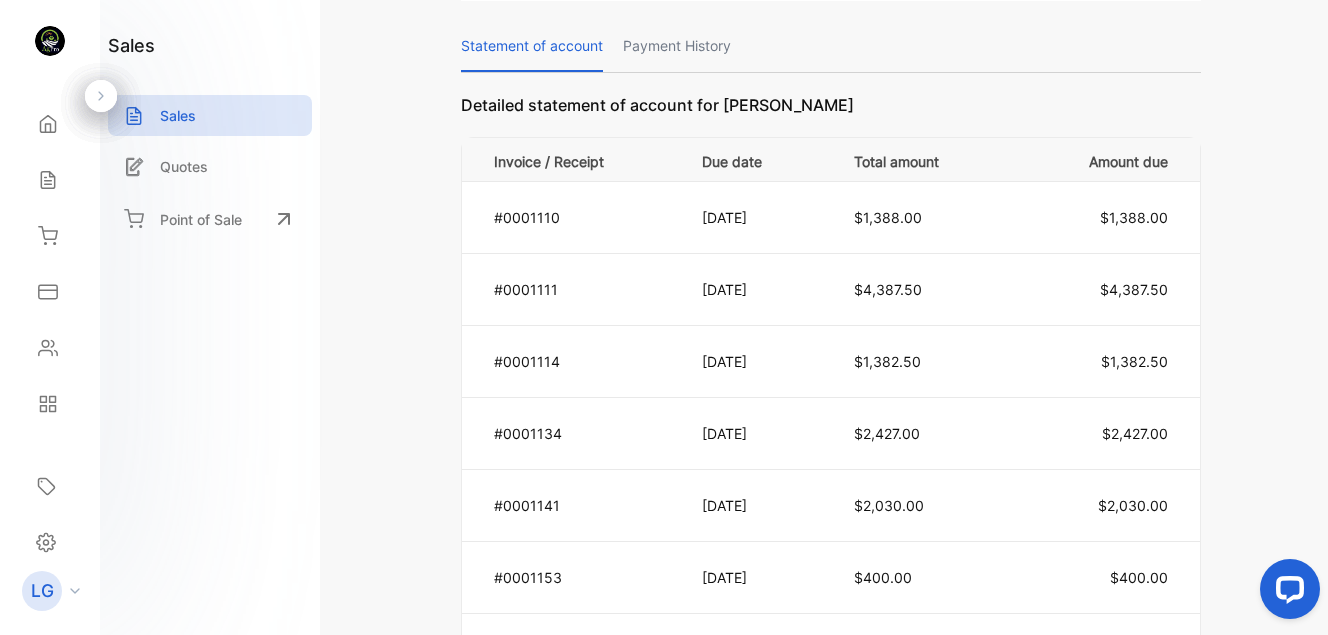 scroll, scrollTop: 1187, scrollLeft: 0, axis: vertical 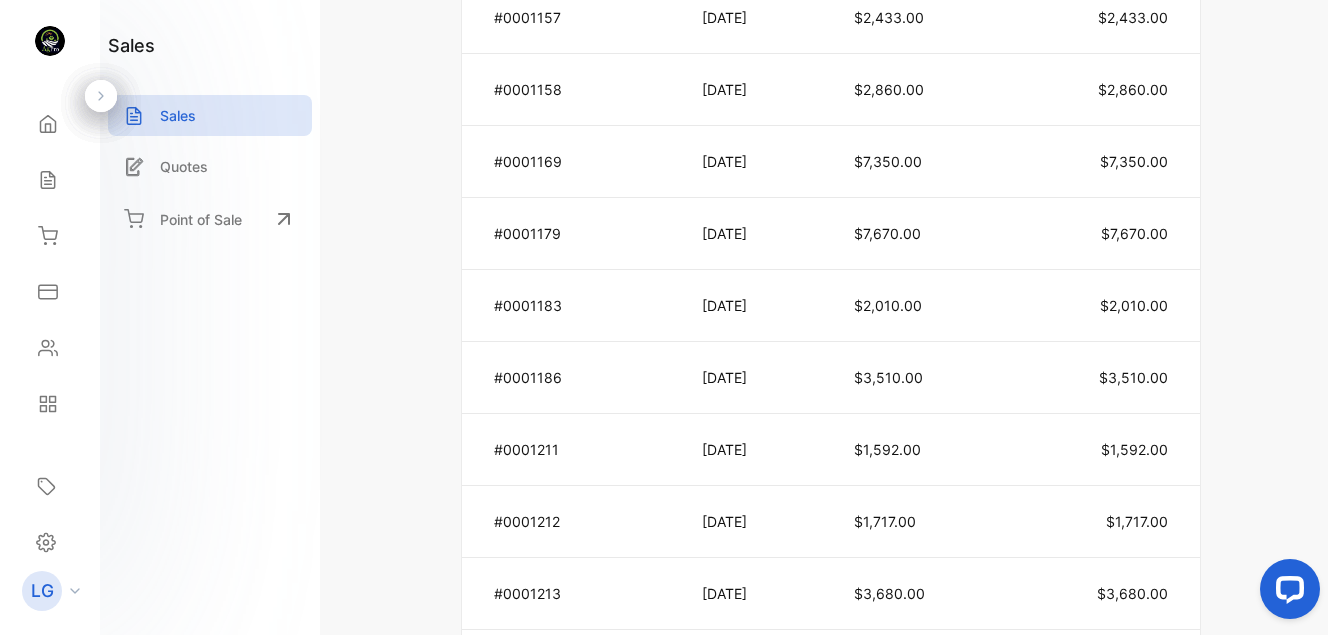 drag, startPoint x: 1323, startPoint y: 529, endPoint x: 1322, endPoint y: 453, distance: 76.00658 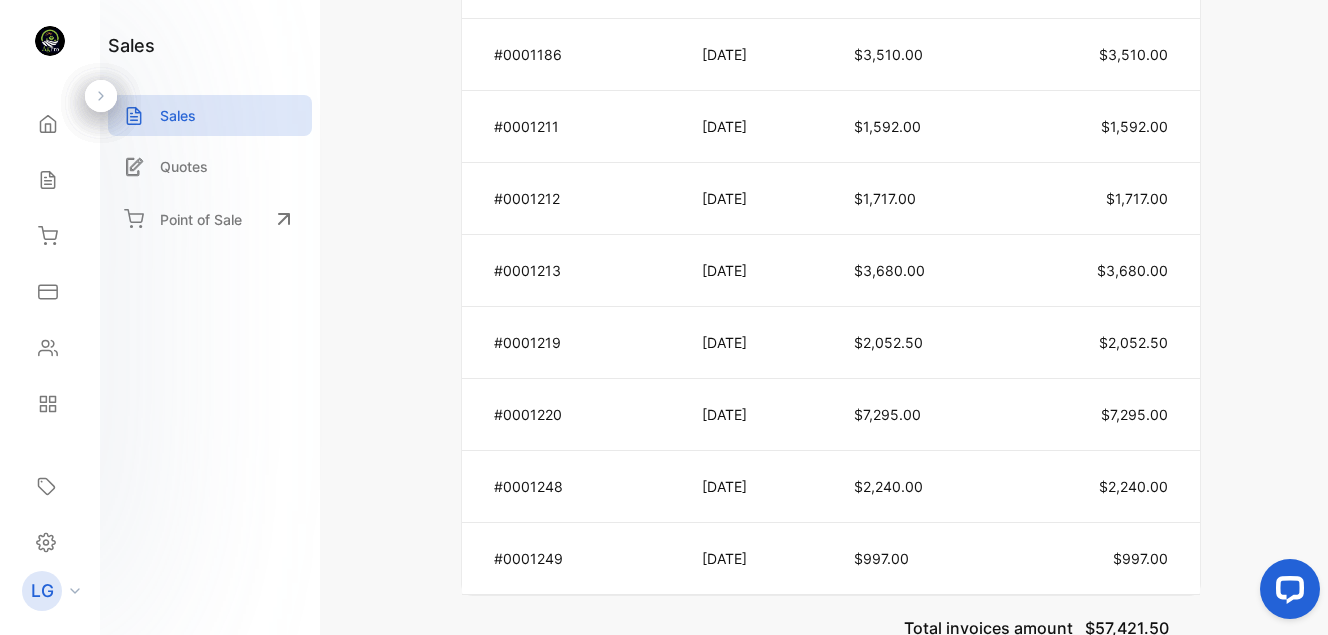 scroll, scrollTop: 2162, scrollLeft: 0, axis: vertical 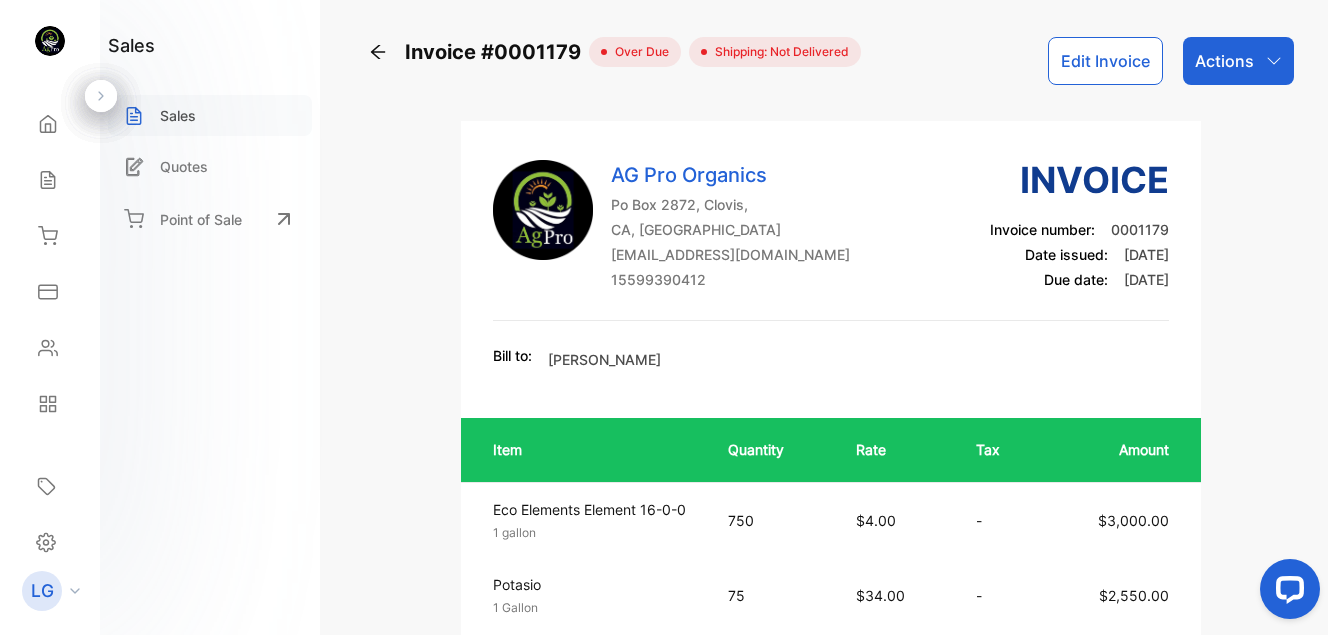 click on "Sales" at bounding box center [210, 115] 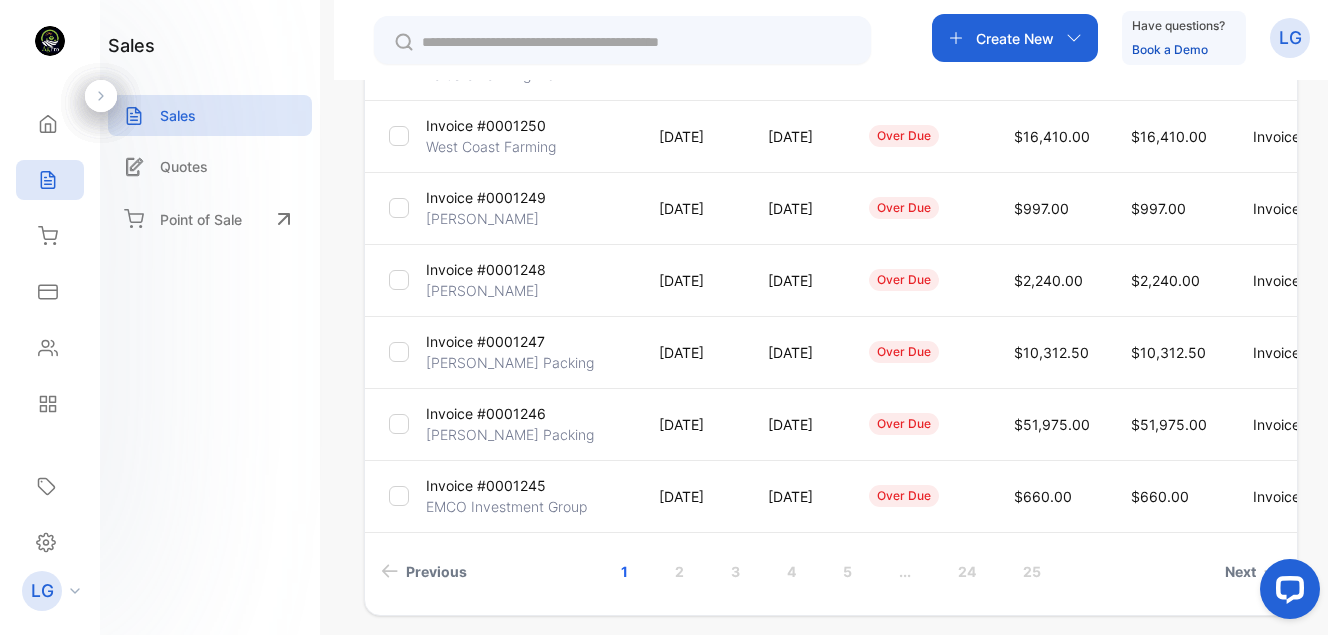 scroll, scrollTop: 606, scrollLeft: 0, axis: vertical 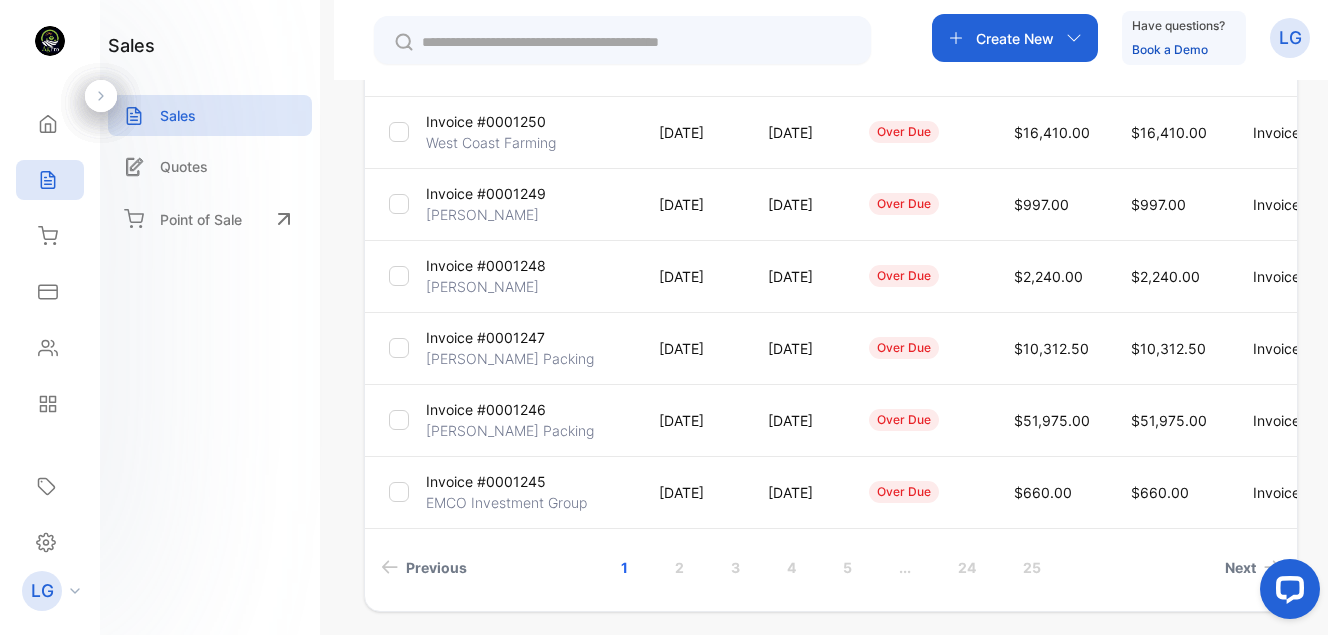 click on "Invoice #0001245" at bounding box center (486, 481) 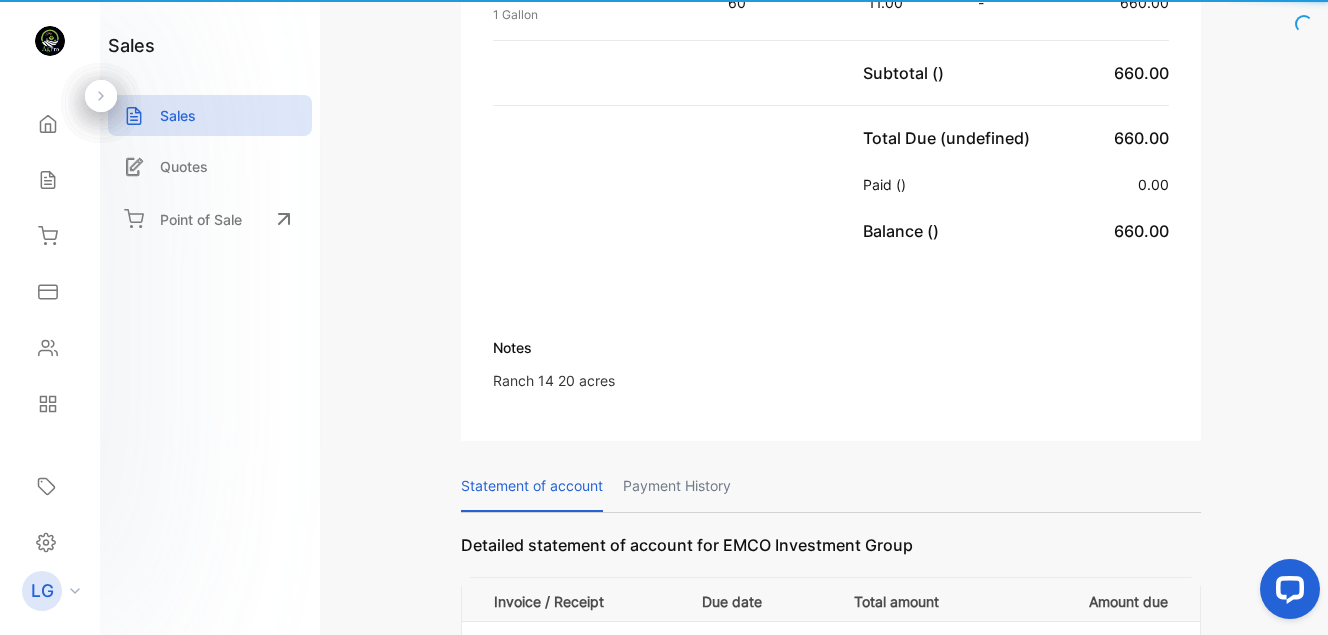 scroll, scrollTop: 648, scrollLeft: 0, axis: vertical 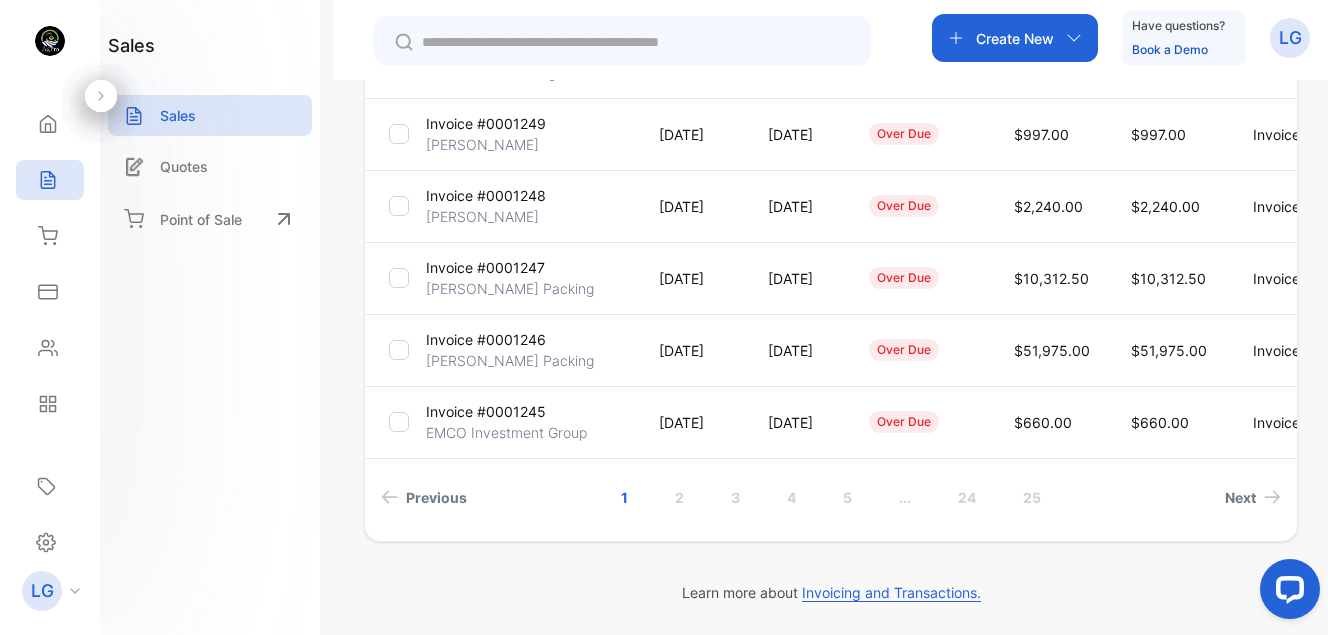 click at bounding box center (636, 42) 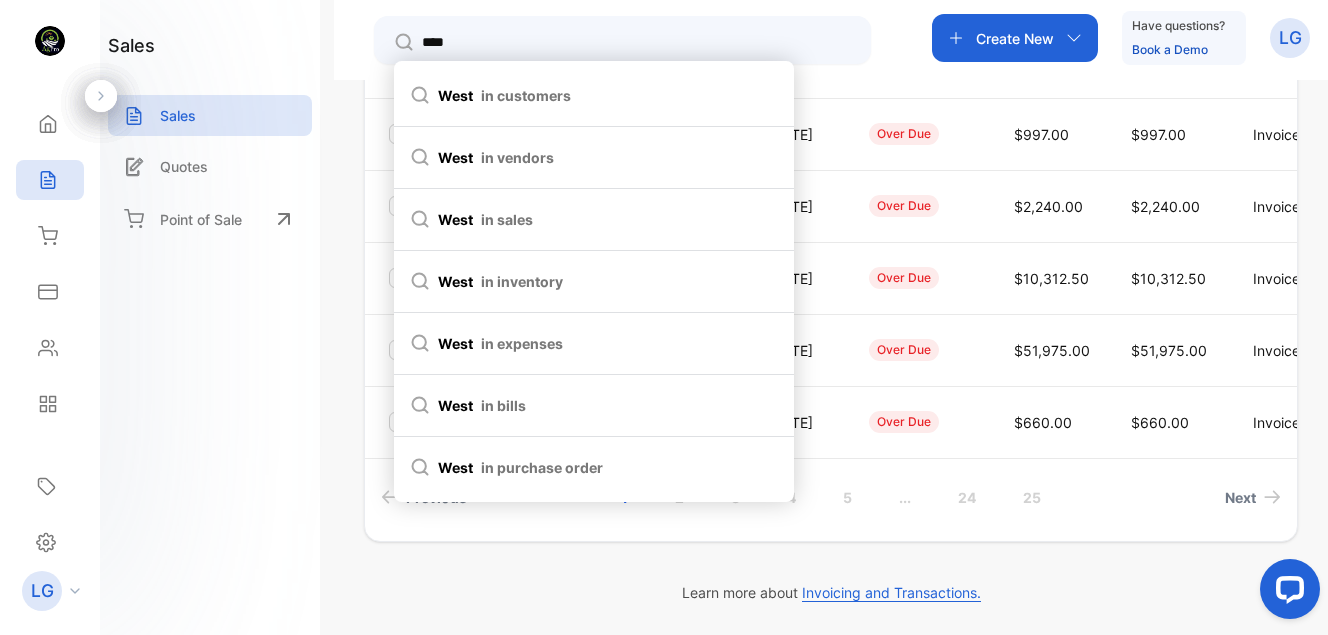 type on "****" 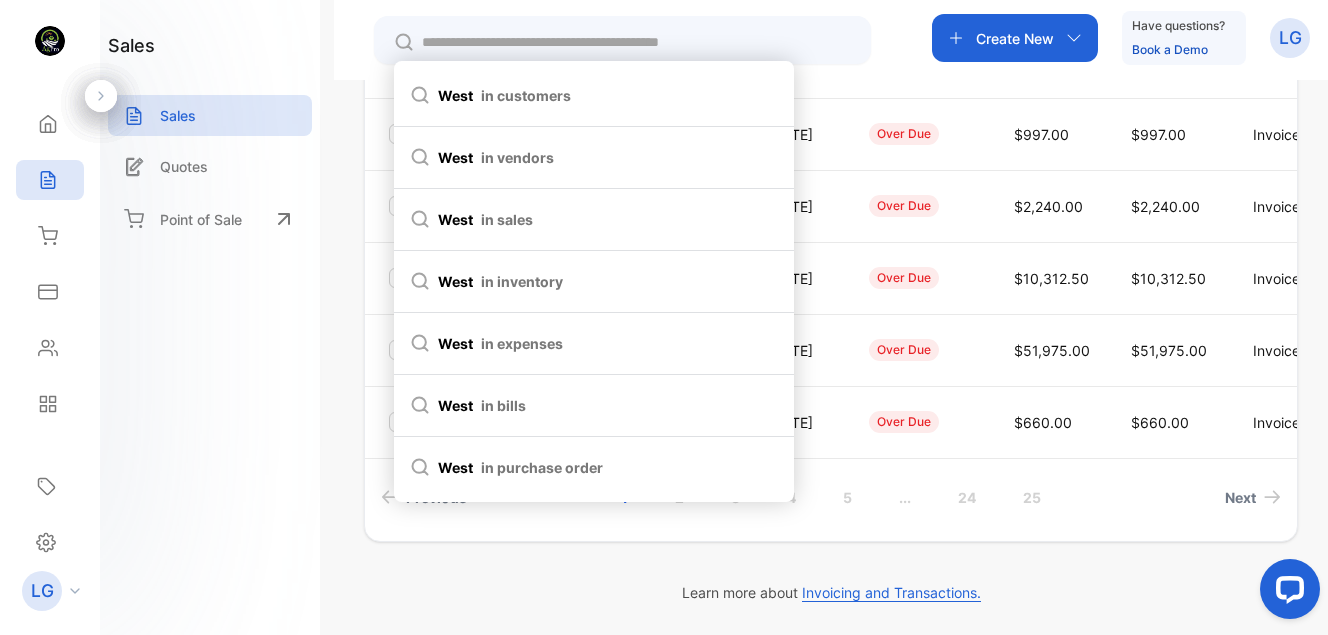 type on "****" 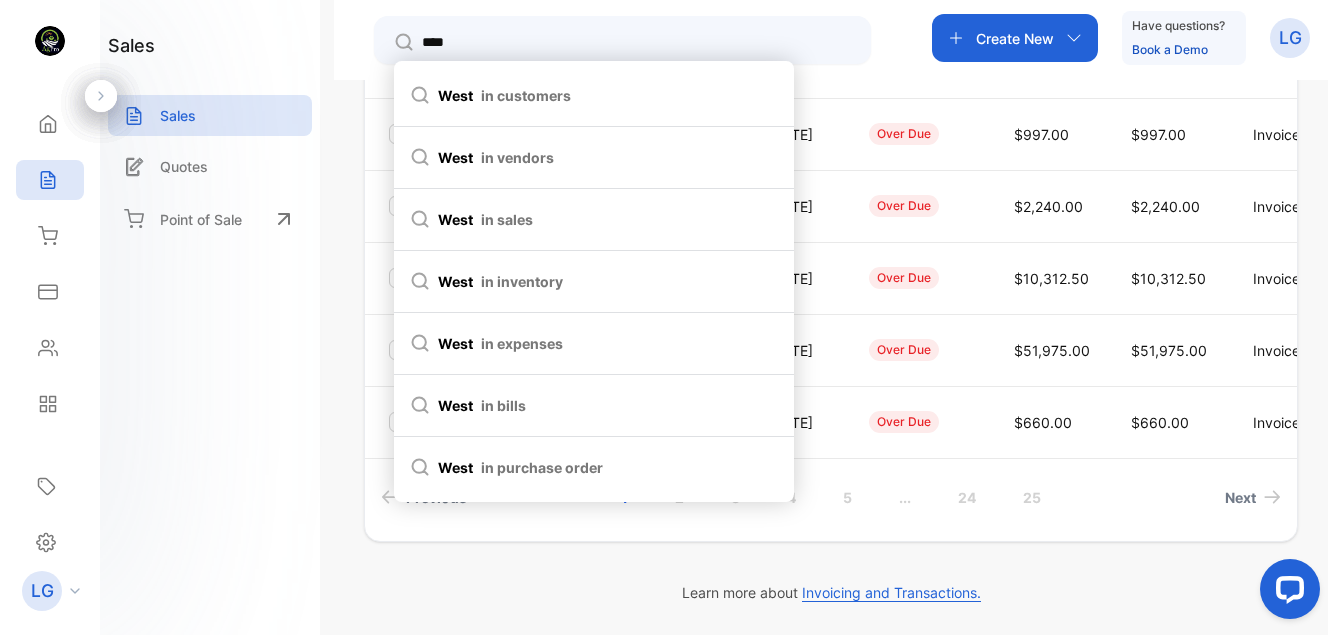 type 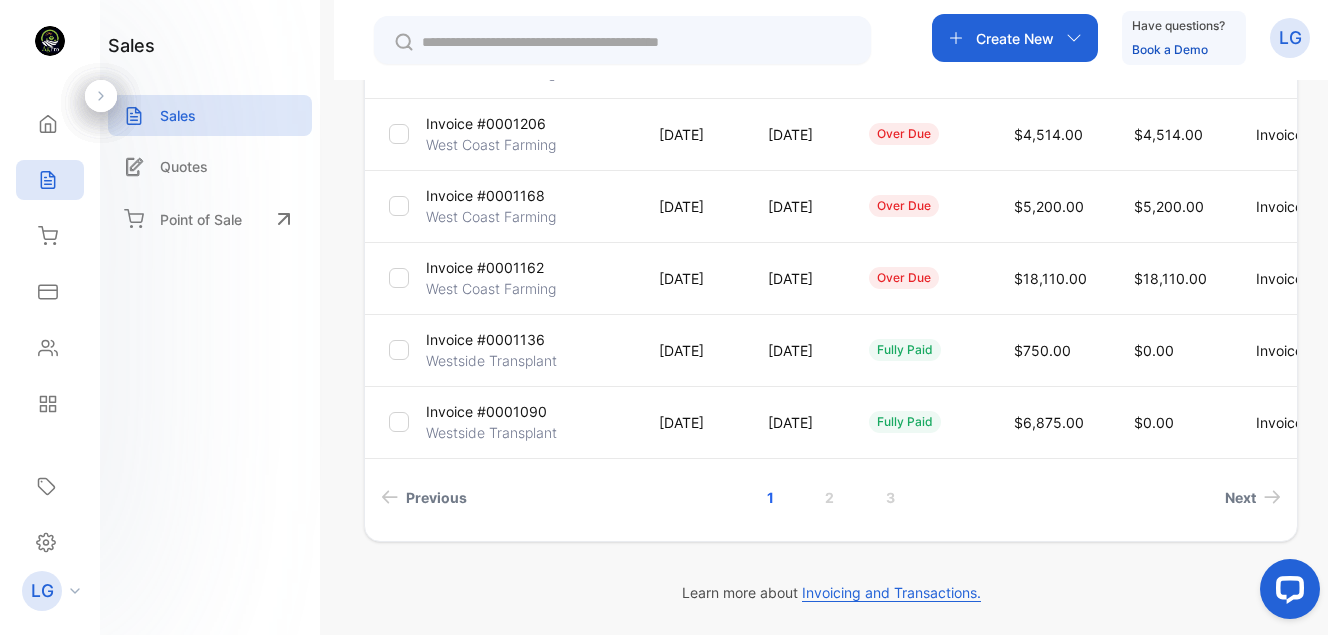 click on "West Coast  Farming" at bounding box center (491, 216) 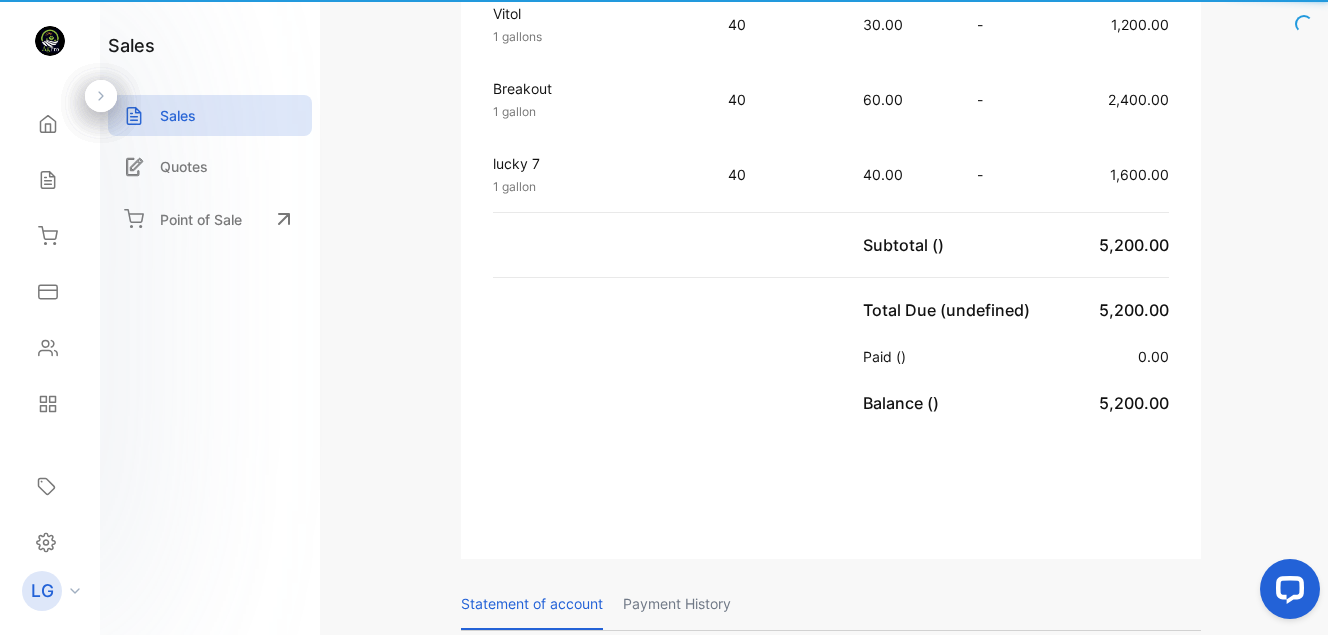 scroll, scrollTop: 718, scrollLeft: 0, axis: vertical 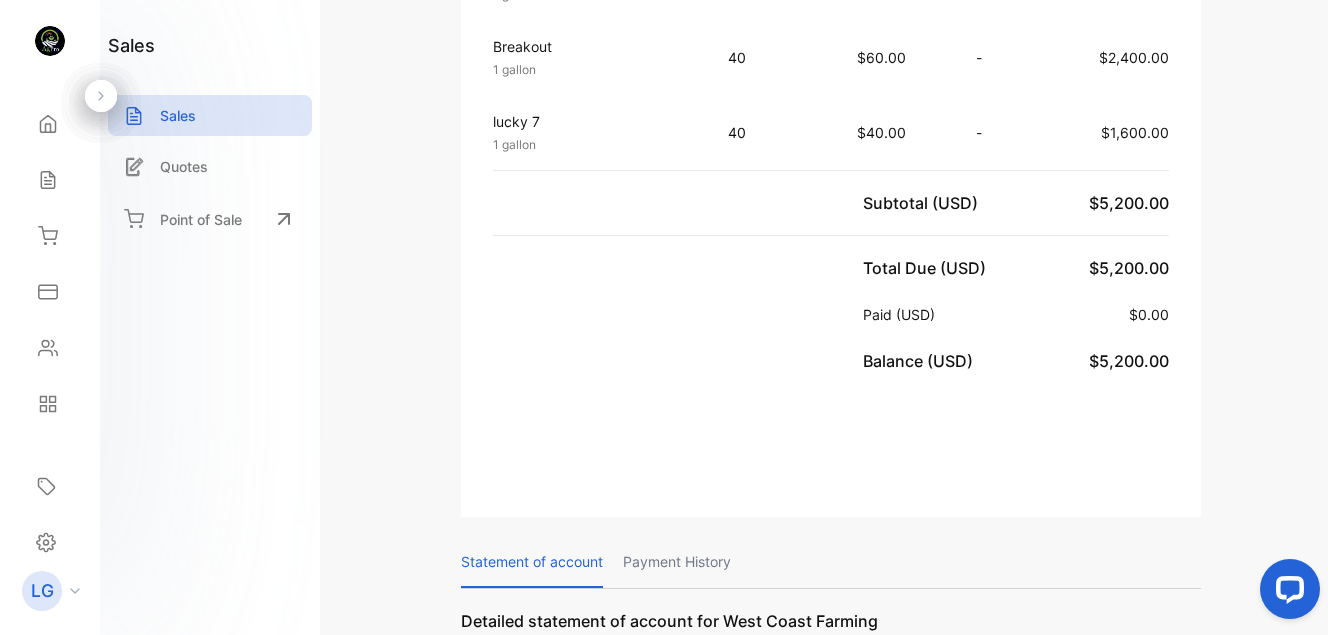 drag, startPoint x: 1319, startPoint y: 92, endPoint x: 1316, endPoint y: 111, distance: 19.235384 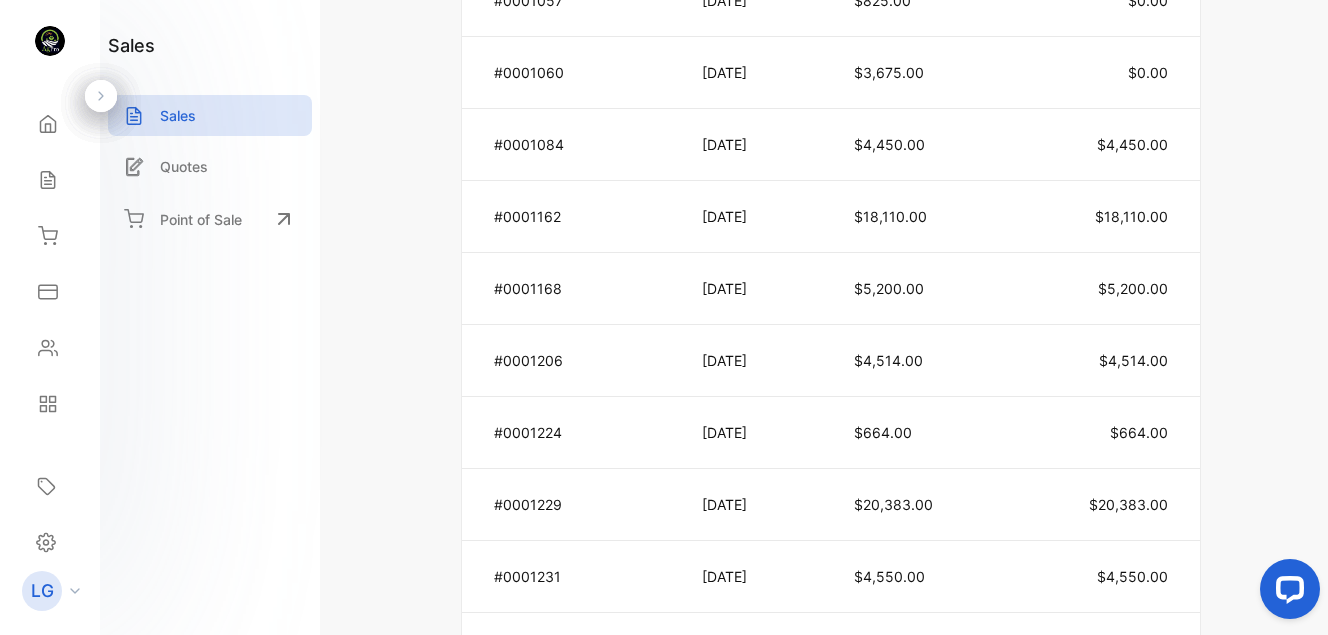 scroll, scrollTop: 1446, scrollLeft: 0, axis: vertical 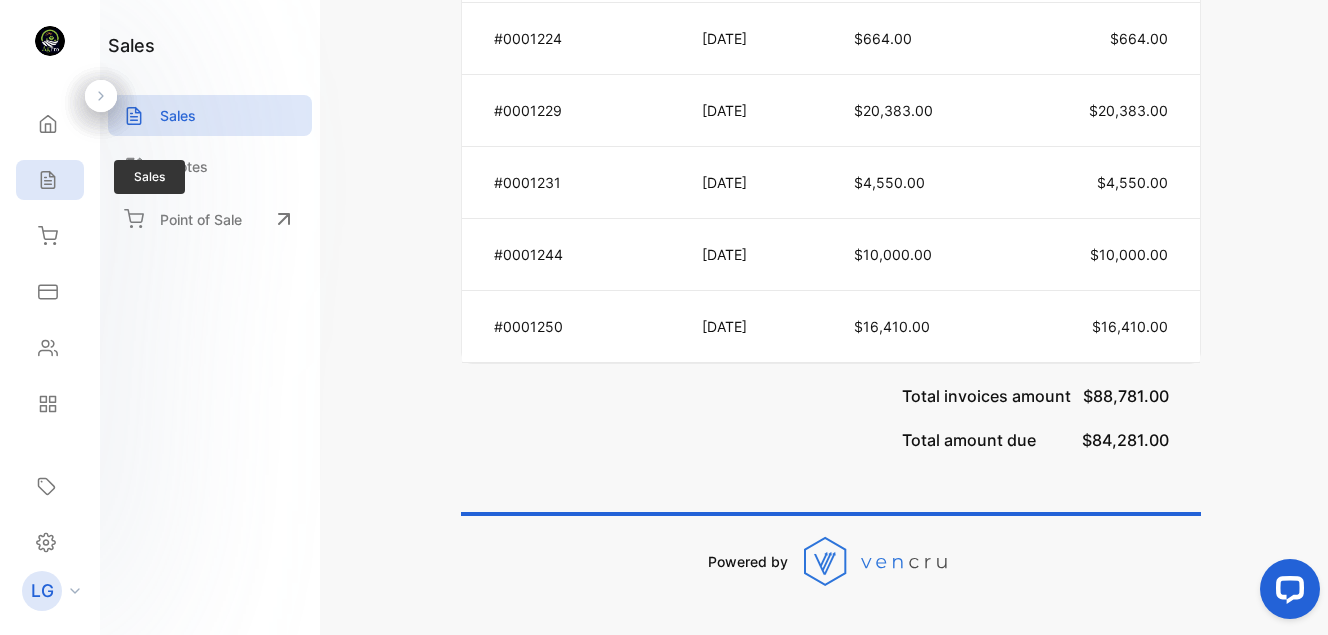 click on "Sales" at bounding box center [50, 180] 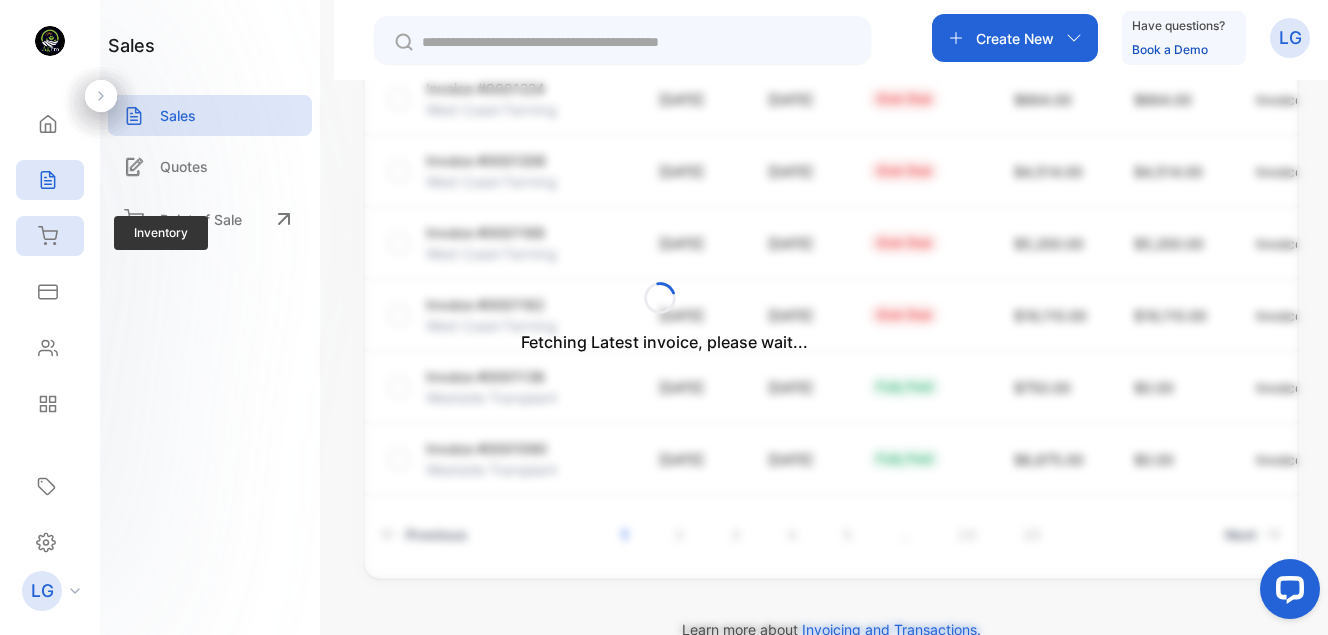 scroll, scrollTop: 676, scrollLeft: 0, axis: vertical 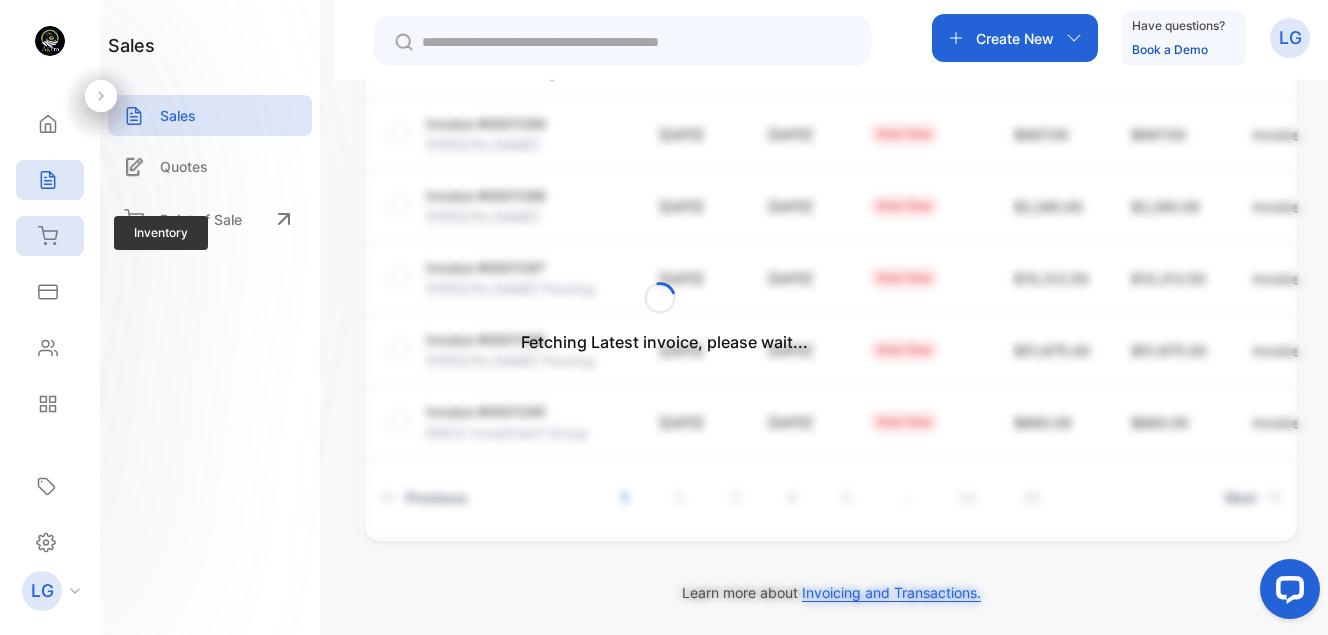 click on "Inventory" at bounding box center (50, 236) 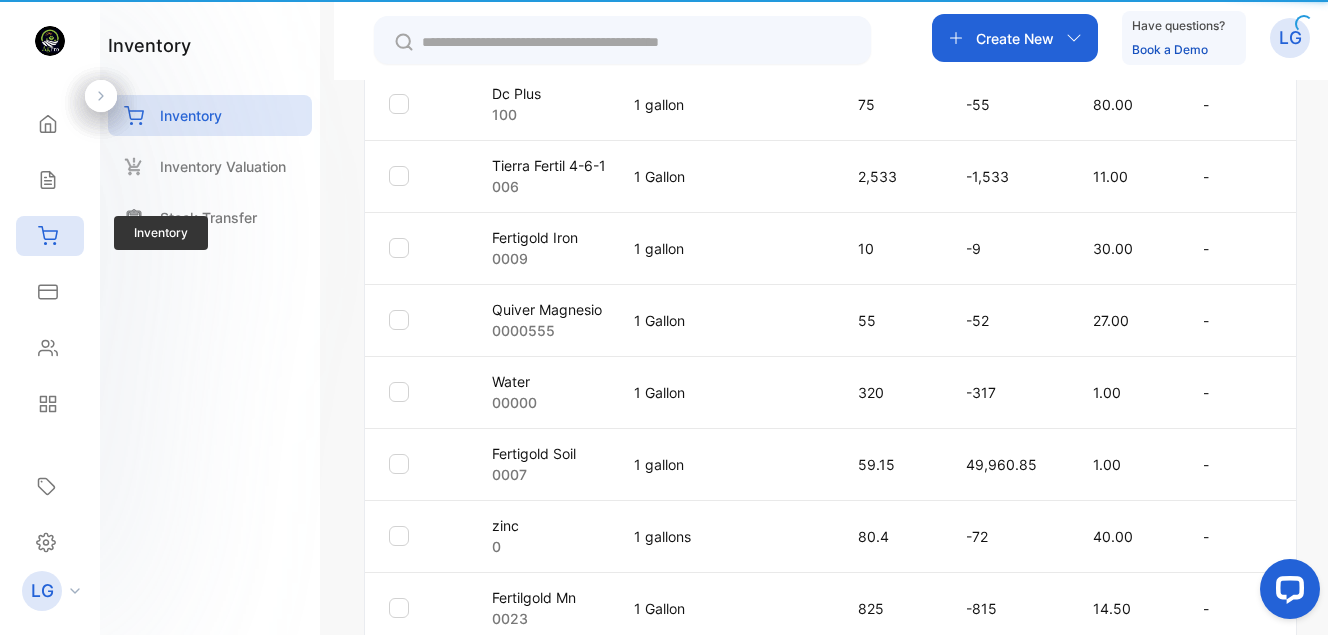 type on "**********" 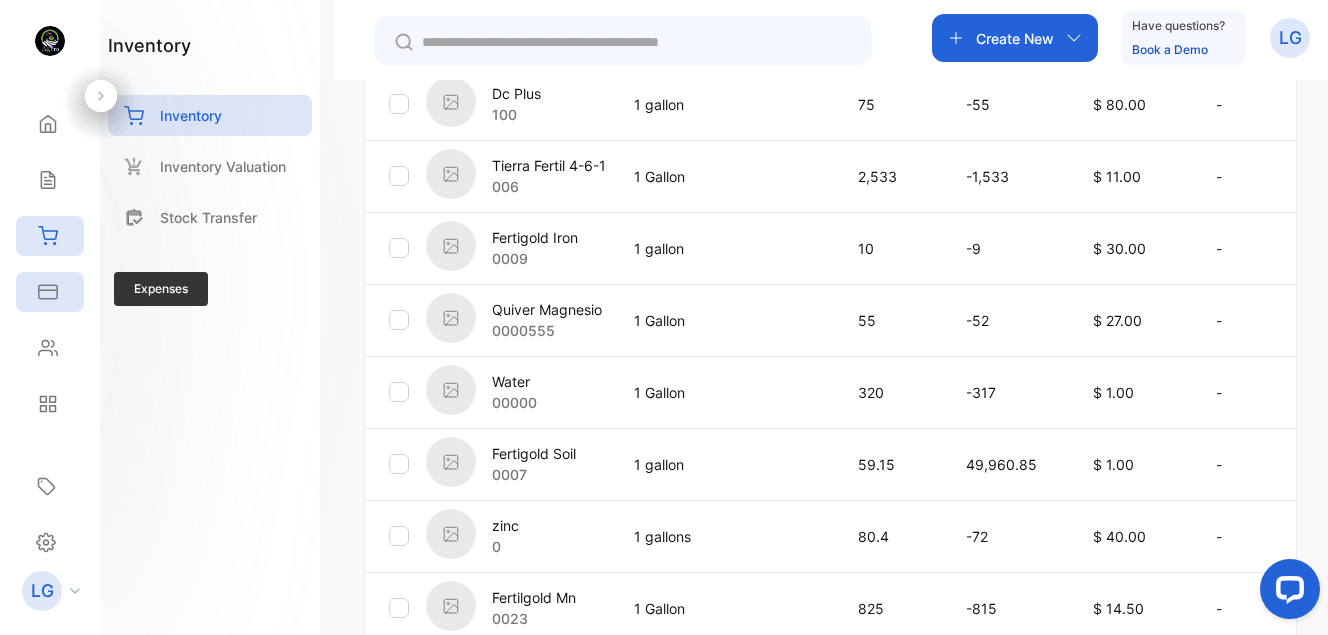 click 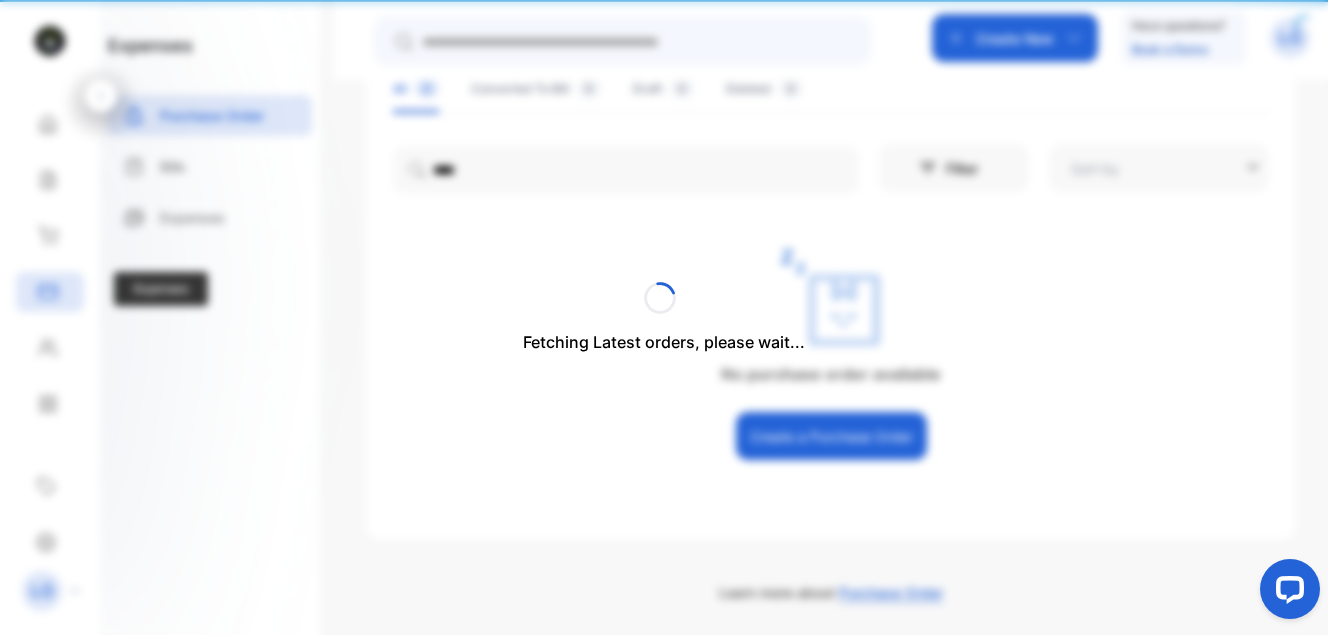type on "**********" 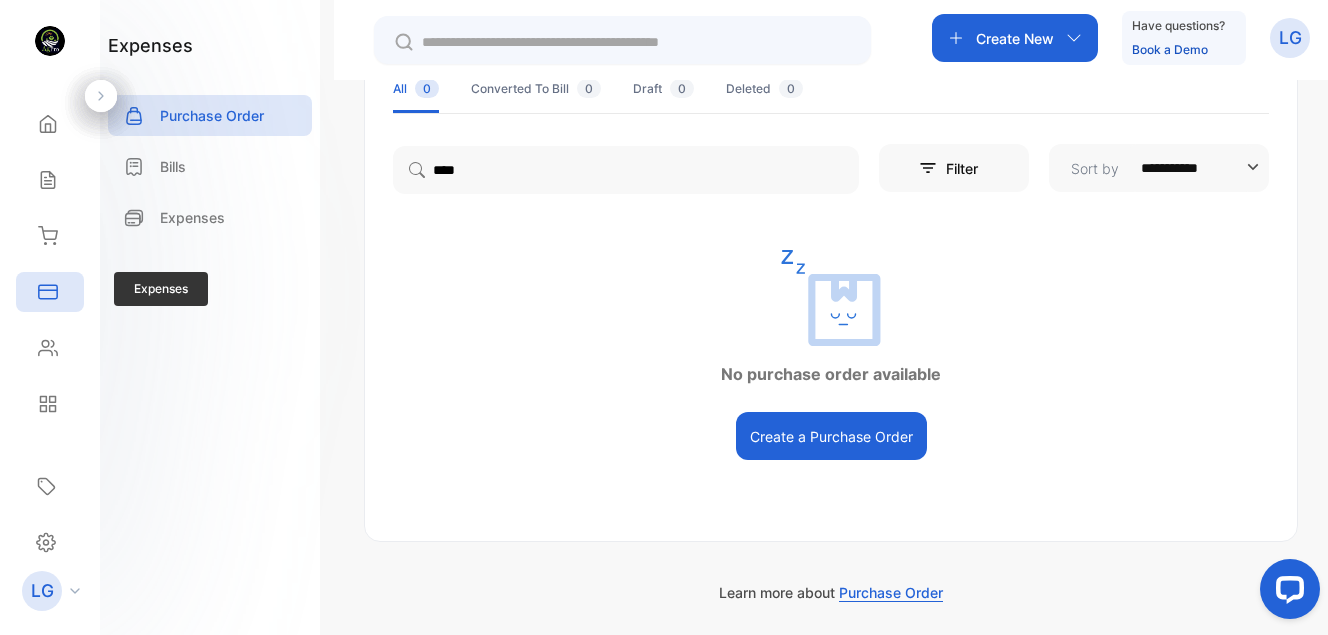 scroll, scrollTop: 156, scrollLeft: 0, axis: vertical 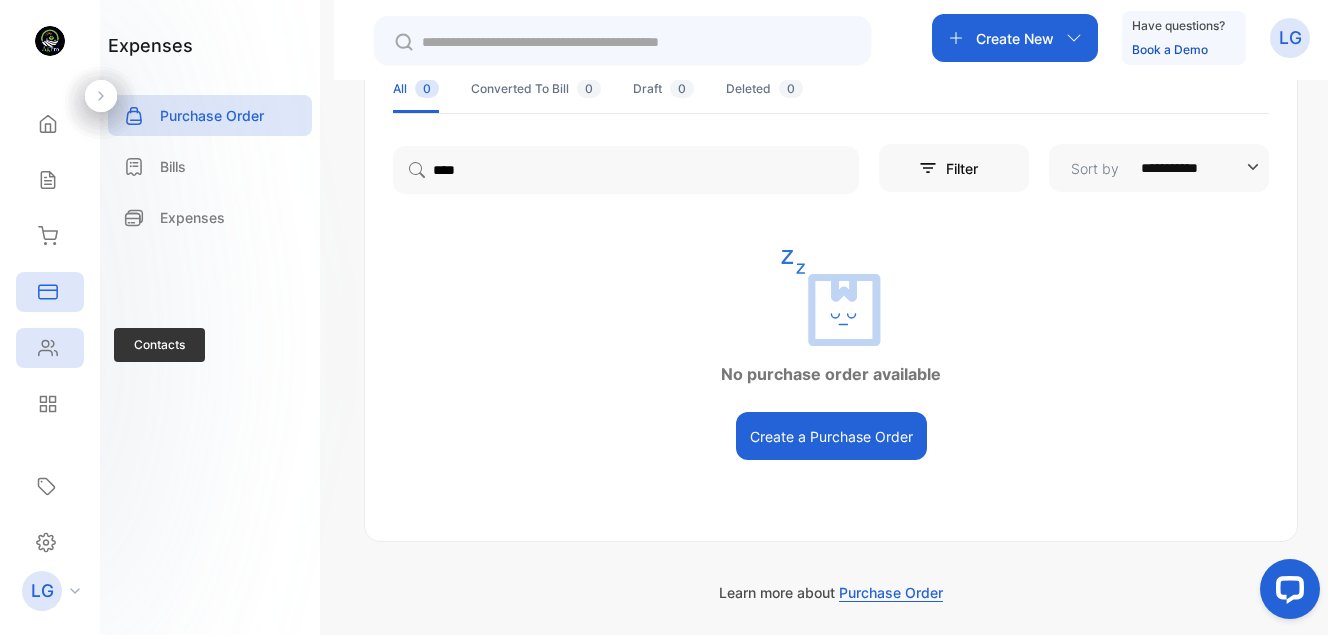 click 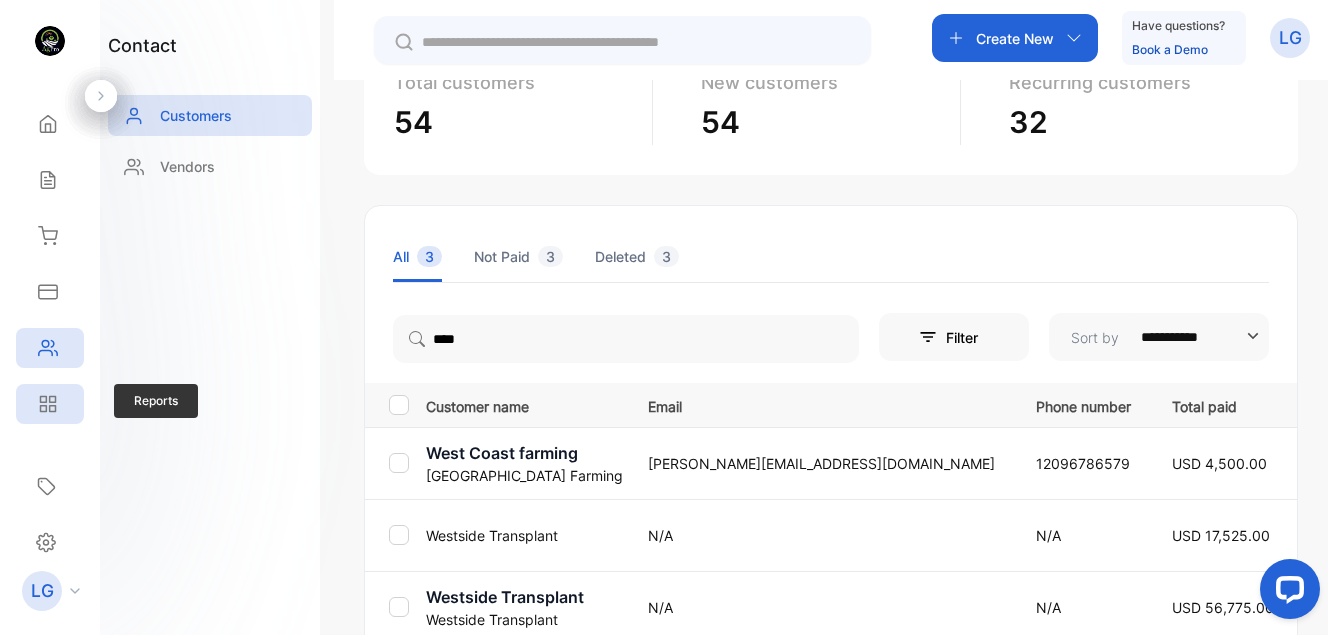 click 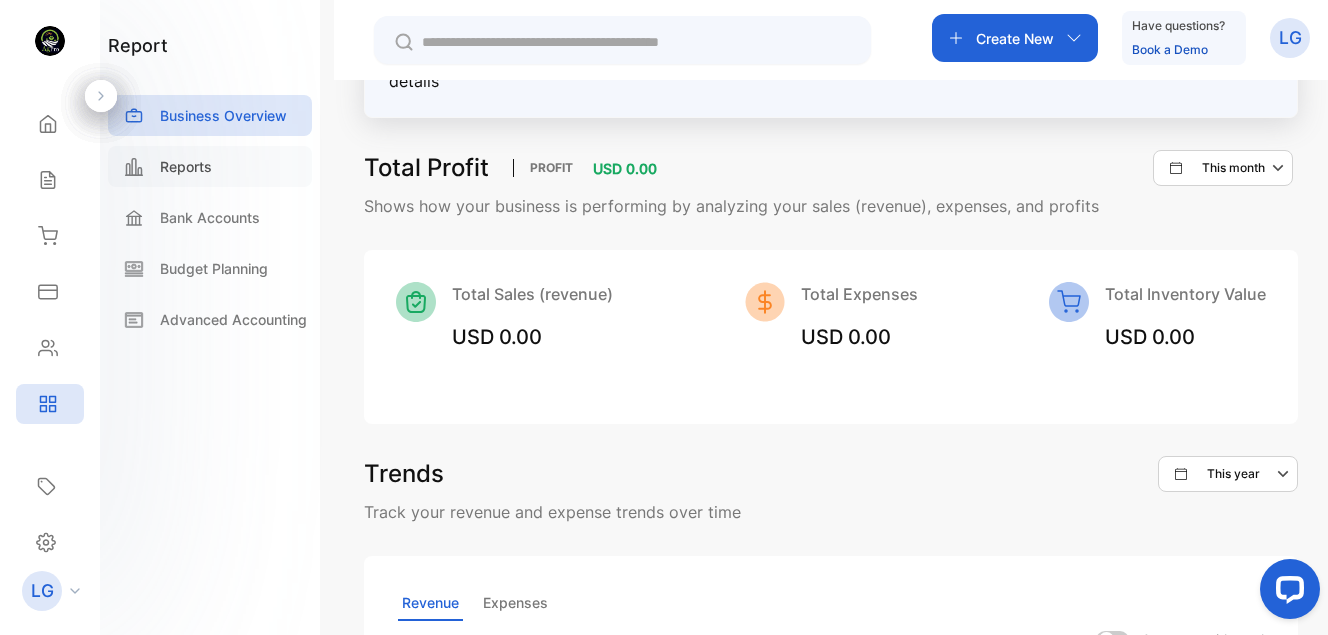 click on "Reports" at bounding box center [210, 166] 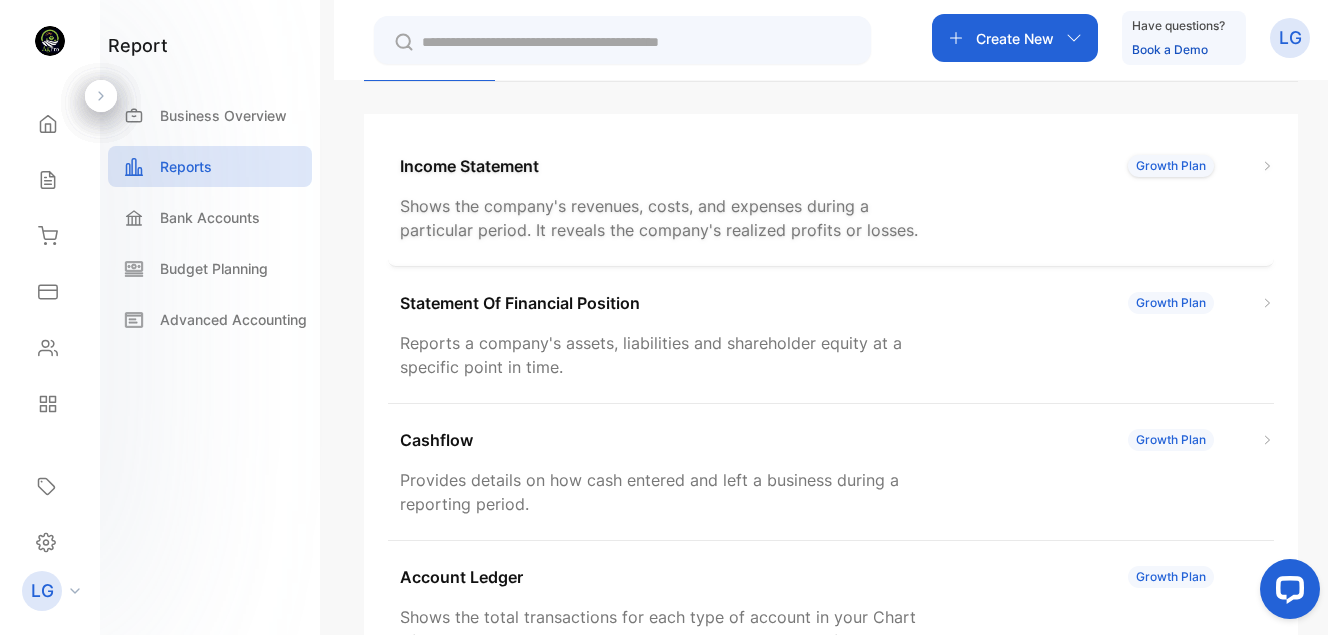 click on "Shows the company's revenues, costs, and expenses during a particular period. It reveals the company's realized profits or losses." at bounding box center [662, 218] 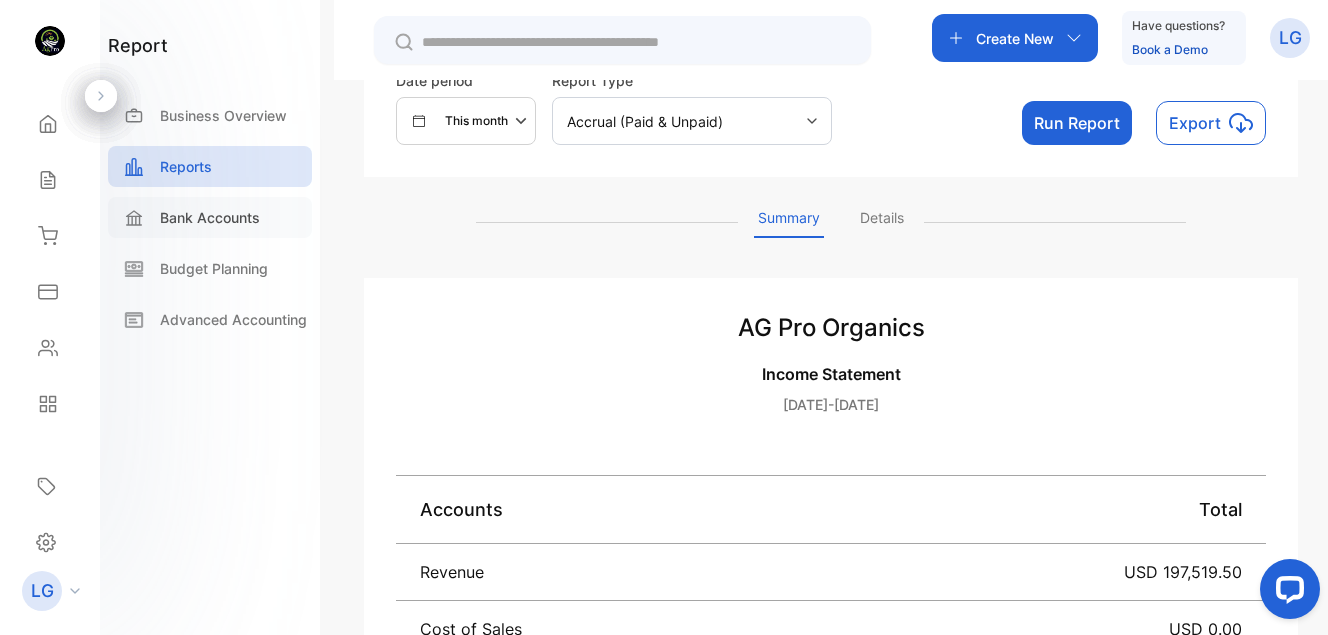 click on "Bank Accounts" at bounding box center (210, 217) 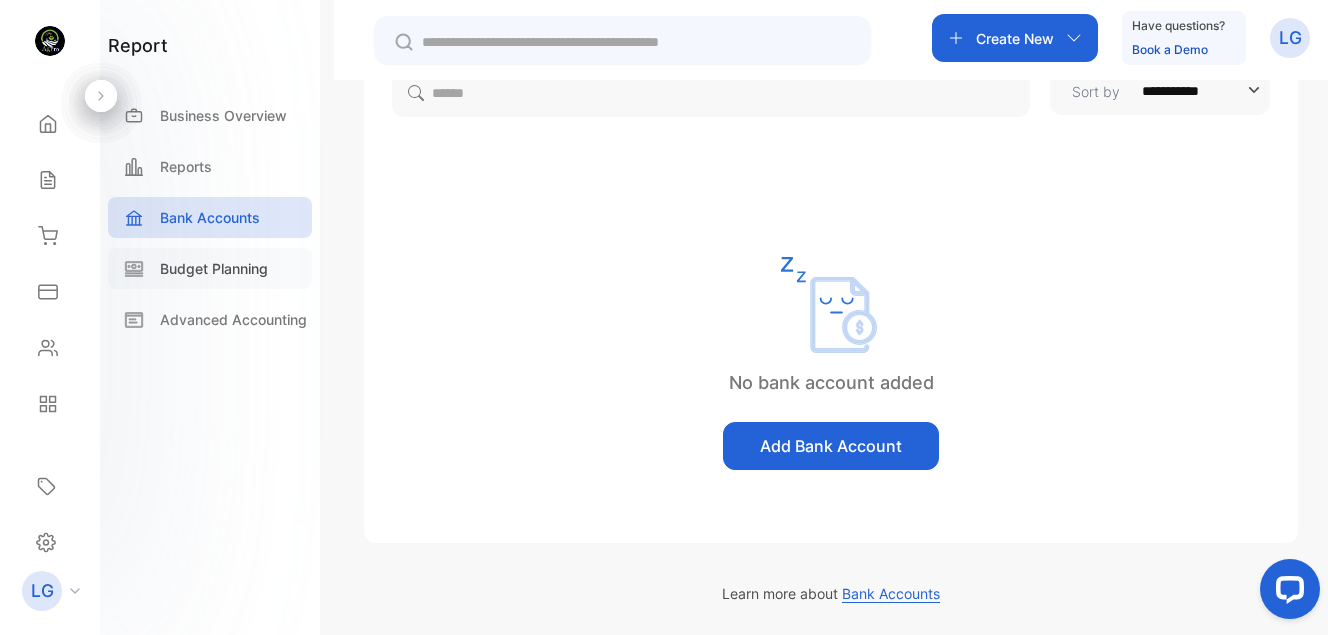 click on "Budget Planning" at bounding box center [214, 268] 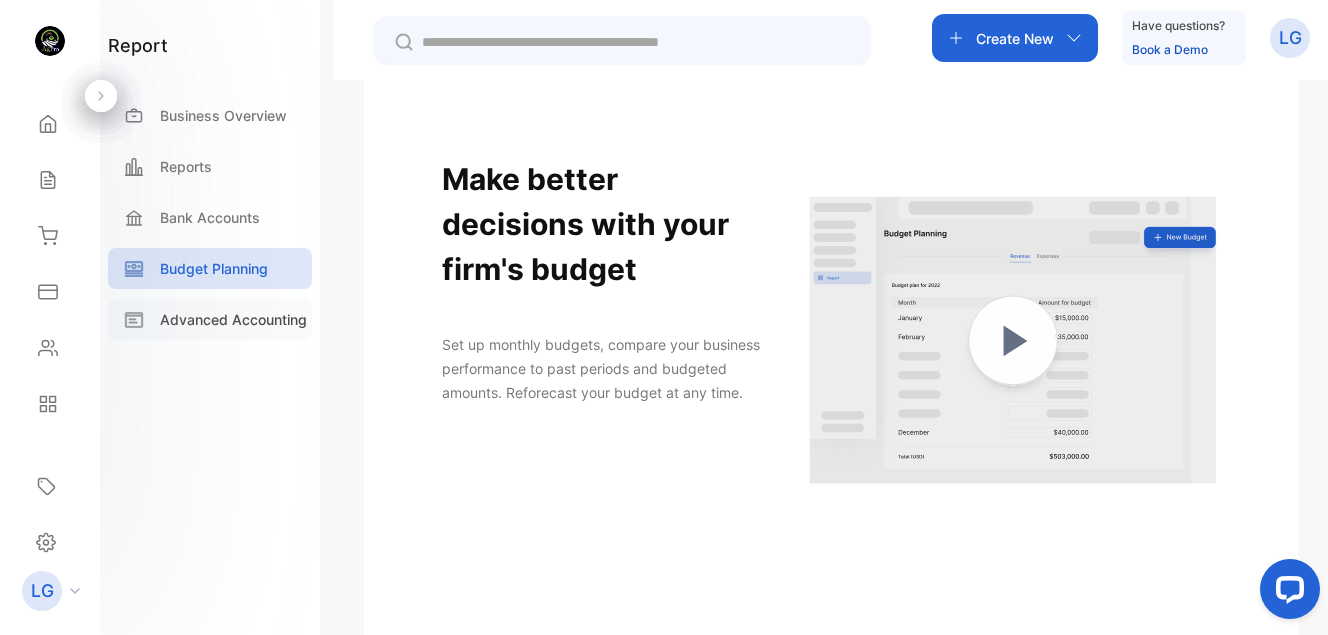 click on "Advanced Accounting" at bounding box center [233, 319] 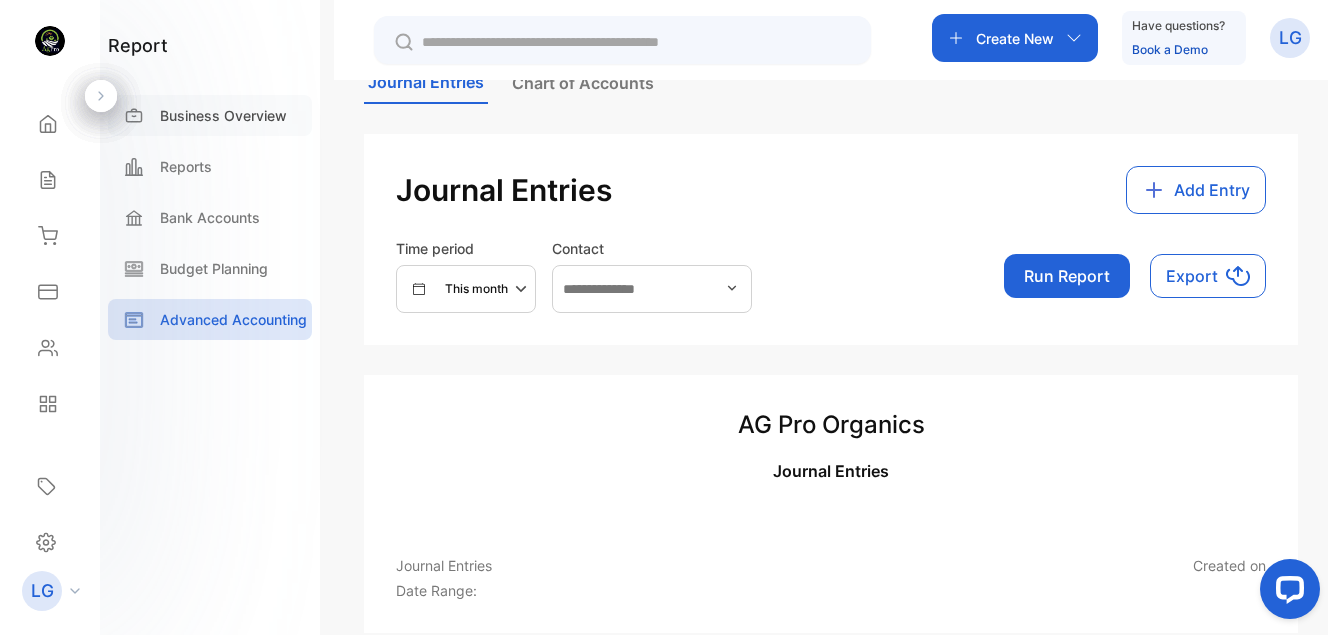 click on "Business Overview" at bounding box center (223, 115) 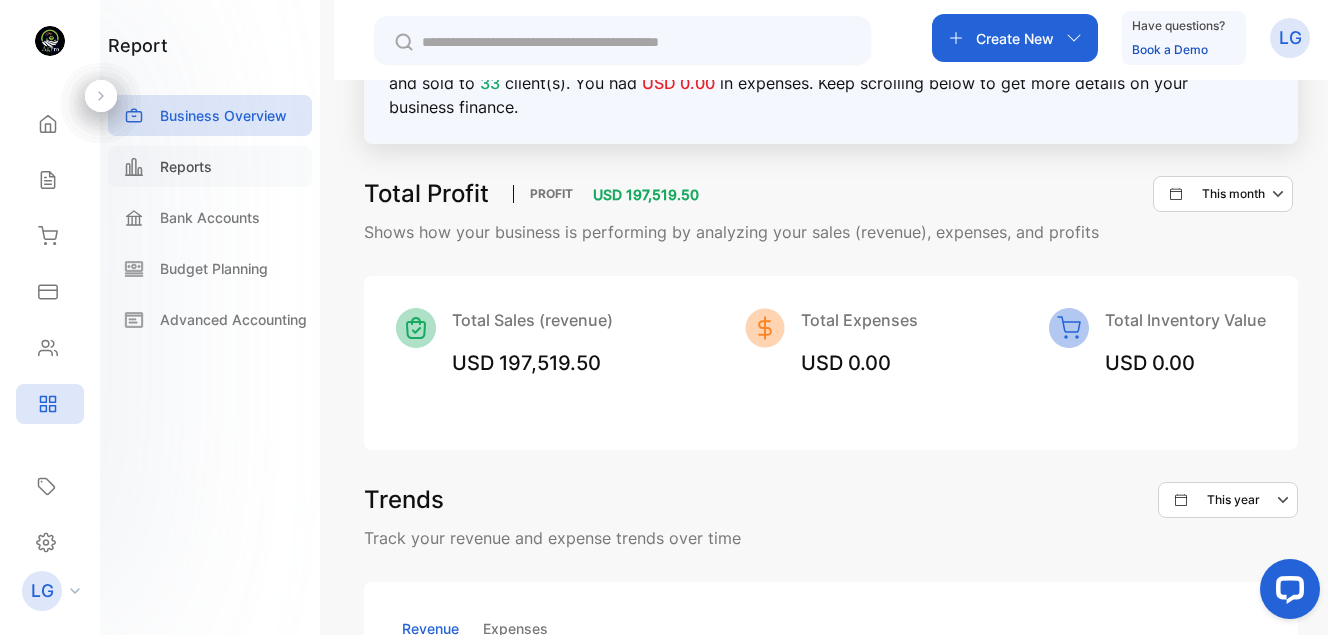 scroll, scrollTop: 106, scrollLeft: 0, axis: vertical 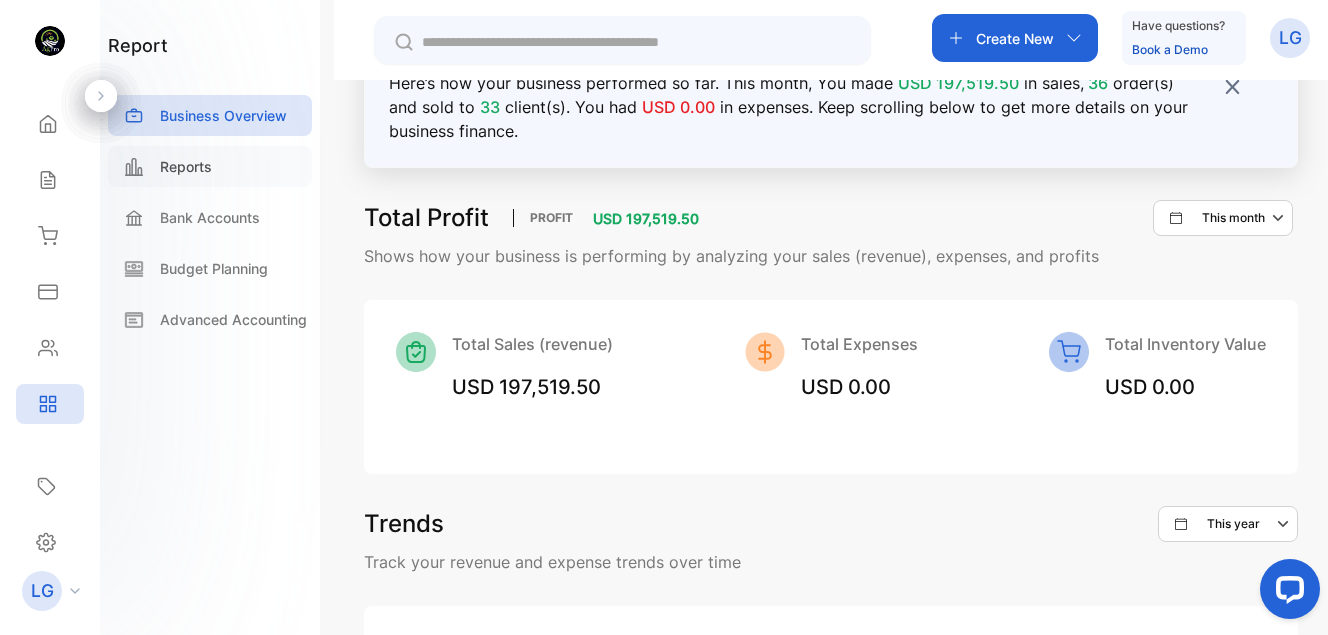 click on "Reports" at bounding box center (186, 166) 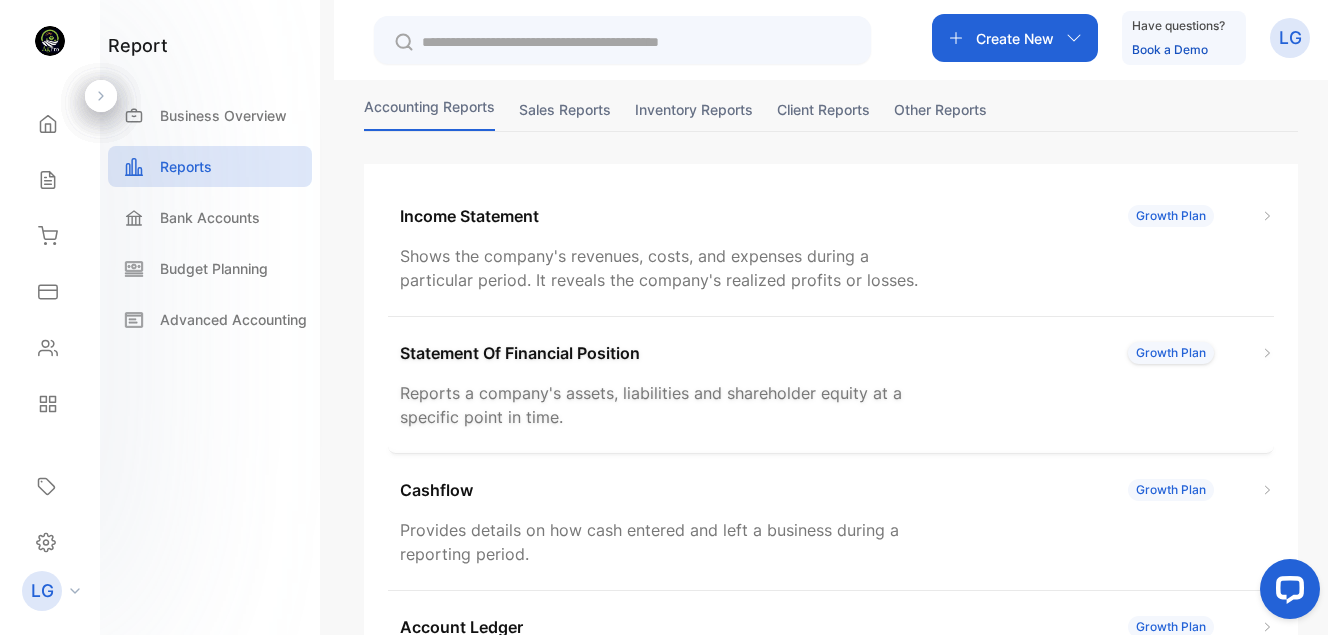 click on "Statement Of Financial Position" at bounding box center [520, 353] 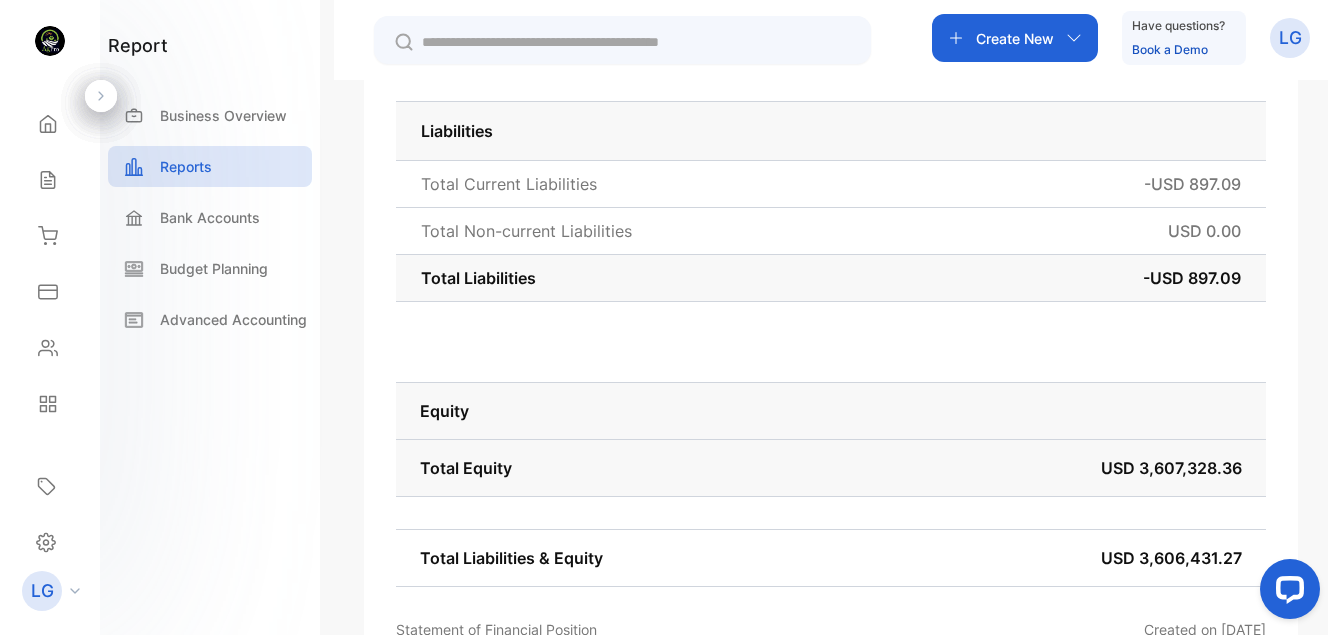 scroll, scrollTop: 932, scrollLeft: 0, axis: vertical 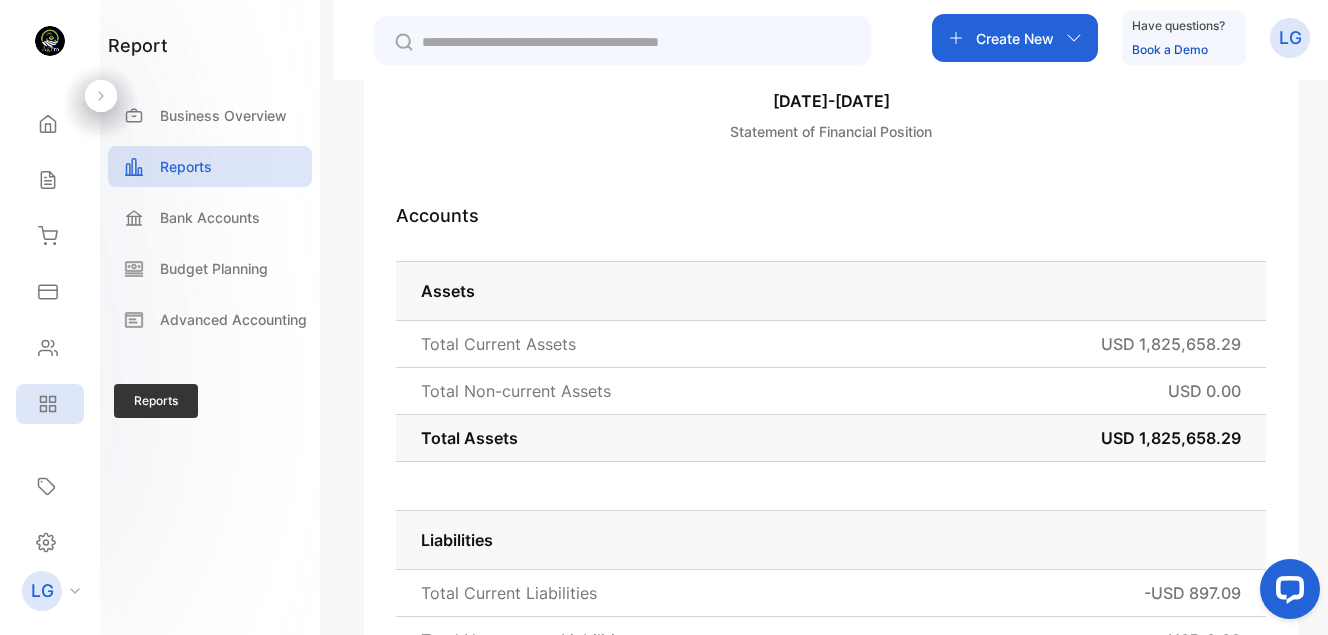 click 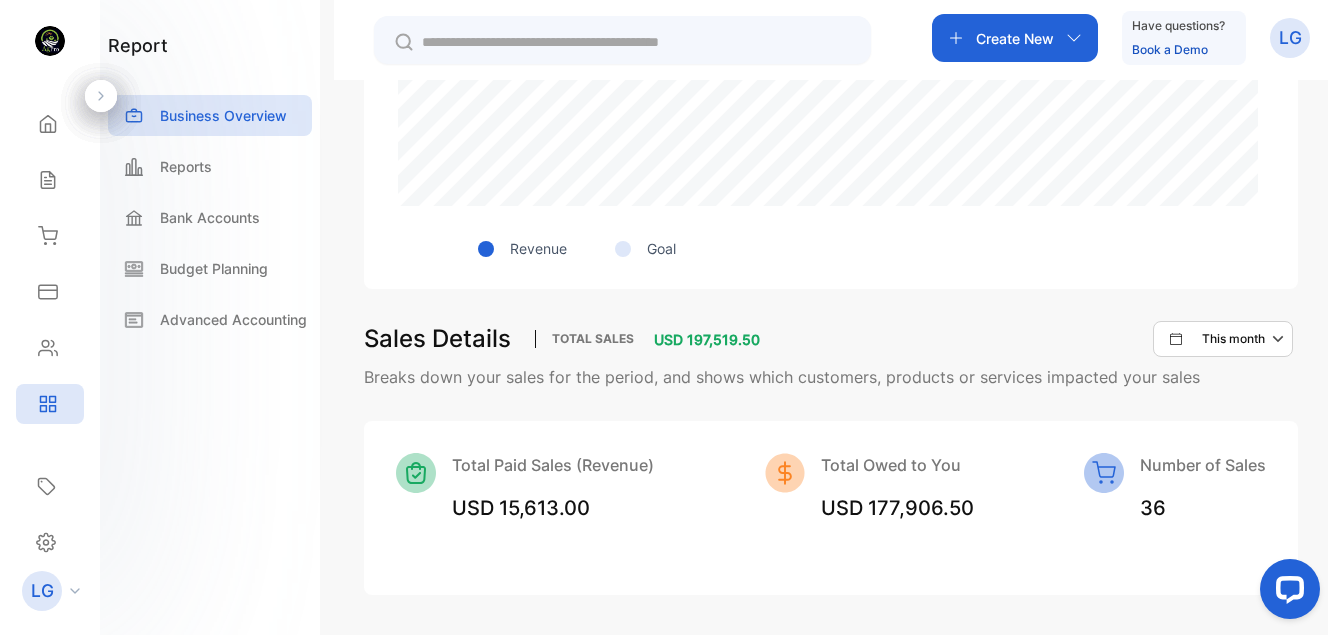 scroll, scrollTop: 863, scrollLeft: 0, axis: vertical 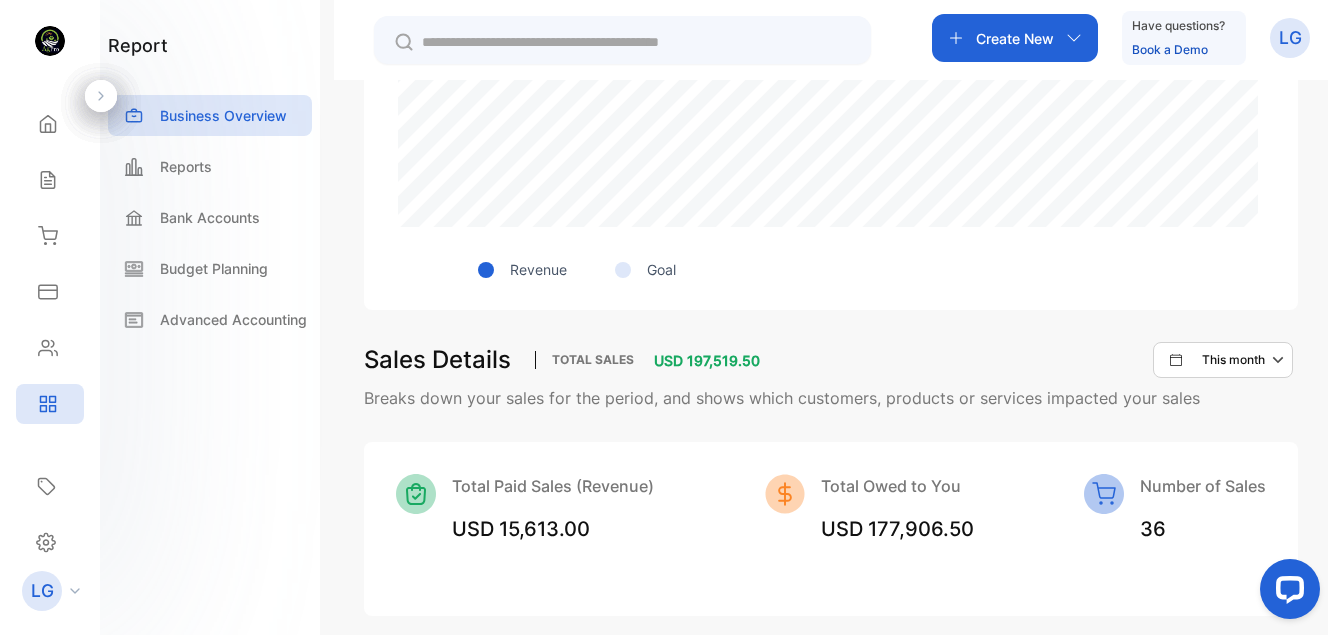 click 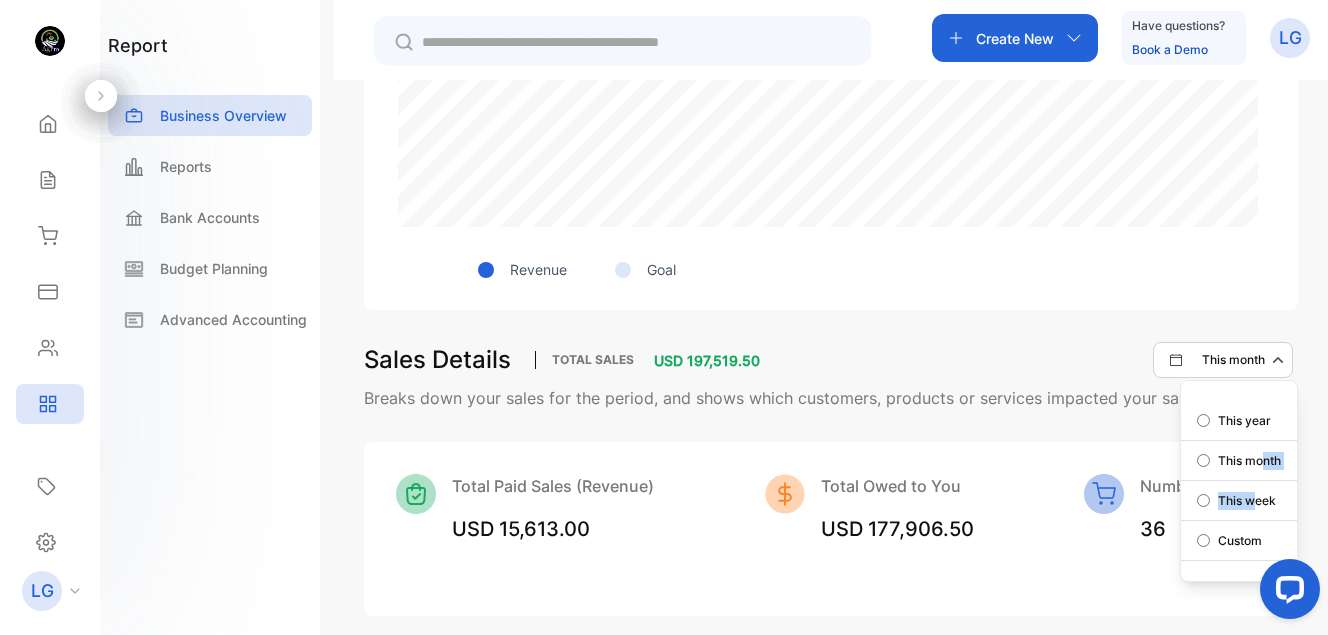 drag, startPoint x: 1253, startPoint y: 474, endPoint x: 1251, endPoint y: 489, distance: 15.132746 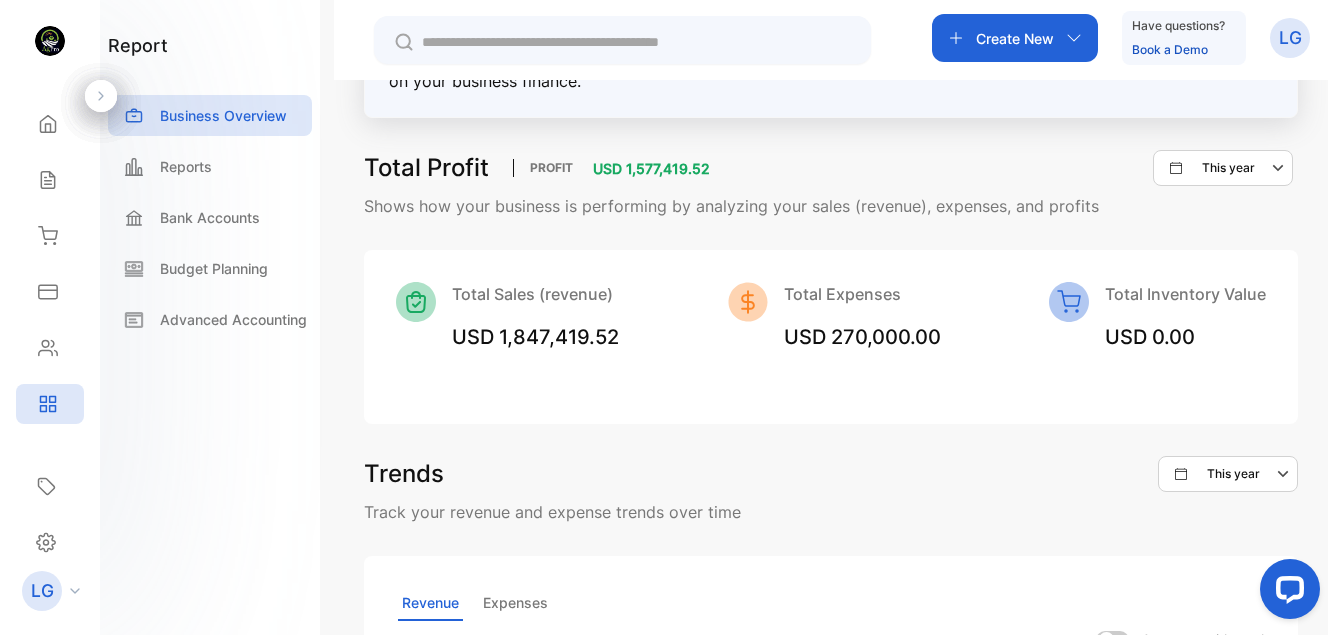 scroll, scrollTop: 863, scrollLeft: 0, axis: vertical 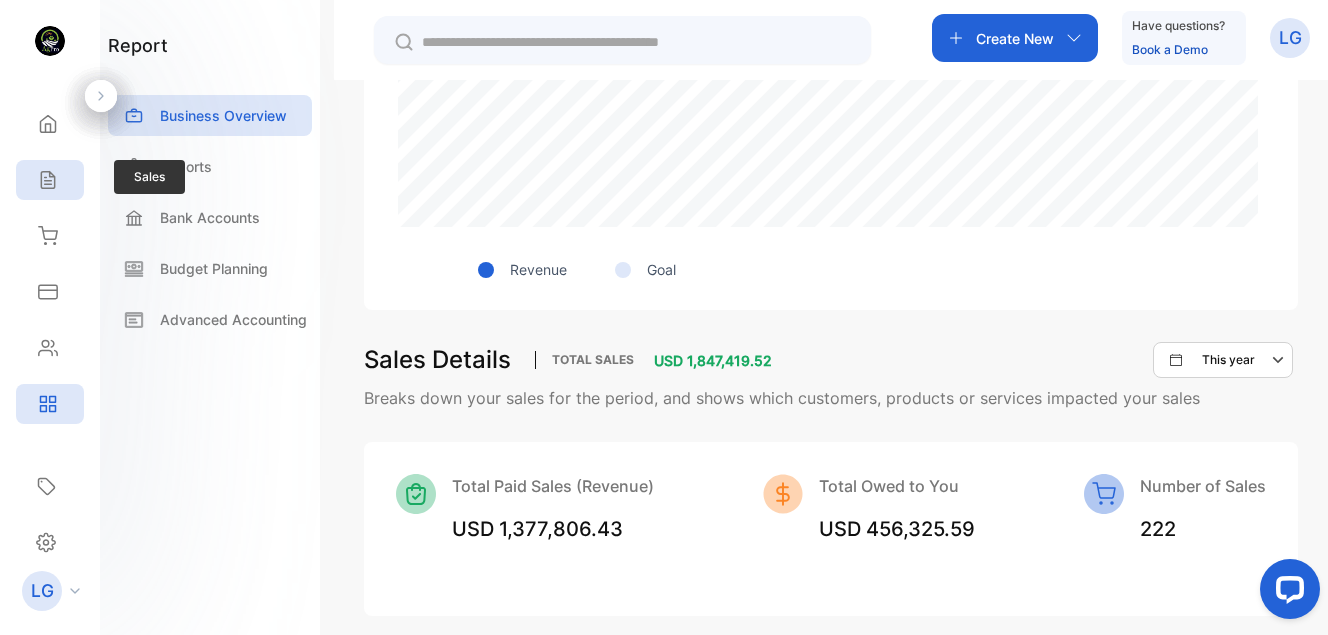 click 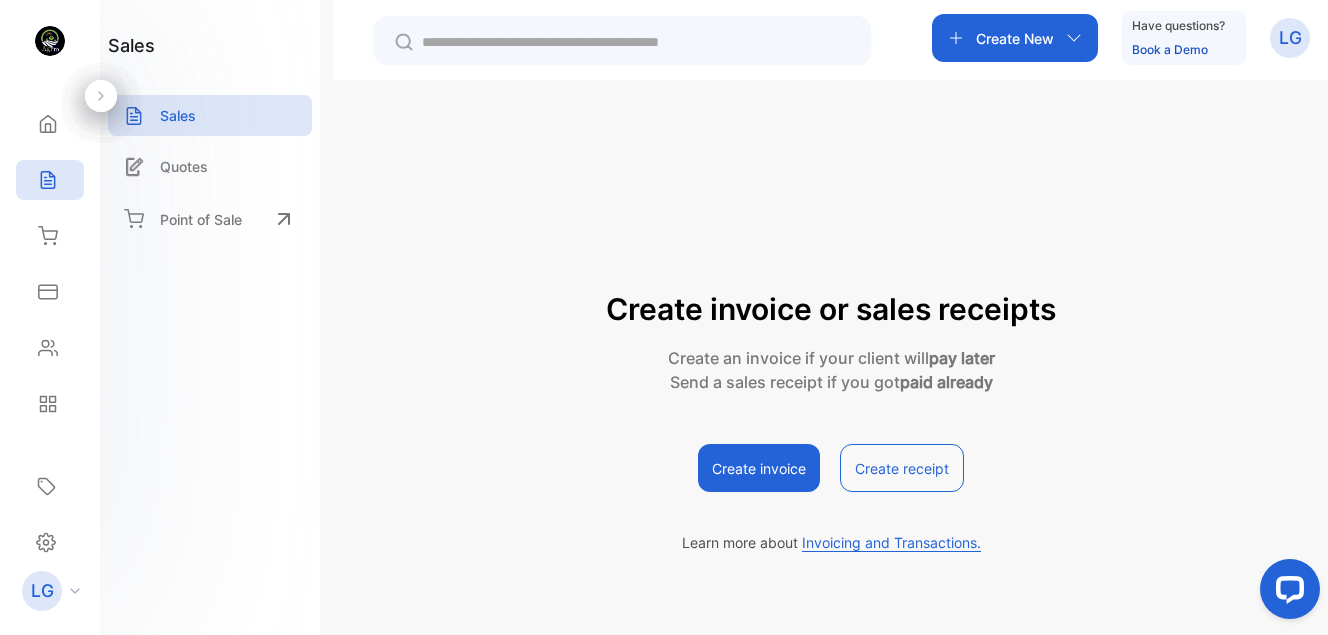 scroll, scrollTop: 0, scrollLeft: 0, axis: both 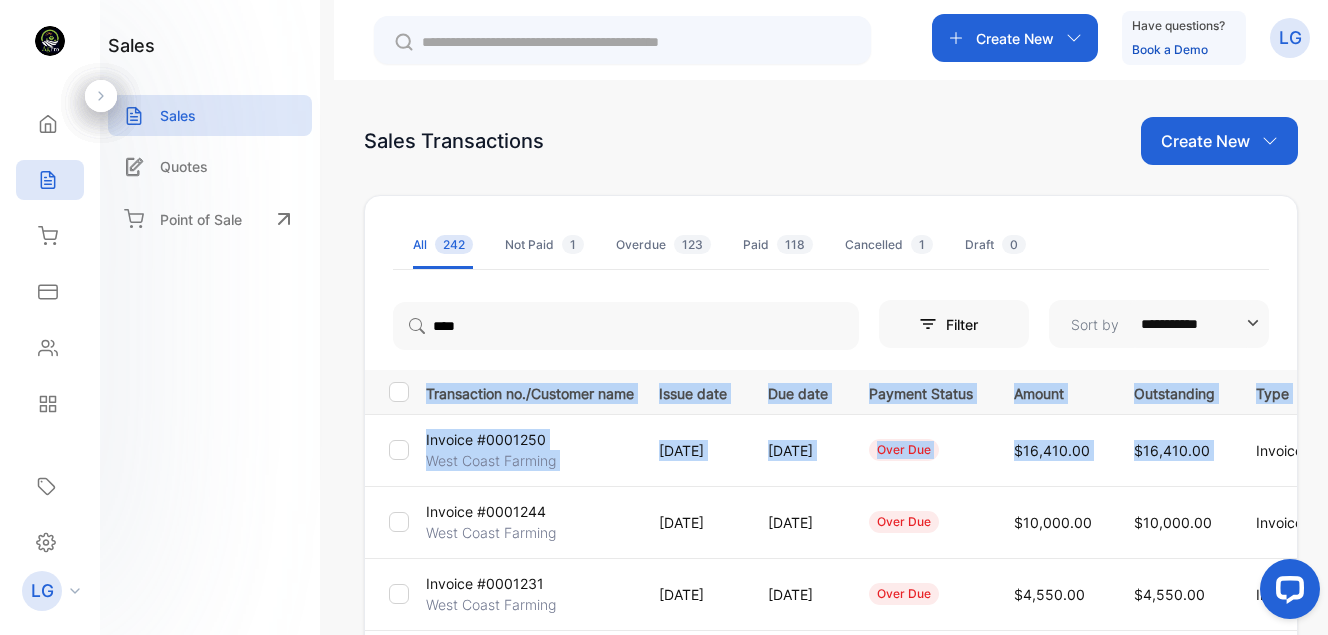 drag, startPoint x: 1321, startPoint y: 350, endPoint x: 1307, endPoint y: 429, distance: 80.23092 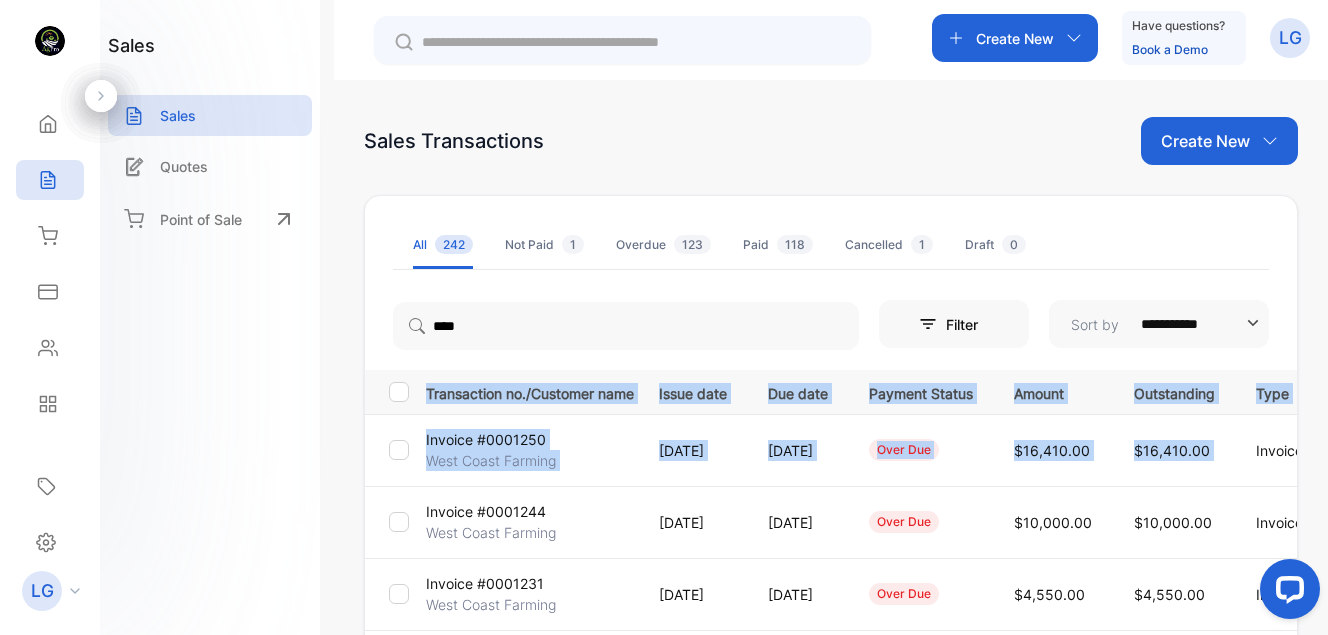 click on "**********" at bounding box center (831, 397) 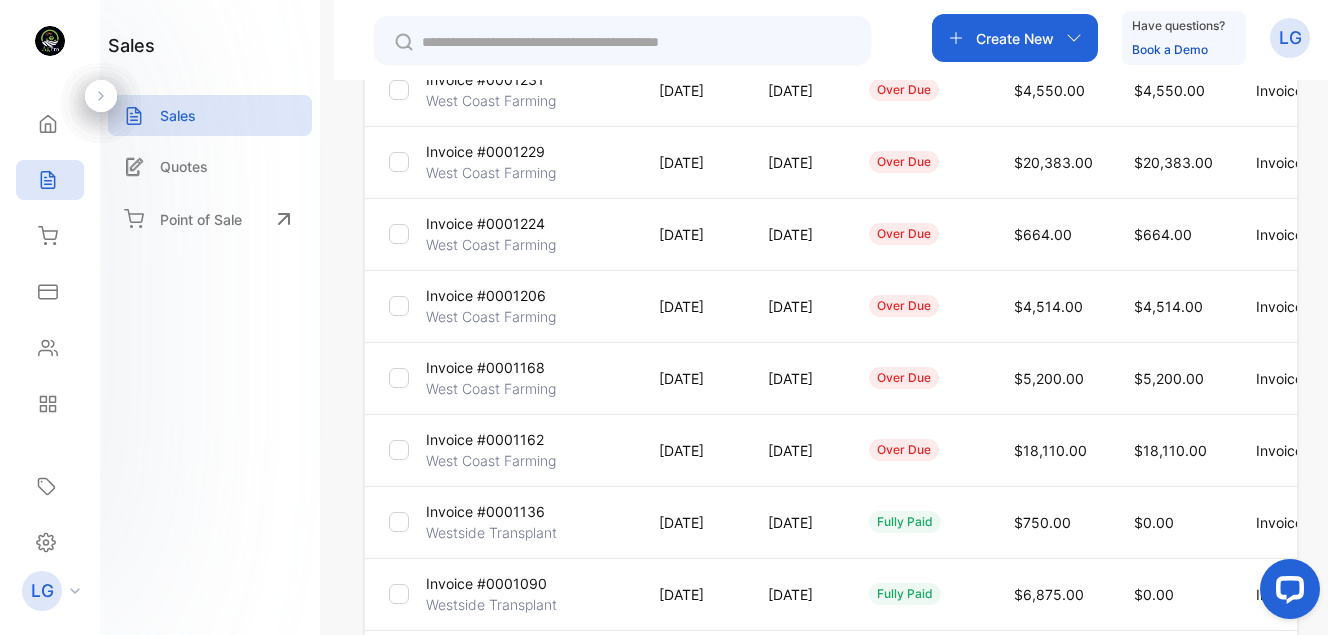 scroll, scrollTop: 511, scrollLeft: 0, axis: vertical 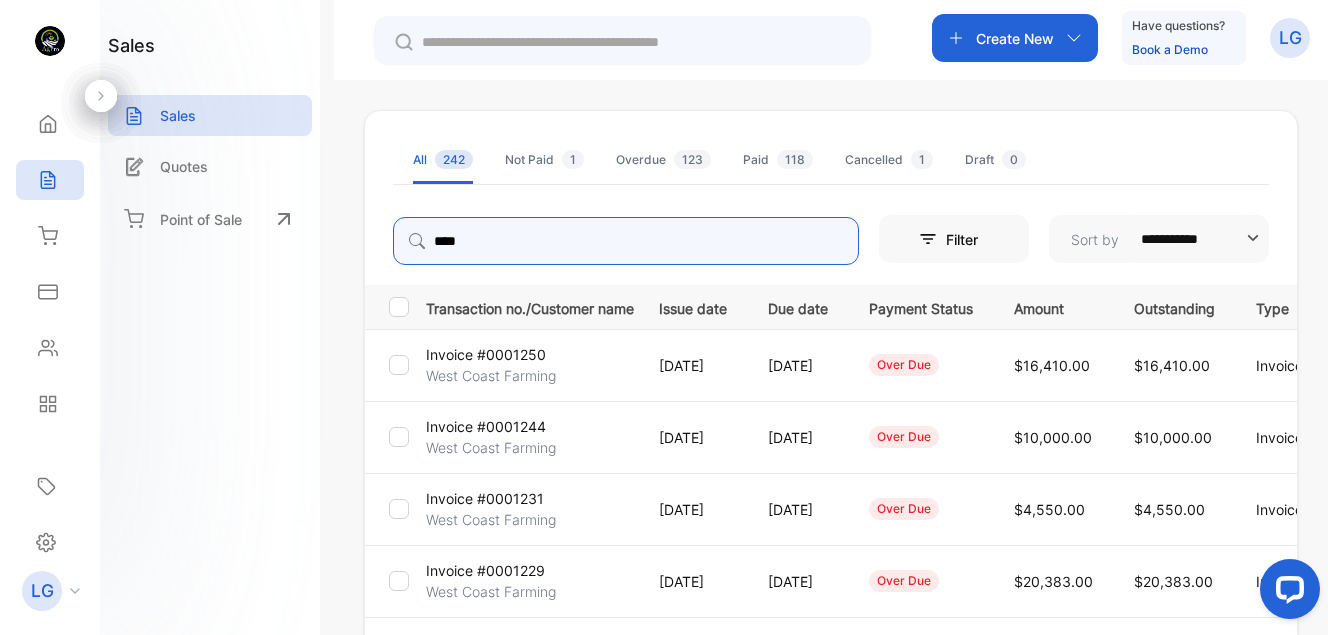 click on "****" at bounding box center (626, 241) 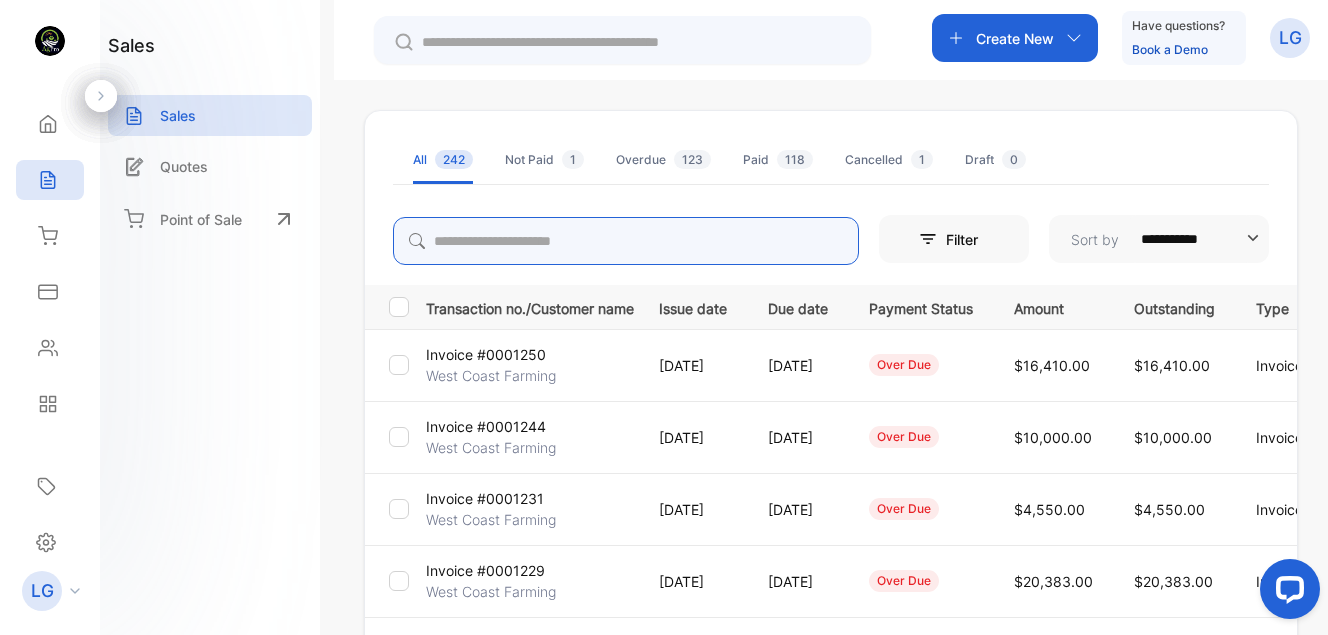 click at bounding box center (626, 241) 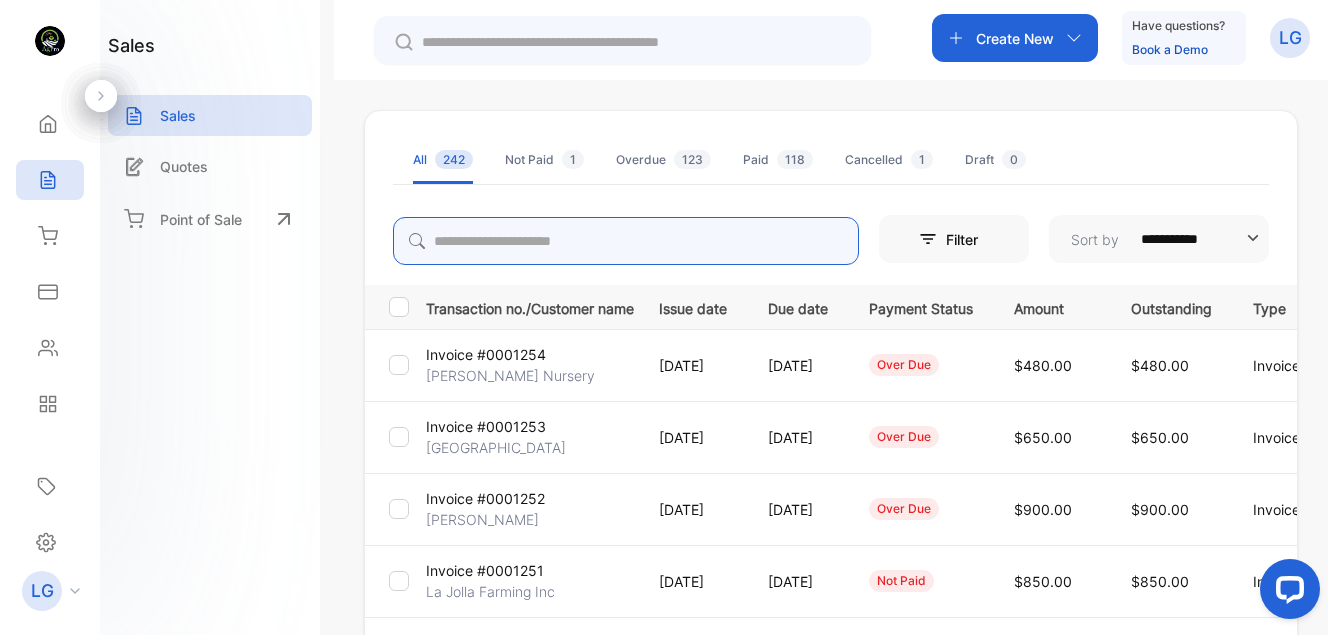 type 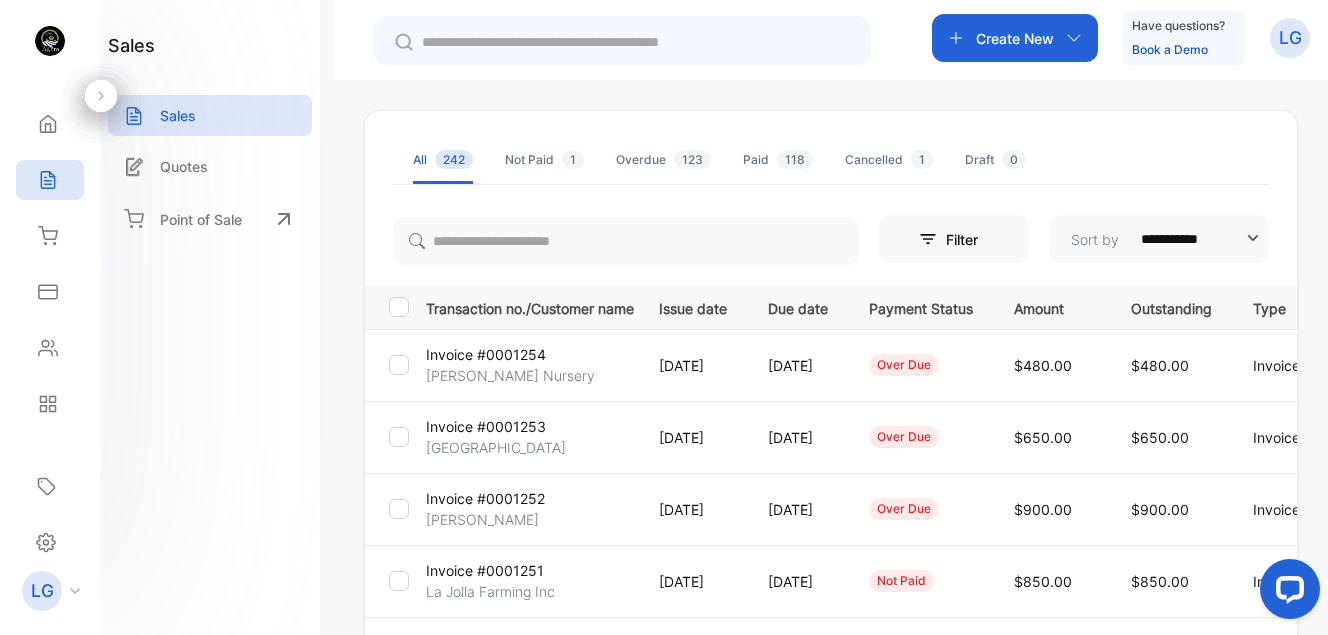 click on "All 242 Not  Paid 1 Overdue 123 Paid 118 Cancelled 1 Draft 0" at bounding box center (831, 160) 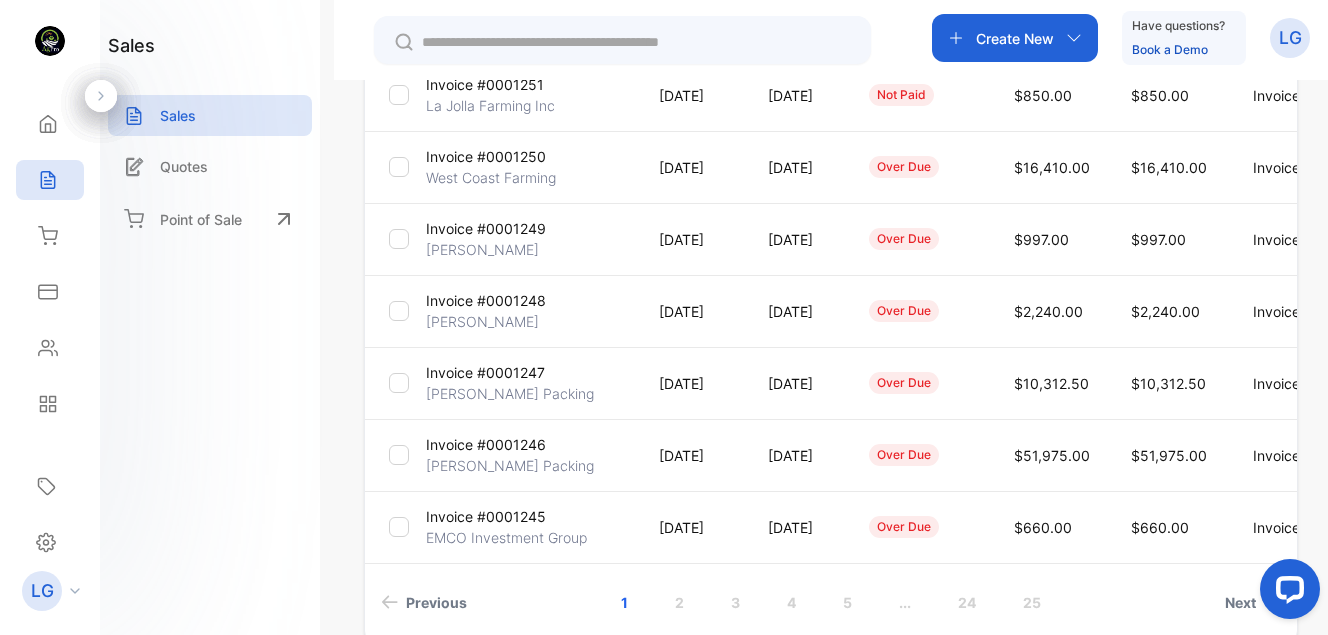 scroll, scrollTop: 575, scrollLeft: 0, axis: vertical 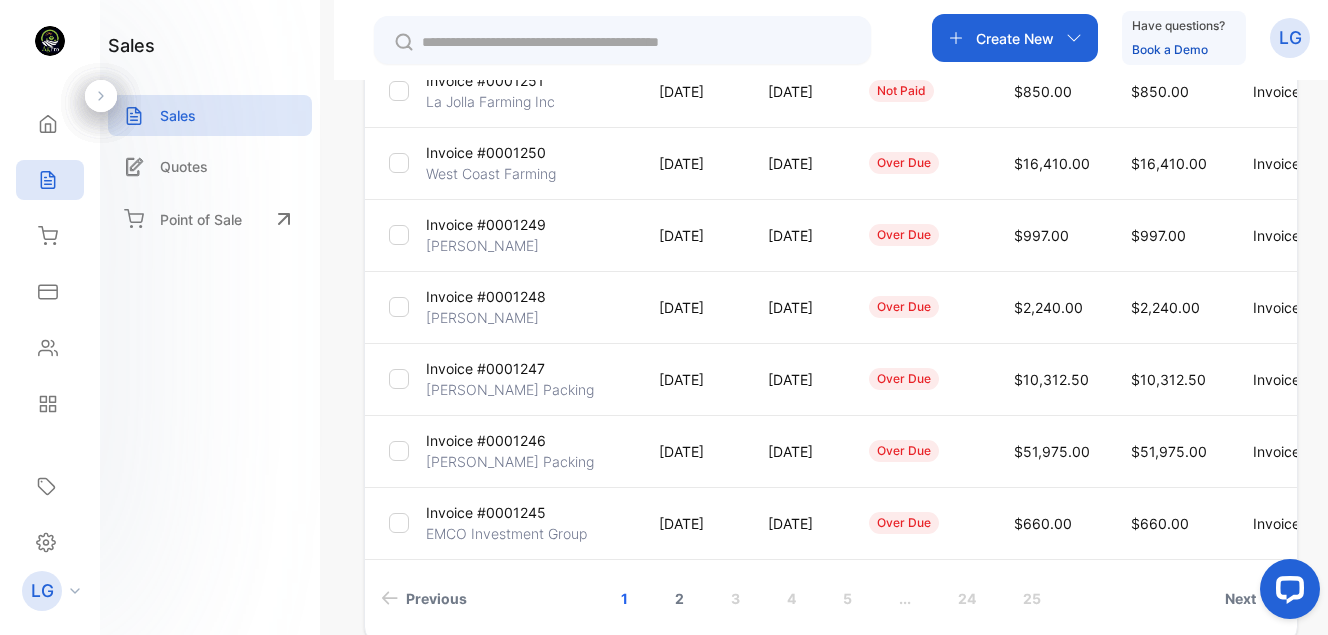 click on "2" at bounding box center [679, 598] 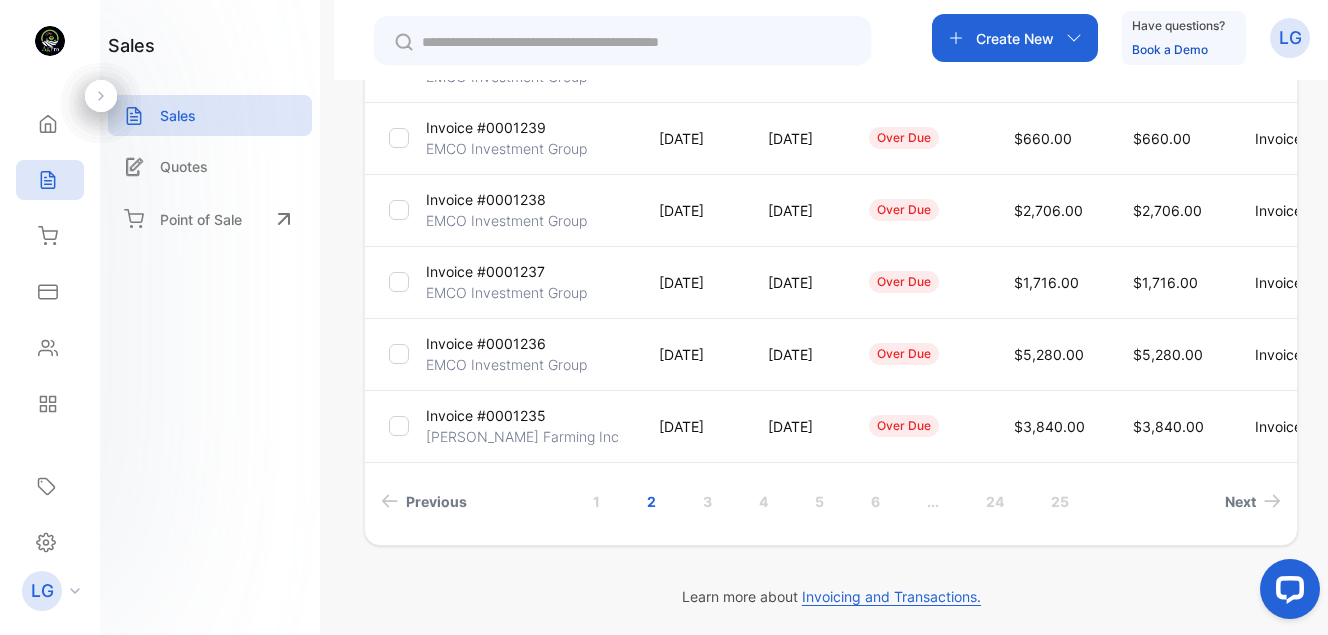 scroll, scrollTop: 676, scrollLeft: 0, axis: vertical 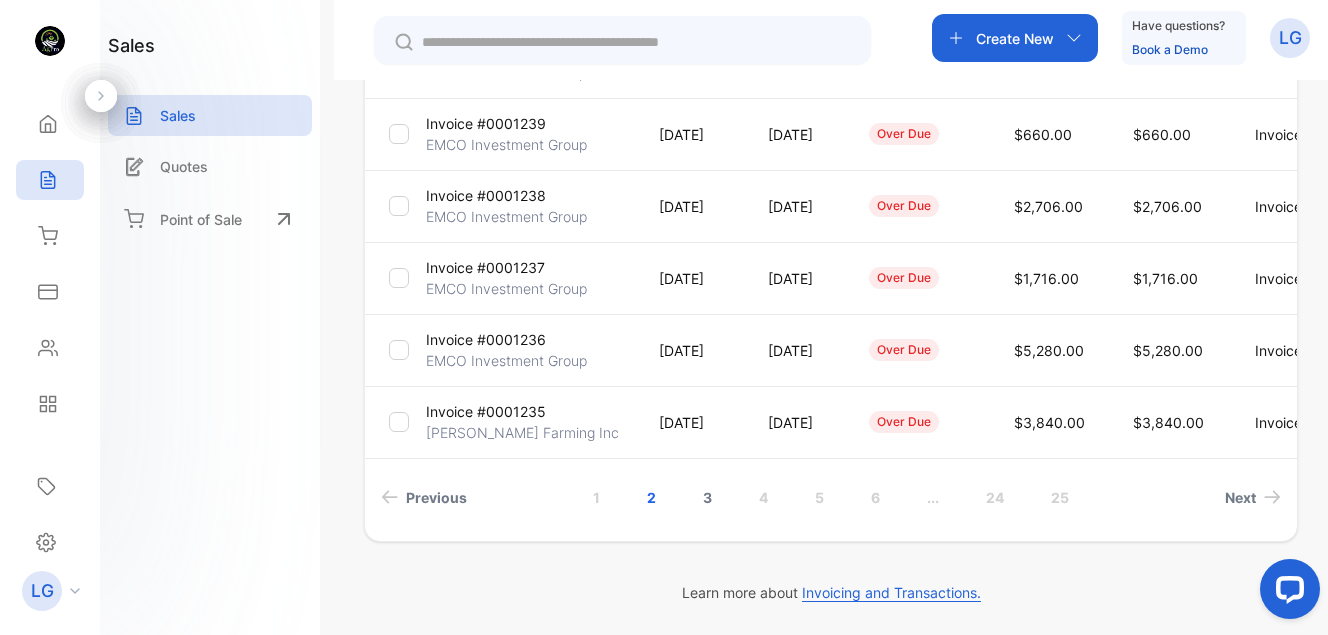 click on "3" at bounding box center [707, 497] 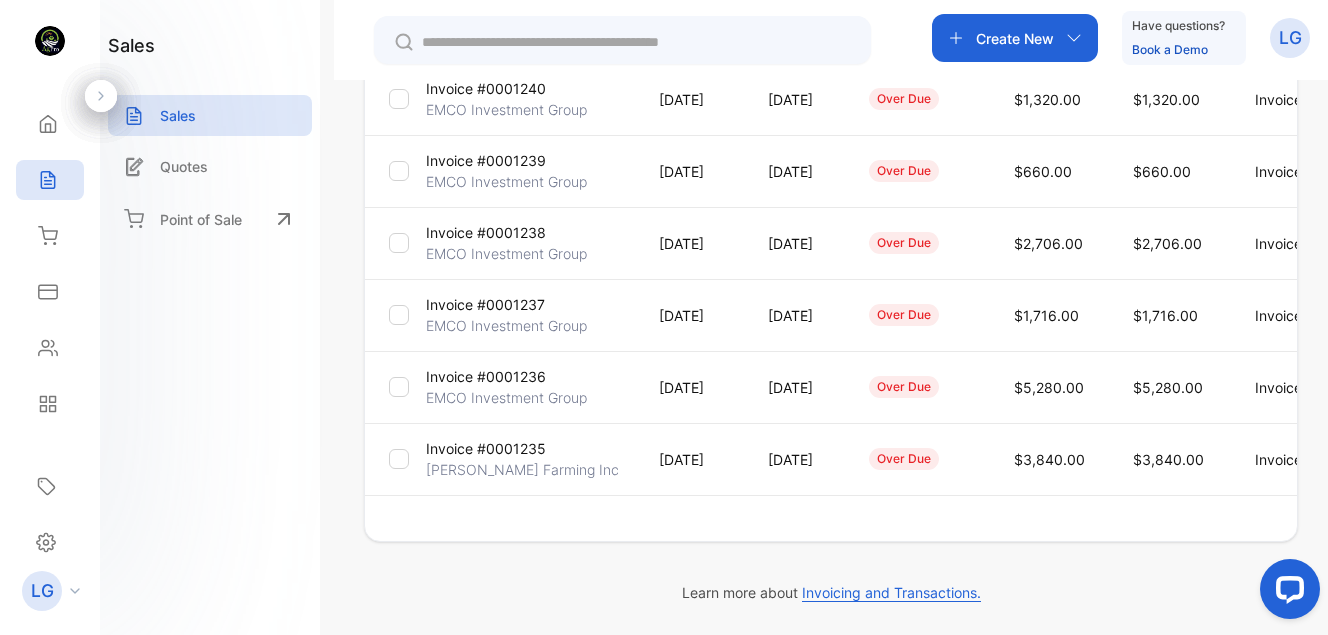 scroll, scrollTop: 639, scrollLeft: 0, axis: vertical 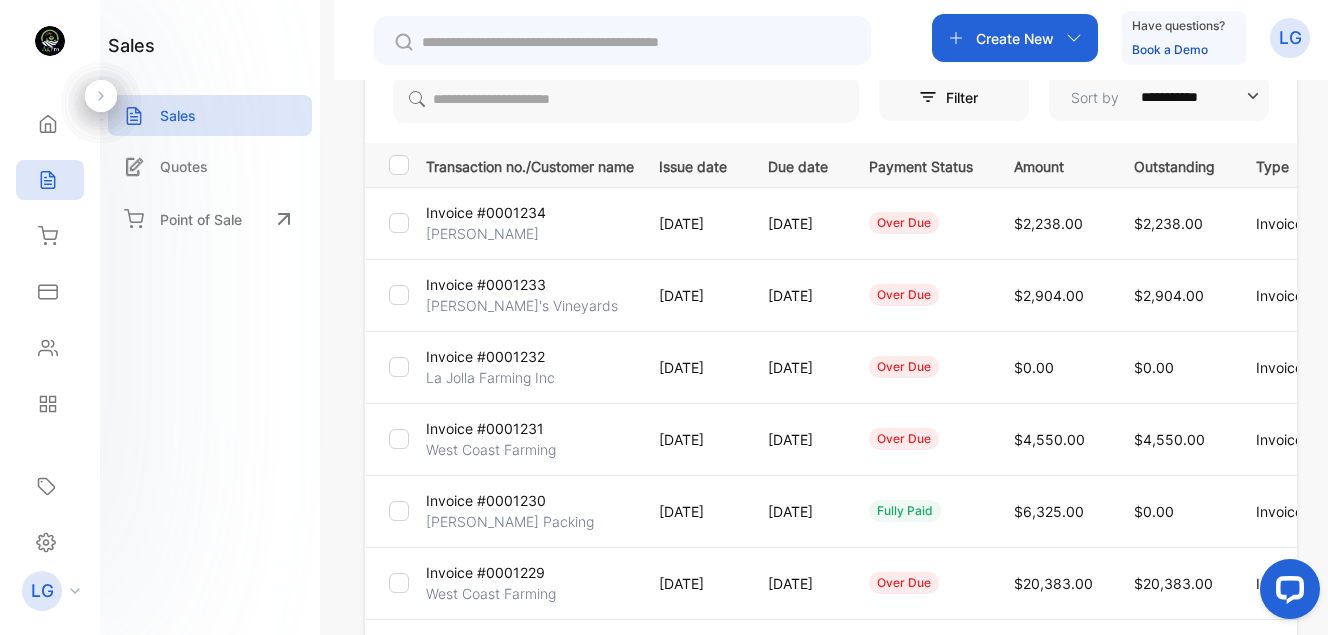 click on "[PERSON_NAME]" at bounding box center [482, 233] 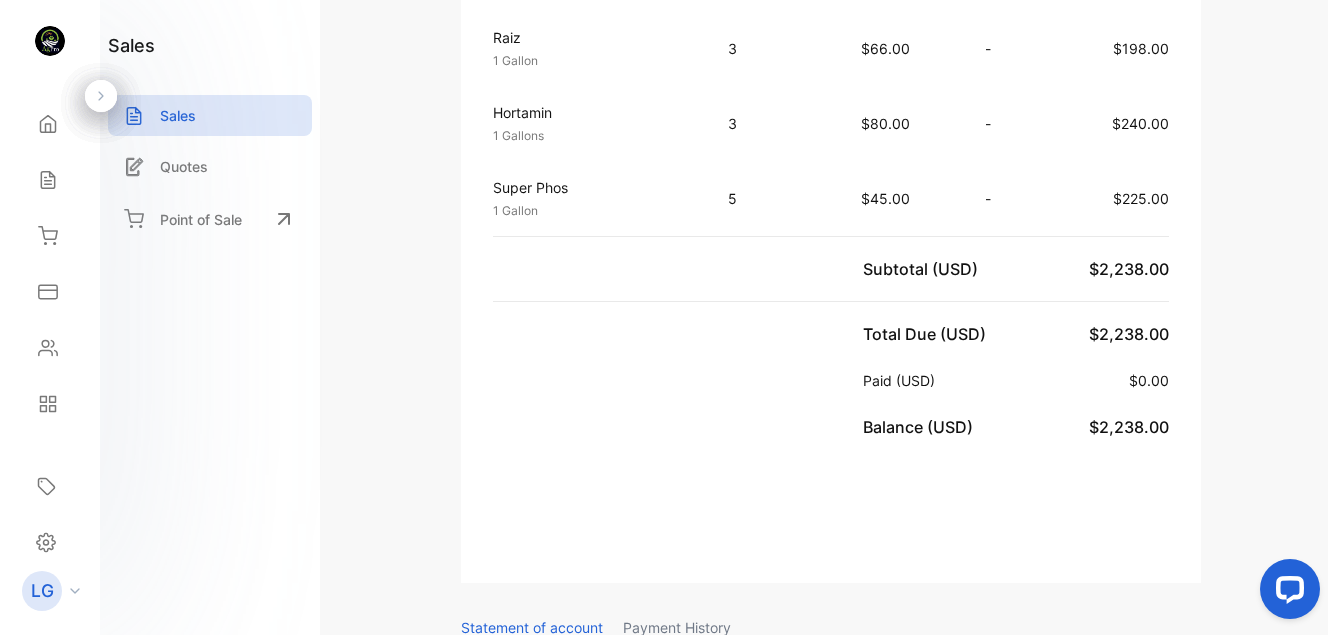 scroll, scrollTop: 728, scrollLeft: 0, axis: vertical 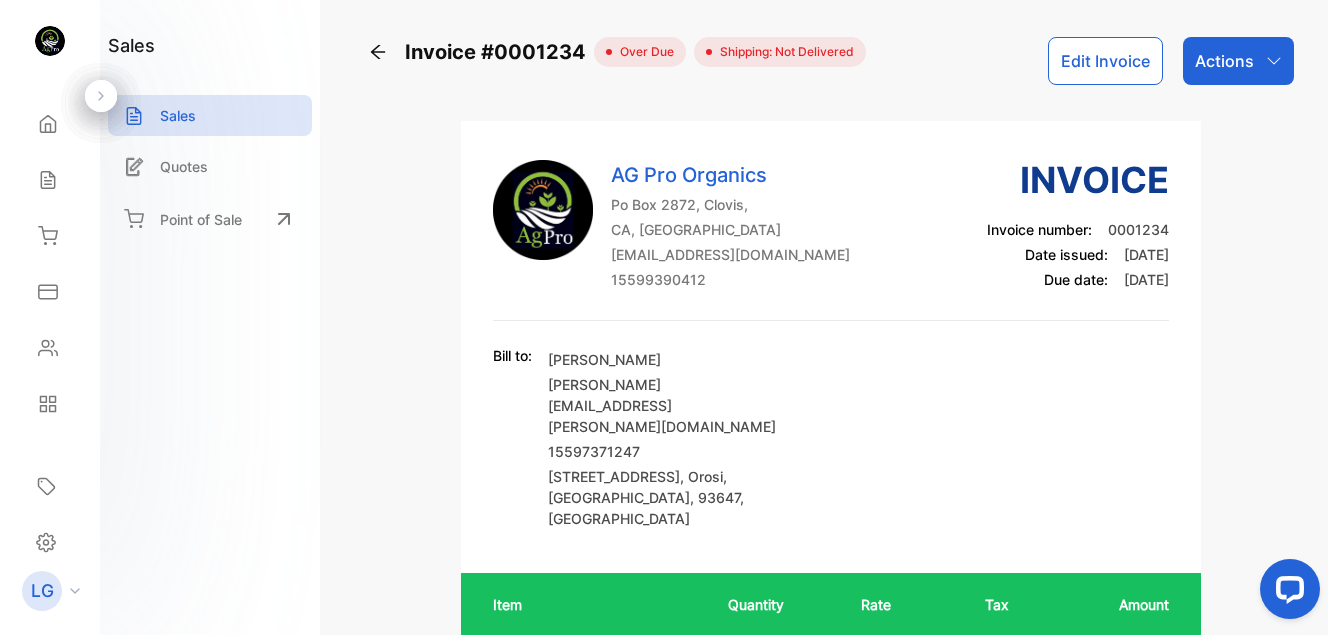 drag, startPoint x: 1073, startPoint y: 439, endPoint x: 1026, endPoint y: 382, distance: 73.87828 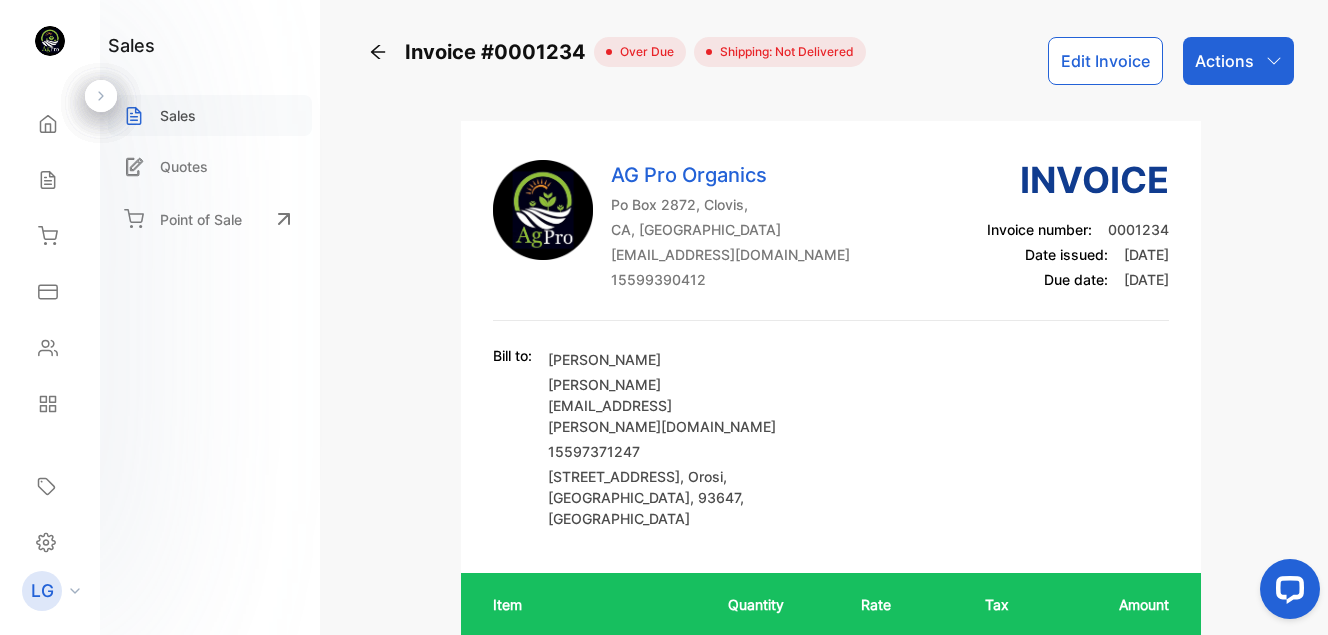 click on "Sales" at bounding box center [210, 115] 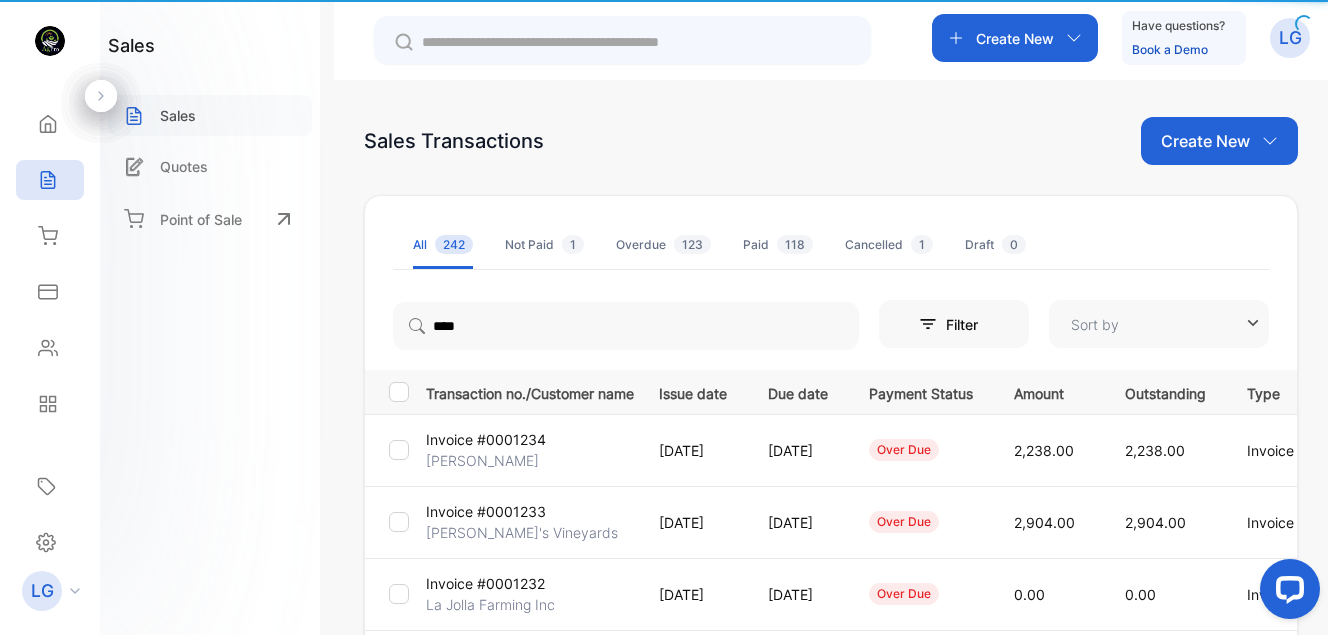type on "**********" 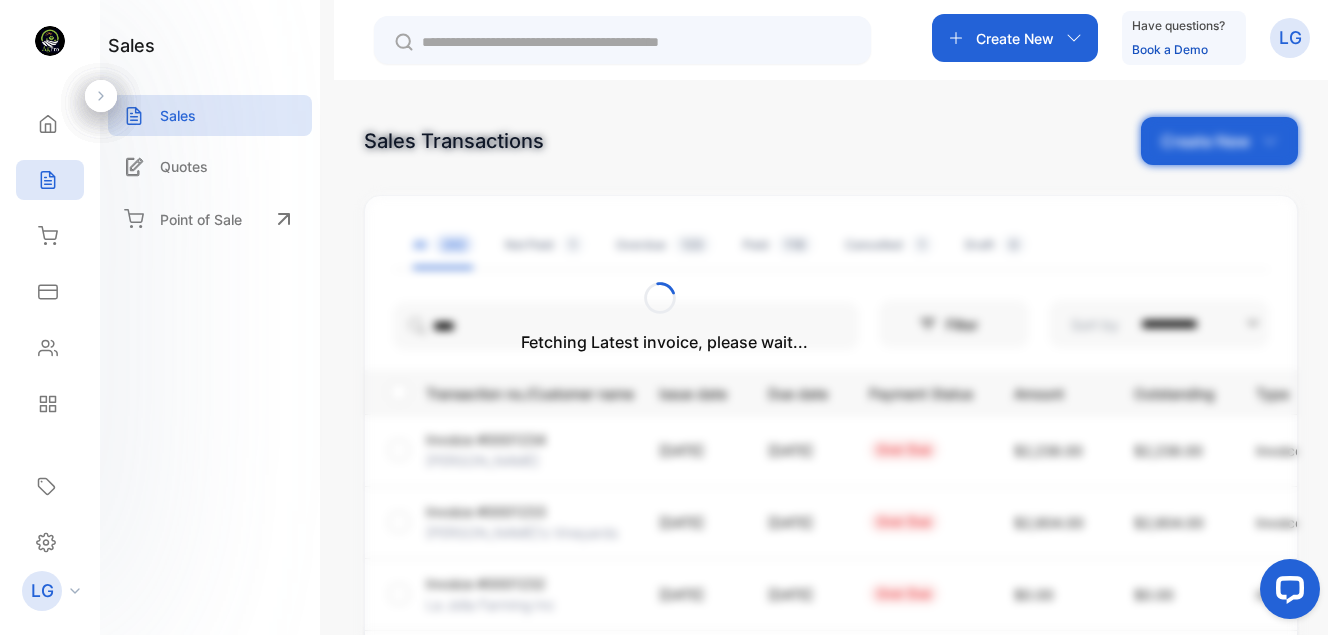 click on "Fetching Latest invoice, please wait..." at bounding box center (664, 317) 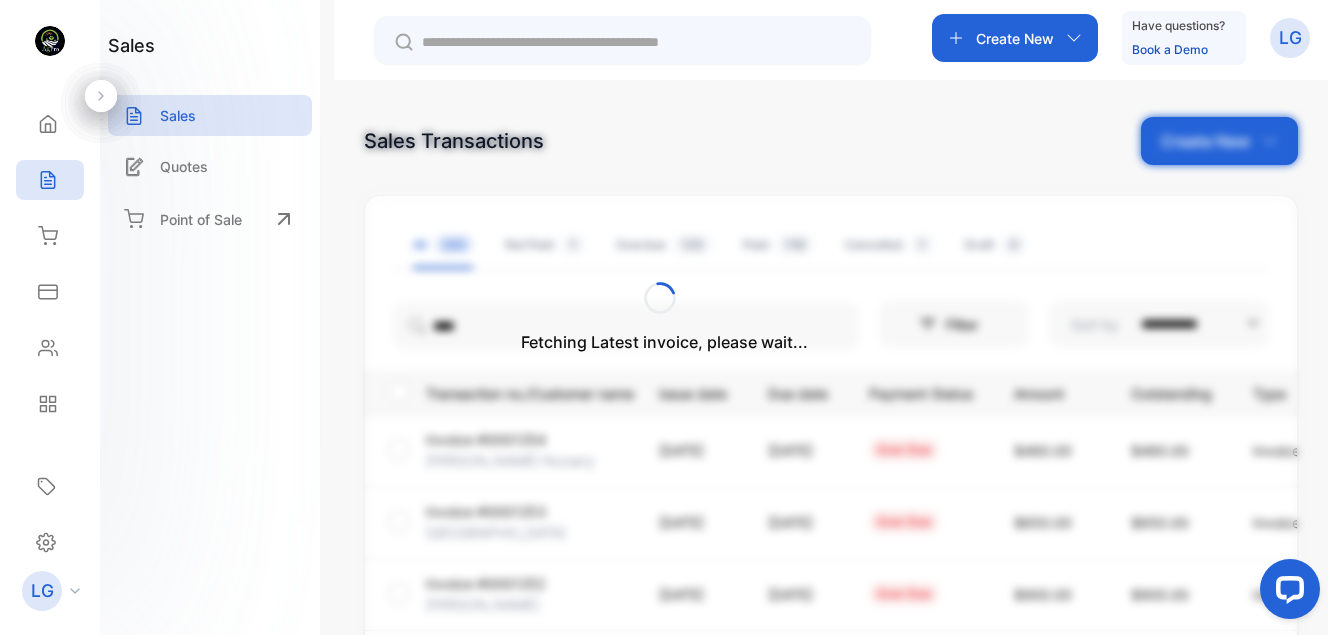 click on "Fetching Latest invoice, please wait..." at bounding box center [664, 317] 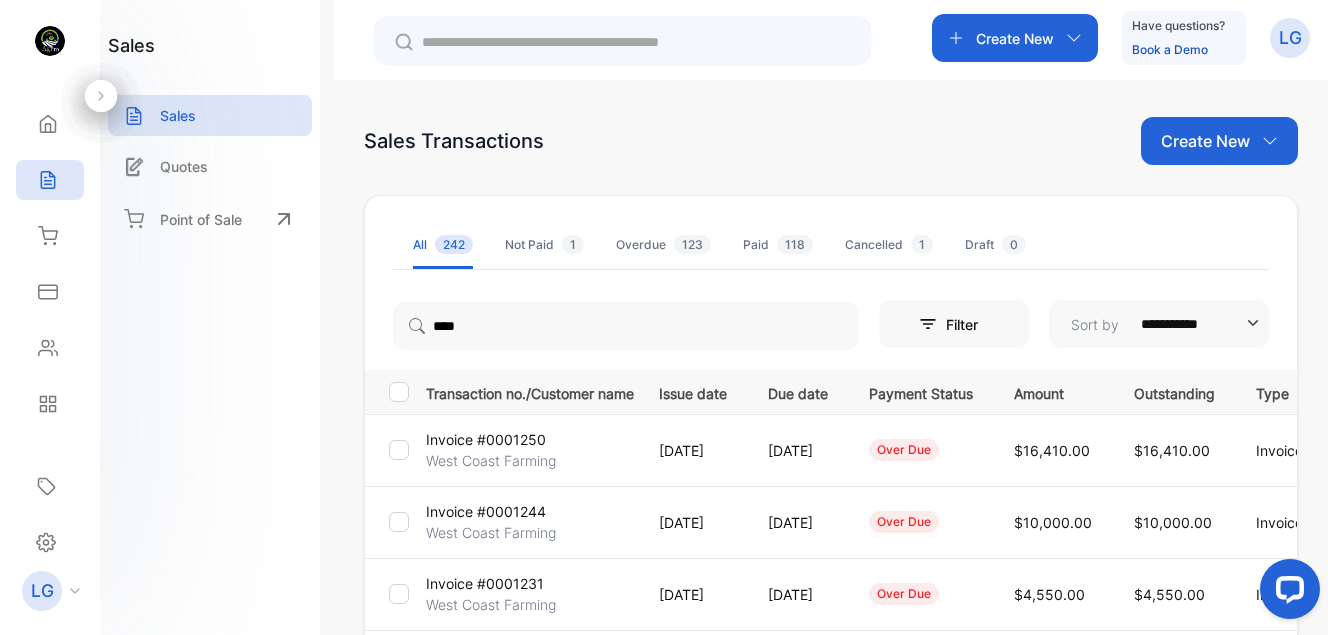 click at bounding box center (636, 42) 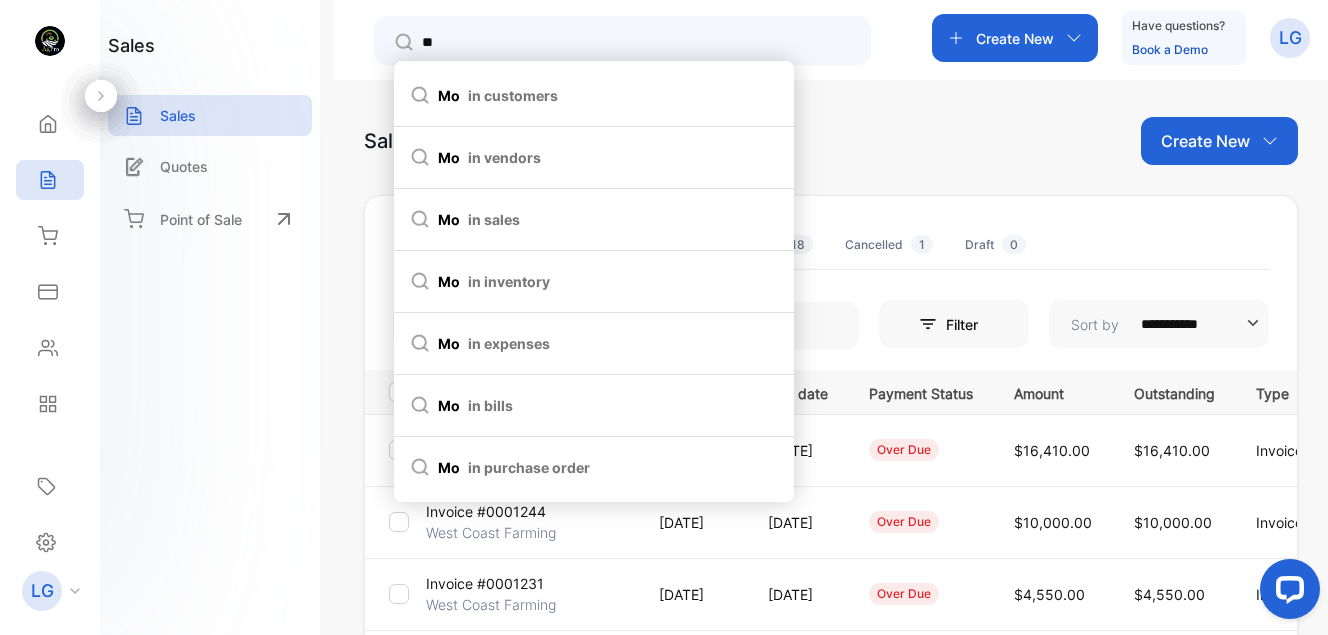 type on "**" 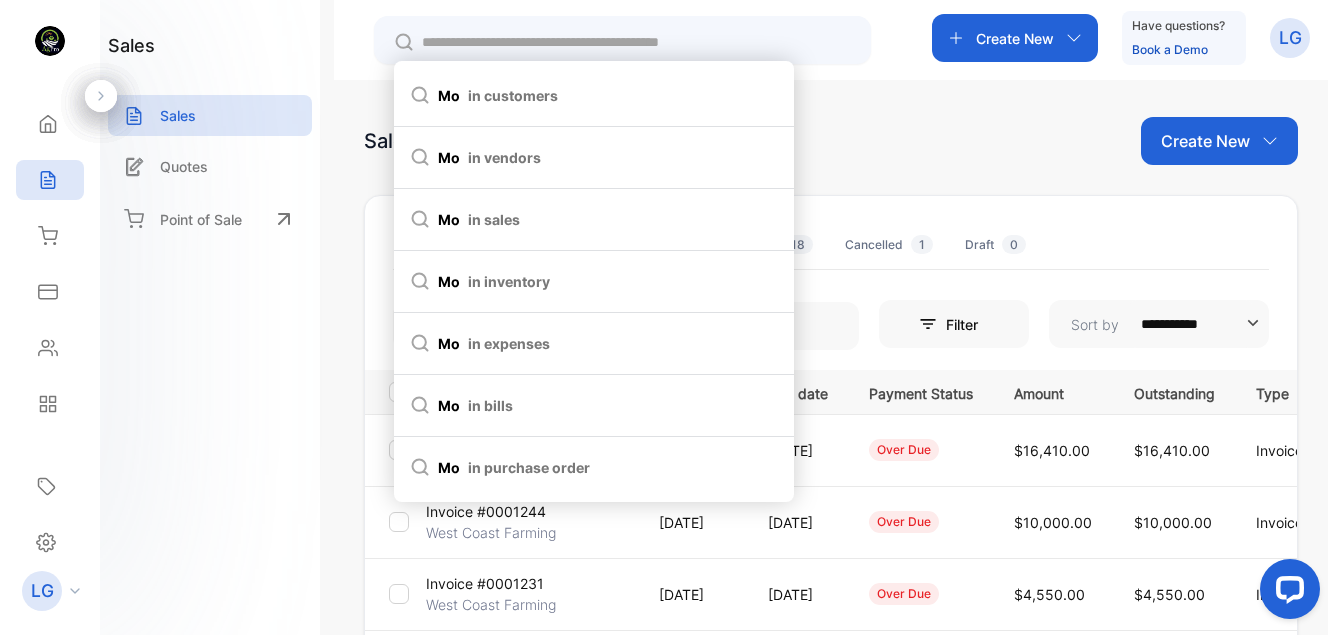 click on "Sales Transactions     Create New" at bounding box center [831, 141] 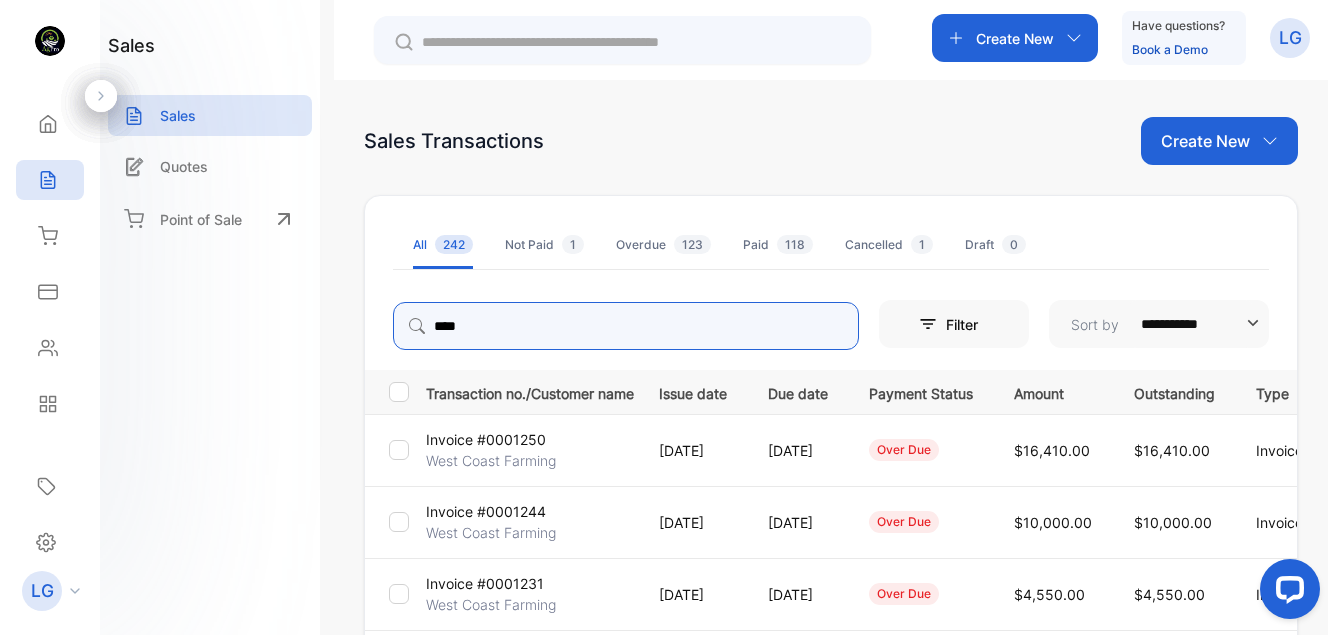 click on "****" at bounding box center [626, 326] 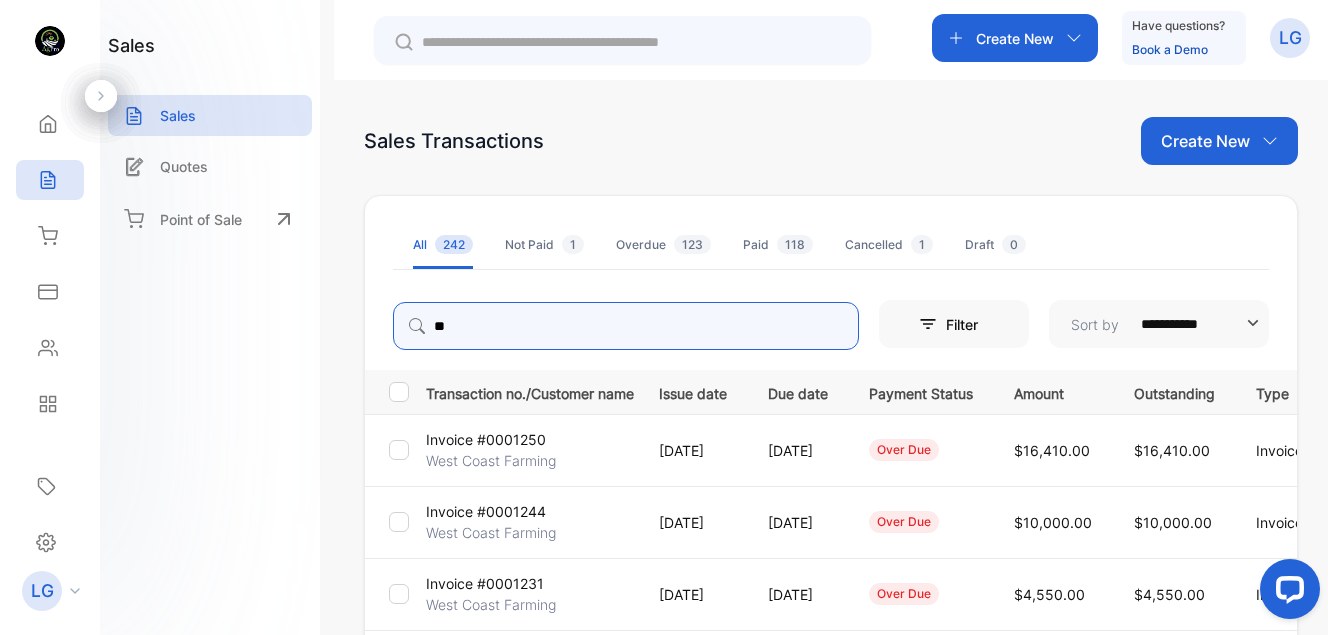 type on "*******" 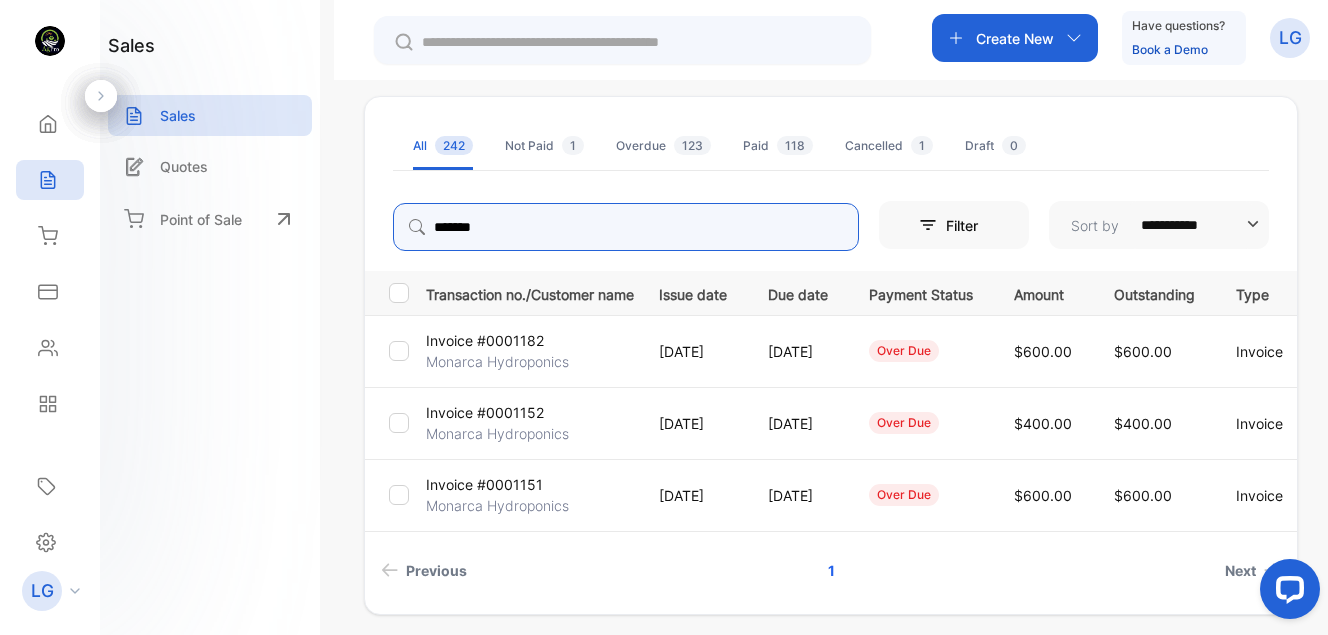 scroll, scrollTop: 100, scrollLeft: 0, axis: vertical 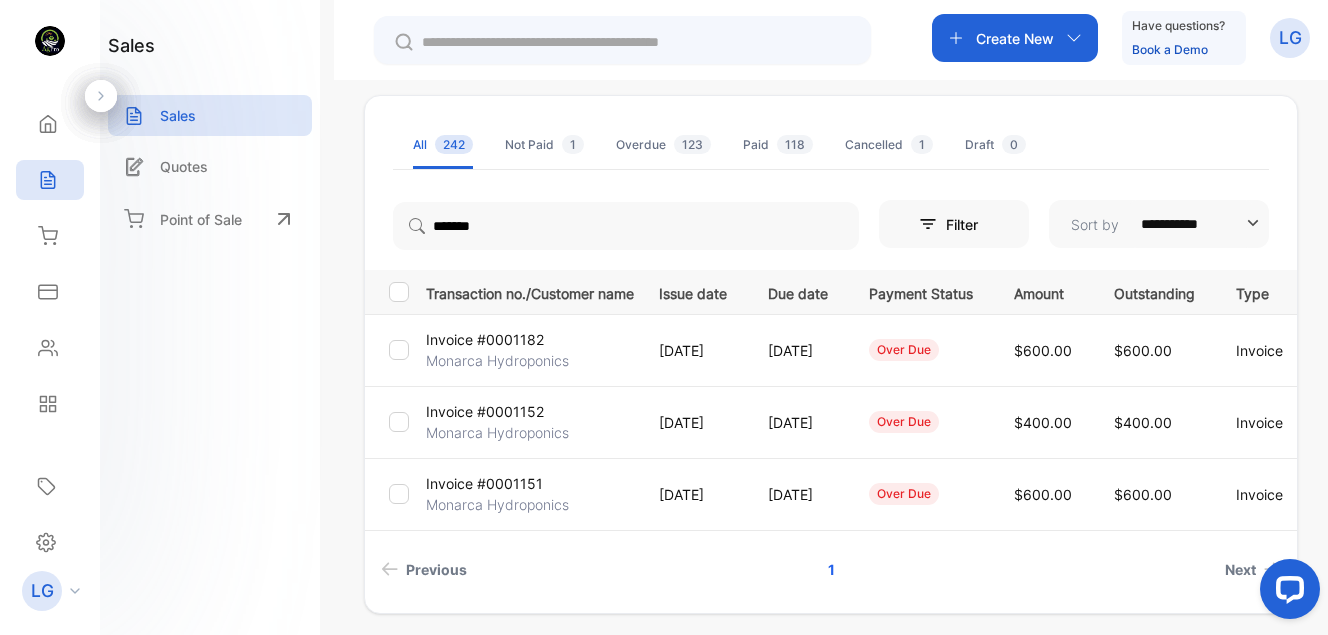 click on "Invoice #0001182" at bounding box center (485, 339) 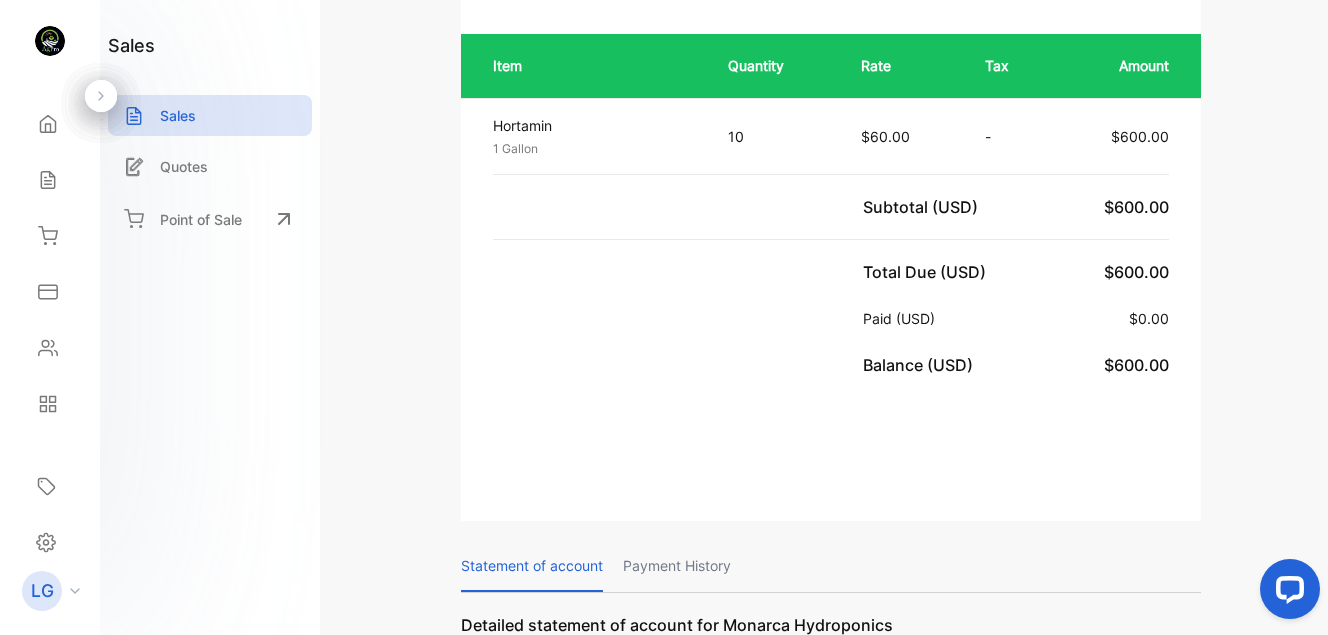 scroll, scrollTop: 508, scrollLeft: 0, axis: vertical 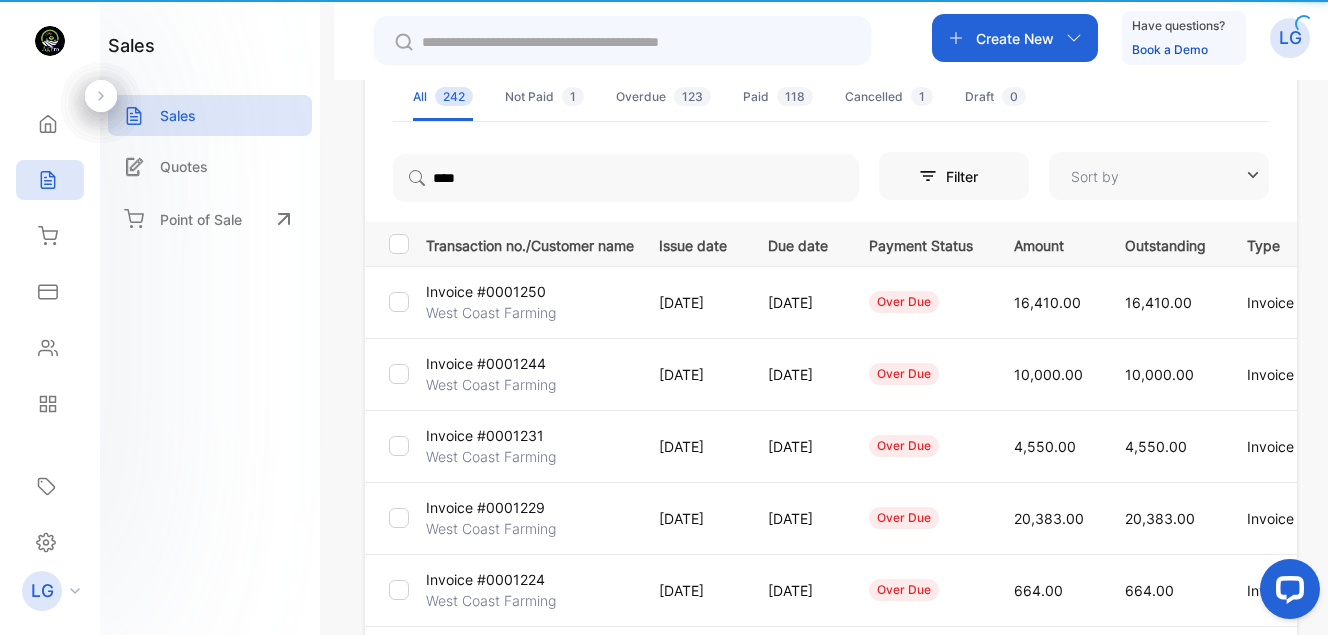 type on "**********" 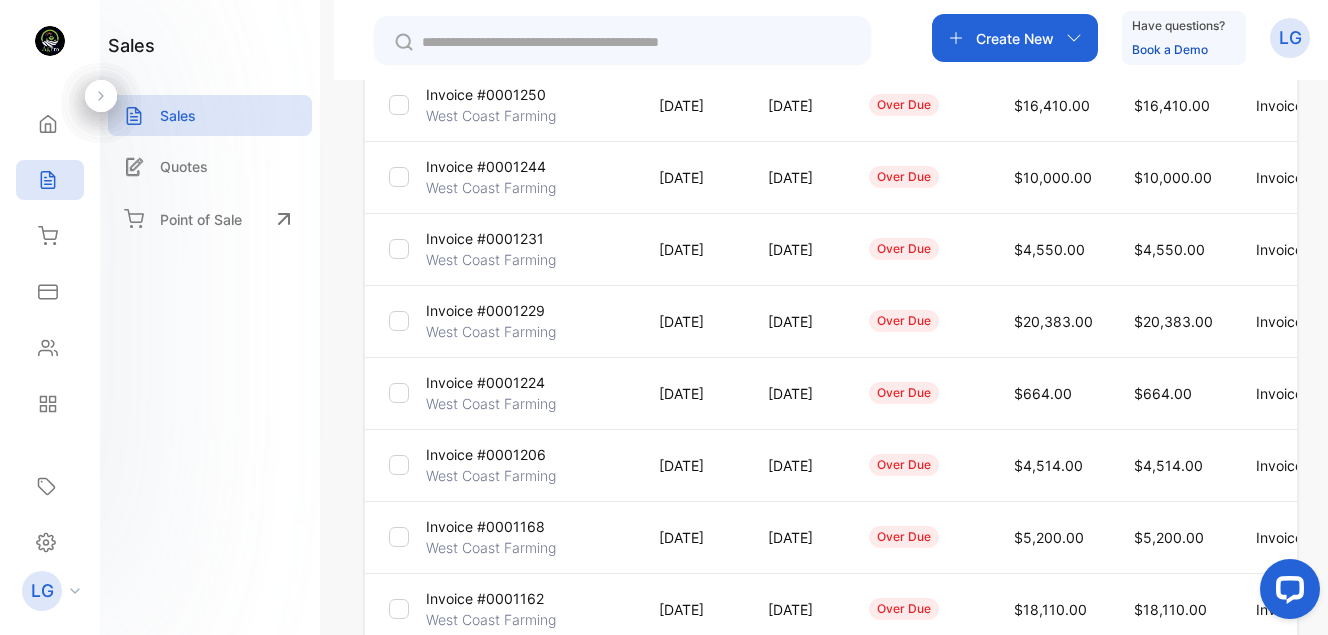 scroll, scrollTop: 676, scrollLeft: 0, axis: vertical 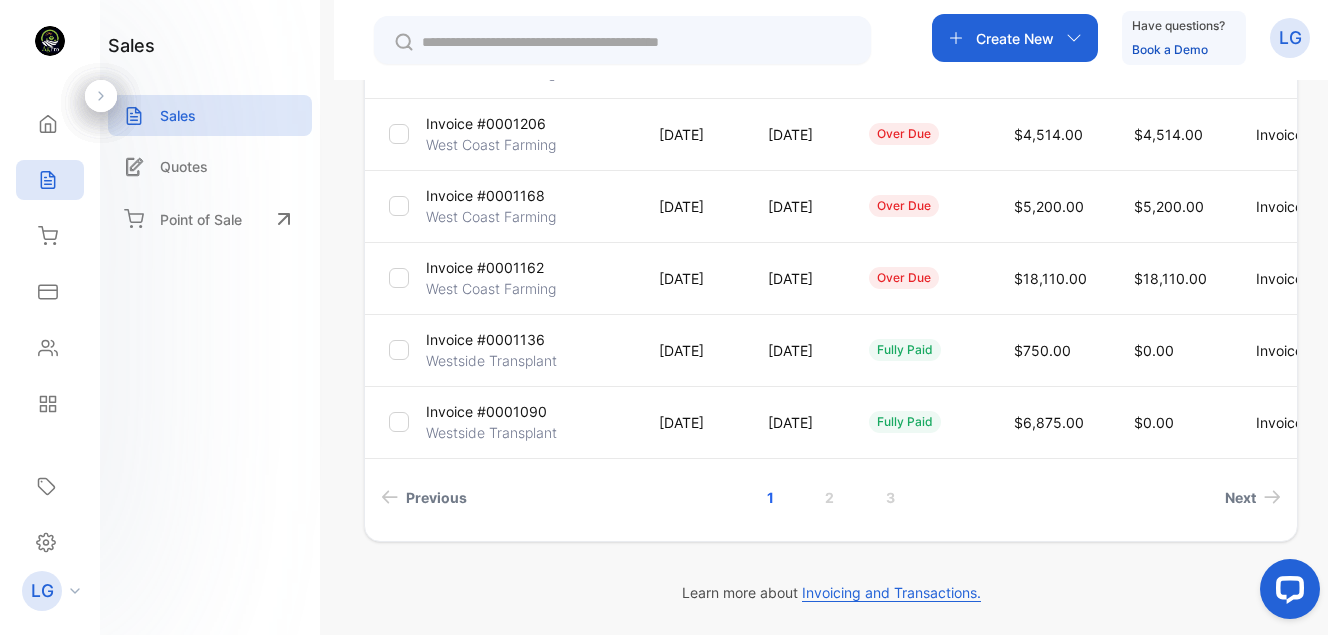 drag, startPoint x: 1322, startPoint y: 256, endPoint x: 70, endPoint y: 35, distance: 1271.3556 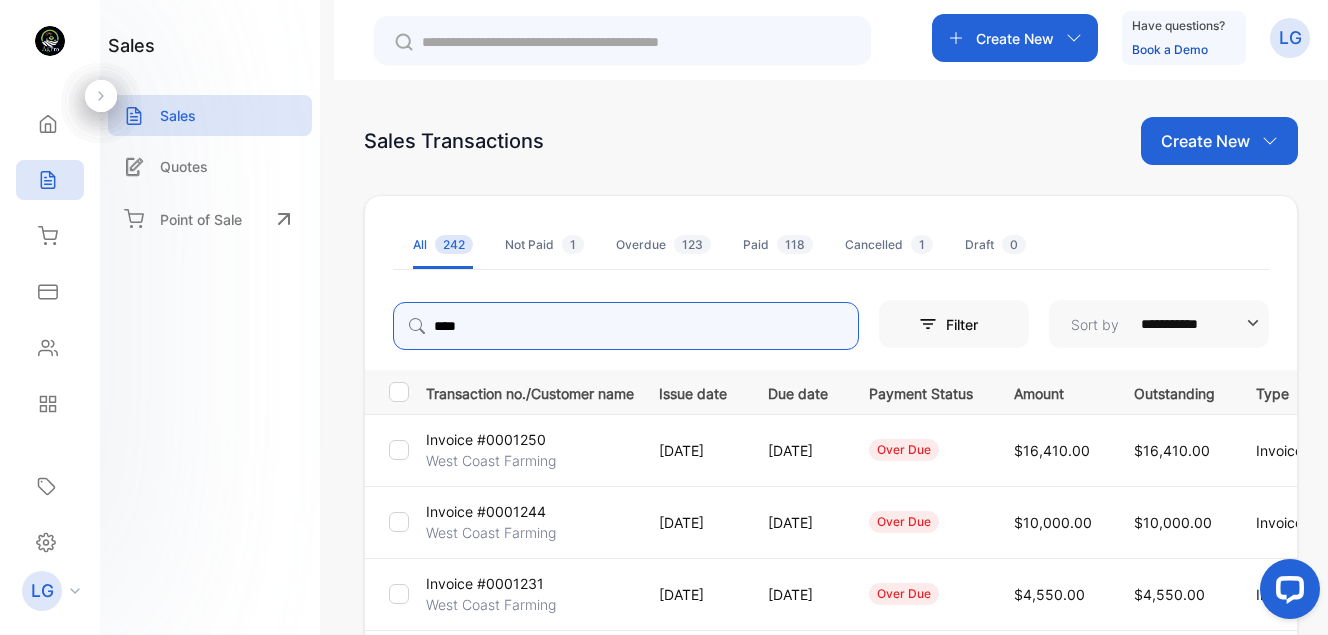 click on "****" at bounding box center [626, 326] 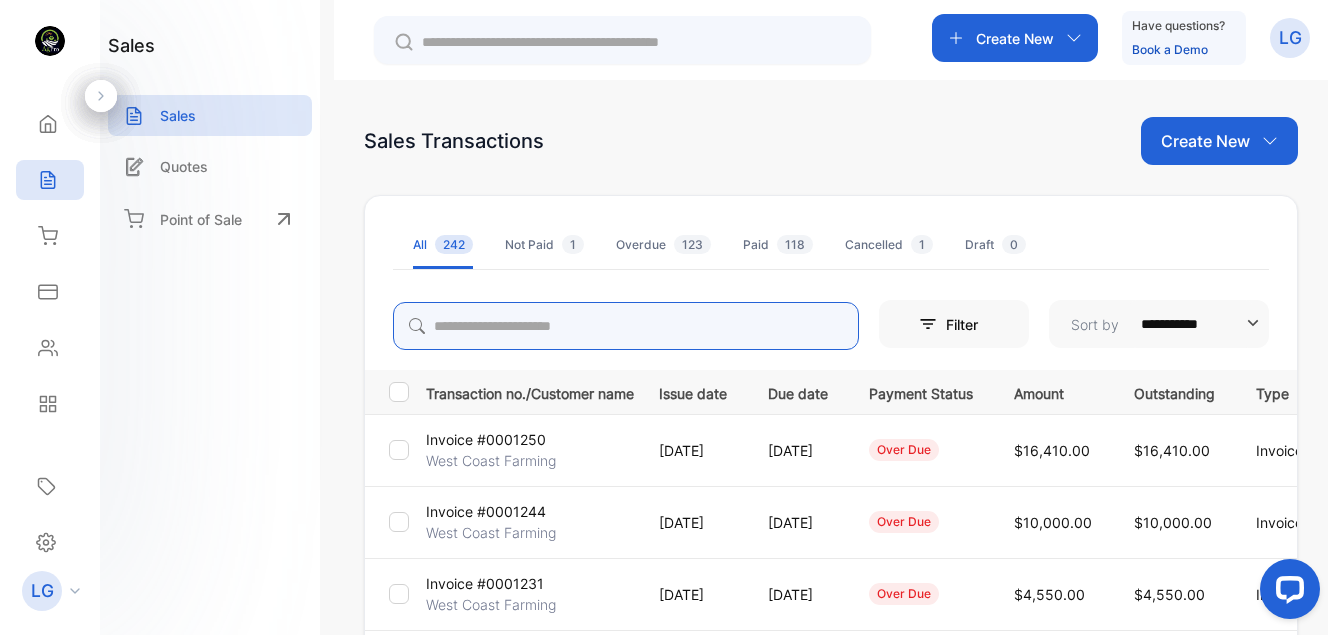 click at bounding box center (626, 326) 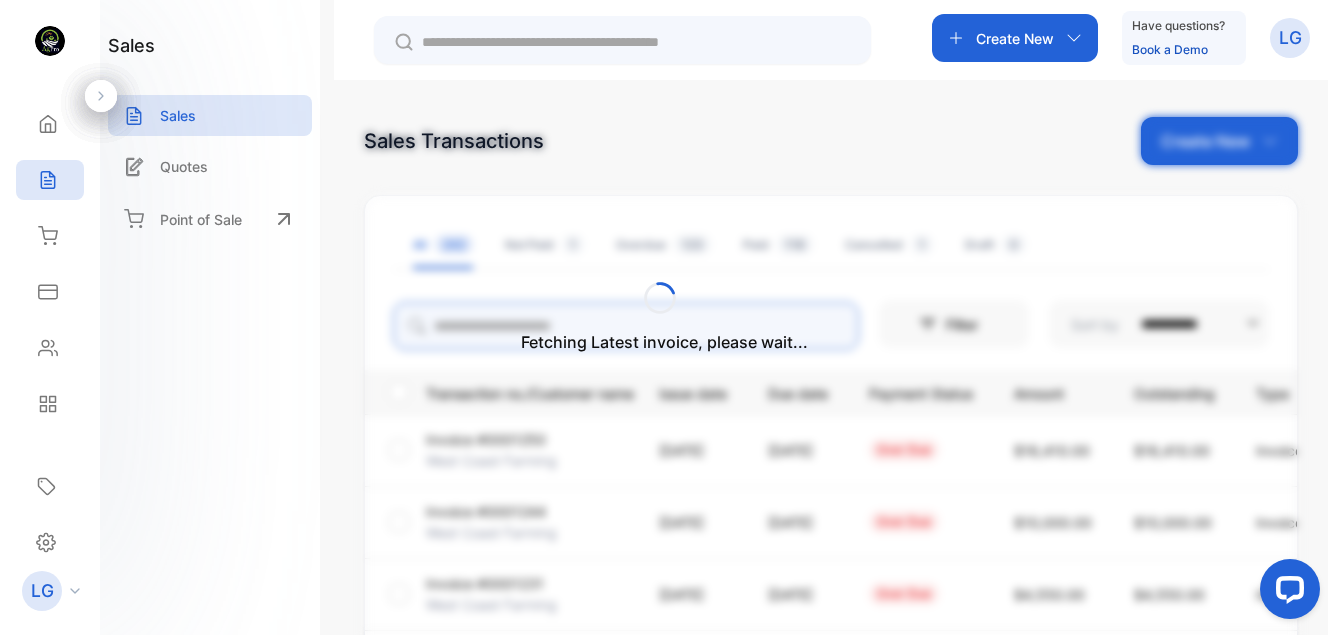 type 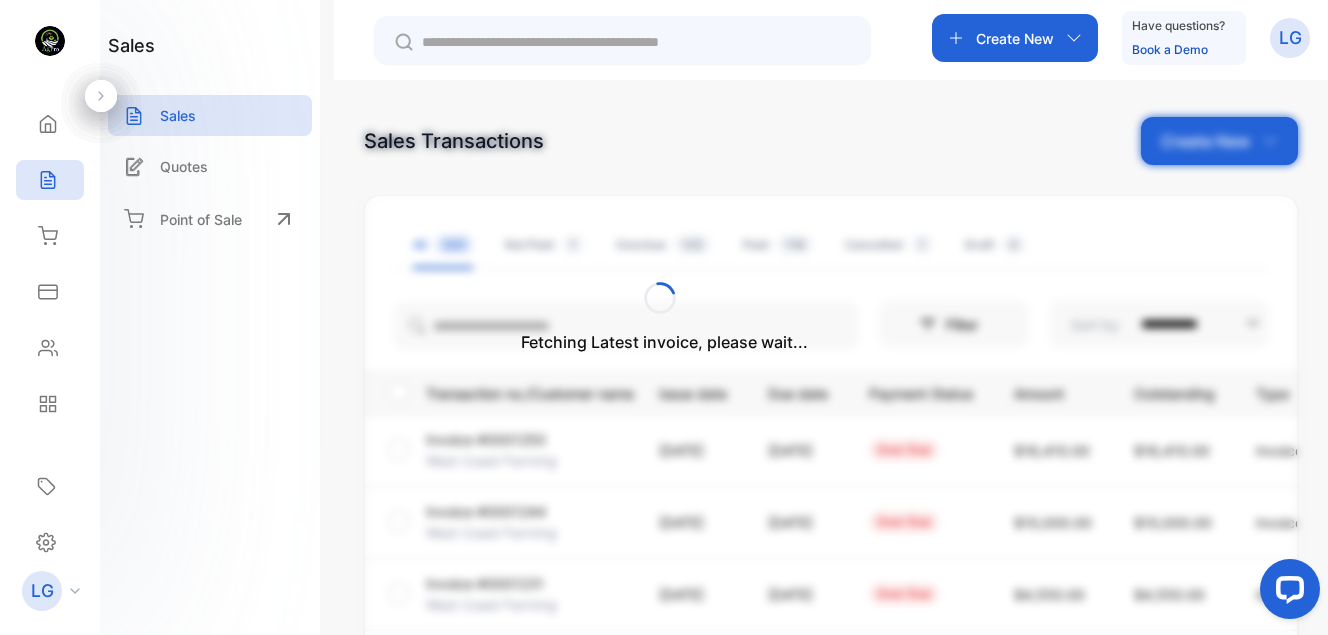 click on "Fetching Latest invoice, please wait..." at bounding box center (664, 317) 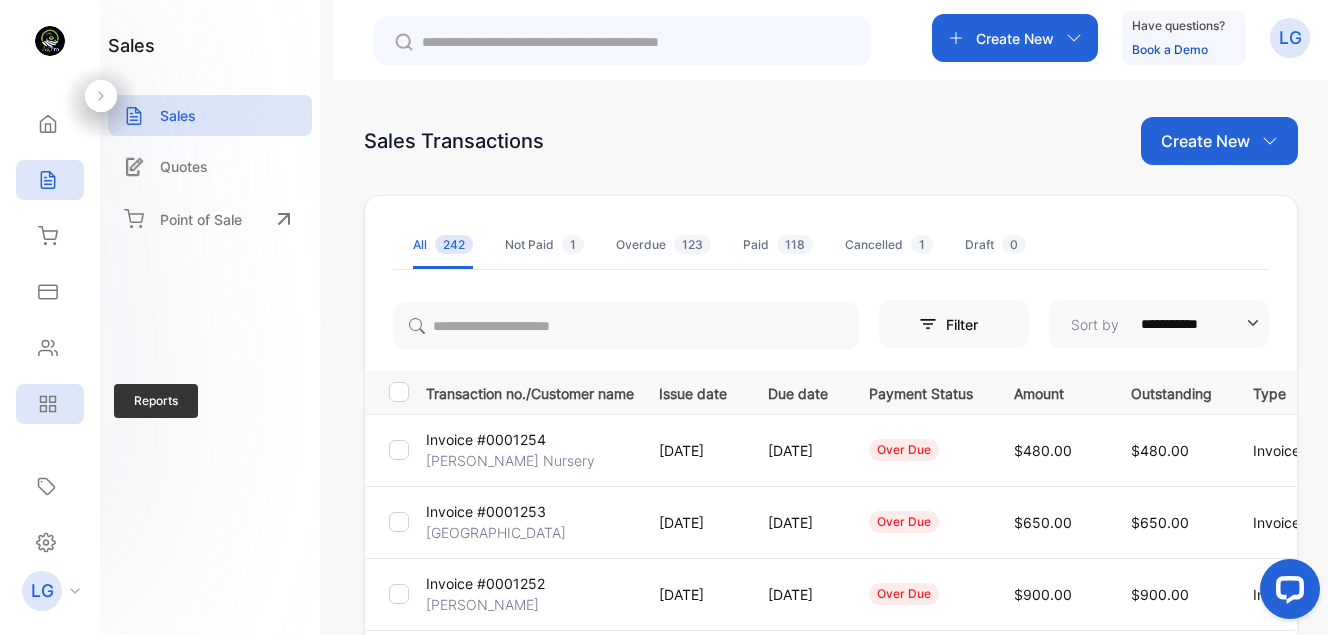 click on "Reports" at bounding box center [50, 404] 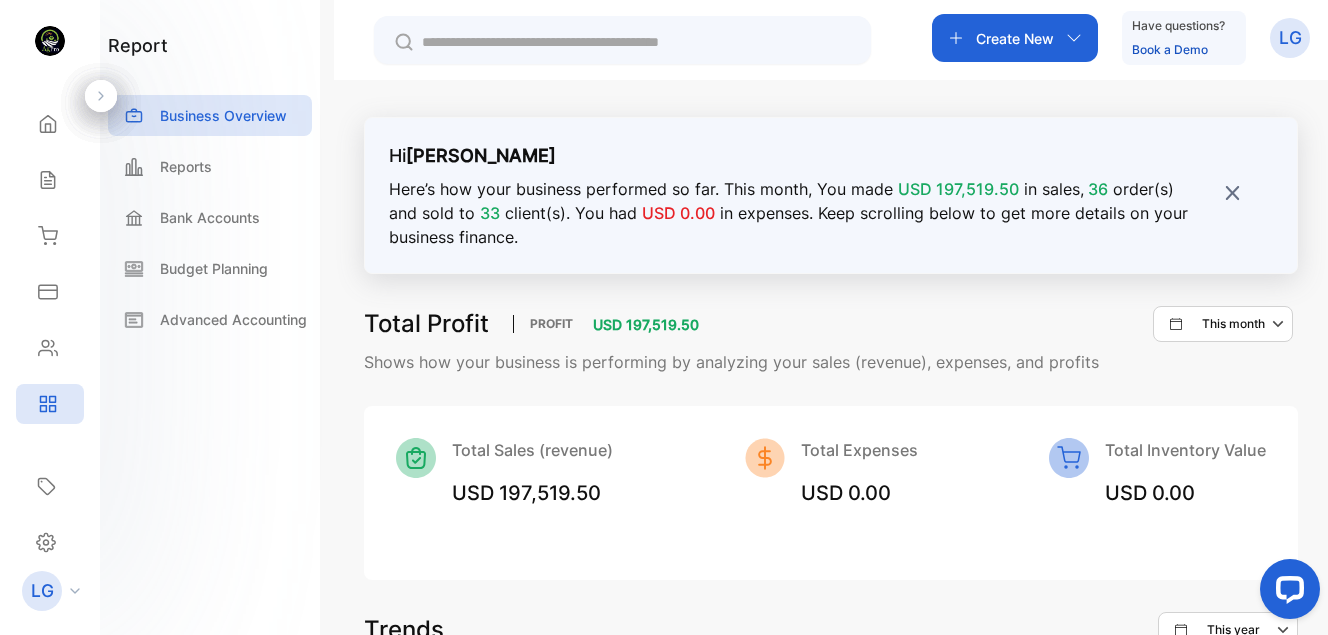click on "This month" at bounding box center [1233, 324] 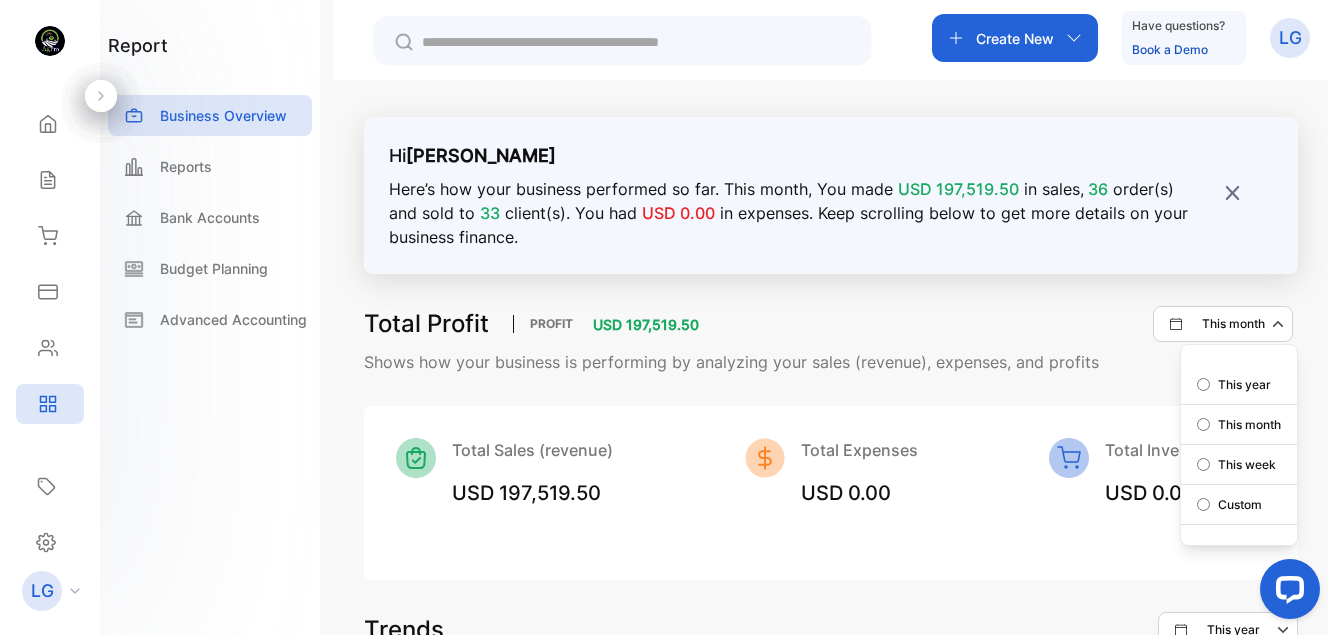 click on "This year" at bounding box center [1244, 385] 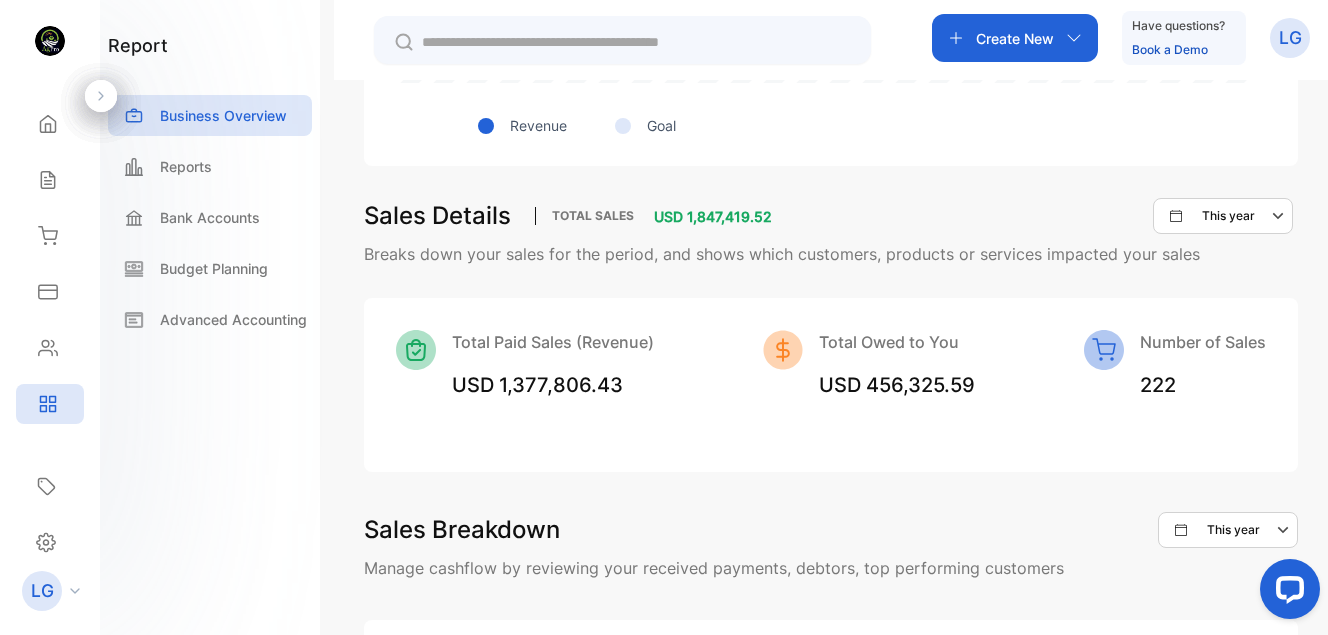 scroll, scrollTop: 1023, scrollLeft: 0, axis: vertical 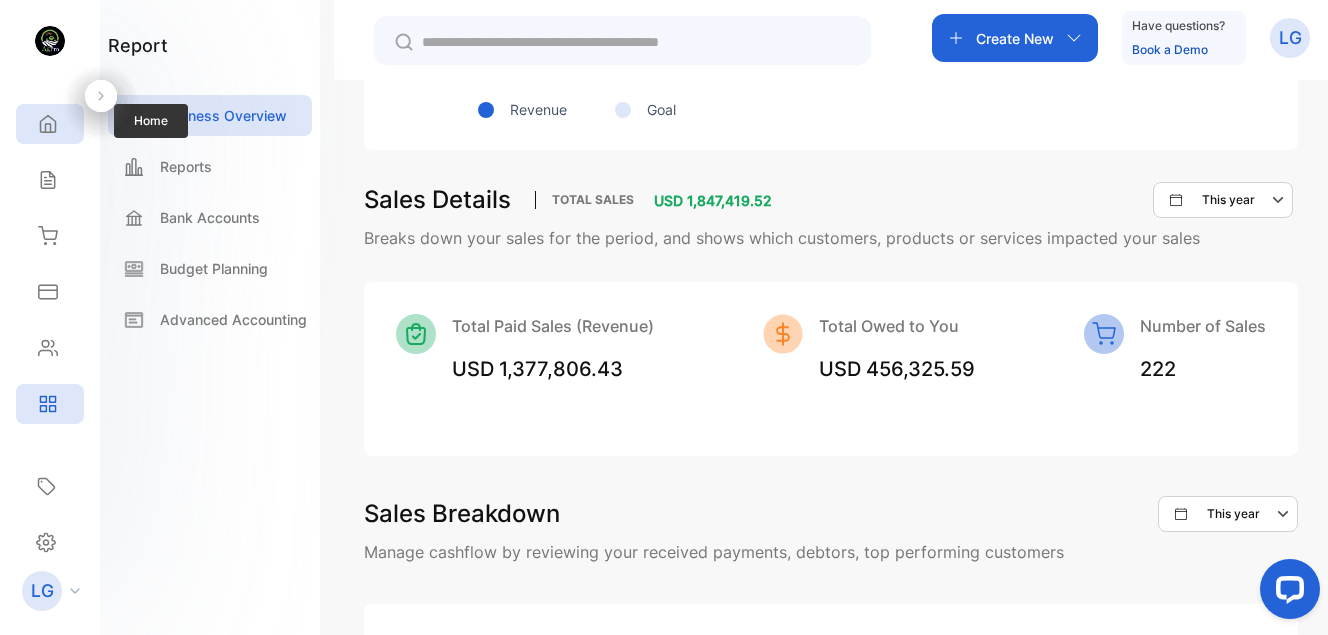 click 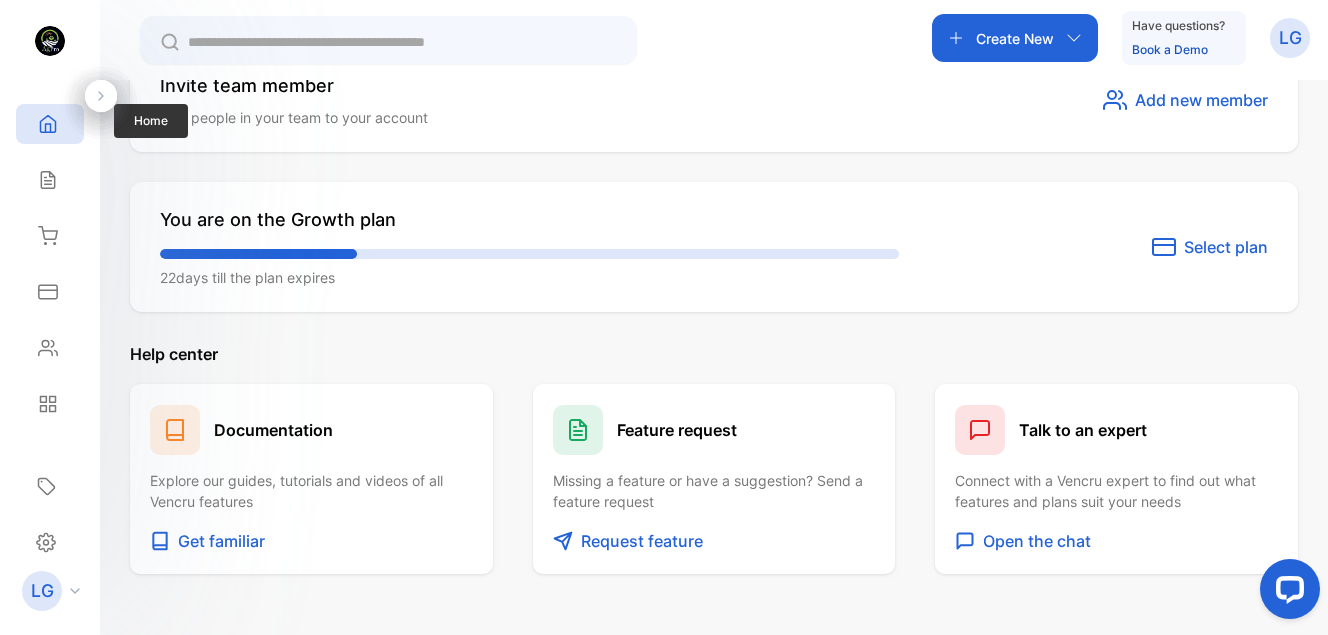 click 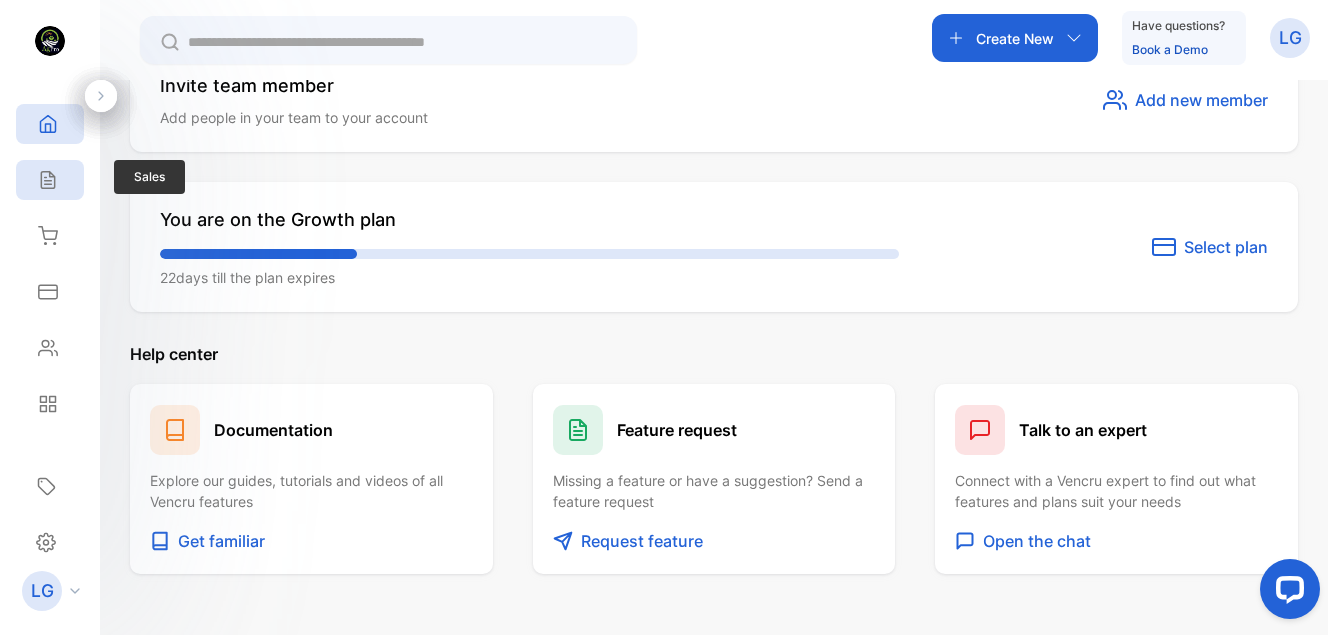 click 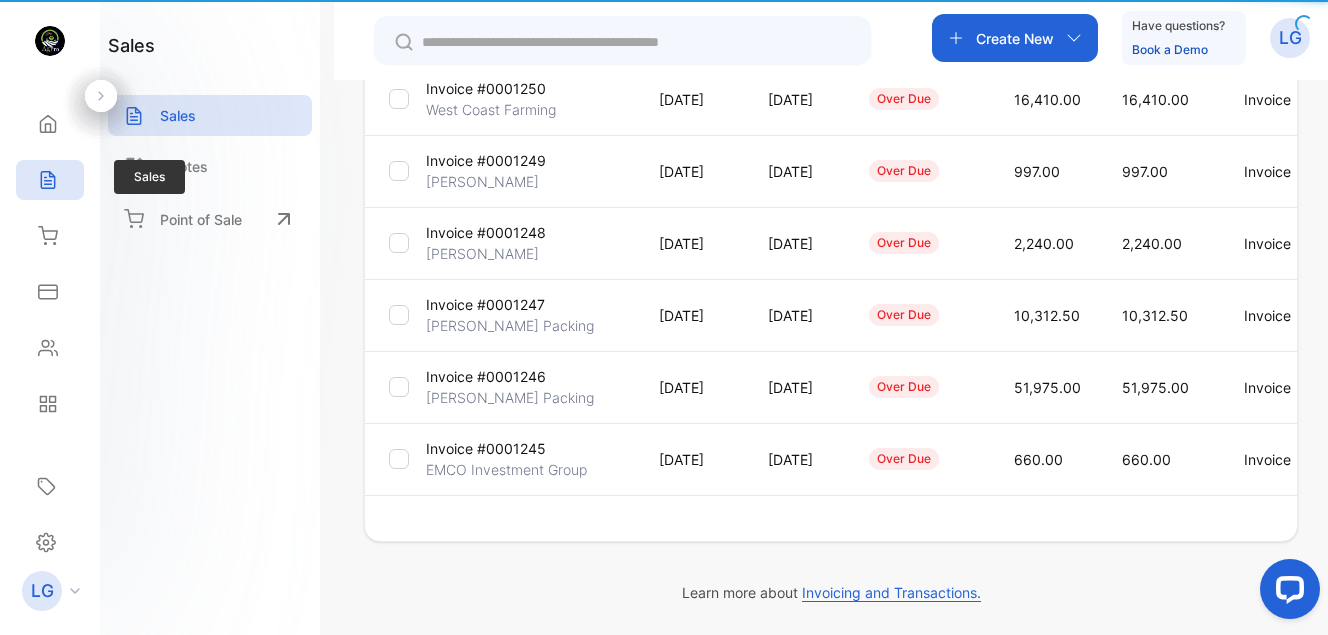 type on "**********" 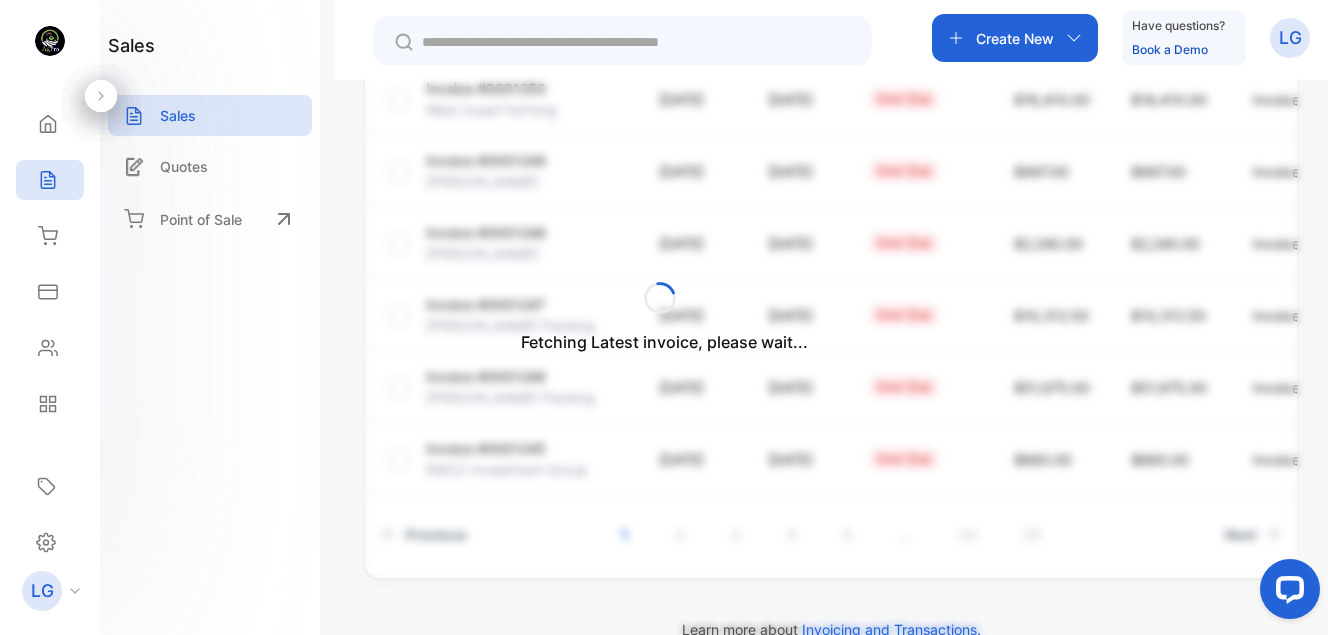 scroll, scrollTop: 676, scrollLeft: 0, axis: vertical 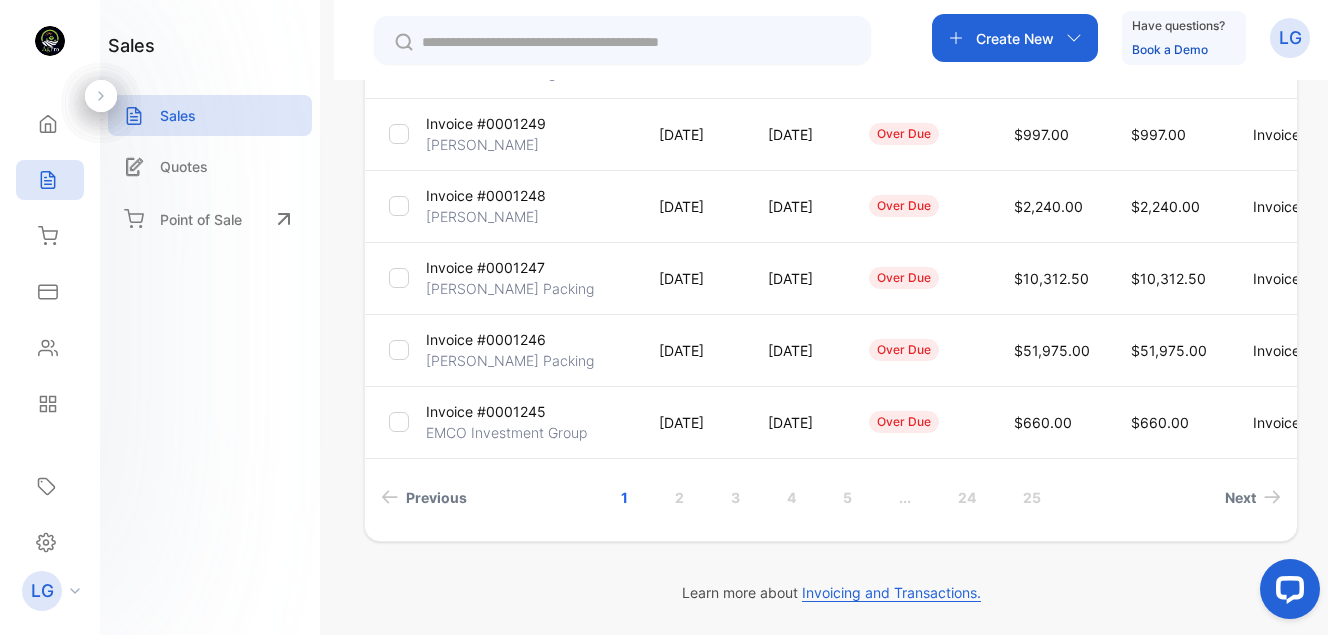 click on "Create New" at bounding box center (1015, 38) 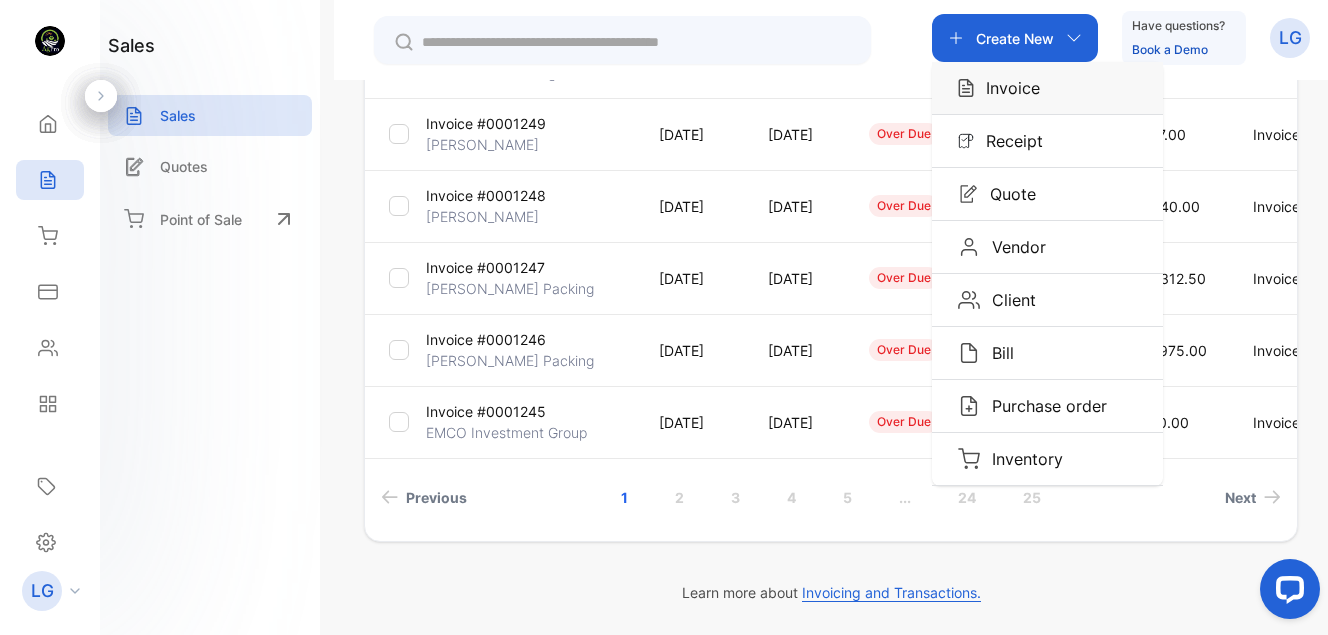 click on "Invoice" at bounding box center [1007, 88] 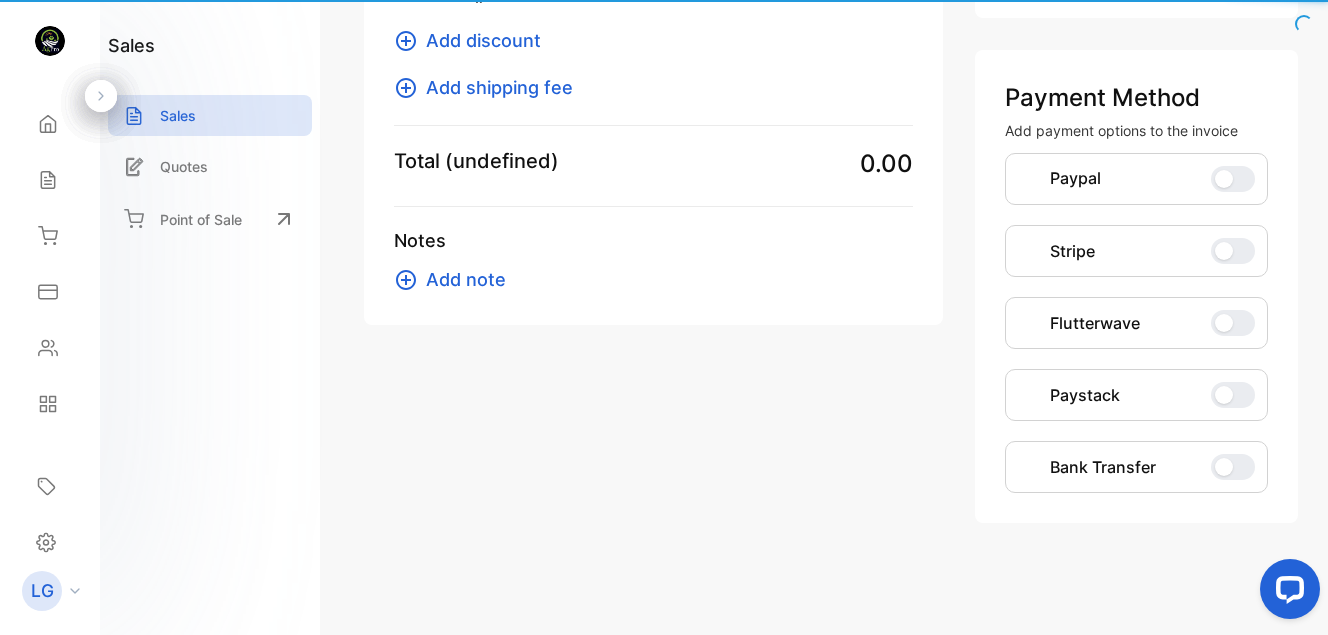 scroll, scrollTop: 376, scrollLeft: 0, axis: vertical 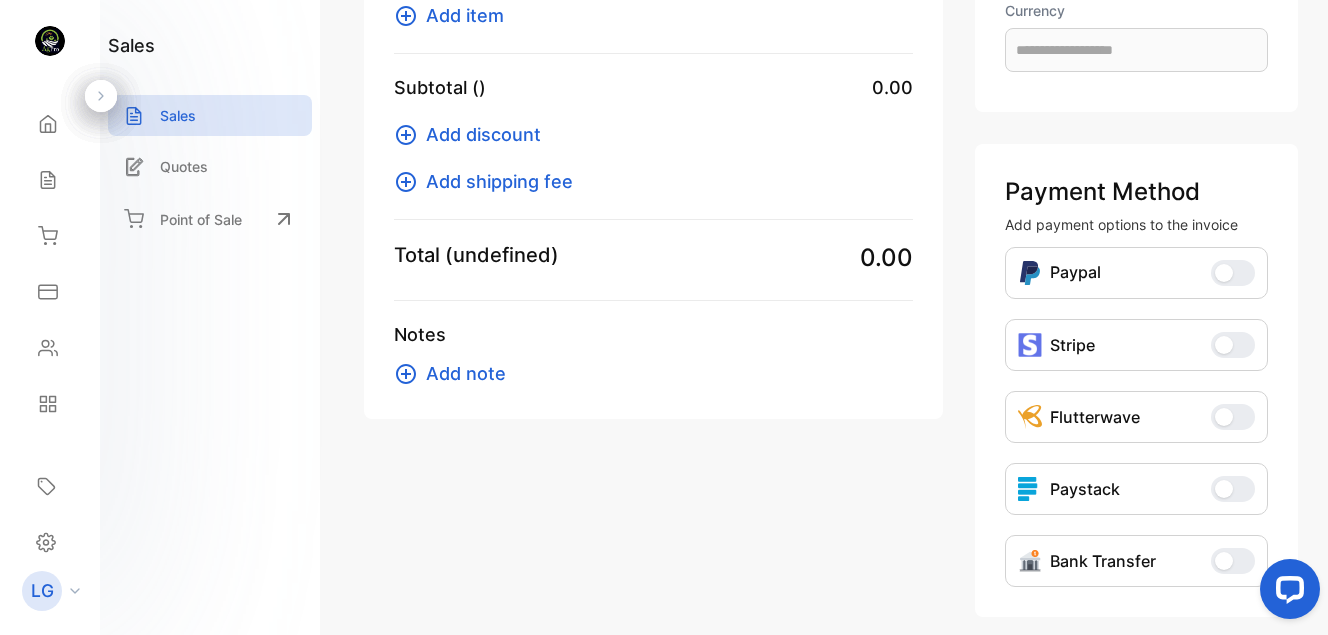 type on "**********" 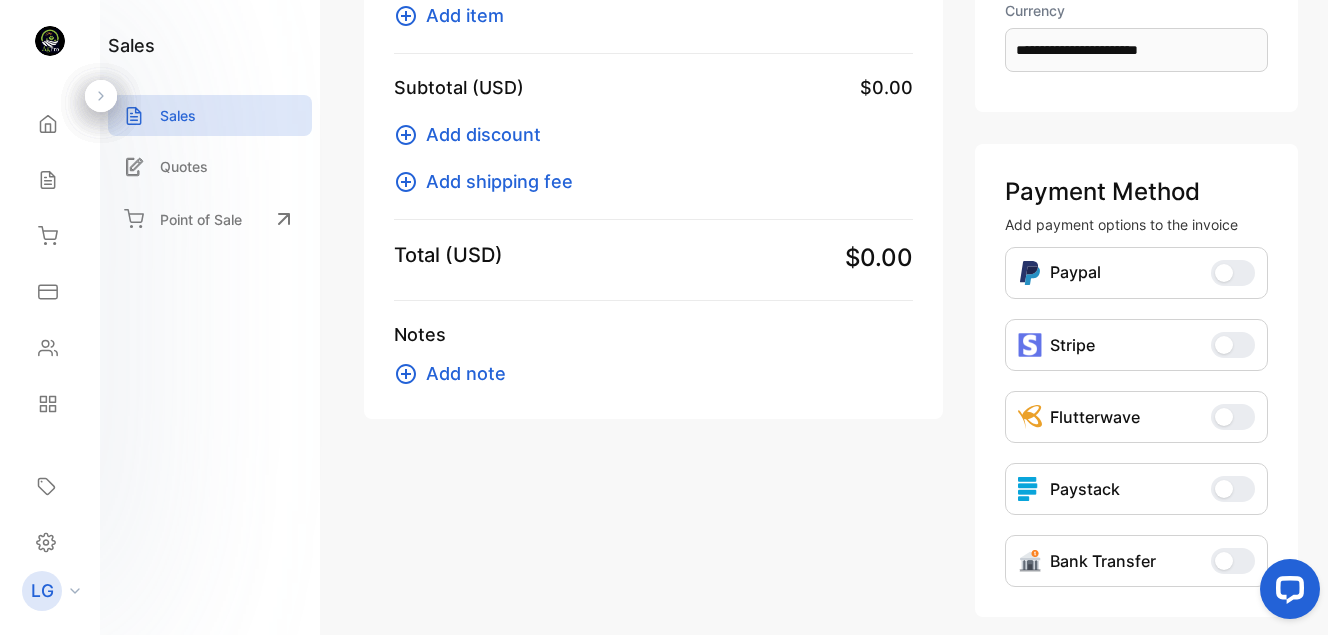 scroll, scrollTop: 0, scrollLeft: 0, axis: both 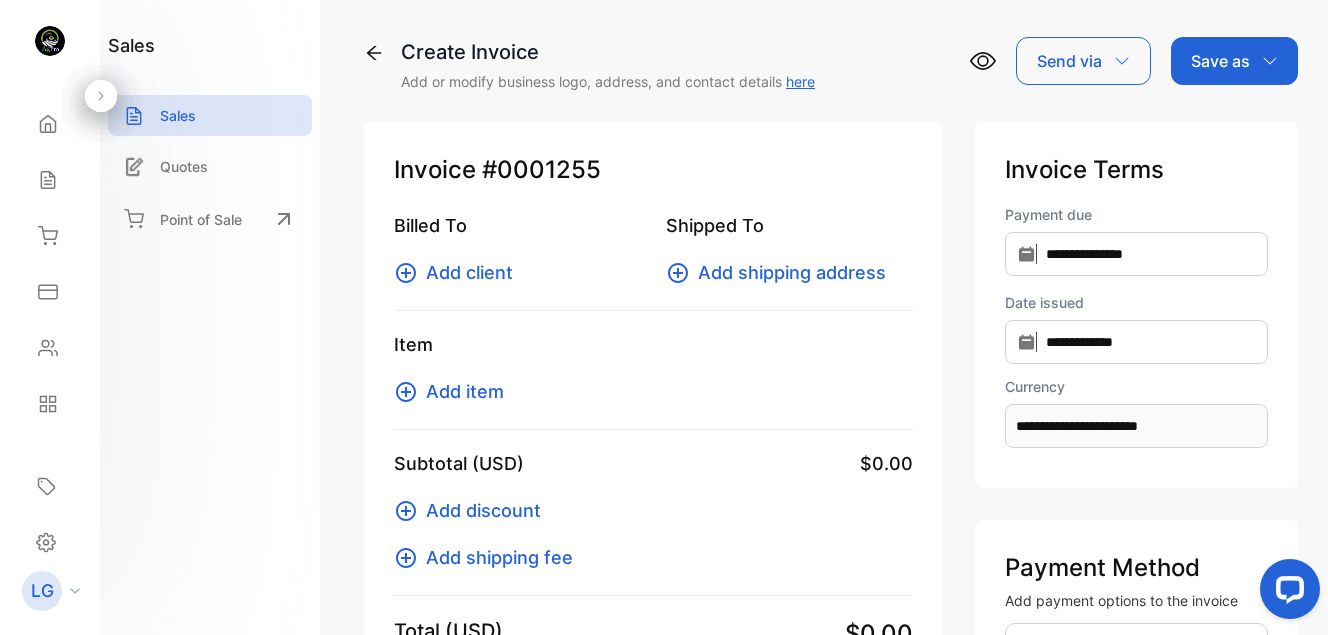 click on "Add client" at bounding box center (469, 272) 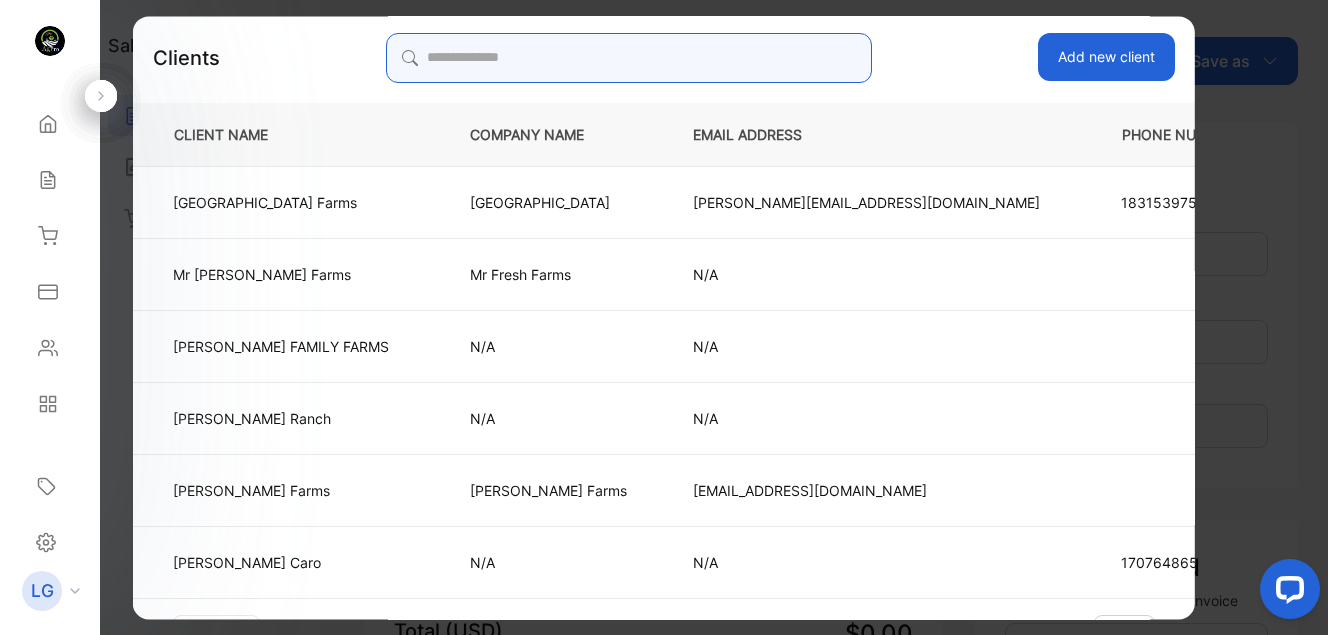 click at bounding box center (629, 58) 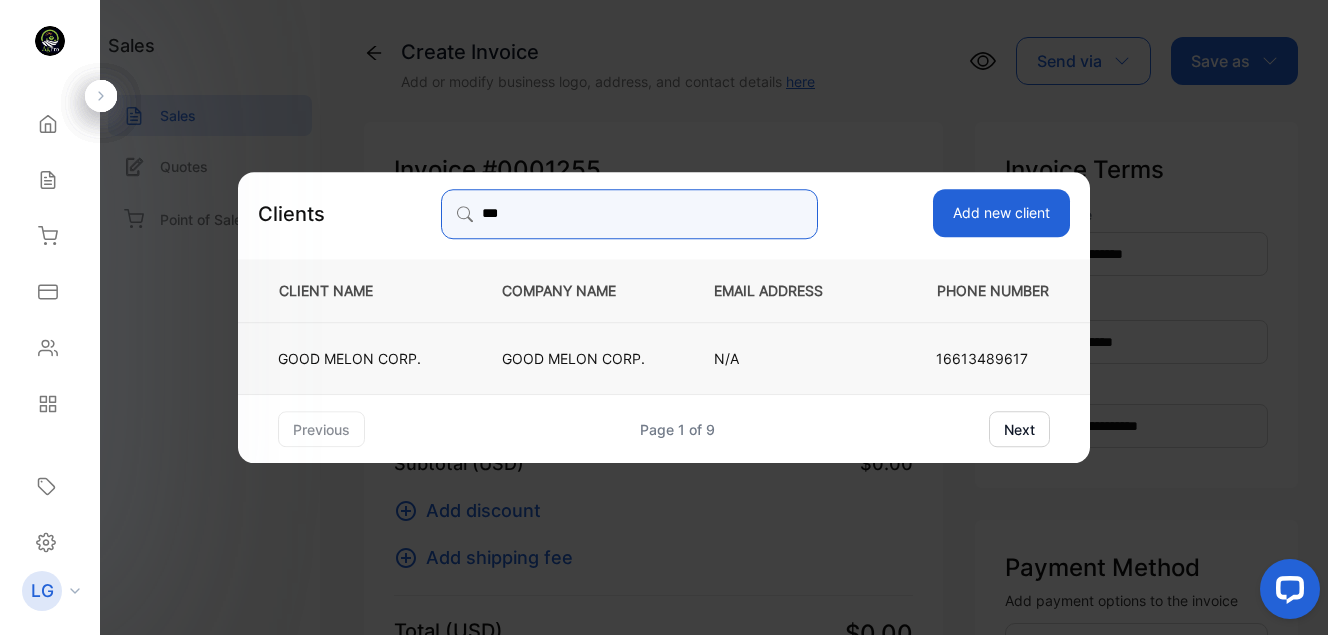 type on "***" 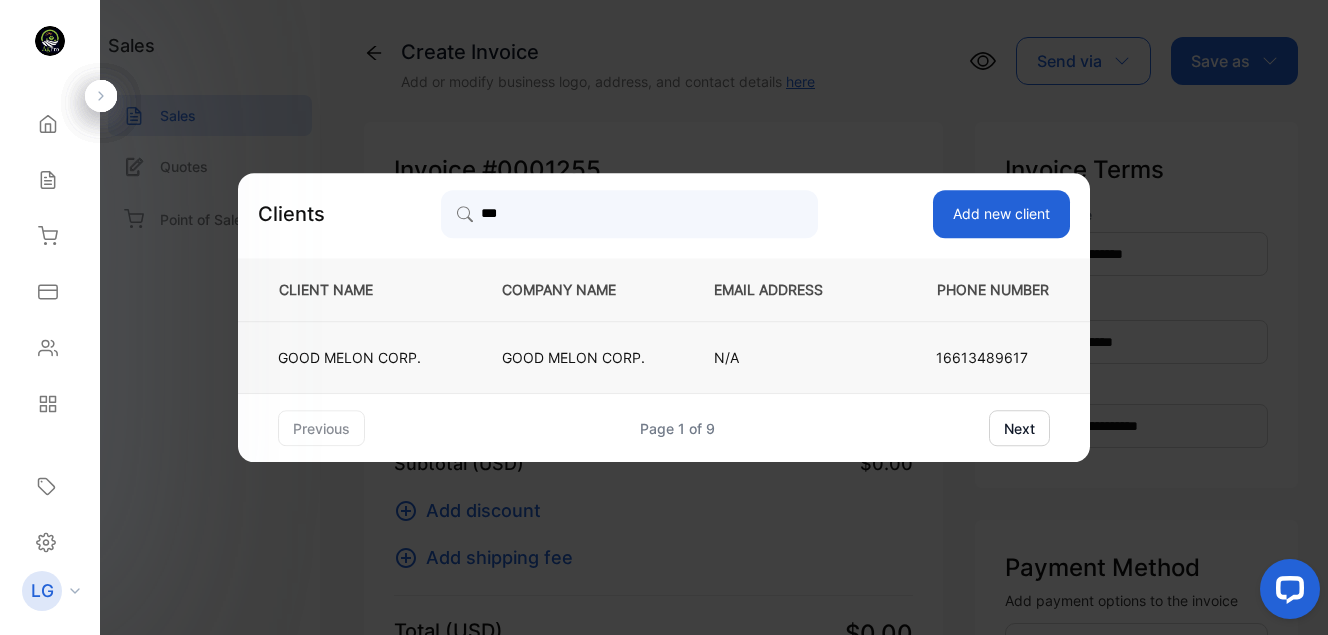 click on "GOOD MELON CORP." at bounding box center (575, 358) 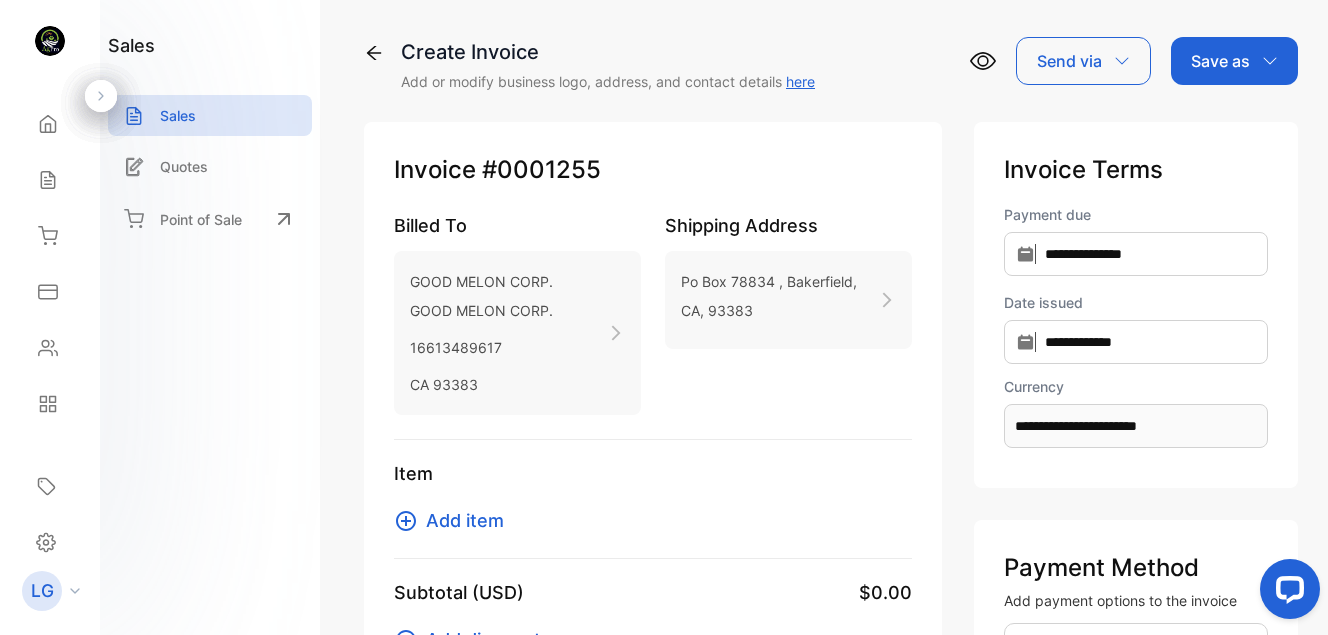 click on "Add item" at bounding box center (465, 520) 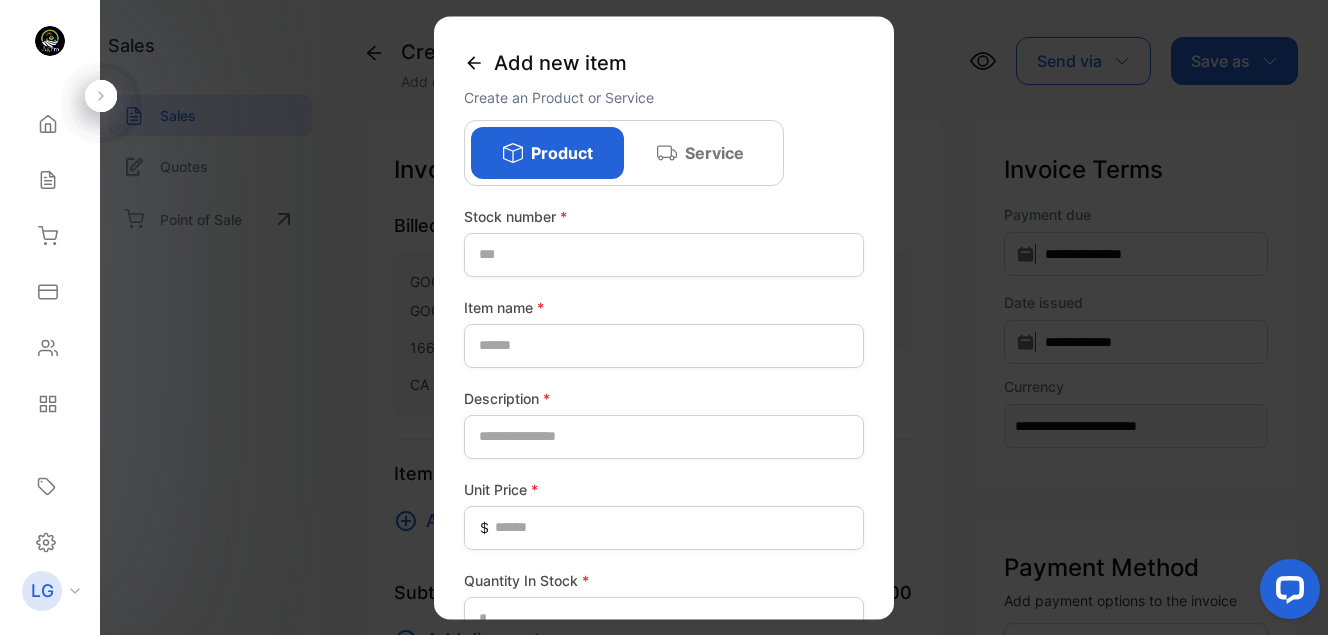 click 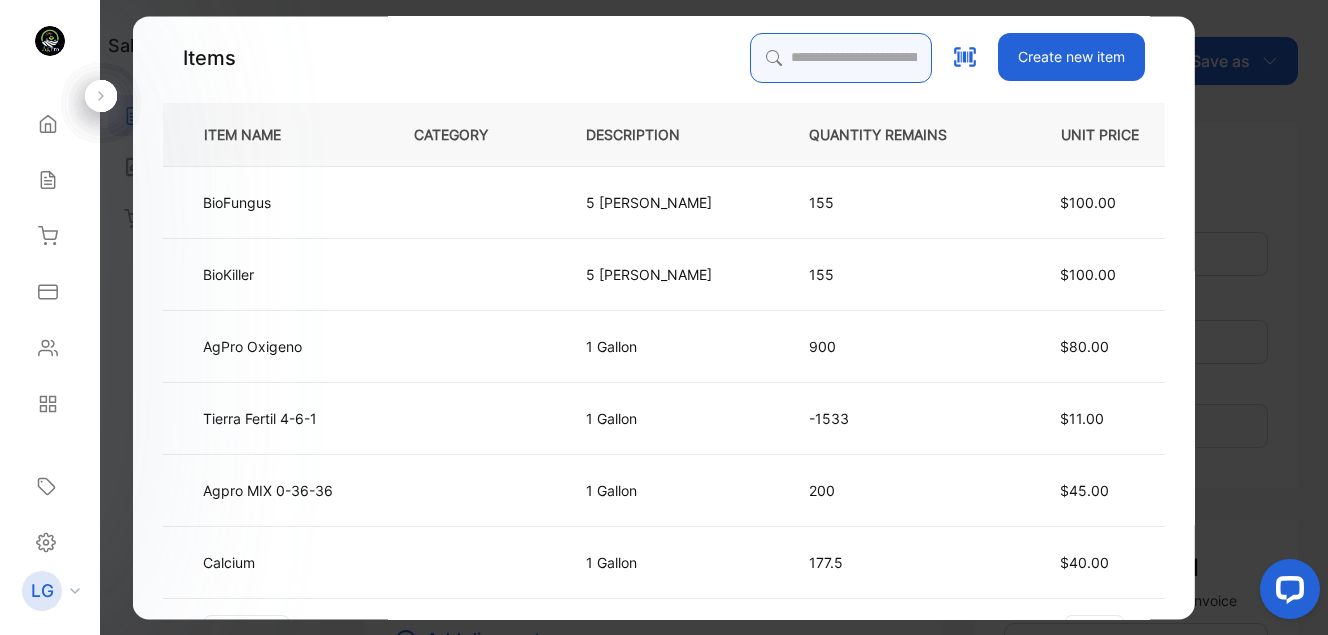 click at bounding box center [841, 58] 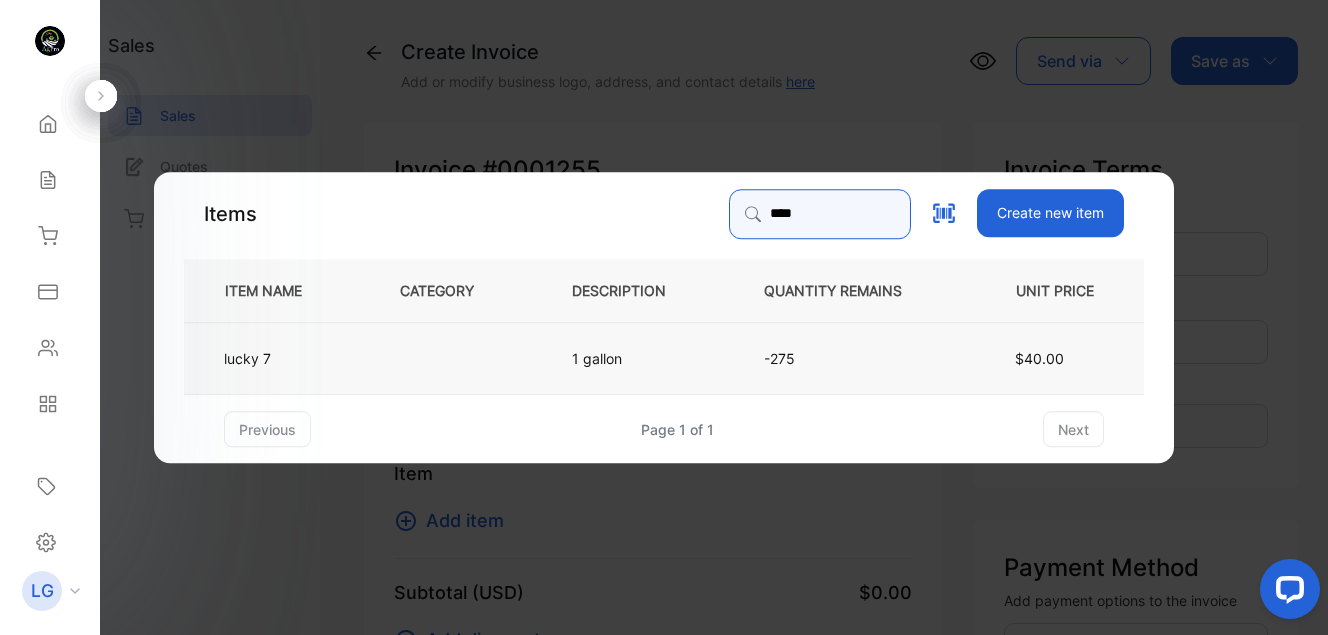 type on "****" 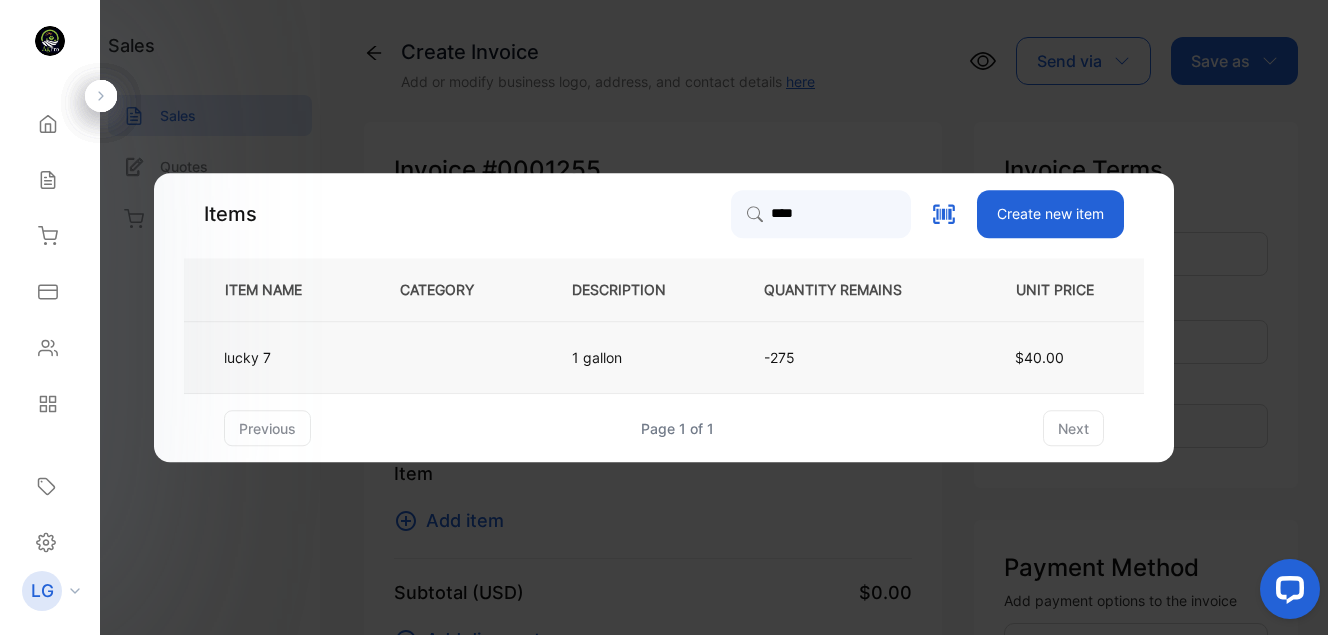 click on "1 gallon" at bounding box center (598, 357) 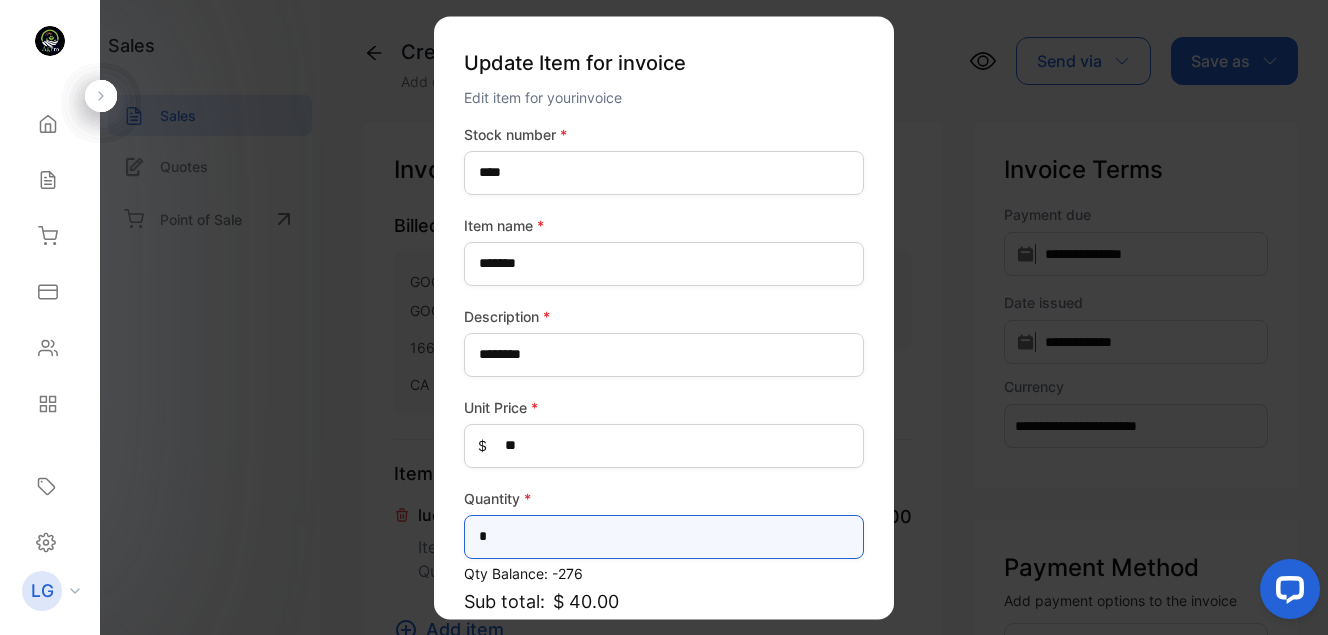 click on "*" at bounding box center (664, 537) 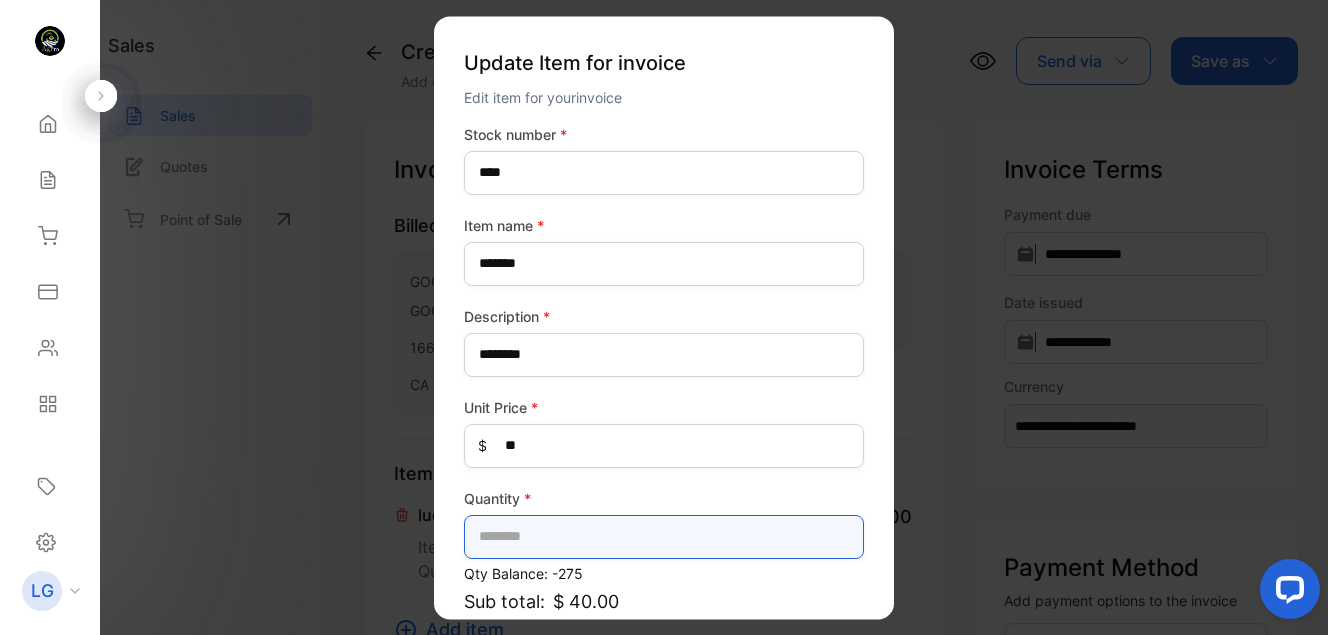 click at bounding box center (664, 537) 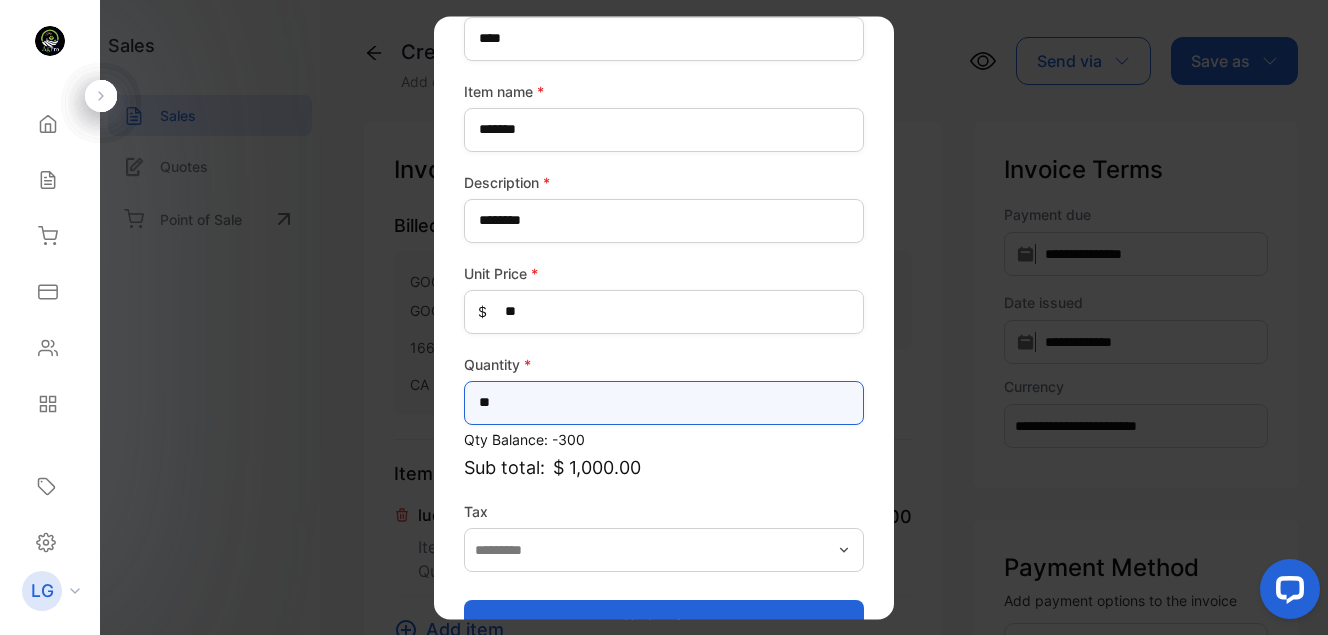 scroll, scrollTop: 187, scrollLeft: 0, axis: vertical 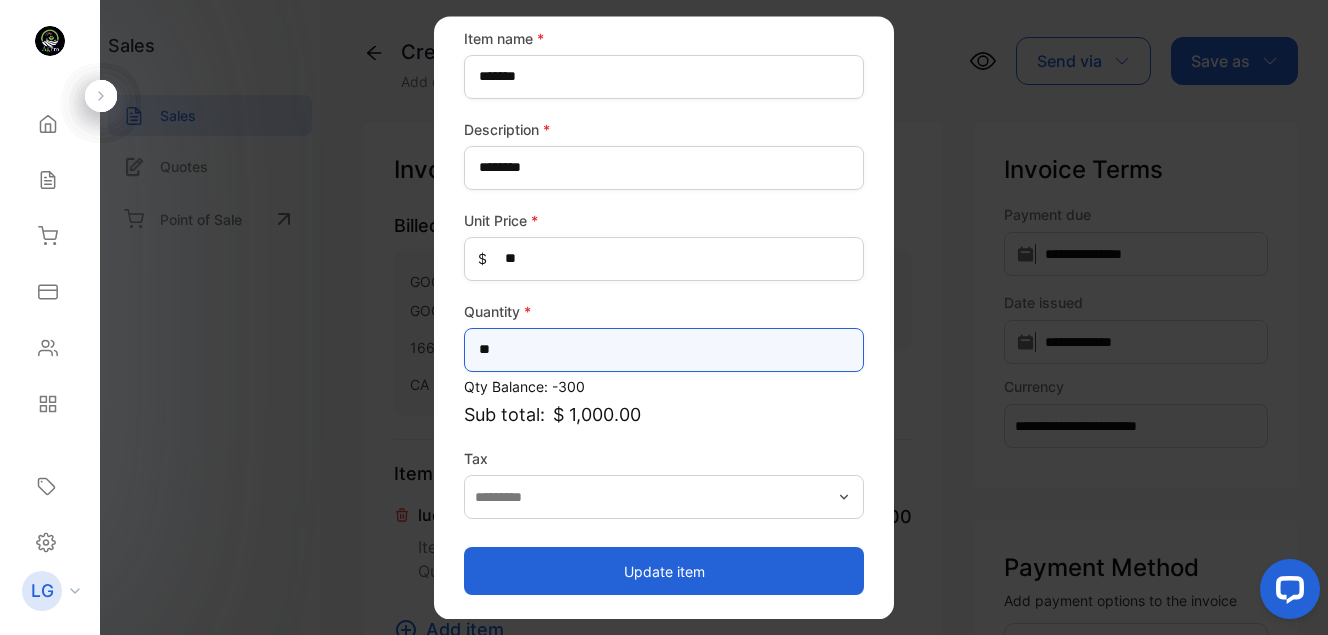 type on "**" 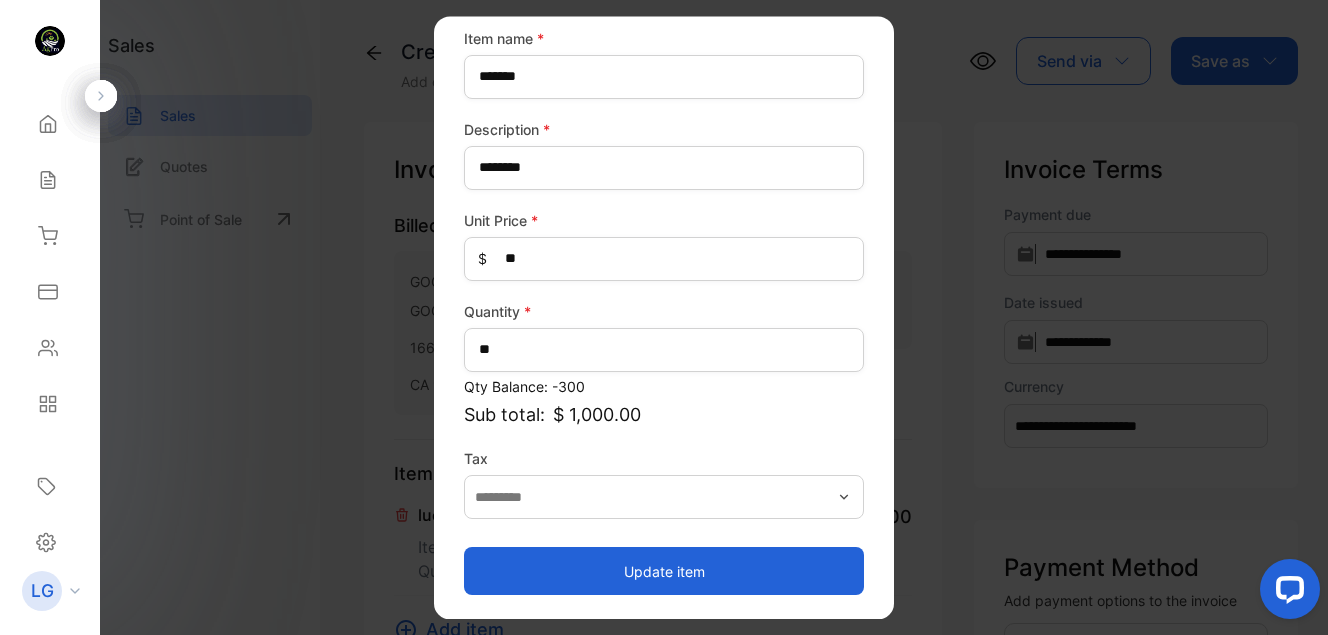 click on "Update item" at bounding box center (664, 571) 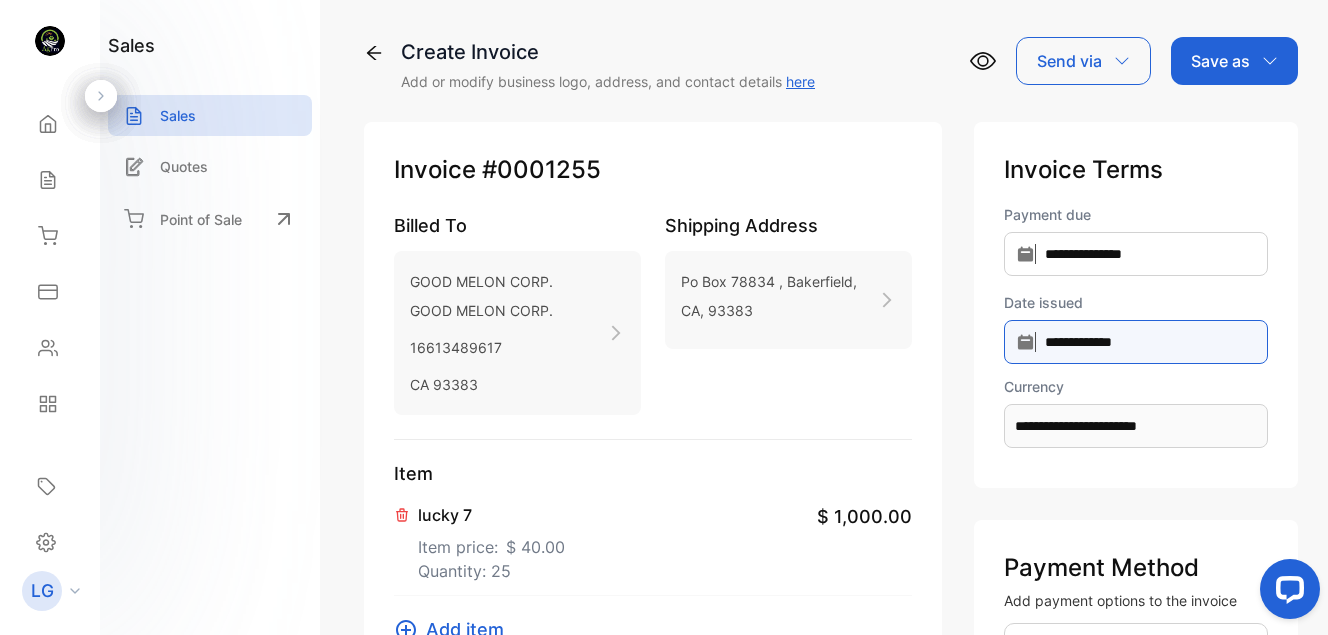 click on "**********" at bounding box center (1136, 254) 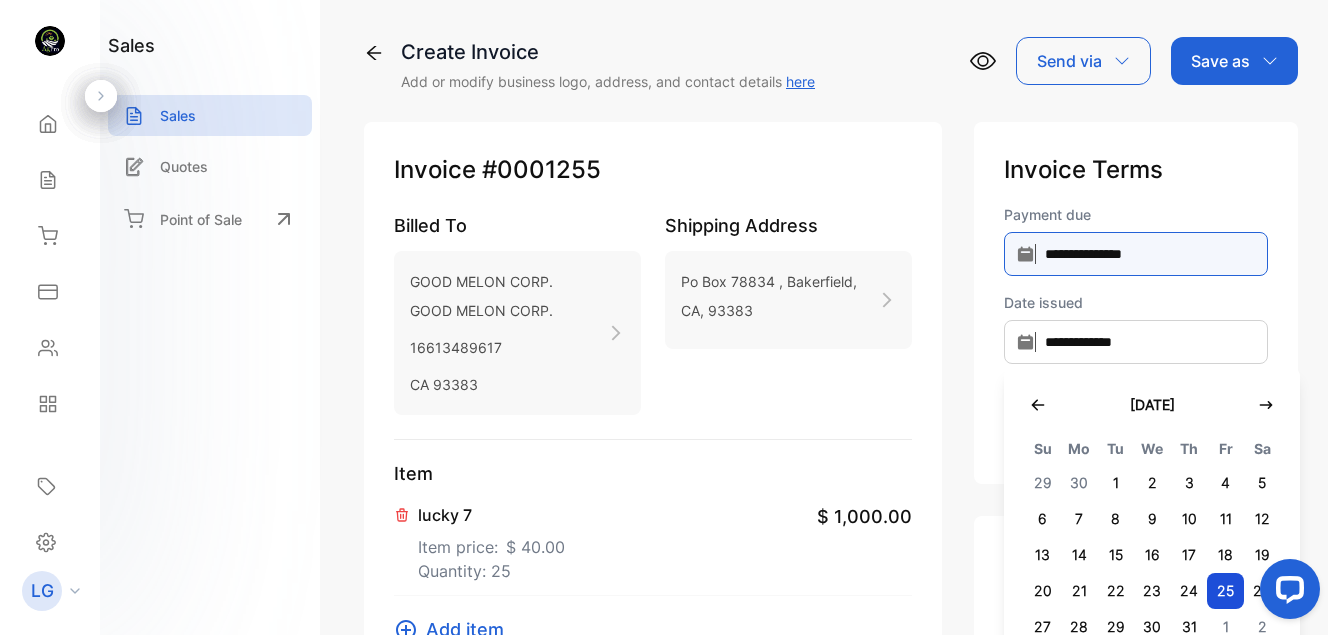 click on "**********" at bounding box center (1136, 254) 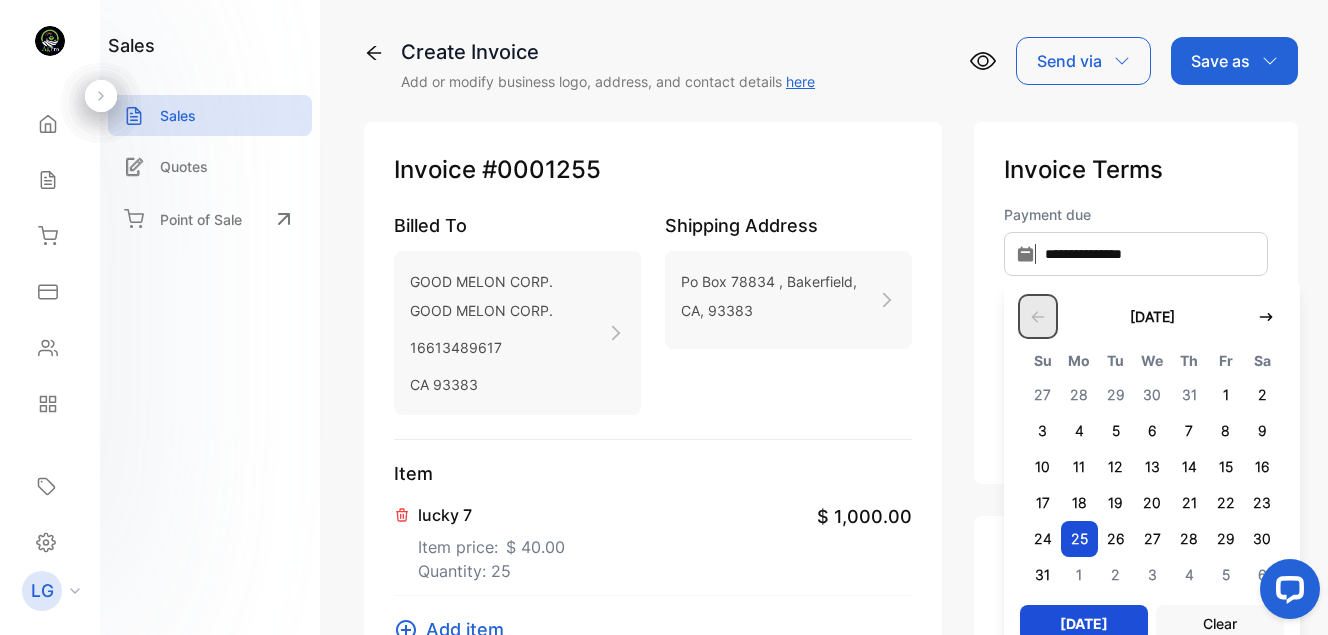 click 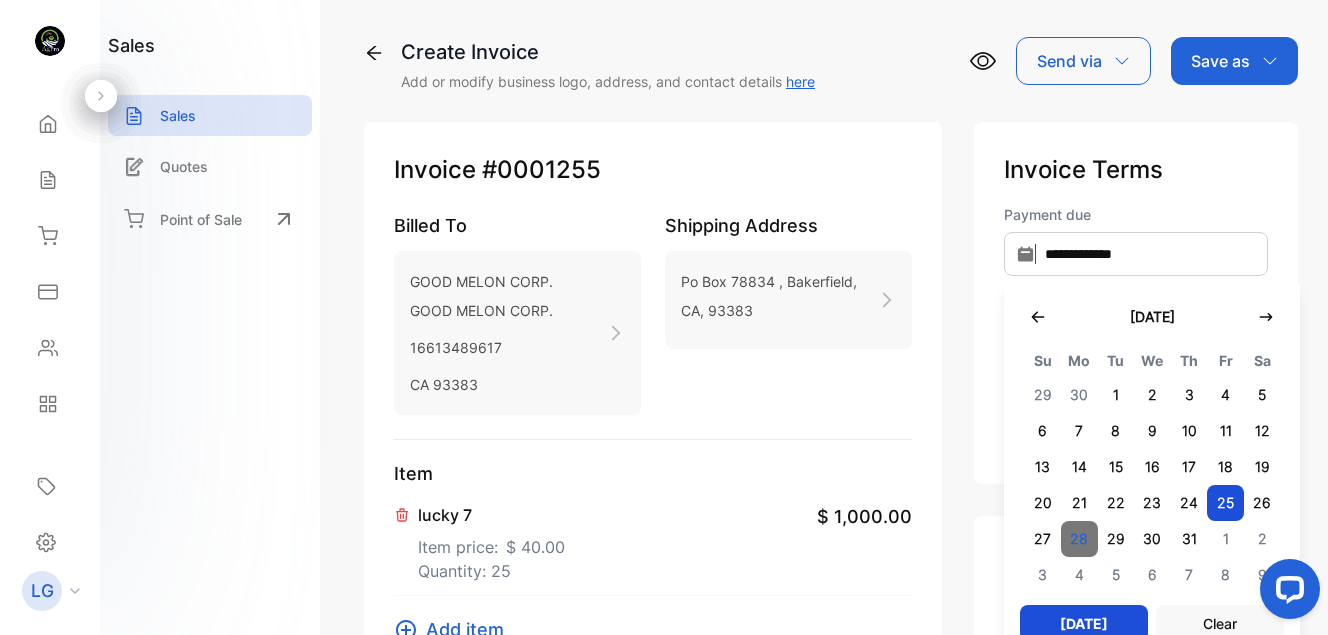 click on "28" at bounding box center (1079, 539) 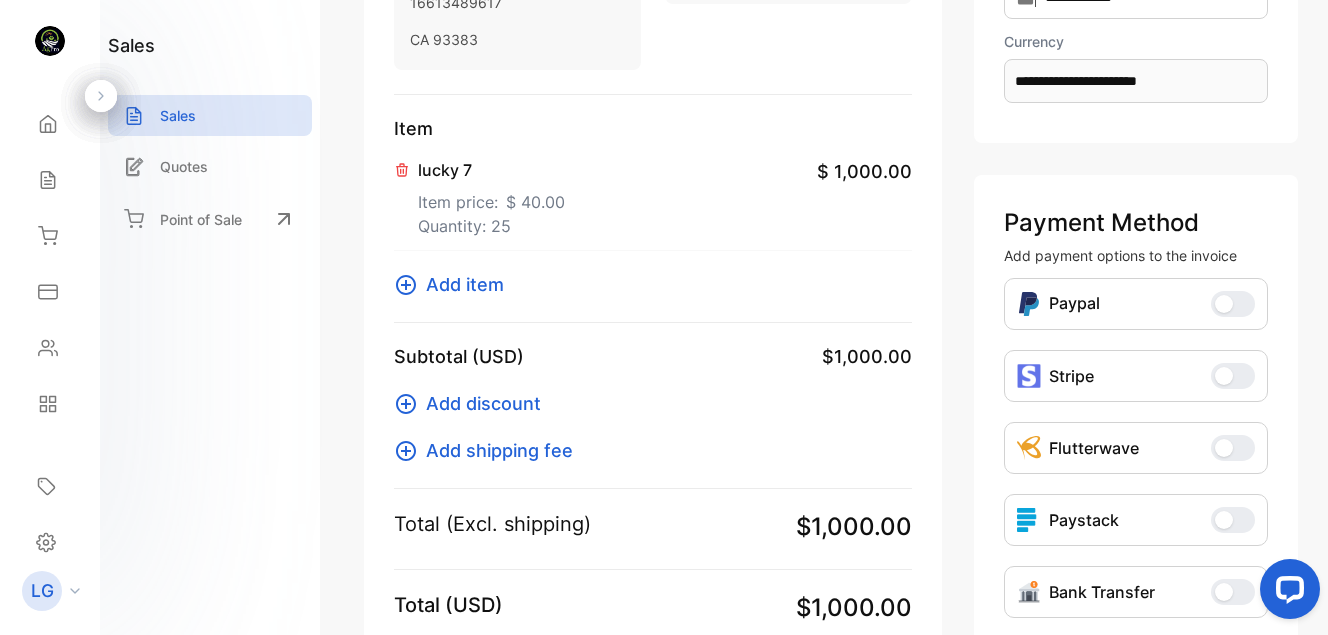 scroll, scrollTop: 348, scrollLeft: 0, axis: vertical 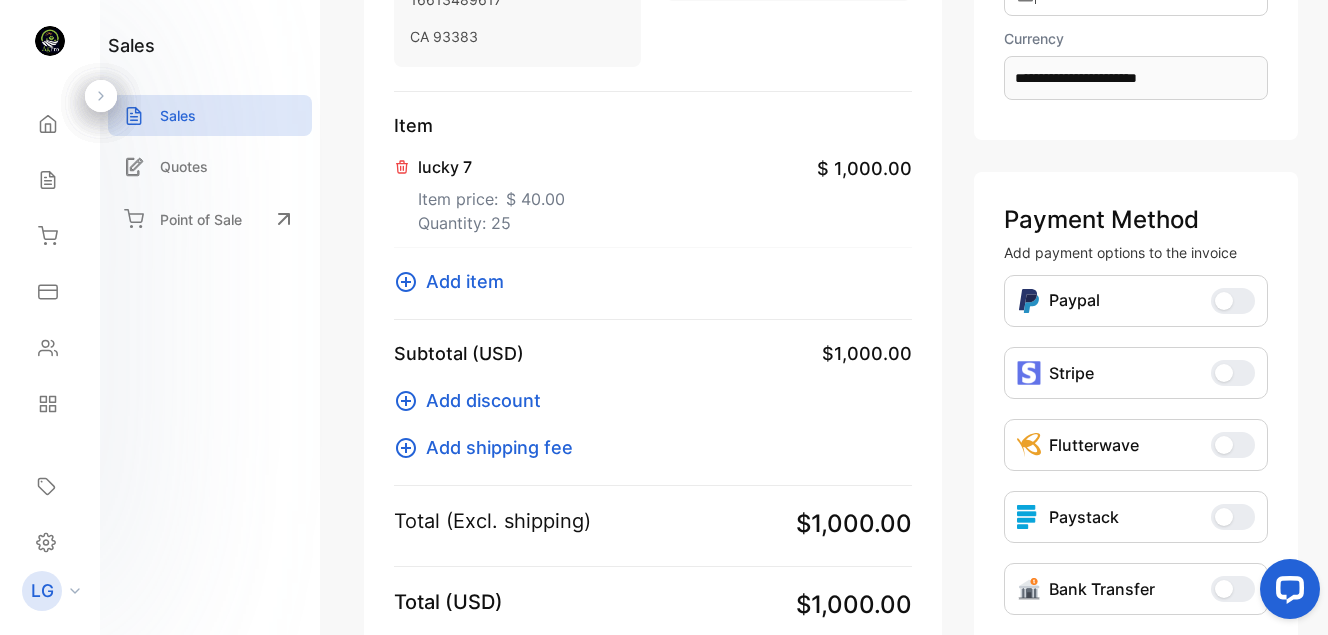 click on "Add item" at bounding box center [465, 281] 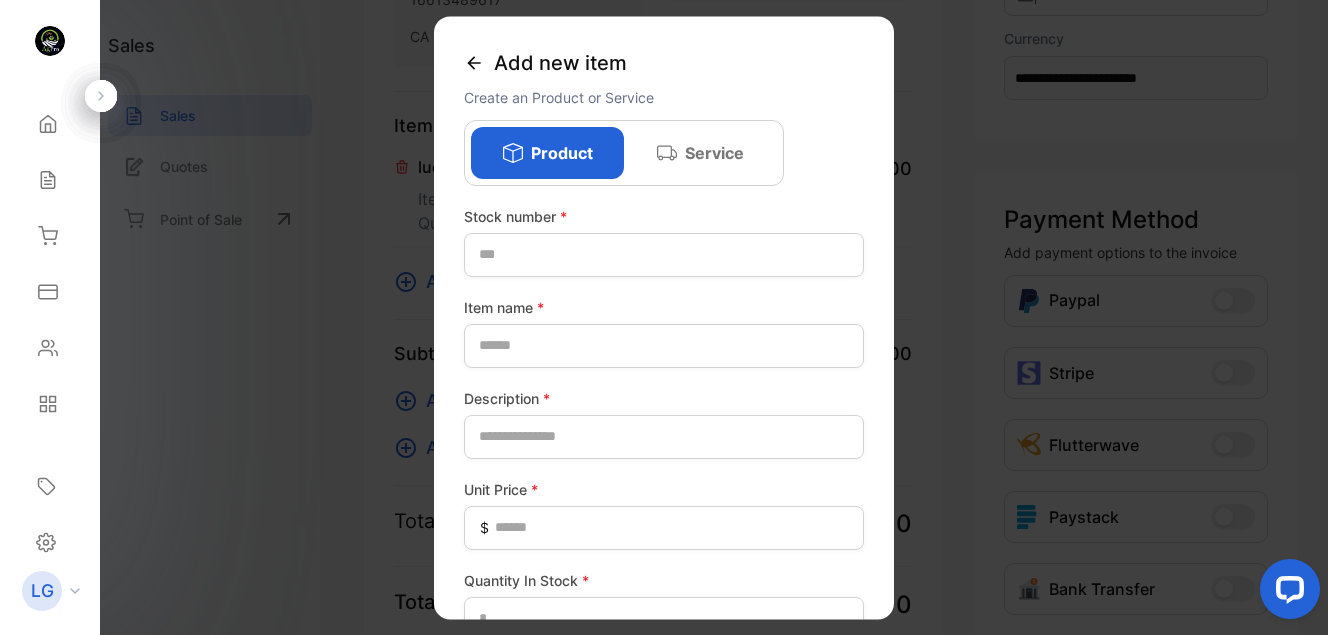 click 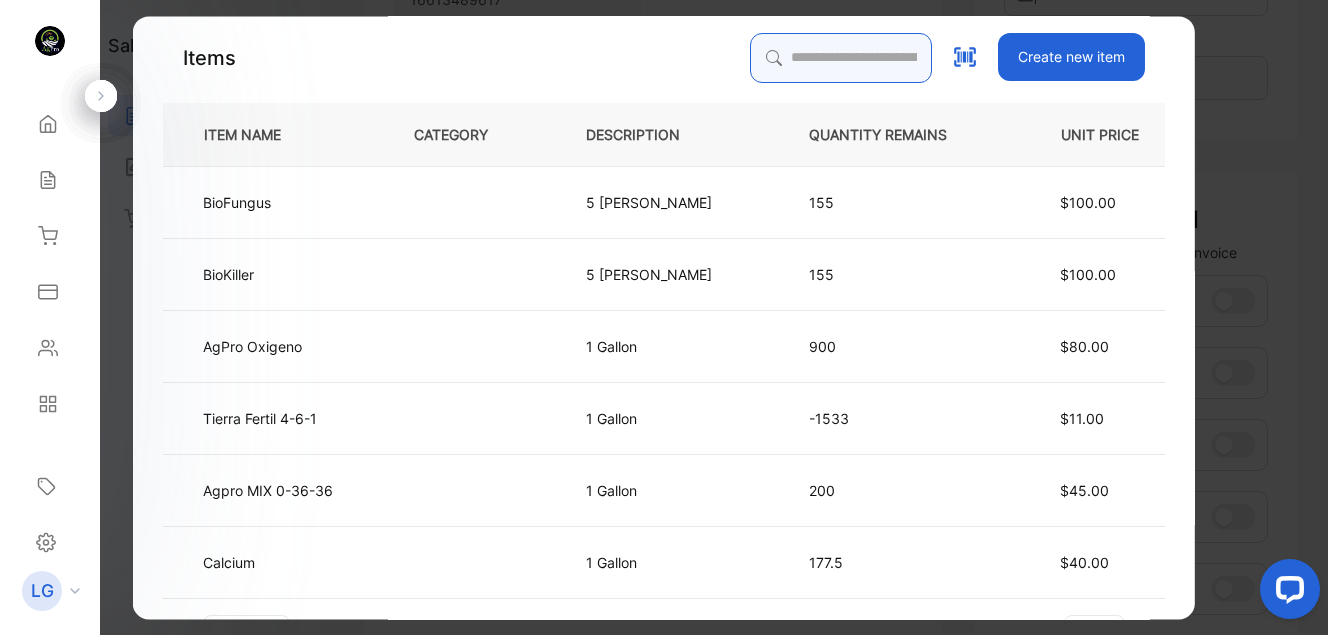 click at bounding box center [841, 58] 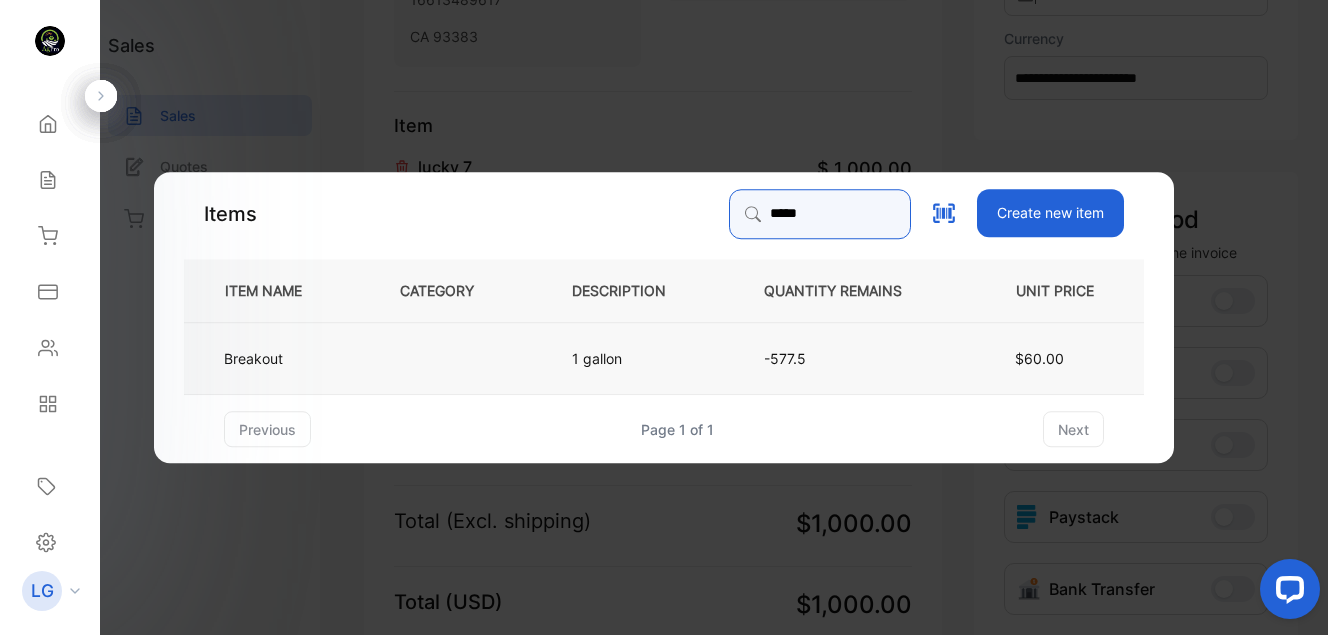 type on "*****" 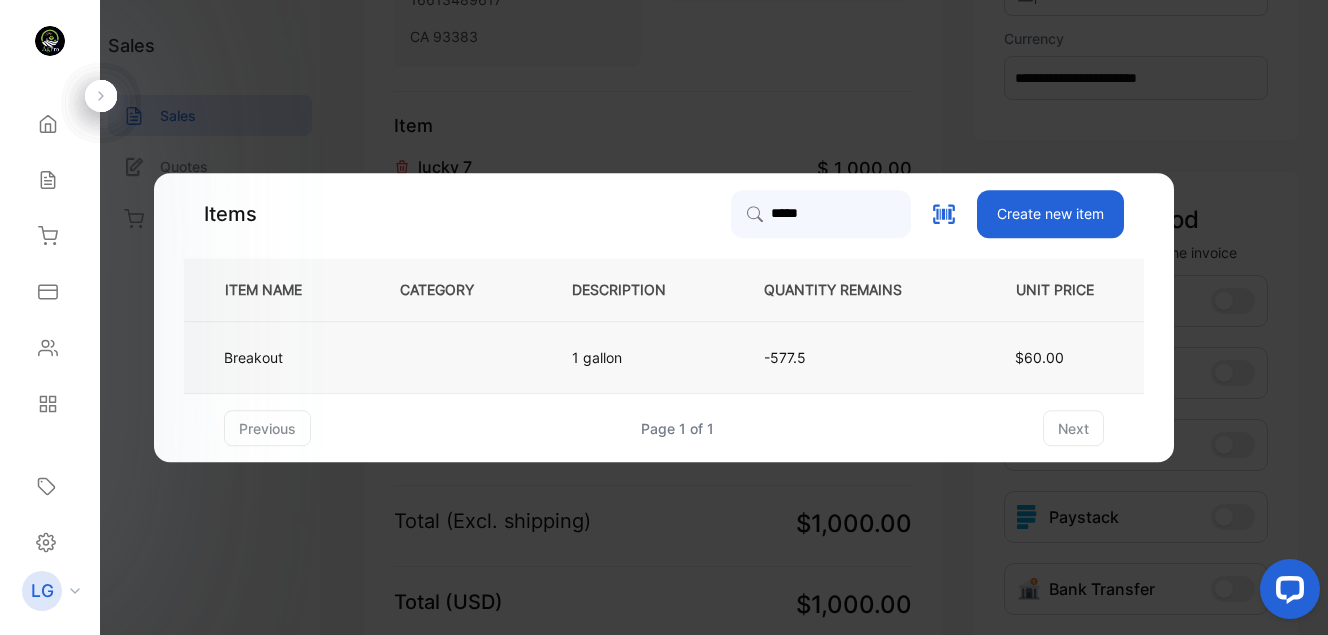 click on "Breakout" at bounding box center (275, 358) 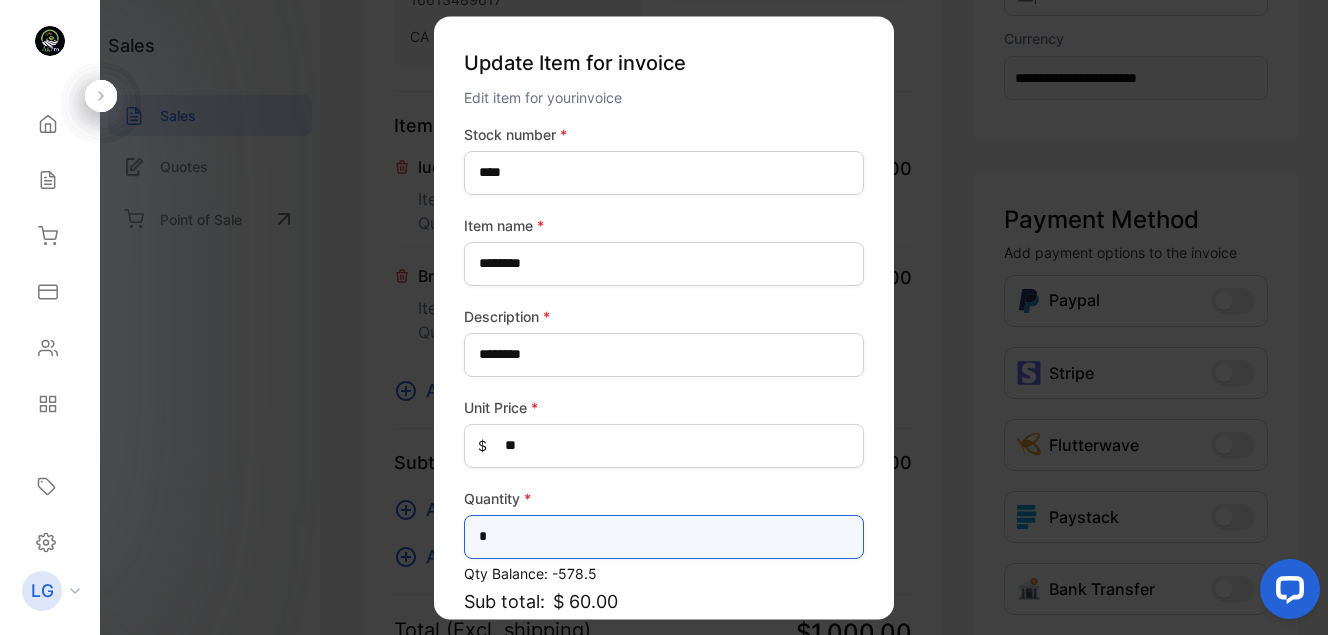 click on "*" at bounding box center [664, 537] 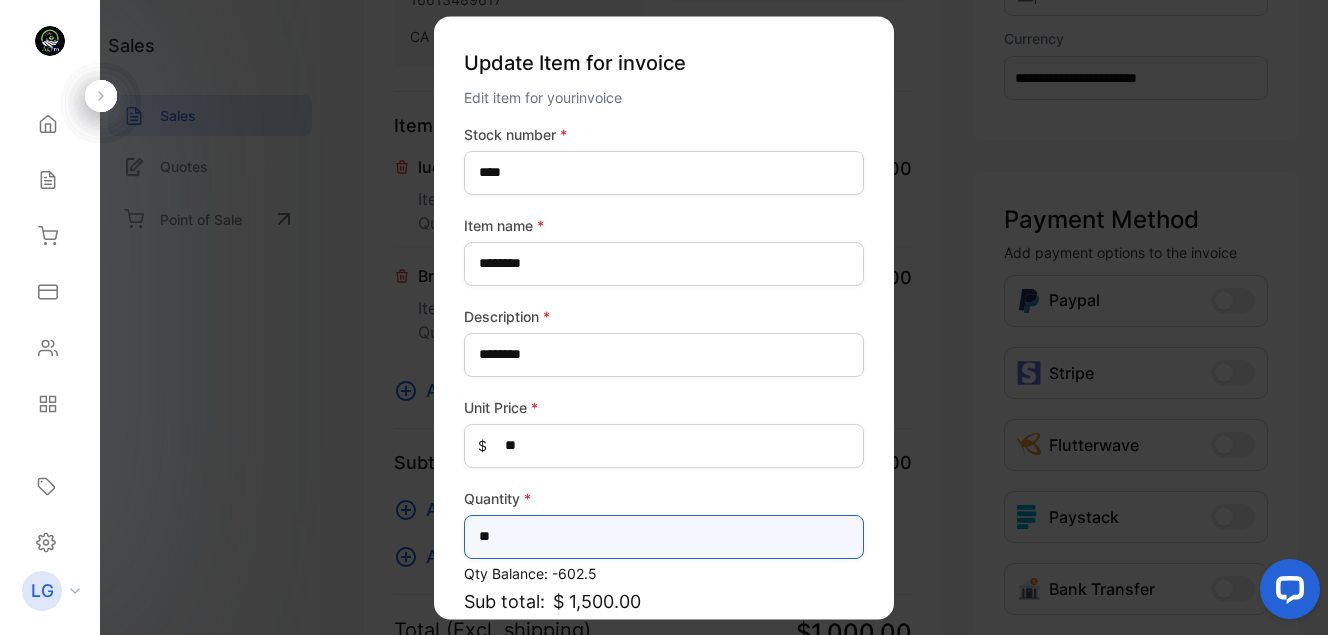 scroll, scrollTop: 187, scrollLeft: 0, axis: vertical 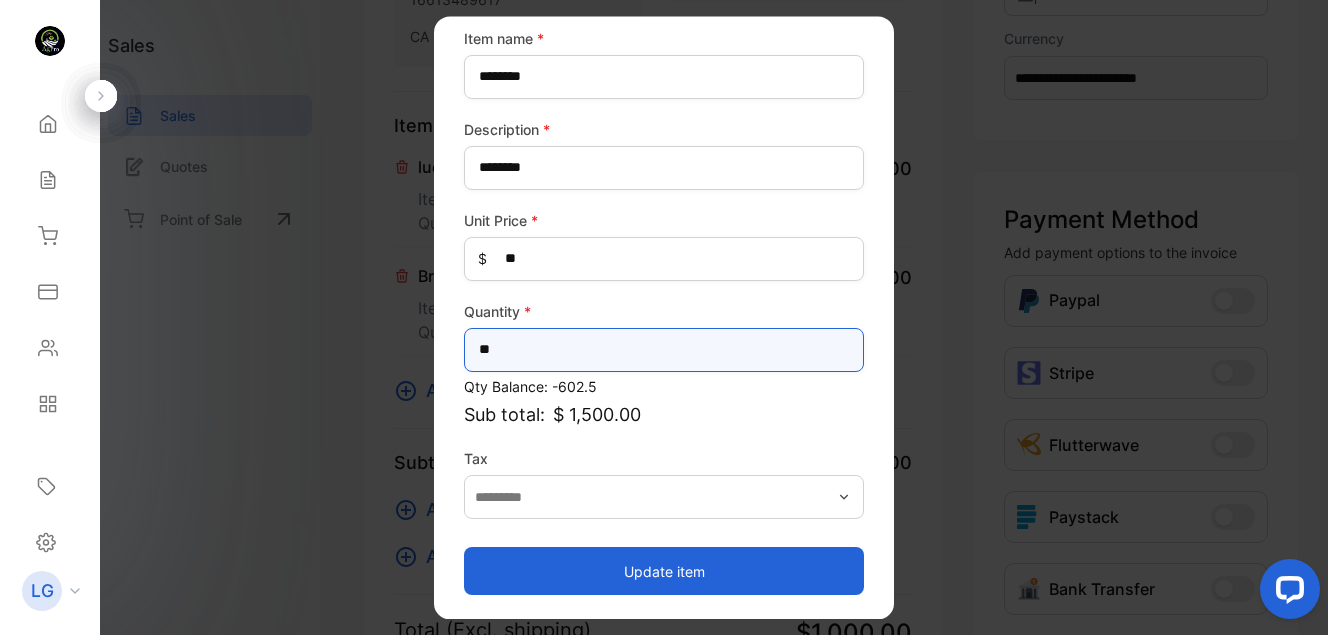 type on "**" 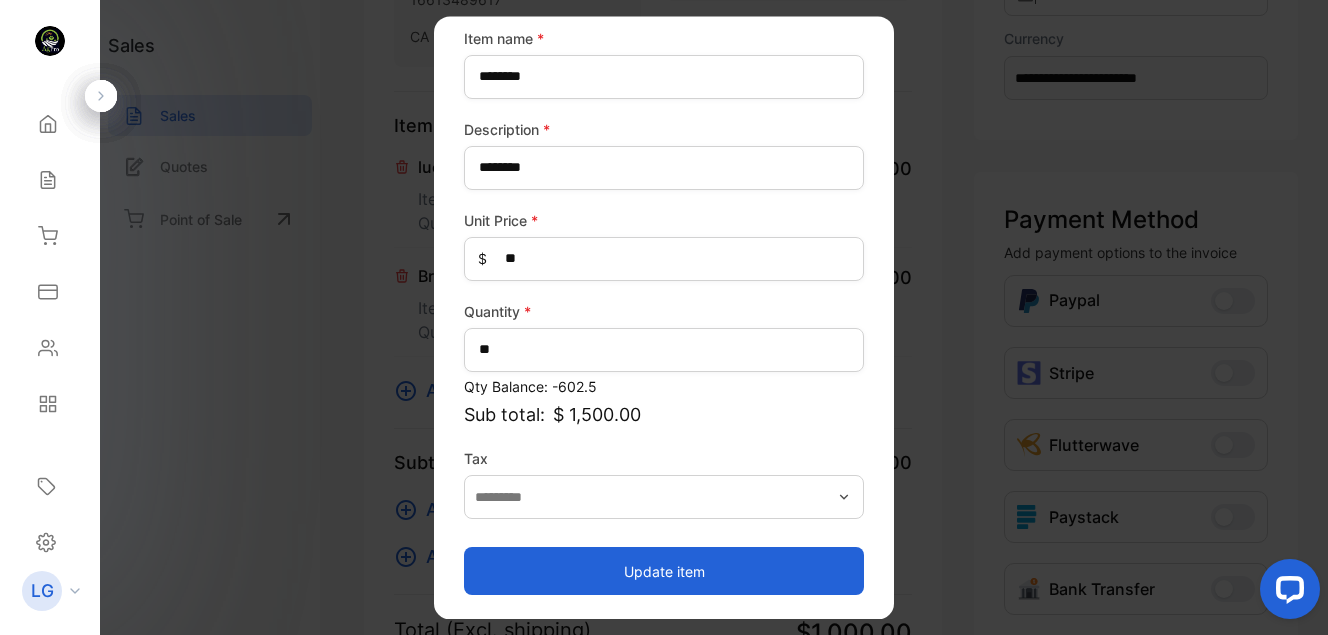 click on "Update item" at bounding box center [664, 571] 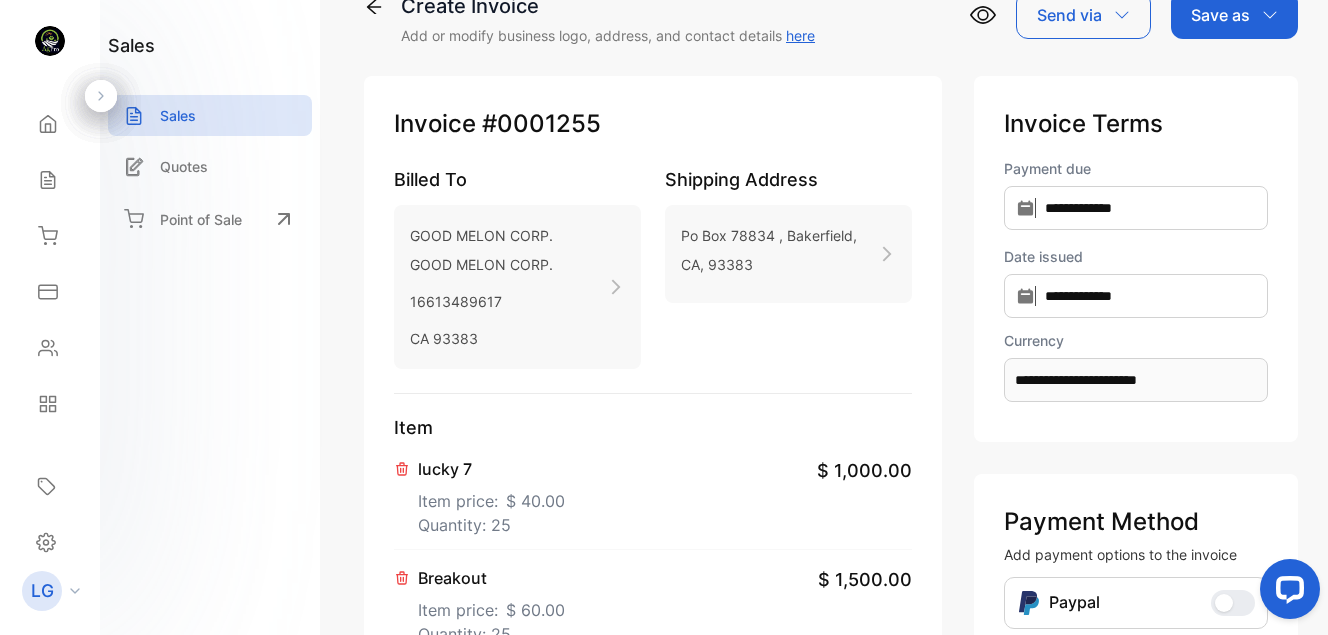 scroll, scrollTop: 0, scrollLeft: 0, axis: both 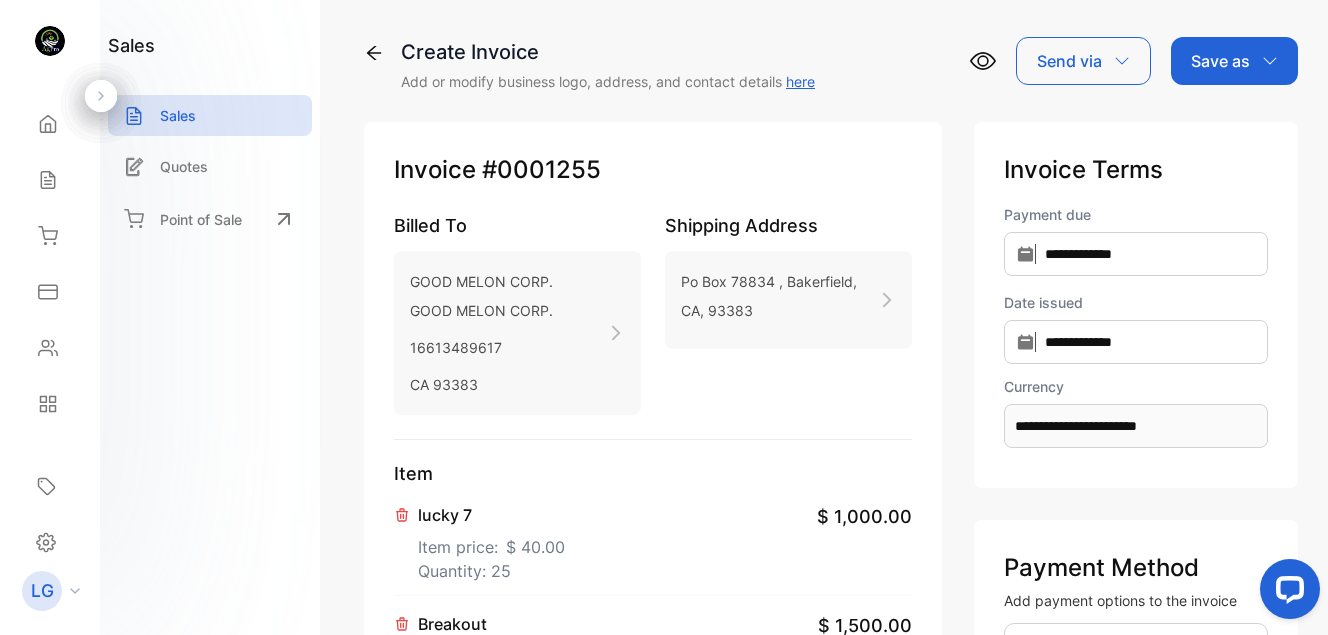 click on "Save as" at bounding box center (1220, 61) 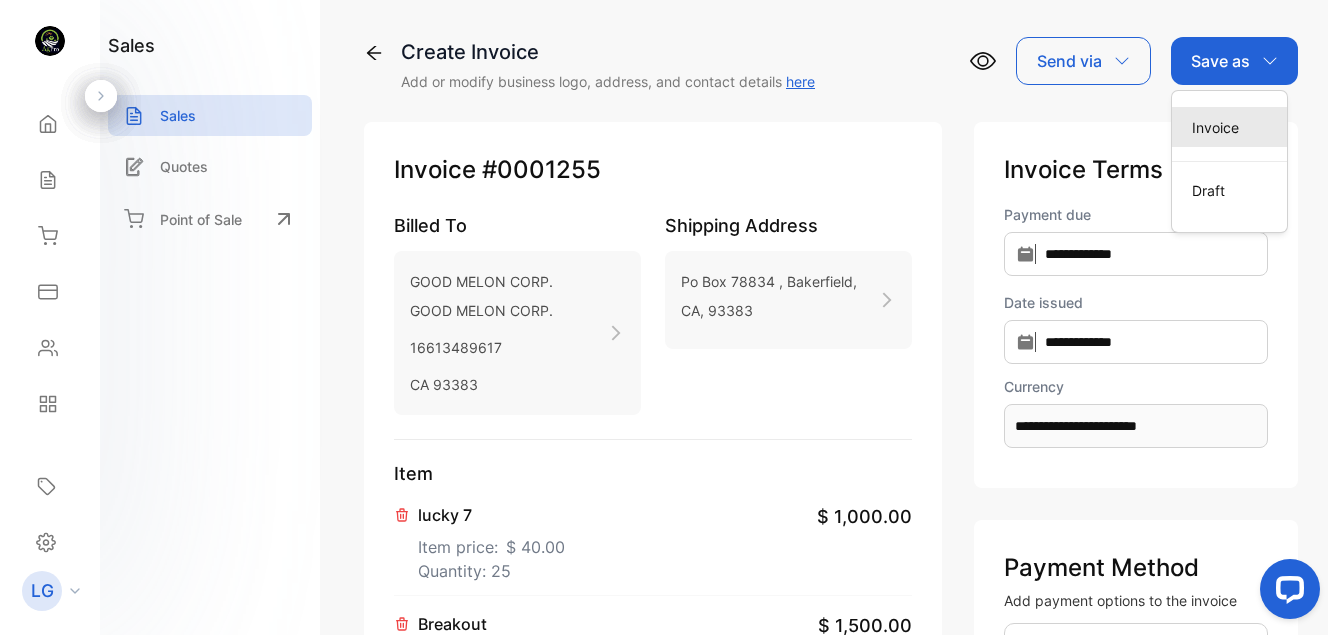 click on "Invoice" at bounding box center [1229, 127] 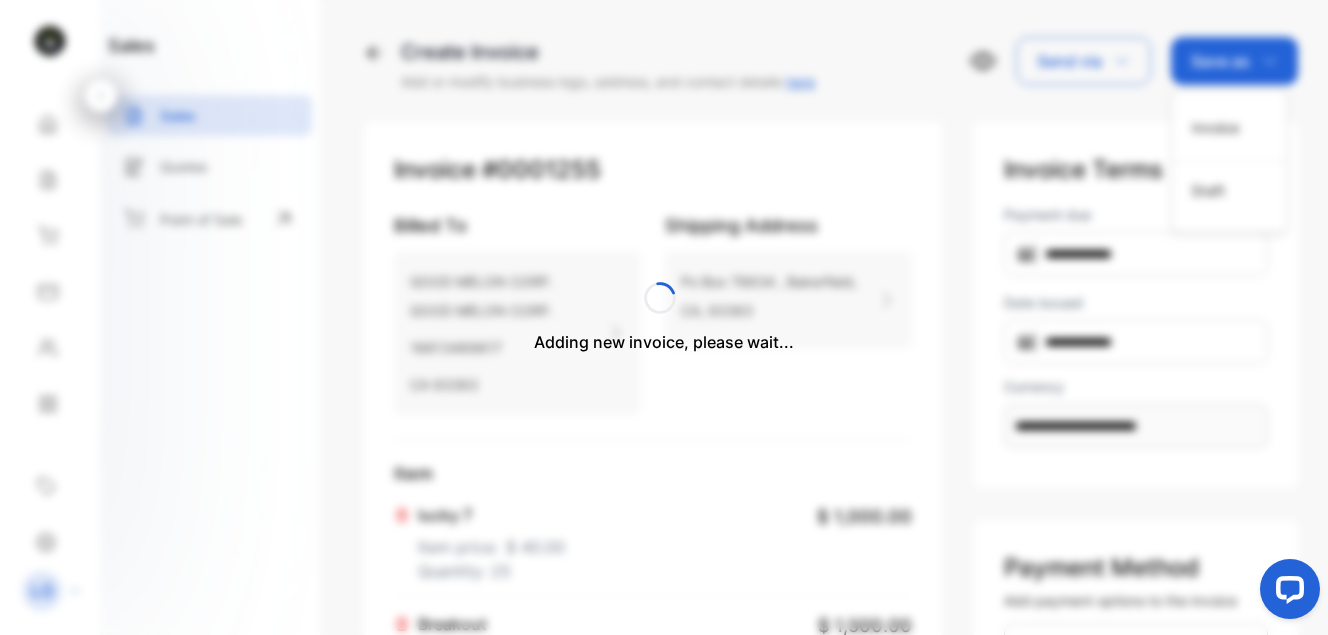 type 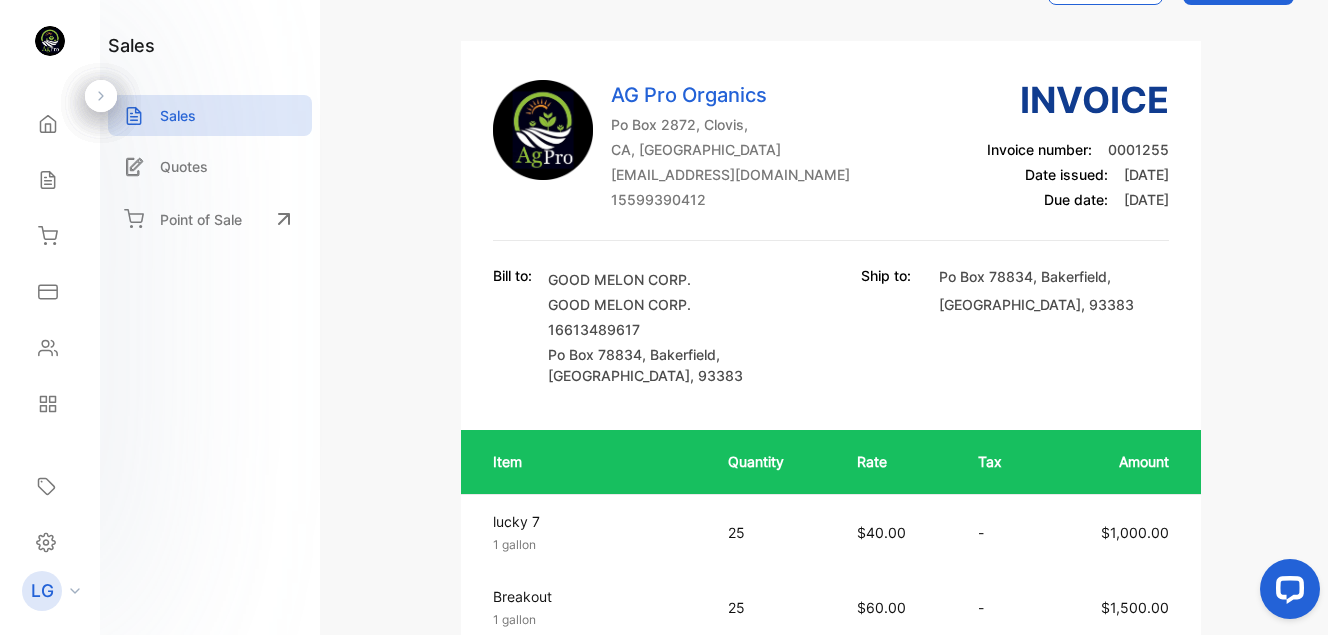 scroll, scrollTop: 0, scrollLeft: 0, axis: both 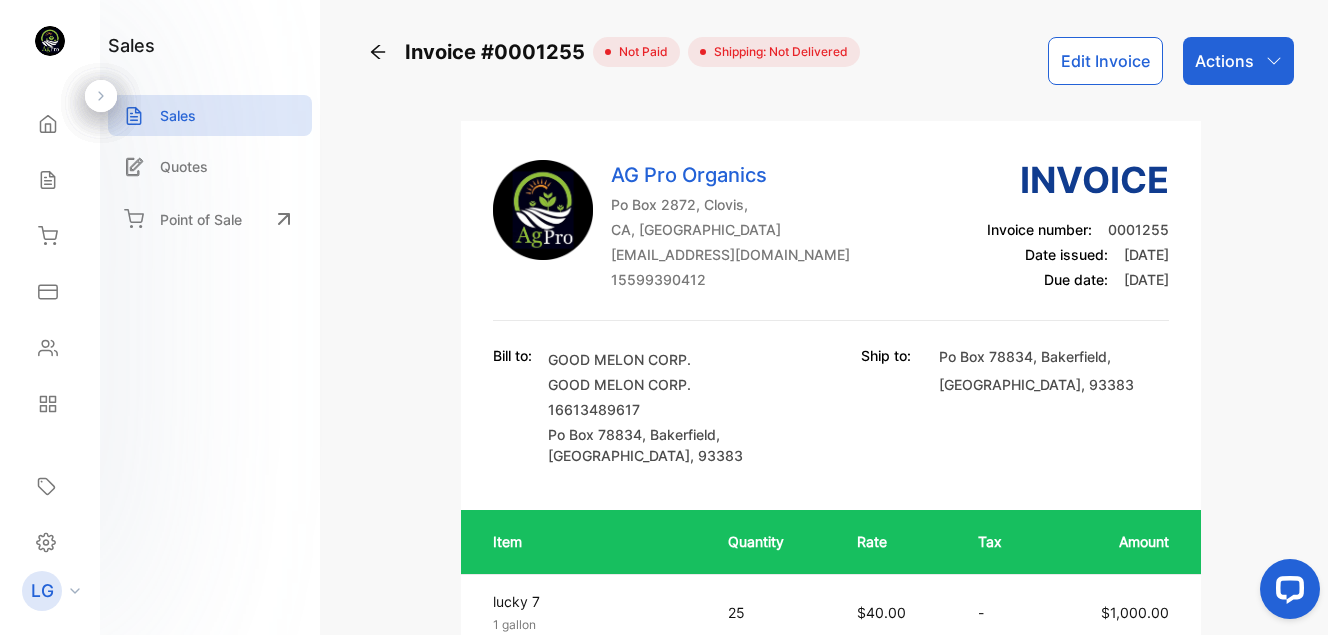 click on "Actions" at bounding box center (1224, 61) 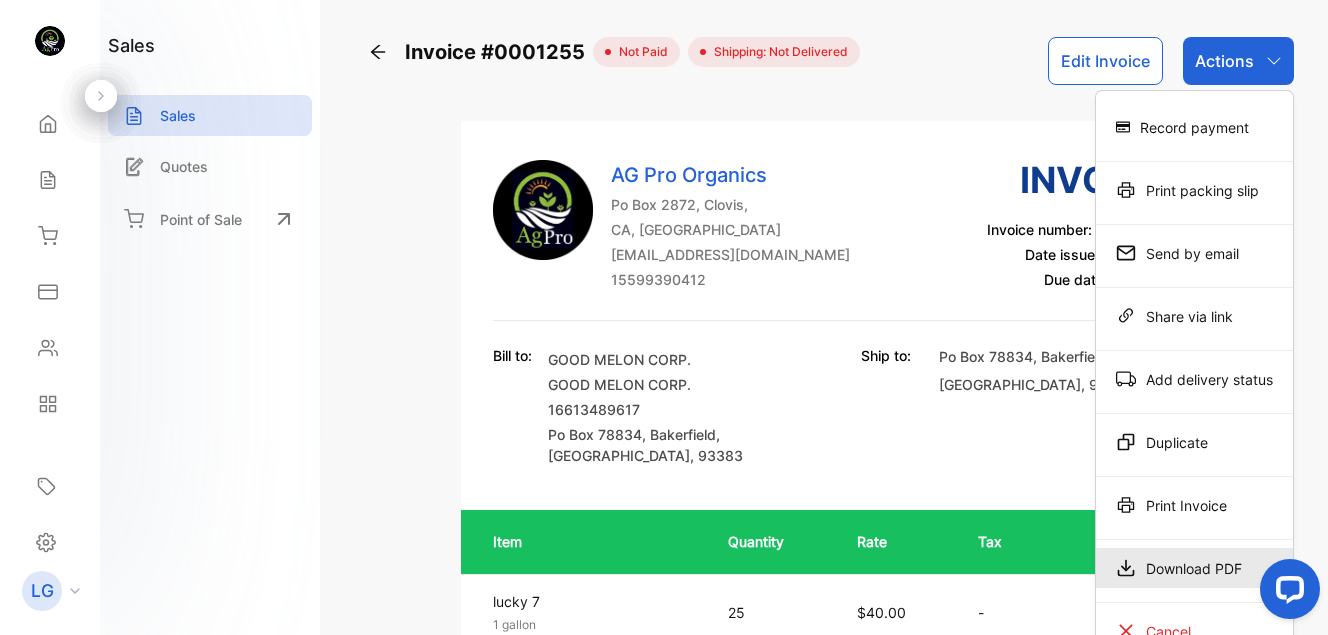 click on "Download PDF" at bounding box center [1194, 568] 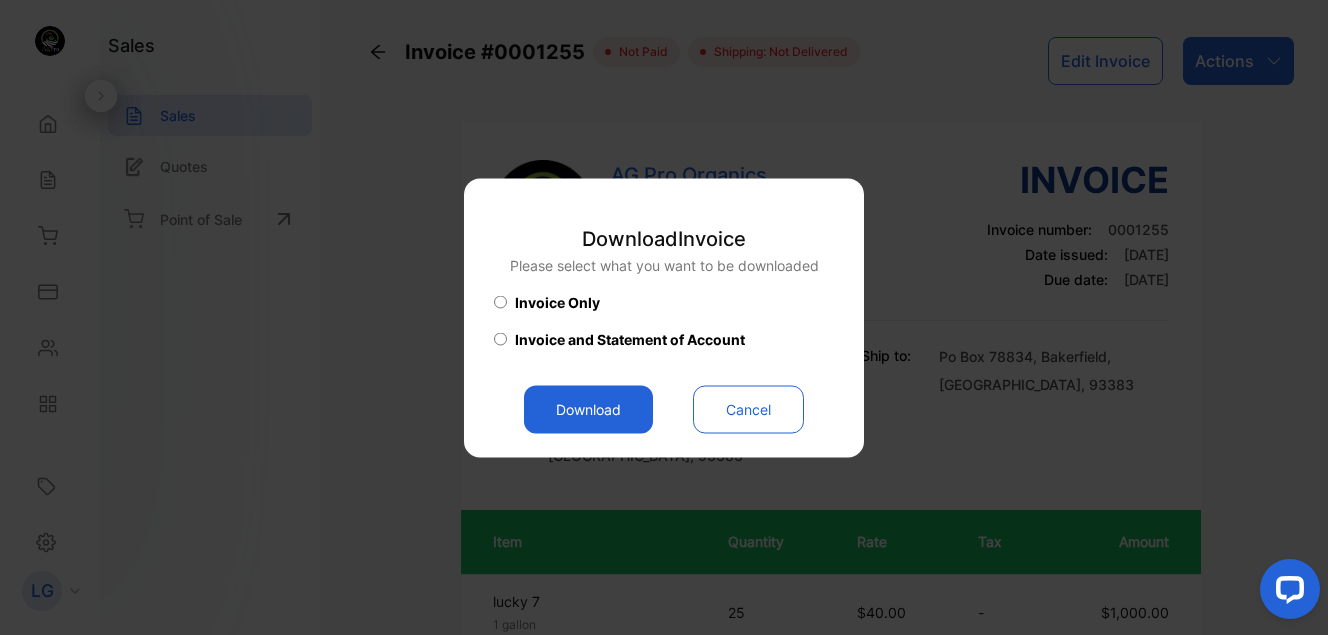 click on "Download" at bounding box center (588, 409) 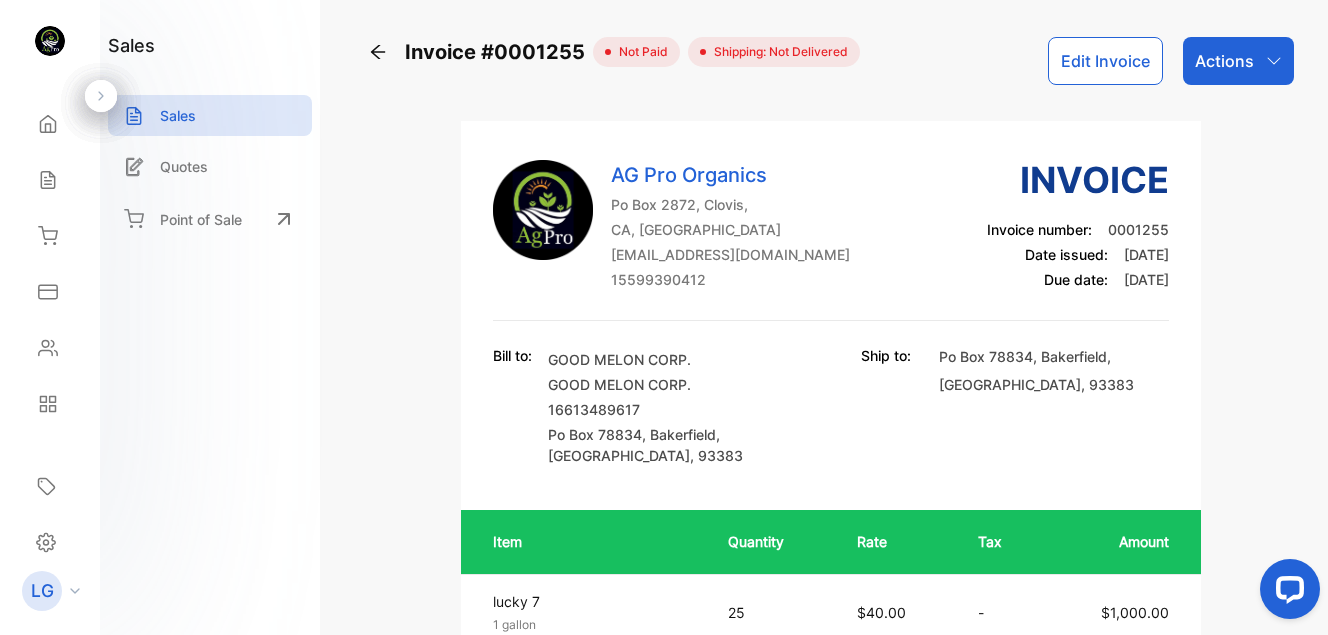click 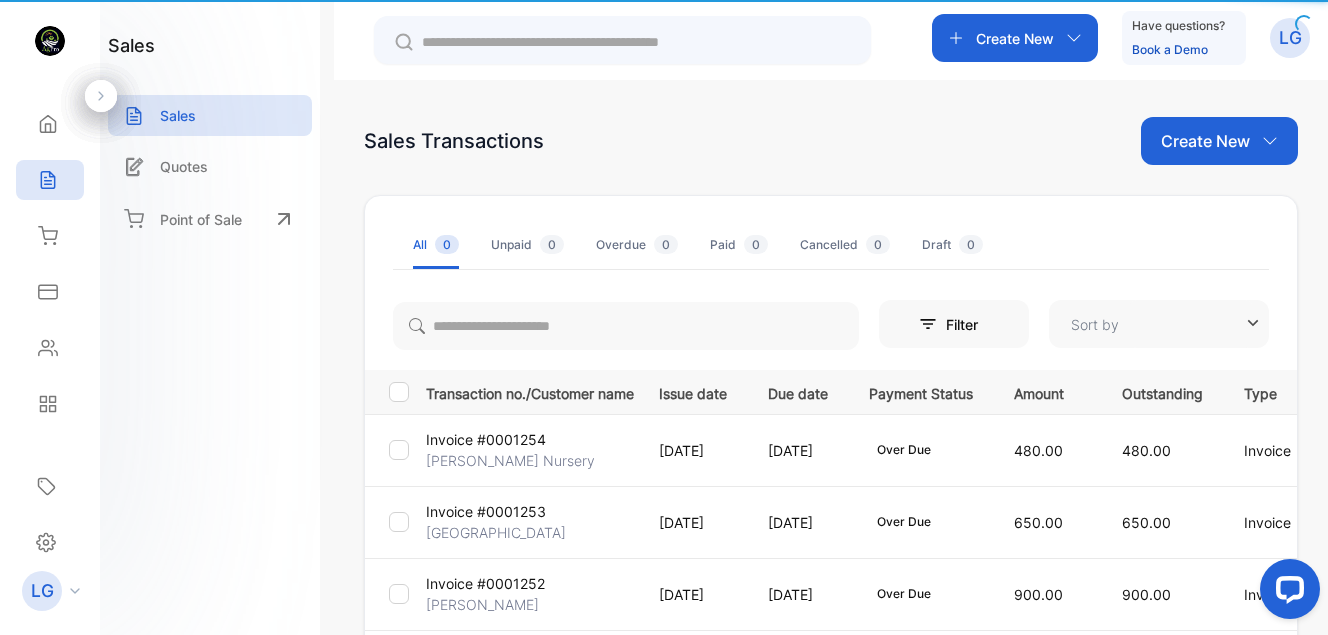 type on "****" 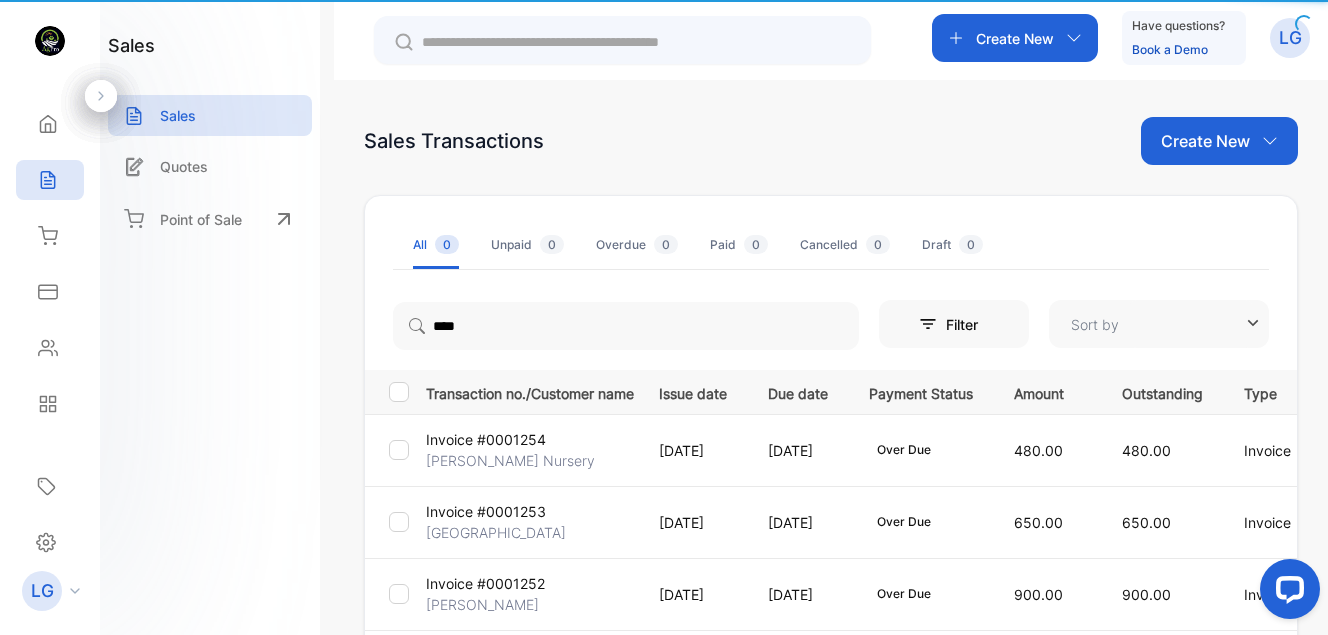 type on "**********" 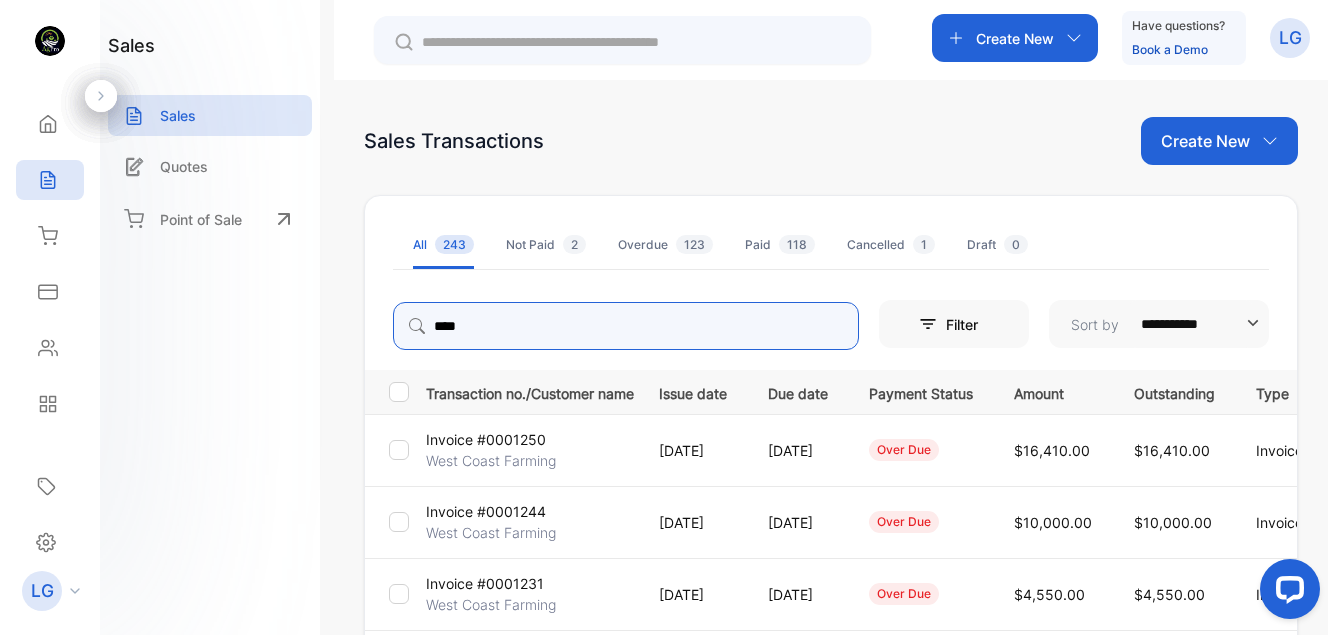 click on "****" at bounding box center [626, 326] 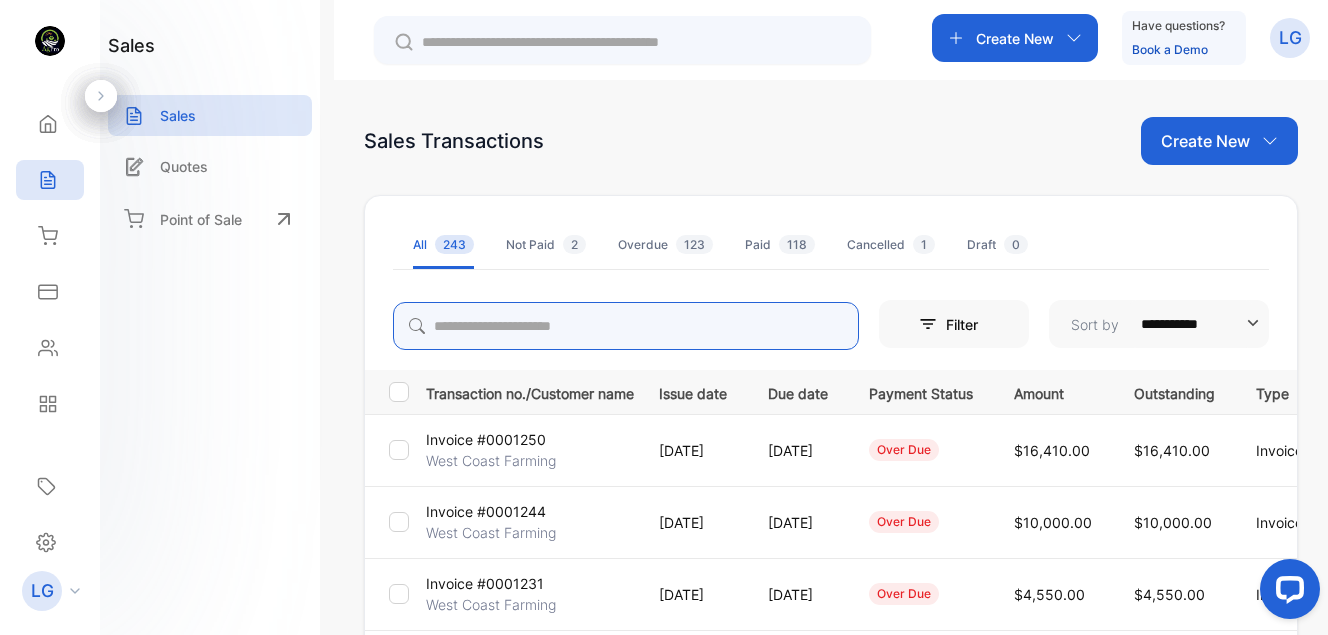 click at bounding box center (626, 326) 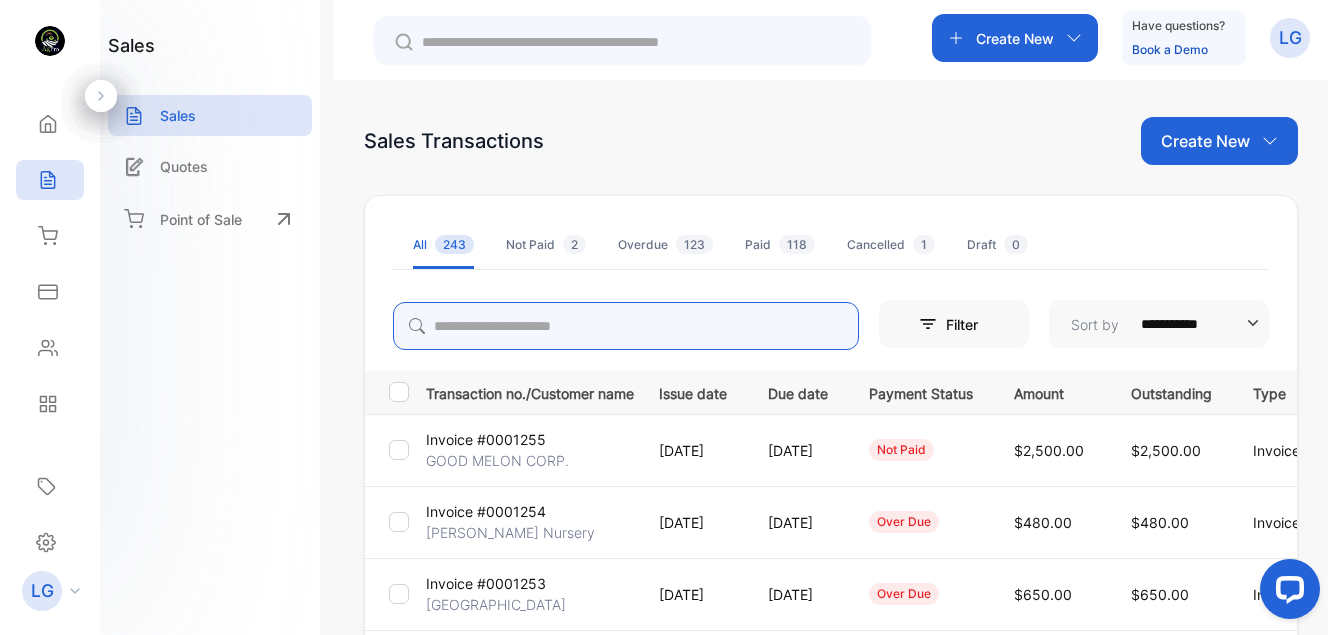 type 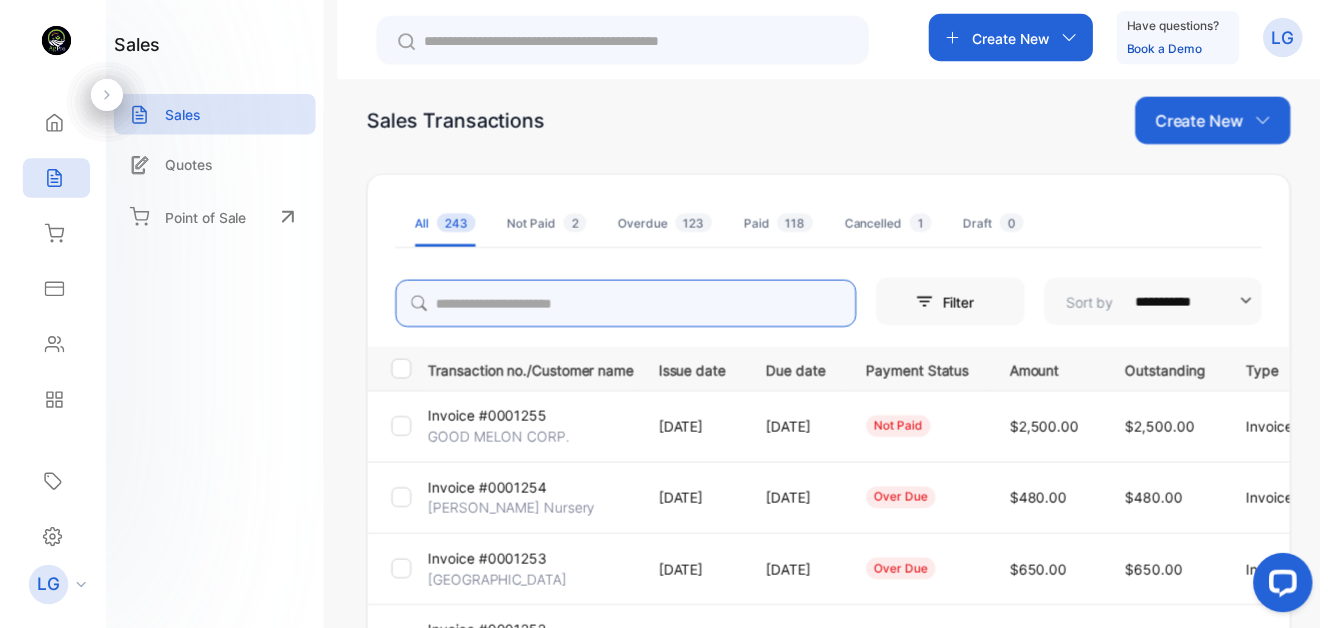 scroll, scrollTop: 0, scrollLeft: 0, axis: both 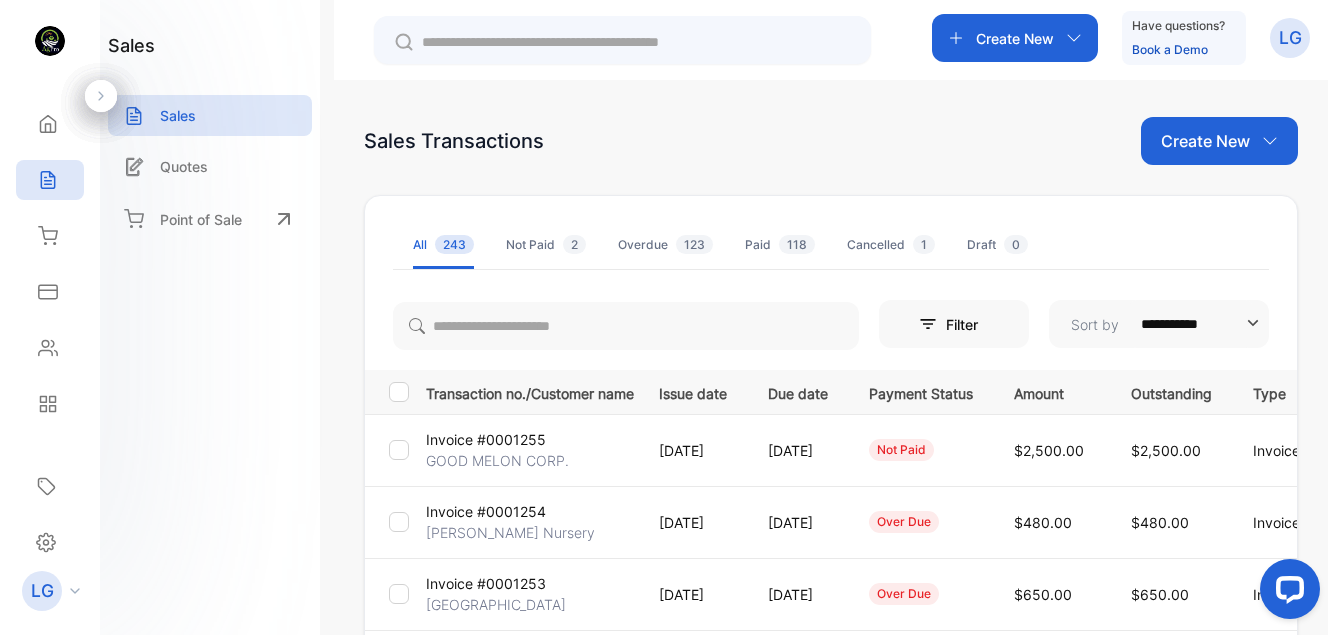 click on "Cancelled 1" at bounding box center (891, 245) 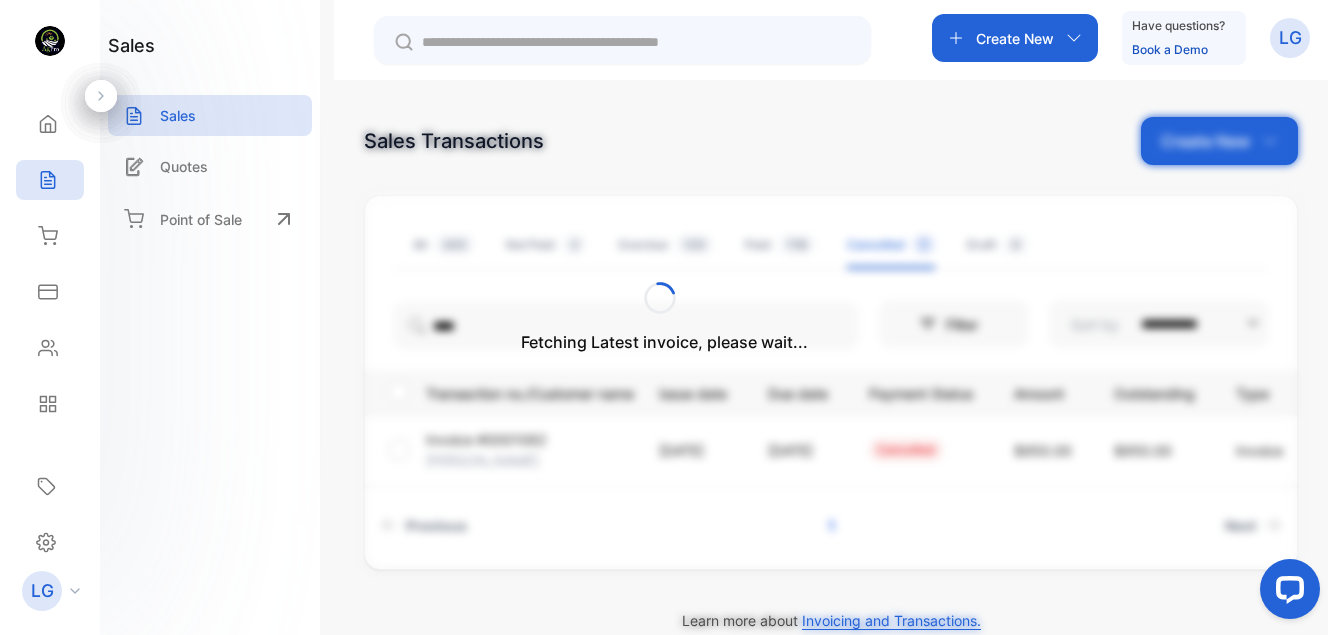 click on "Fetching Latest invoice, please wait..." at bounding box center [664, 317] 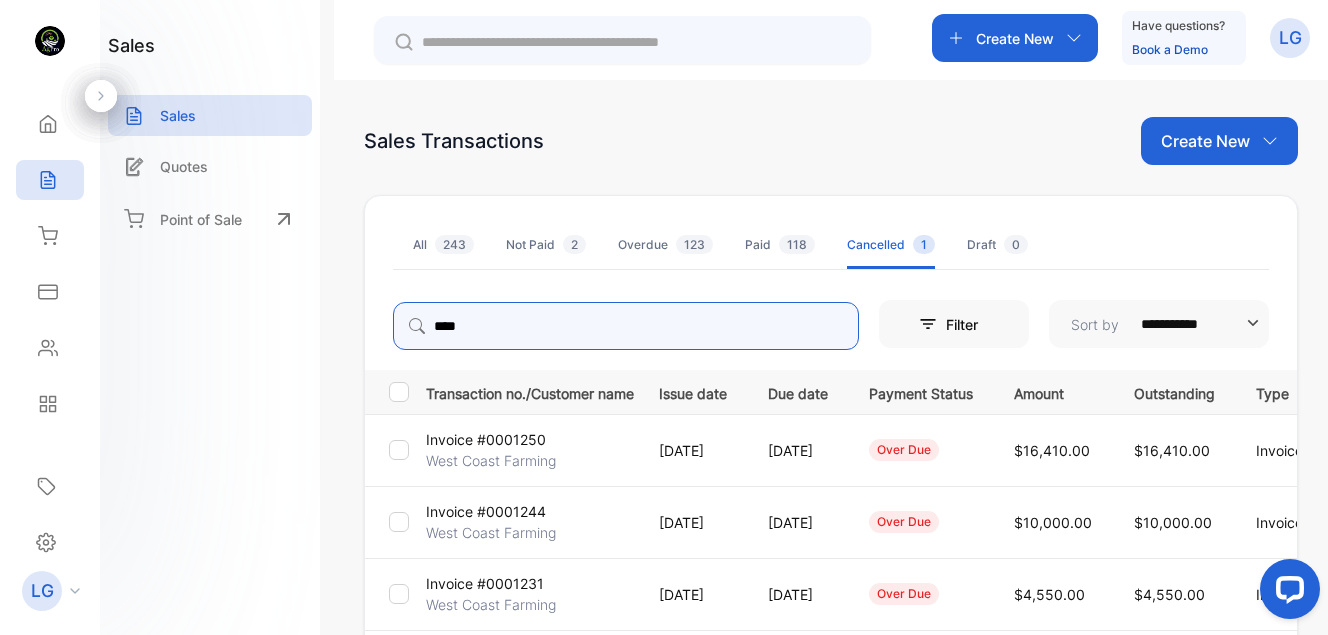 click on "****" at bounding box center [626, 326] 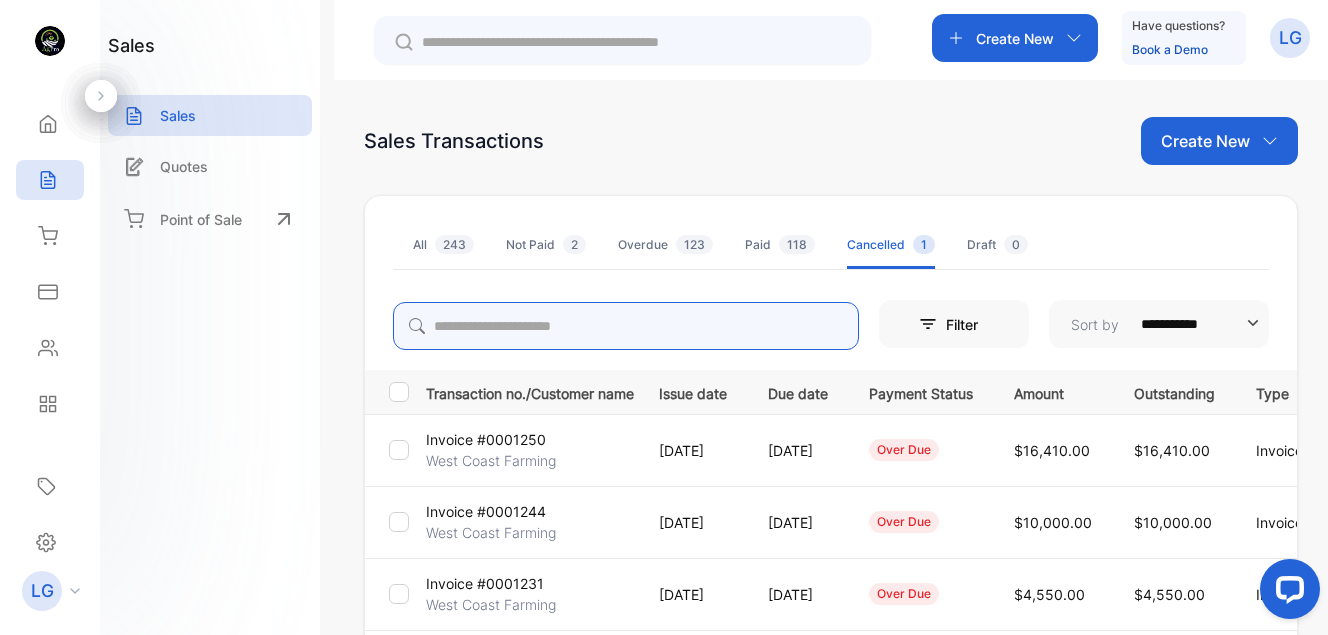 type 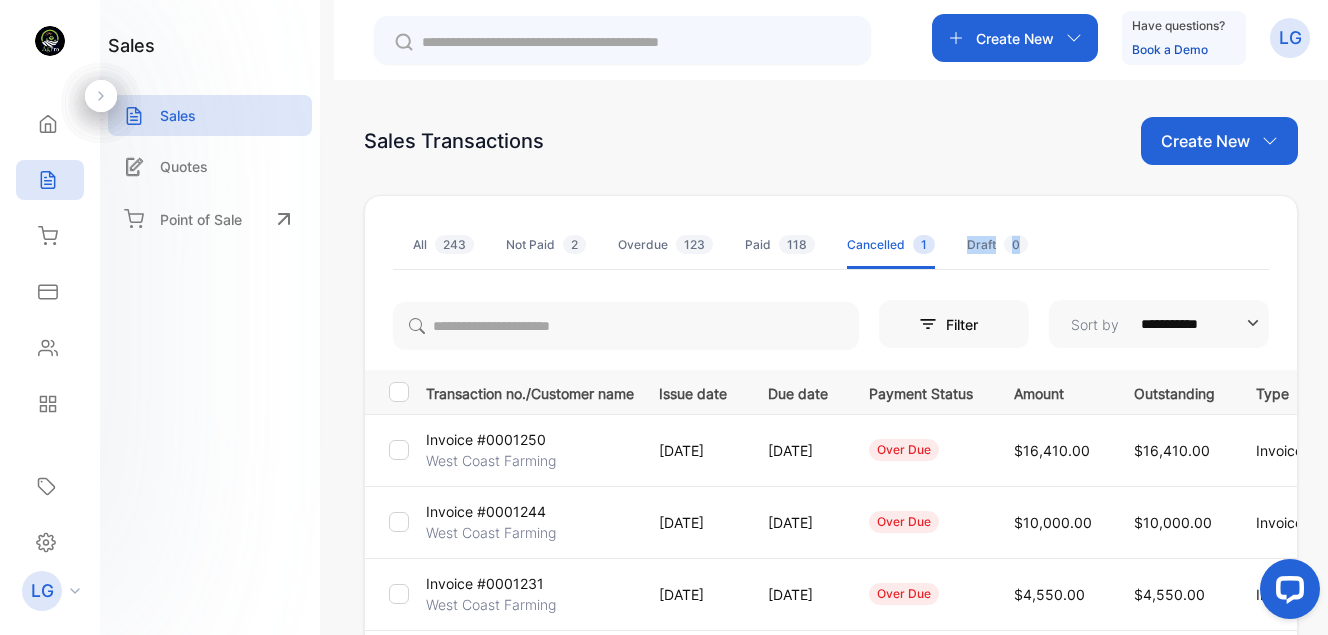 drag, startPoint x: 890, startPoint y: 266, endPoint x: 662, endPoint y: 265, distance: 228.0022 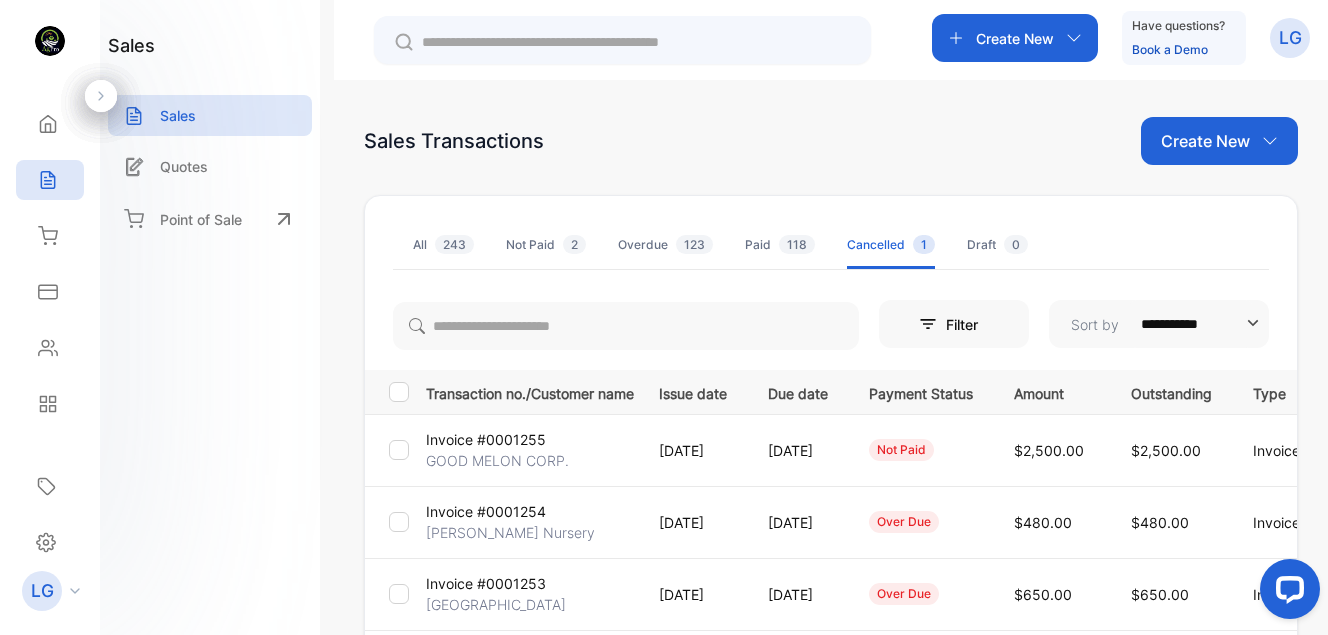drag, startPoint x: 662, startPoint y: 265, endPoint x: 582, endPoint y: 157, distance: 134.40237 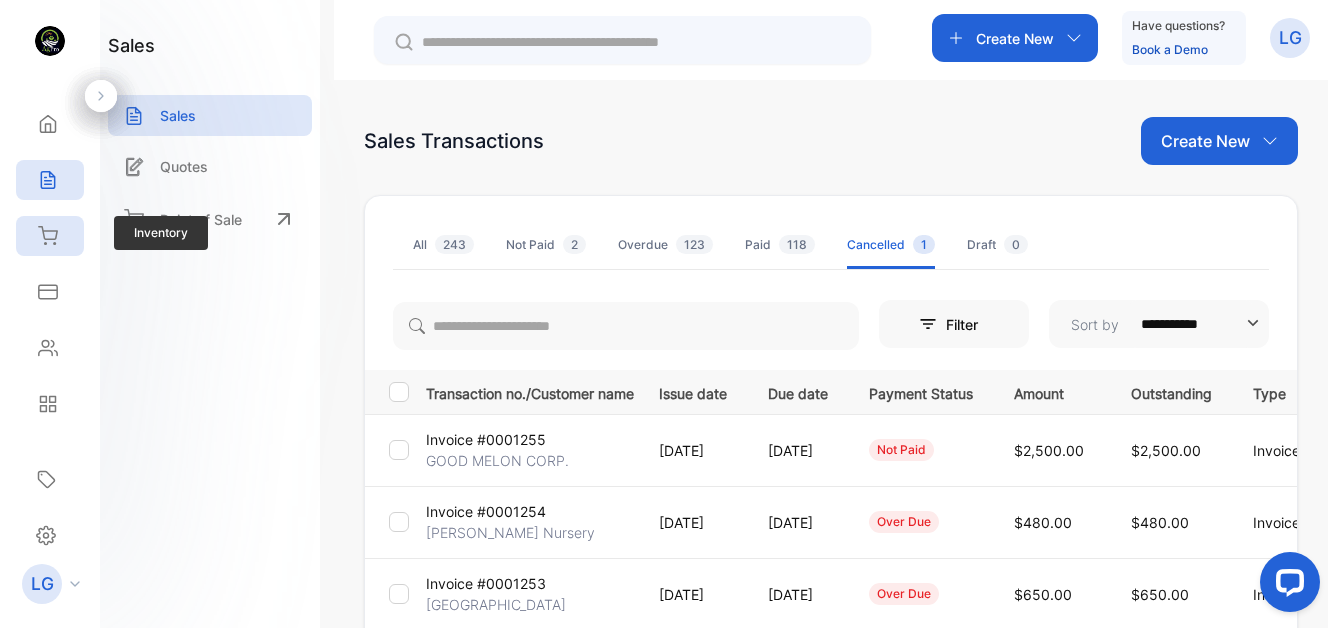 click 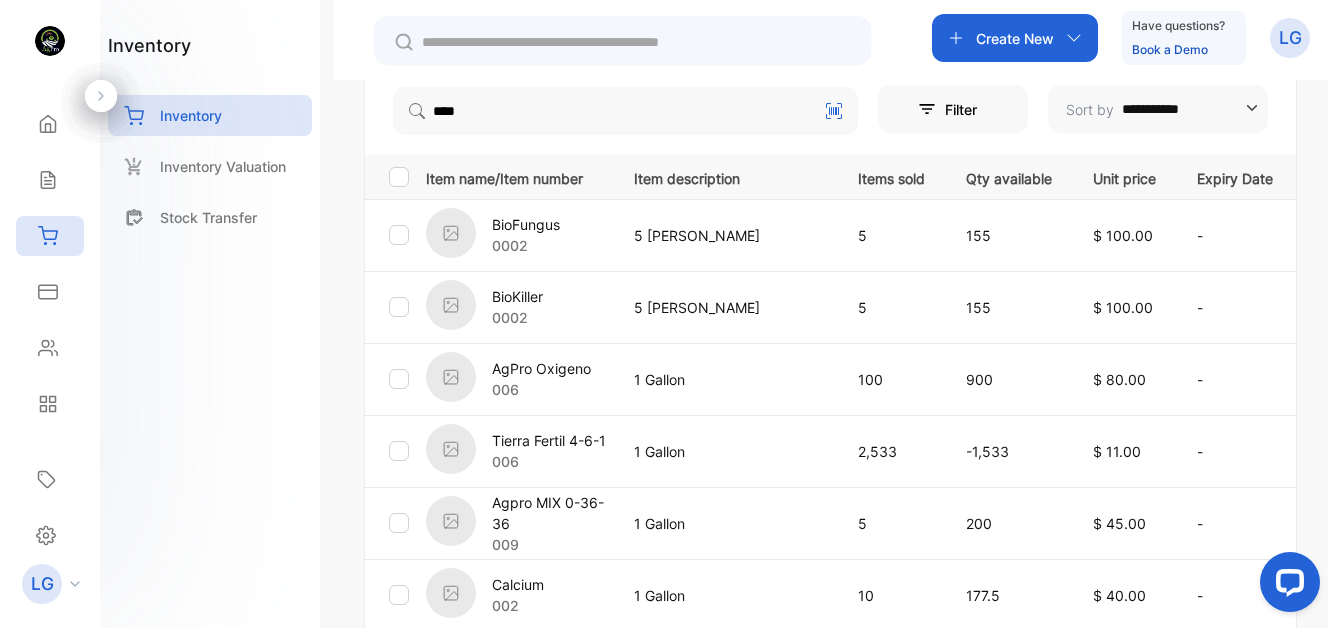 scroll, scrollTop: 403, scrollLeft: 0, axis: vertical 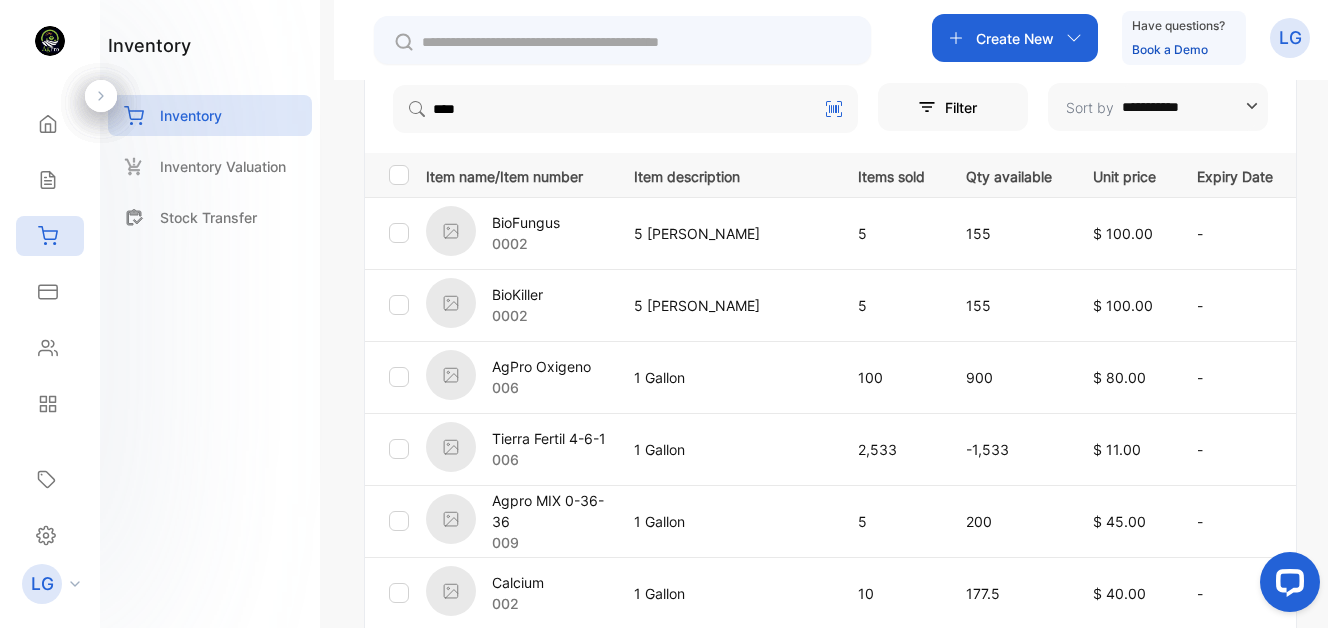 drag, startPoint x: 1321, startPoint y: 383, endPoint x: 1329, endPoint y: 376, distance: 10.630146 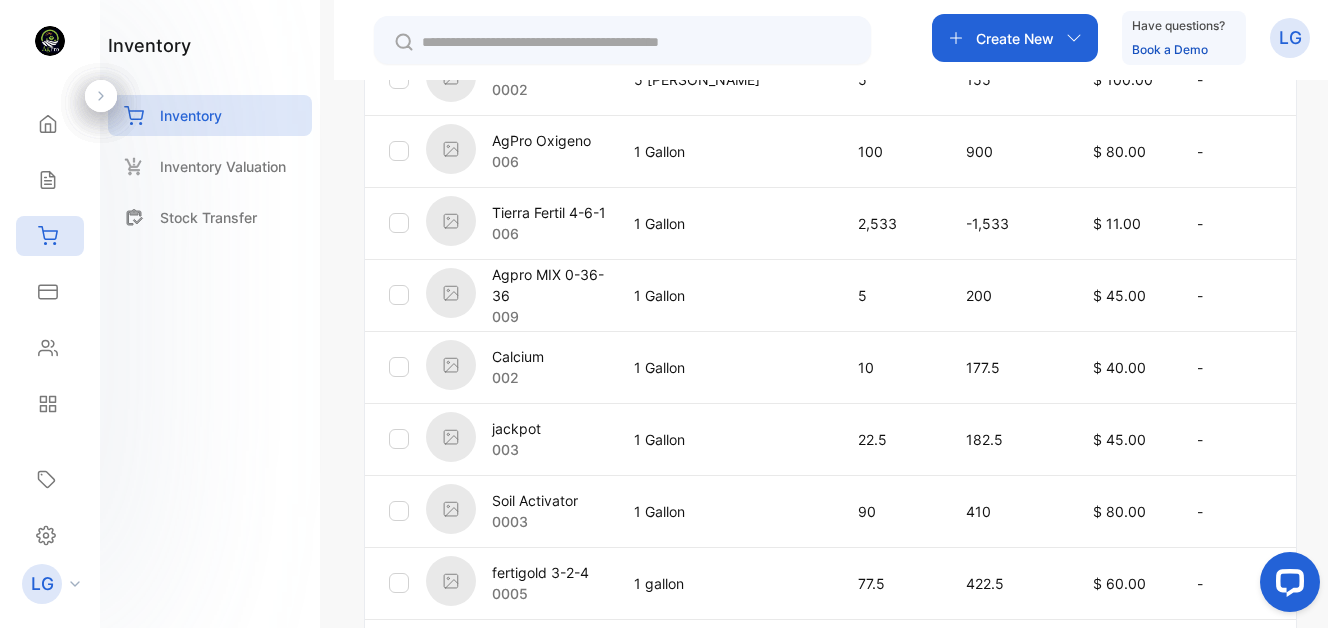 scroll, scrollTop: 861, scrollLeft: 0, axis: vertical 